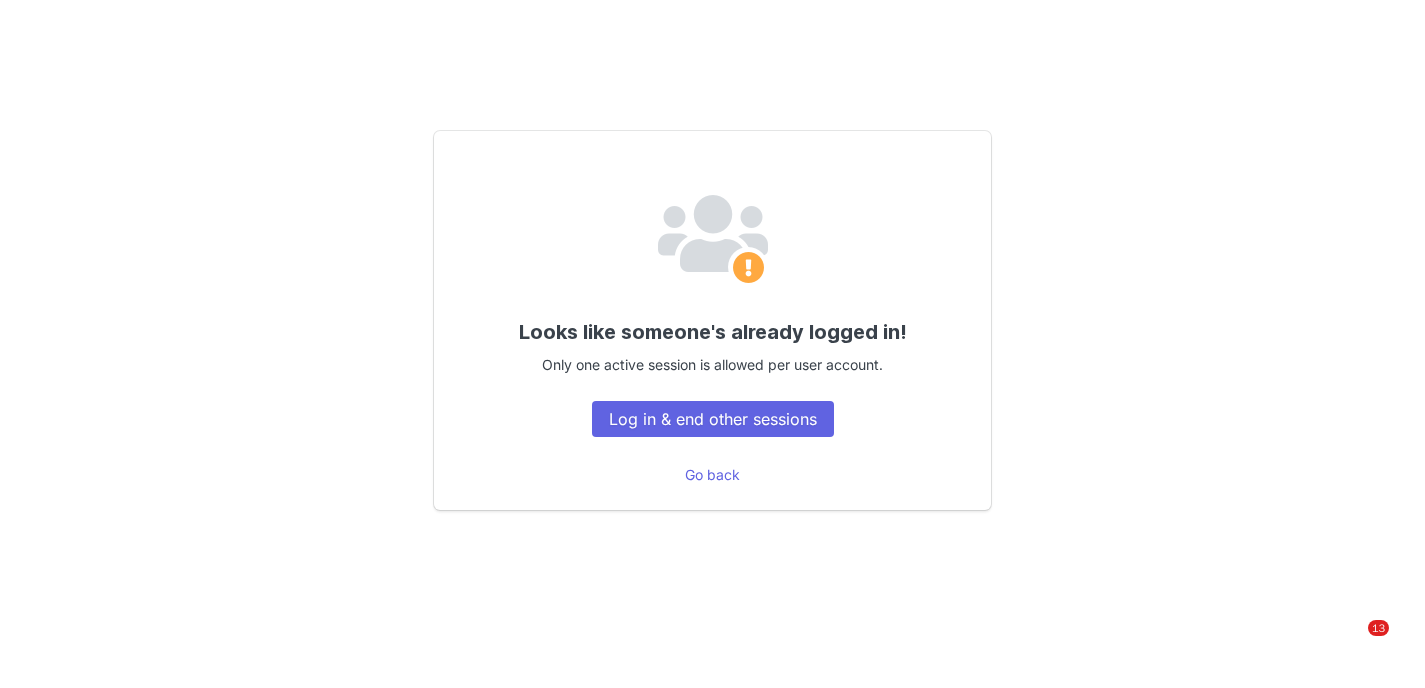 scroll, scrollTop: 0, scrollLeft: 0, axis: both 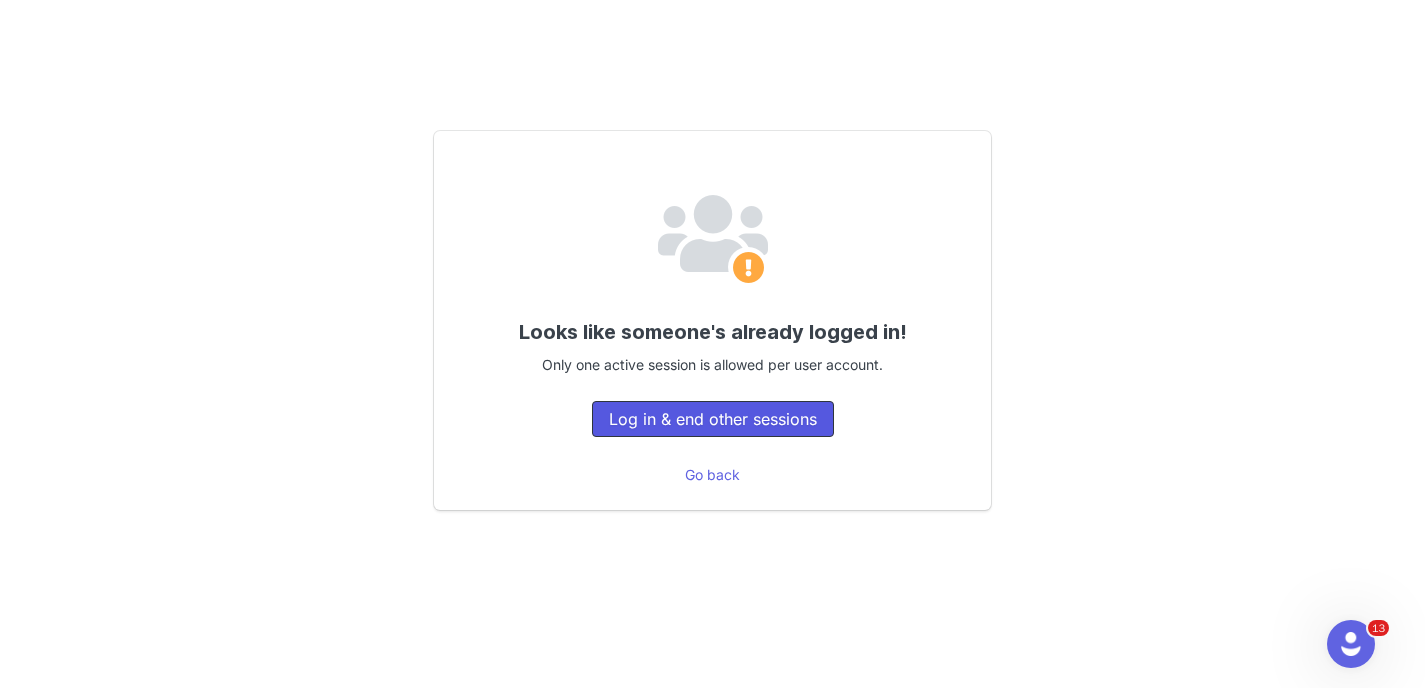 click on "Log in & end other sessions" at bounding box center [713, 419] 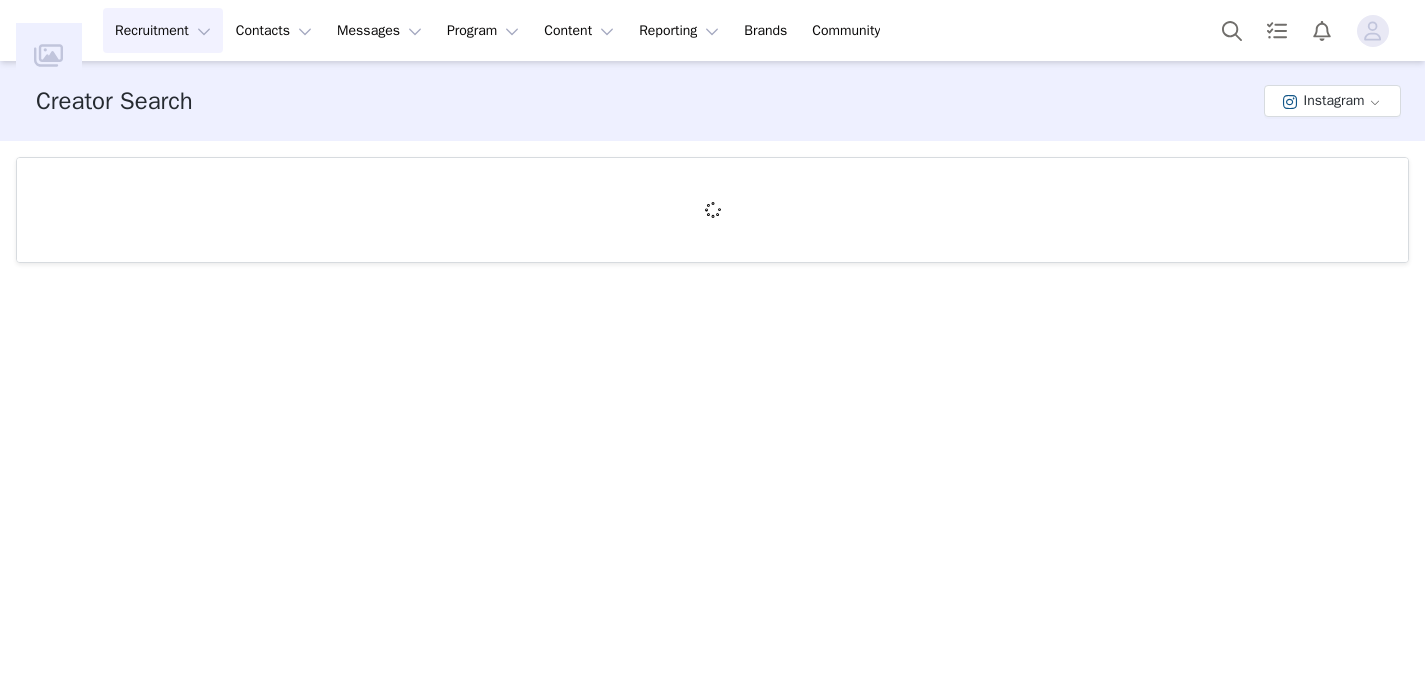 scroll, scrollTop: 0, scrollLeft: 0, axis: both 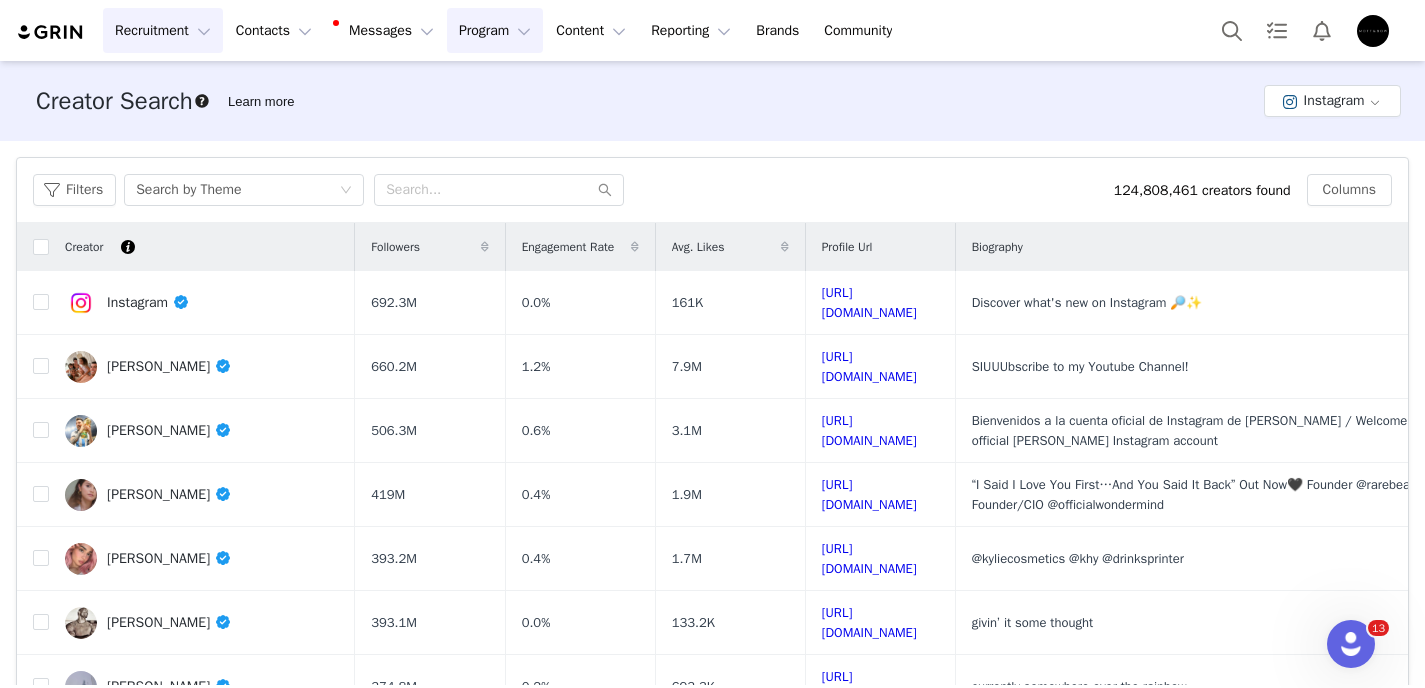 click on "Program Program" at bounding box center (495, 30) 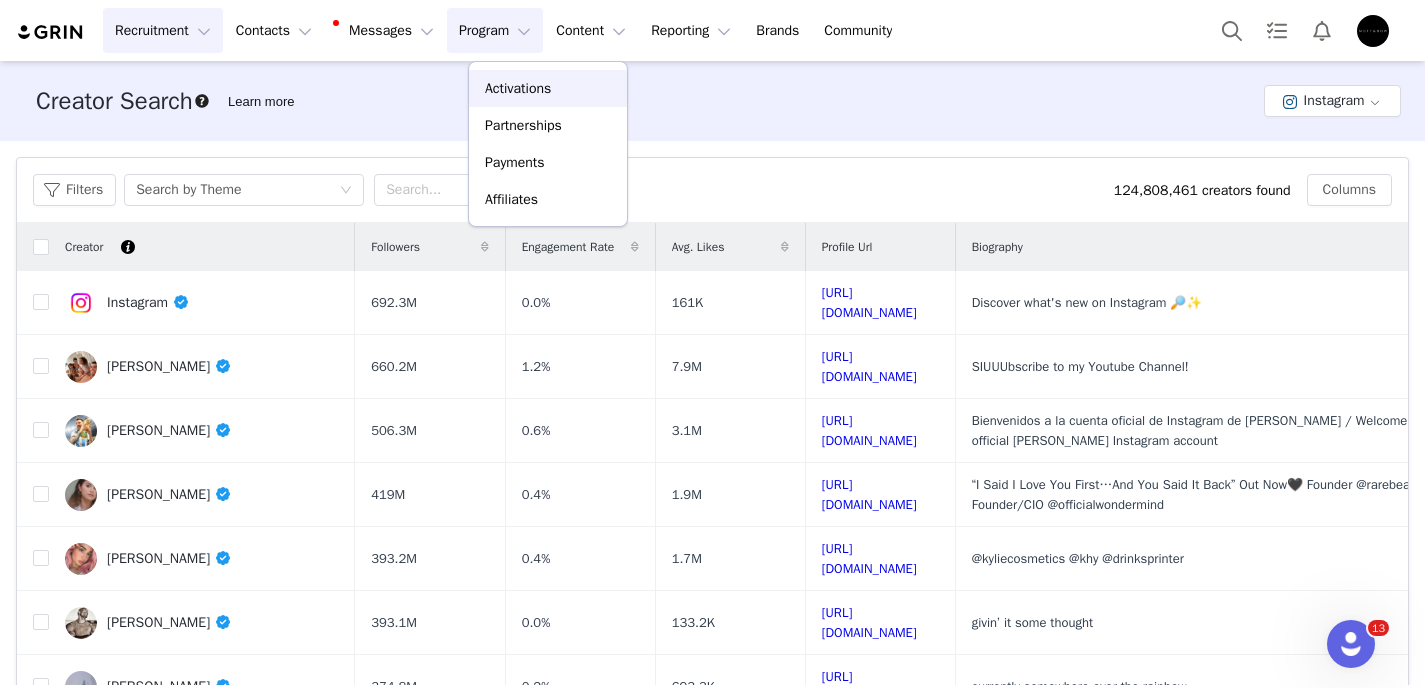 click on "Activations" at bounding box center (518, 88) 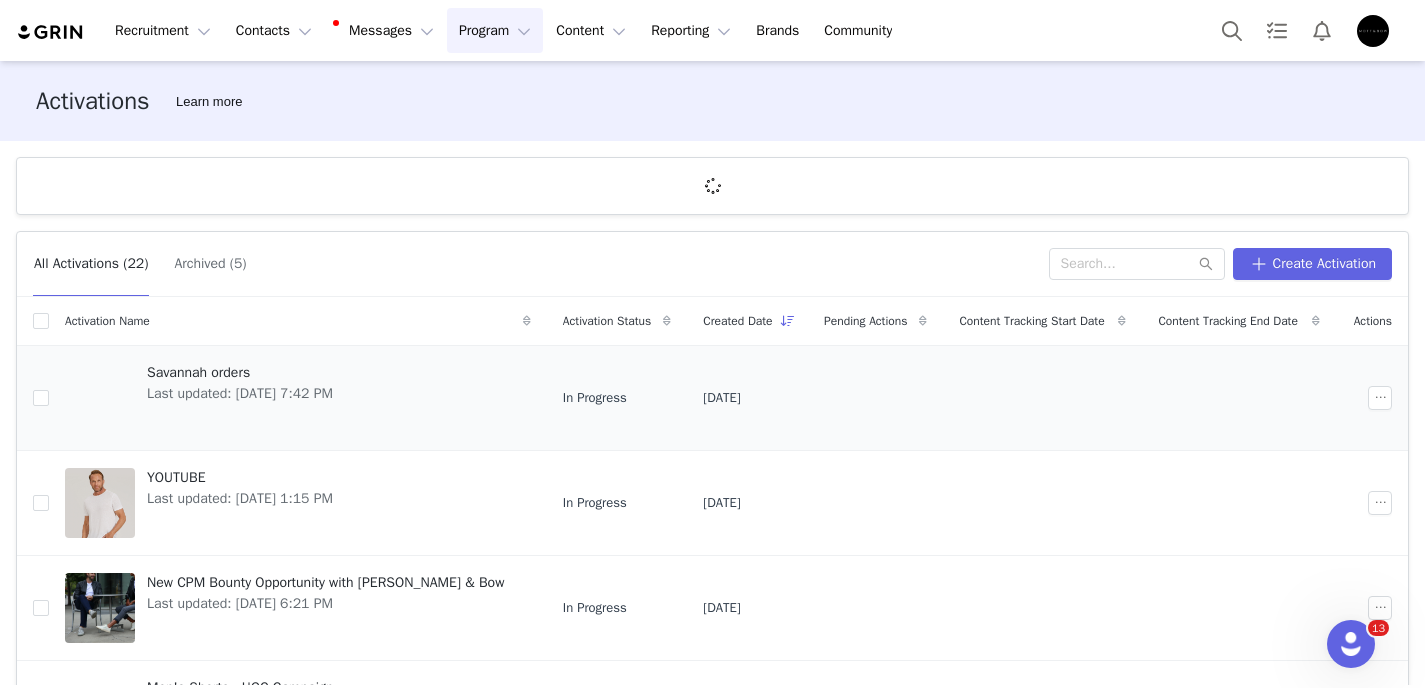 click on "Savannah orders" at bounding box center (240, 372) 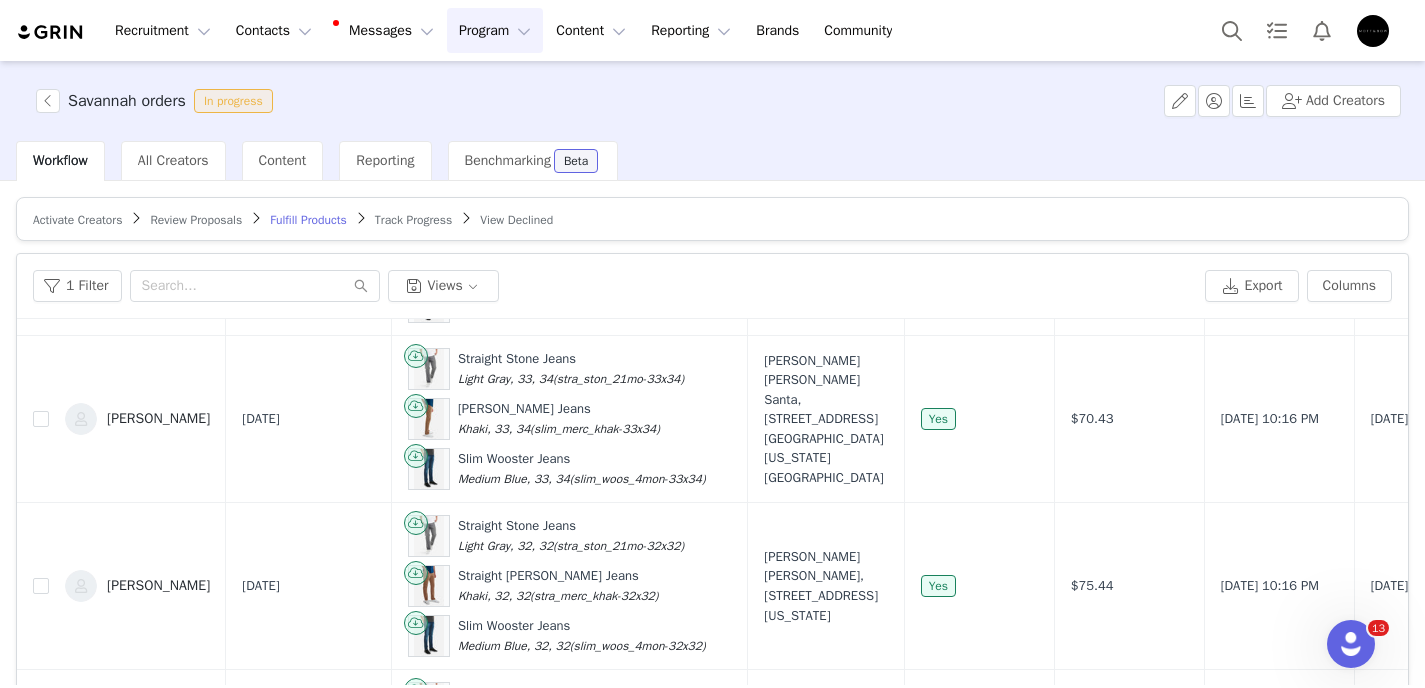 scroll, scrollTop: 549, scrollLeft: 0, axis: vertical 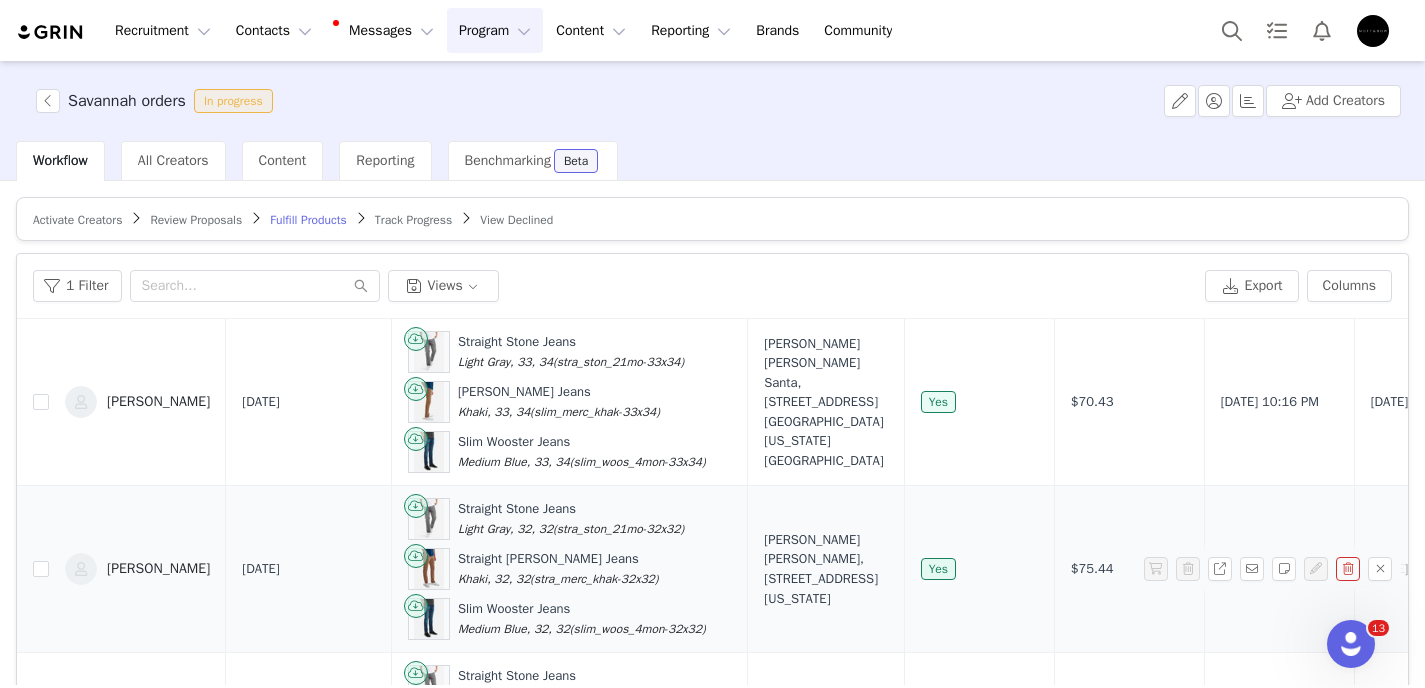 drag, startPoint x: 833, startPoint y: 610, endPoint x: 786, endPoint y: 536, distance: 87.66413 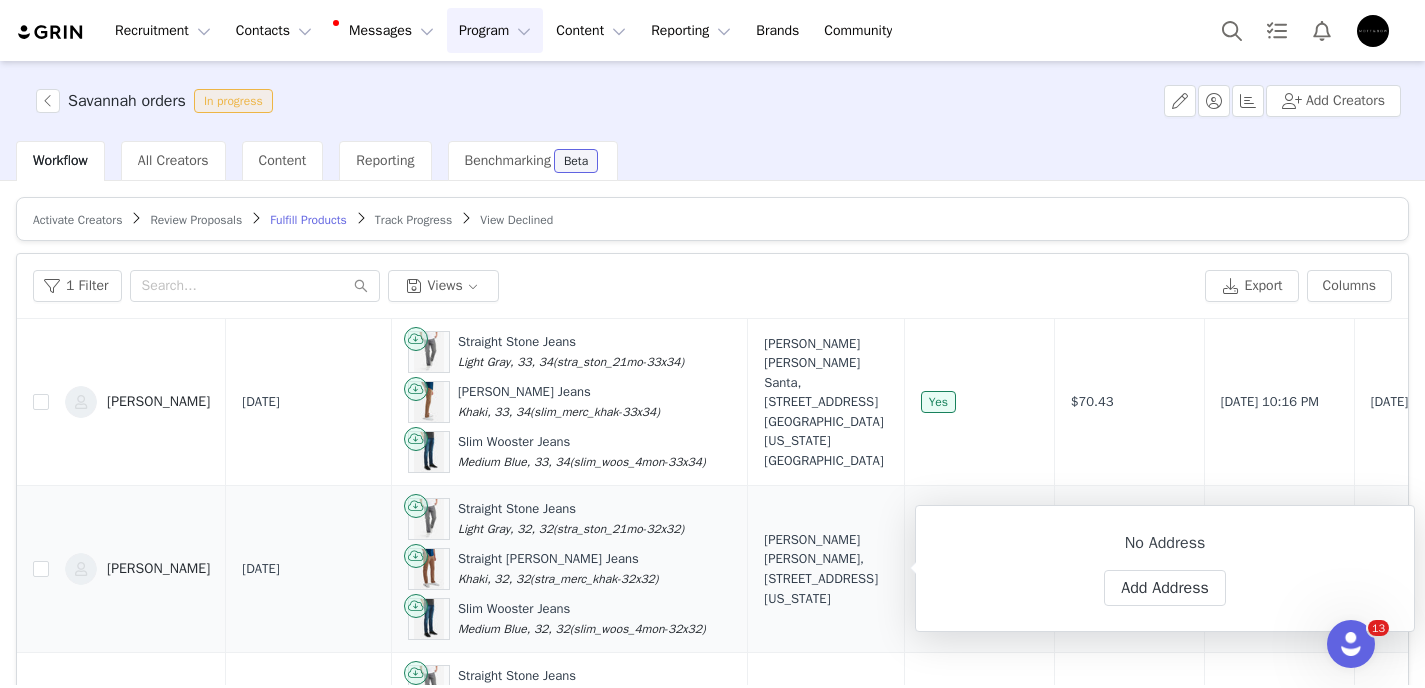 copy on "Nicole Marie, 821 Fieldcrest Dr. Neenah, Wisconsin 54956 United States" 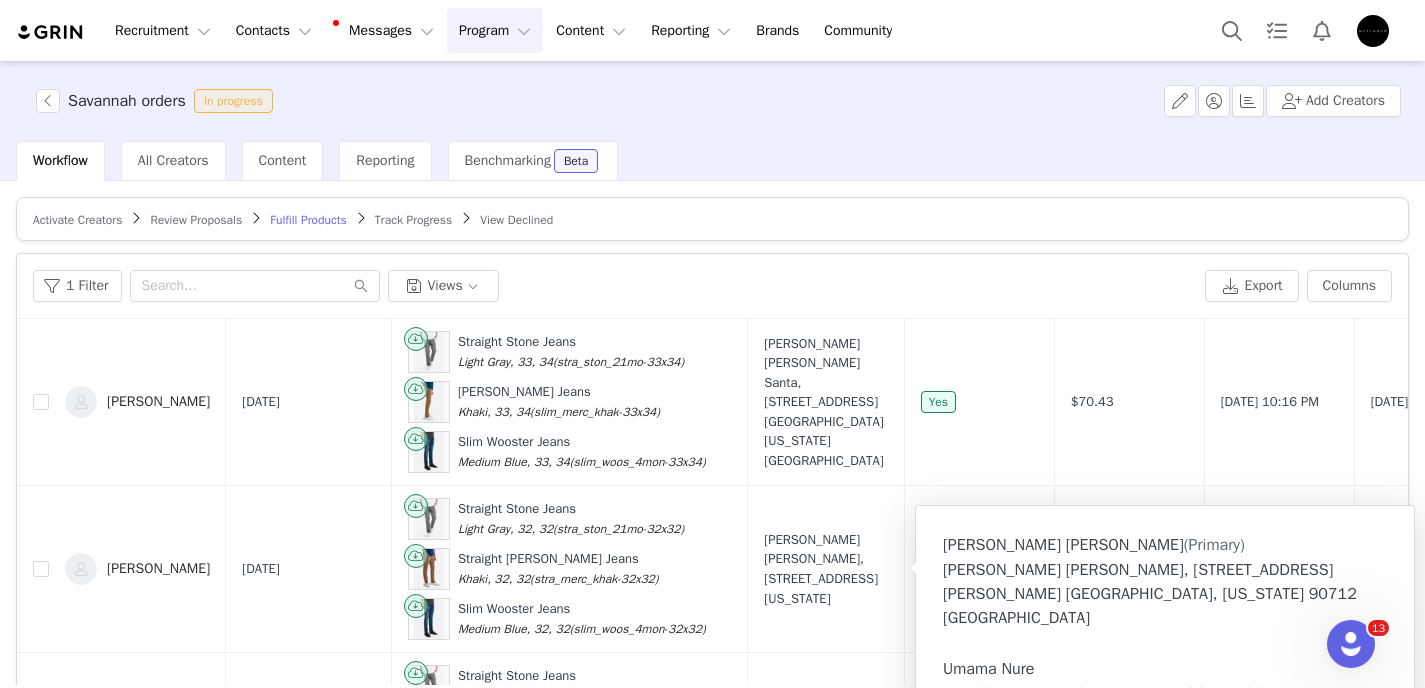 click on "Activate Creators Review Proposals Fulfill Products Track Progress View Declined" at bounding box center [712, 219] 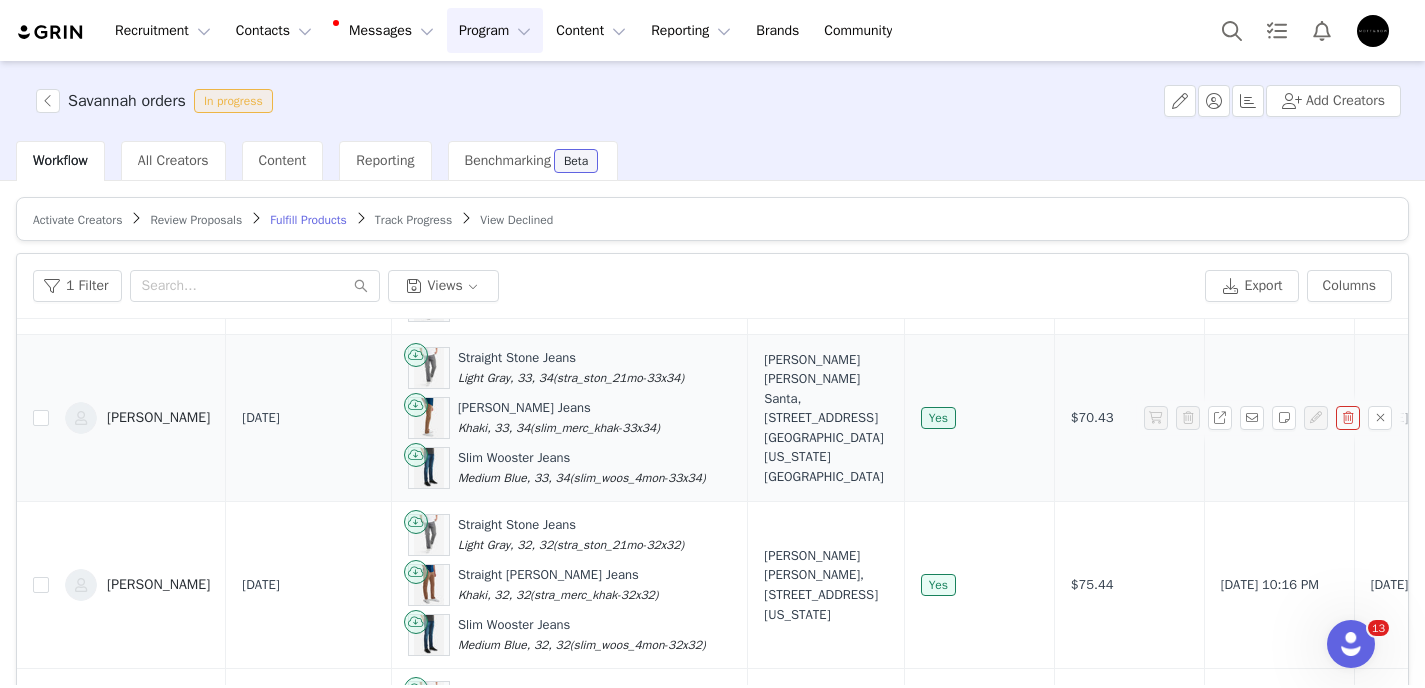 scroll, scrollTop: 0, scrollLeft: 0, axis: both 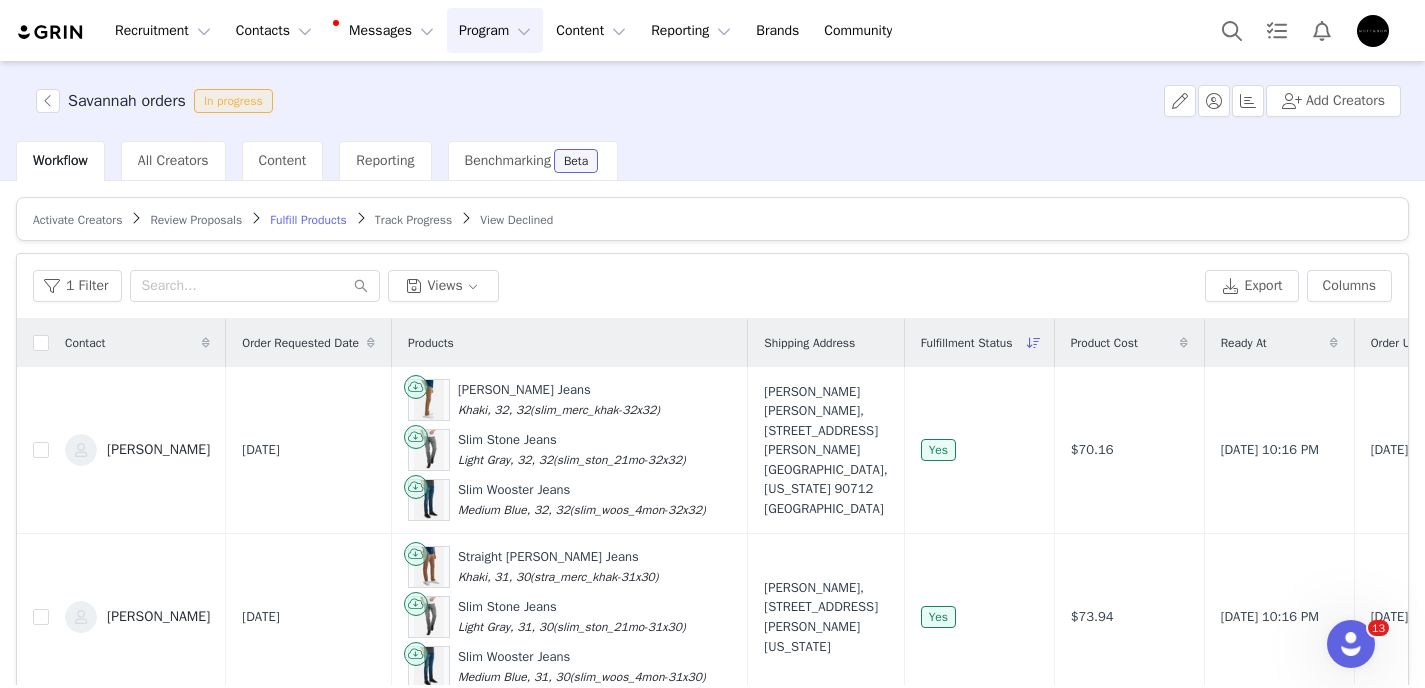 click on "Activate Creators" at bounding box center [77, 220] 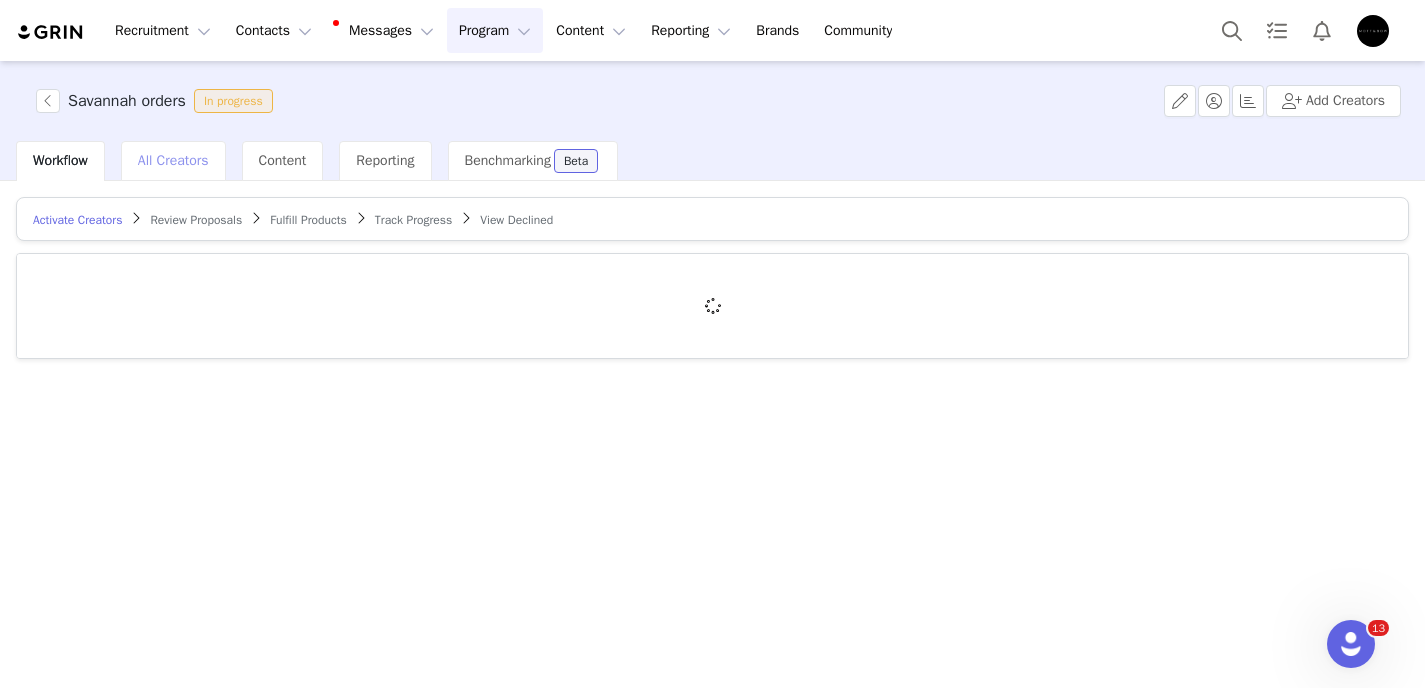 click on "All Creators" at bounding box center [173, 161] 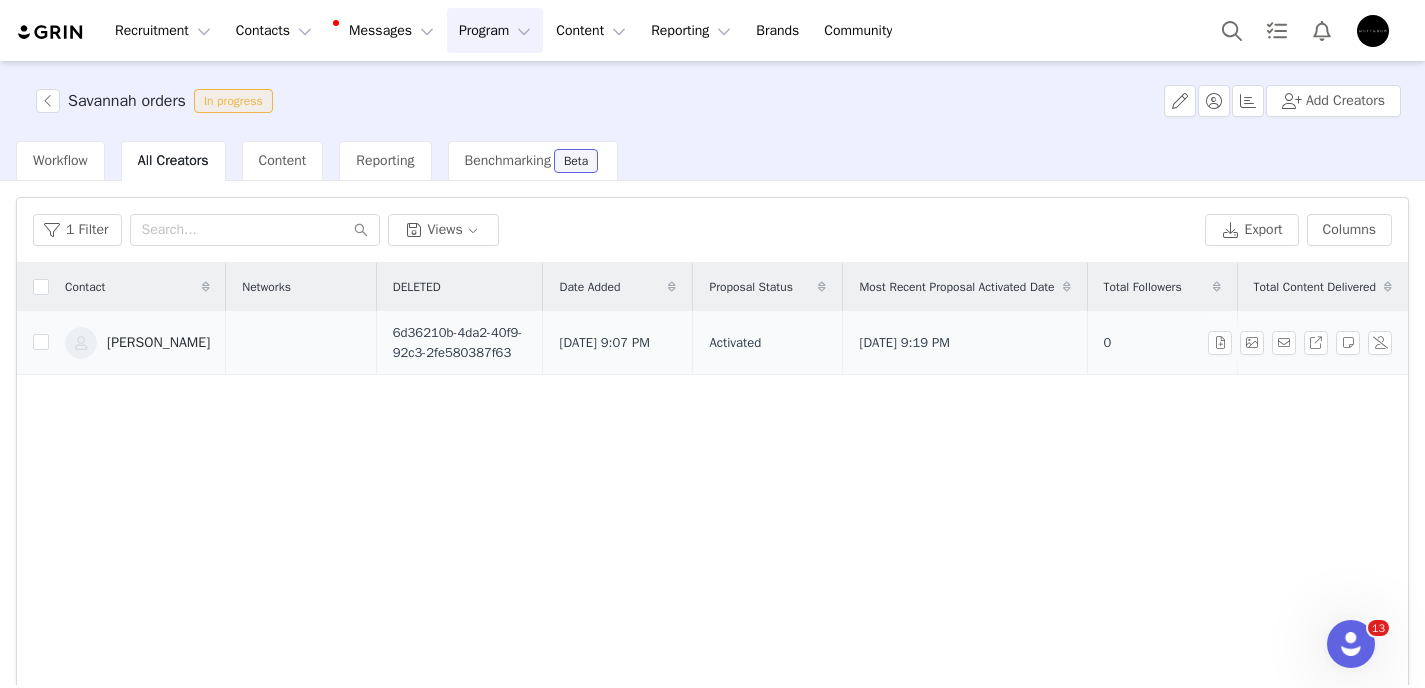 click on "Daniela Ortíz" at bounding box center [158, 343] 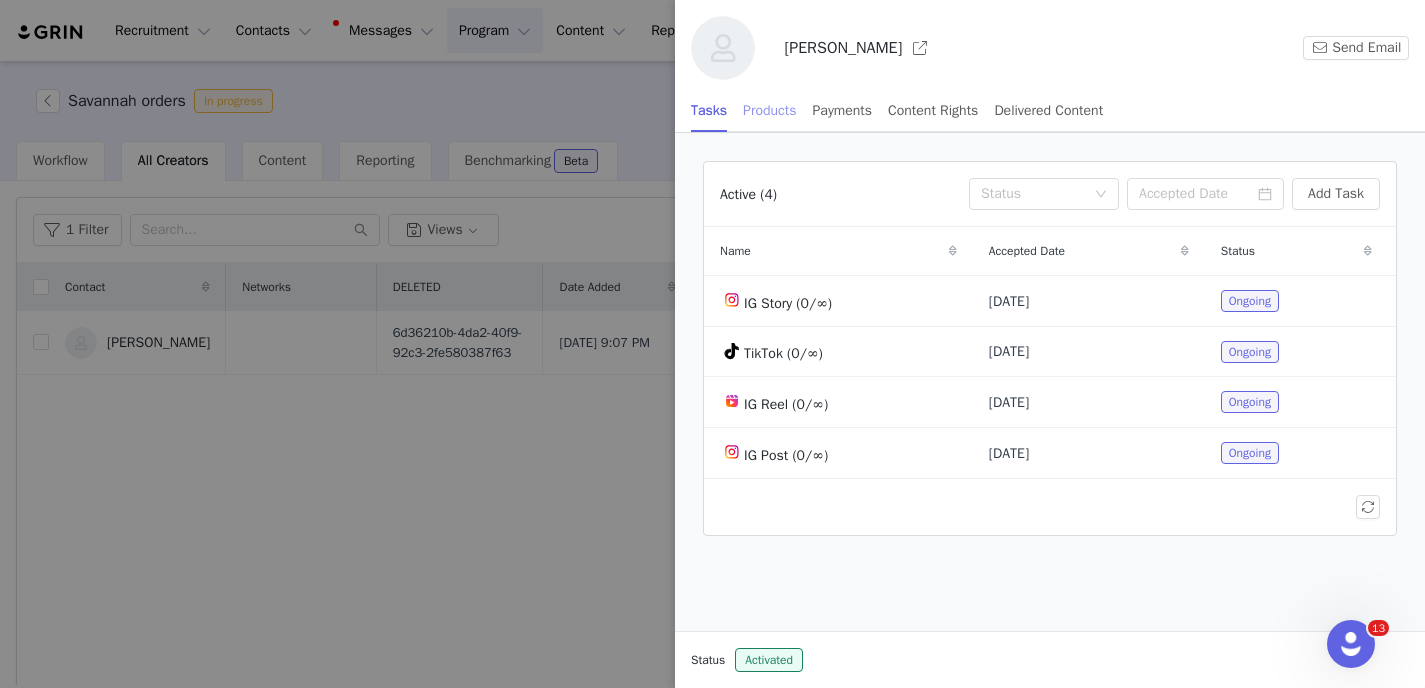 click on "Products" at bounding box center [769, 110] 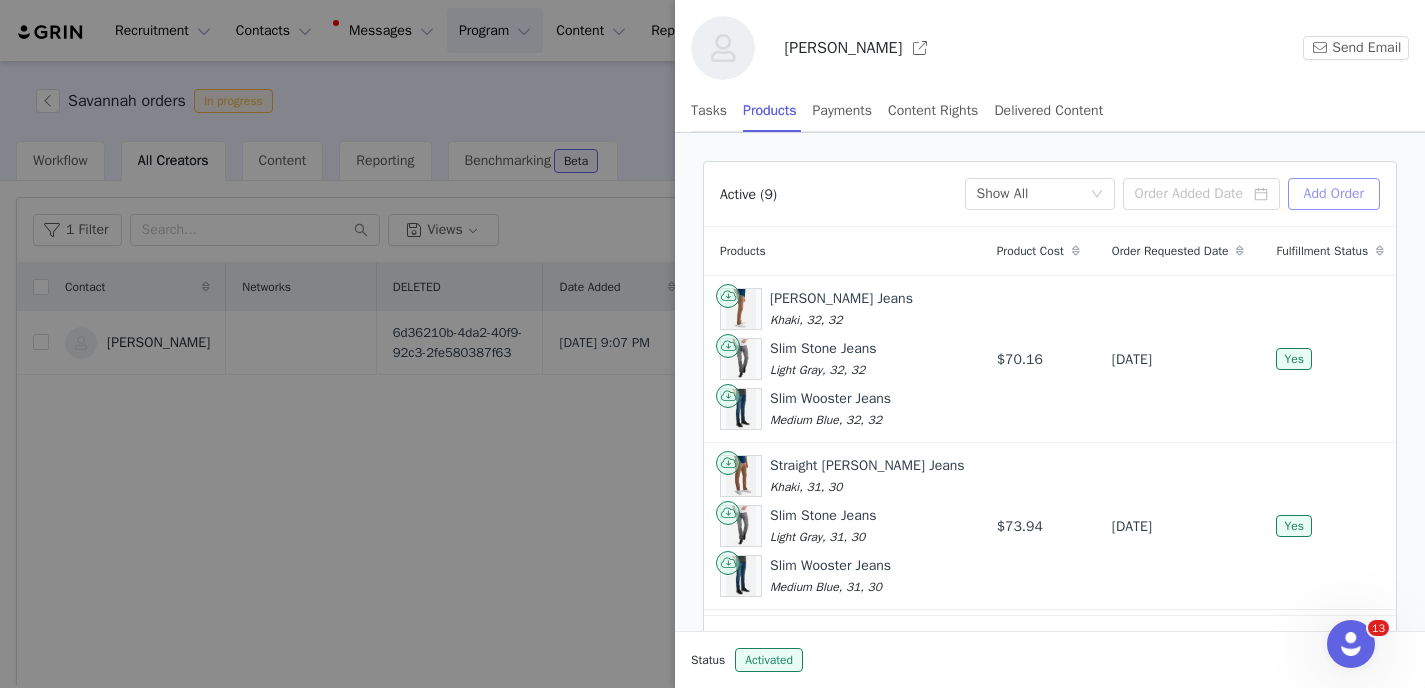click on "Add Order" at bounding box center [1334, 194] 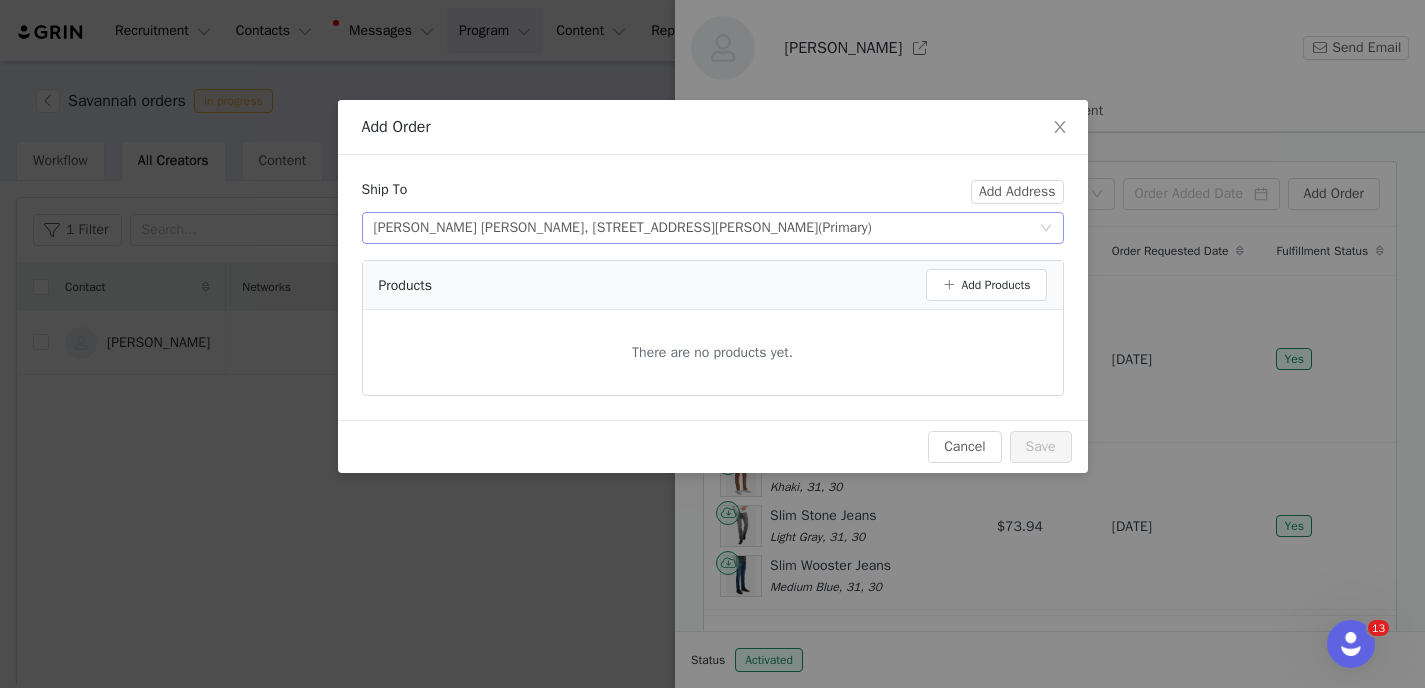 click 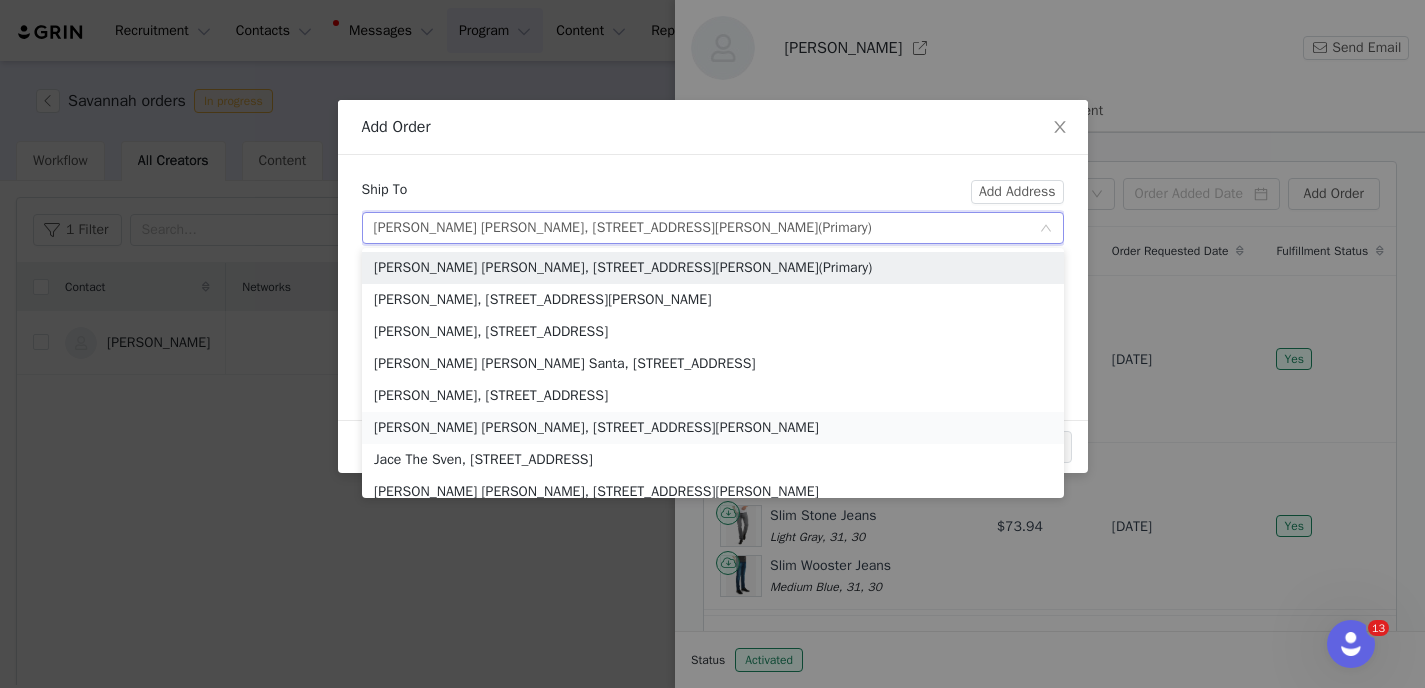 click on "Nicole Marie, 821 Fieldcrest Dr, Neenah, WI, 54956, United States" at bounding box center [713, 428] 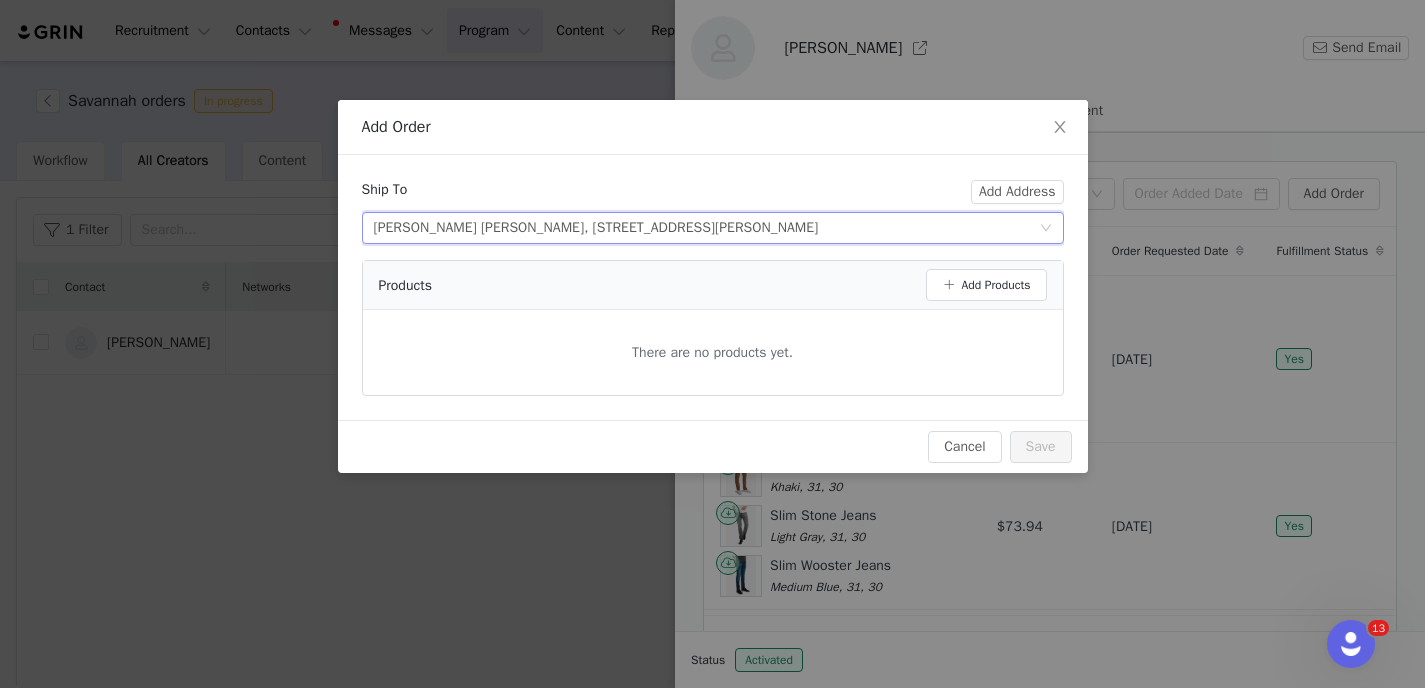 click on "There are no products yet." at bounding box center (713, 352) 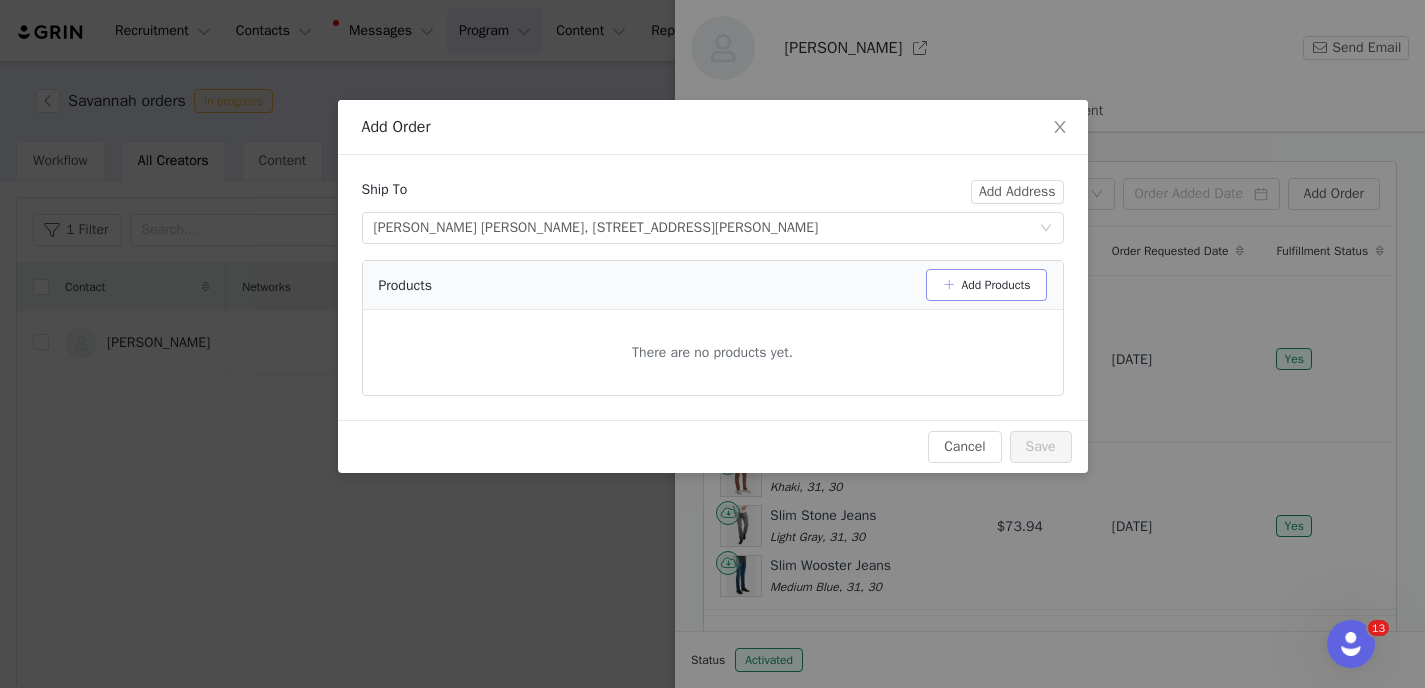 click on "Add Products" at bounding box center [986, 285] 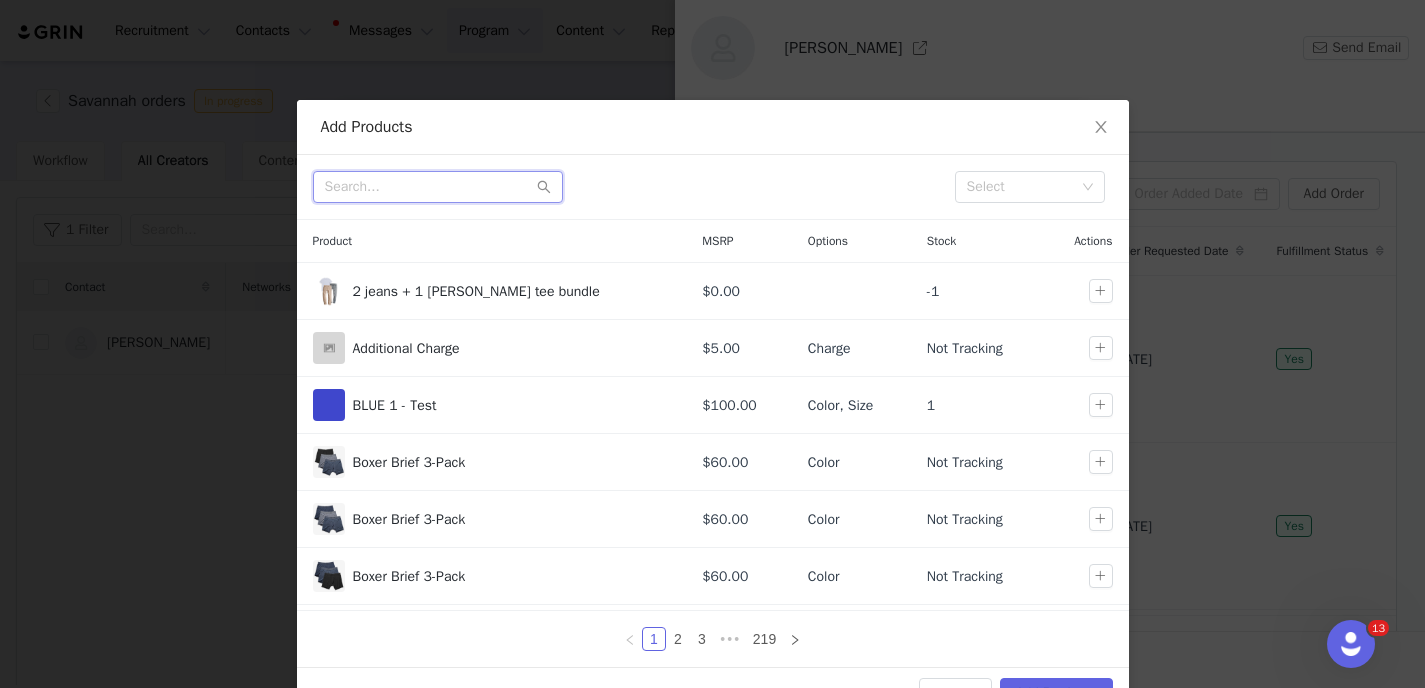 click at bounding box center [438, 187] 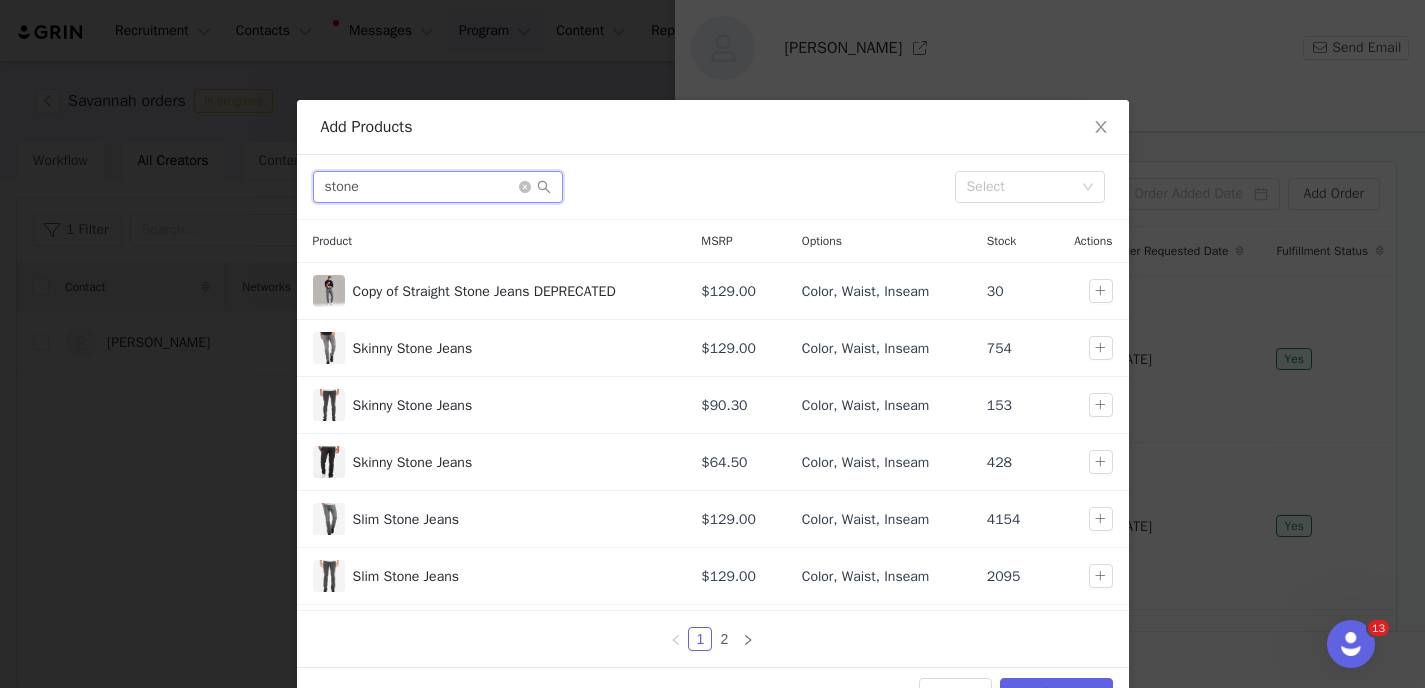 click on "stone" at bounding box center [438, 187] 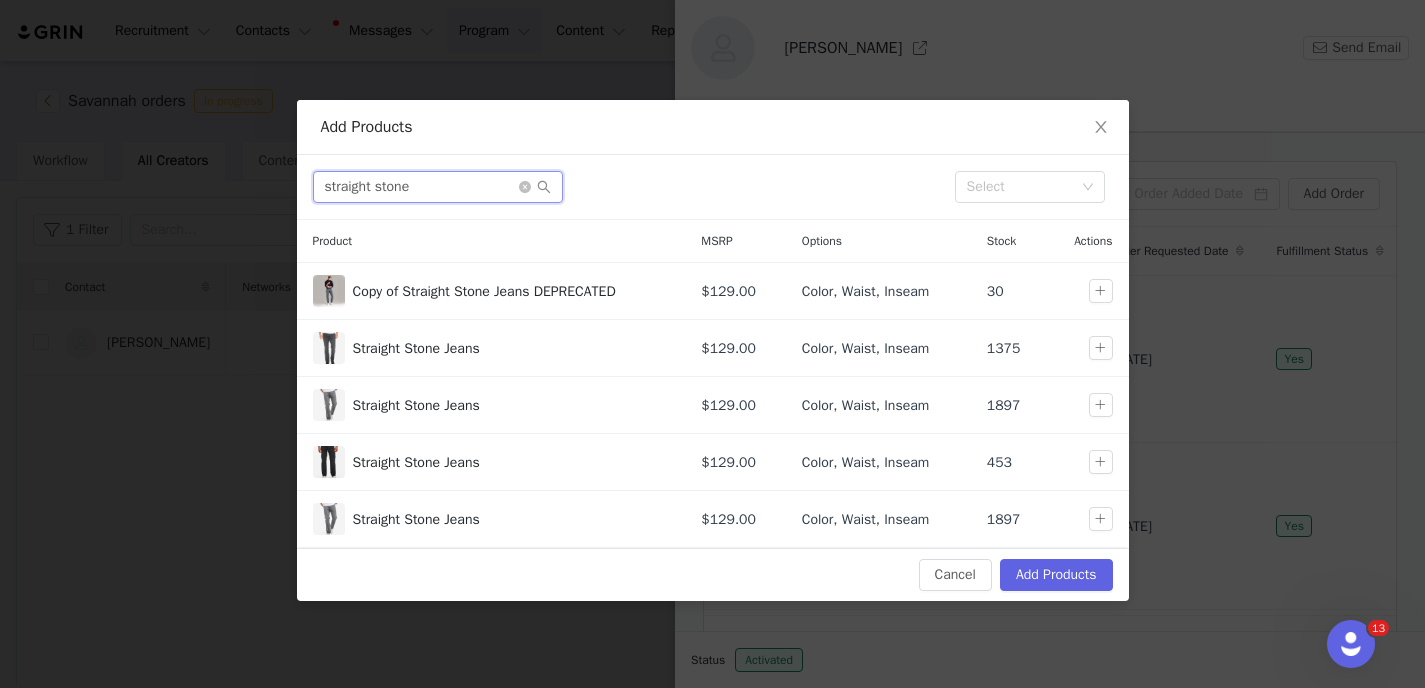 click on "straight stone" at bounding box center (438, 187) 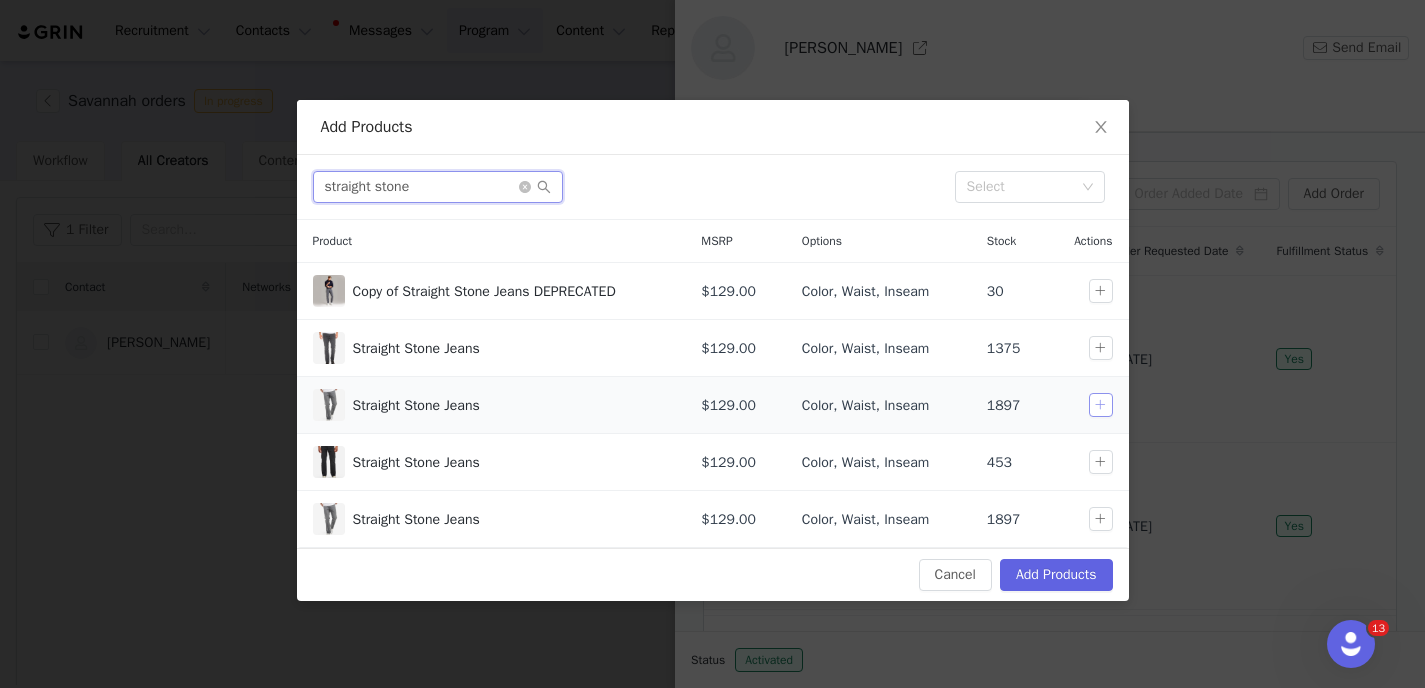 type on "straight stone" 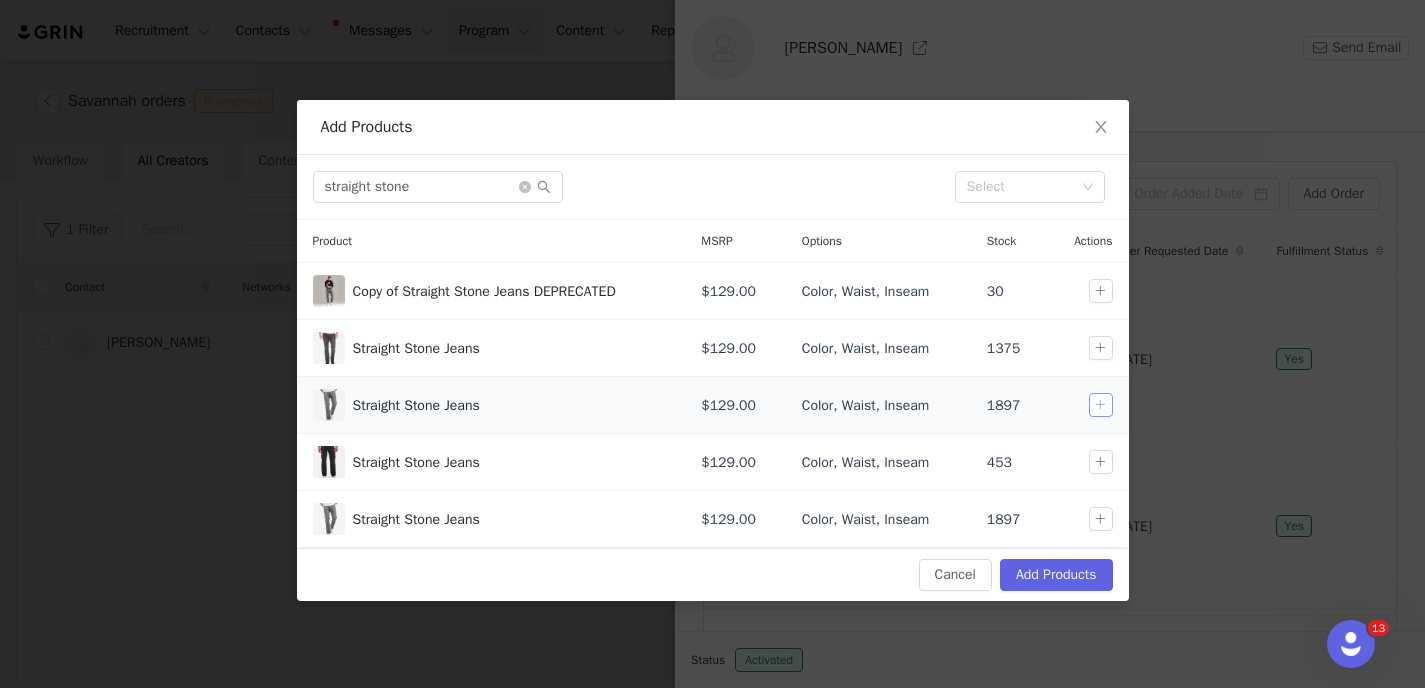 click at bounding box center (1101, 405) 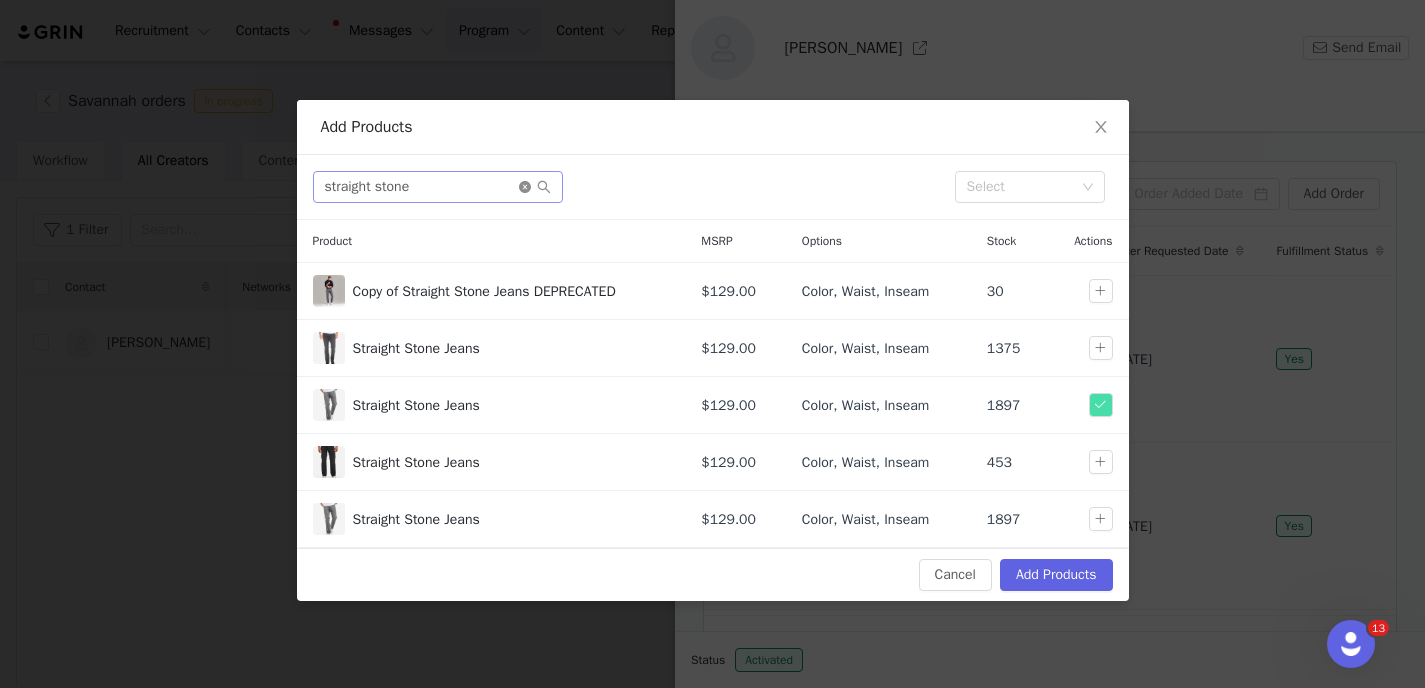 click 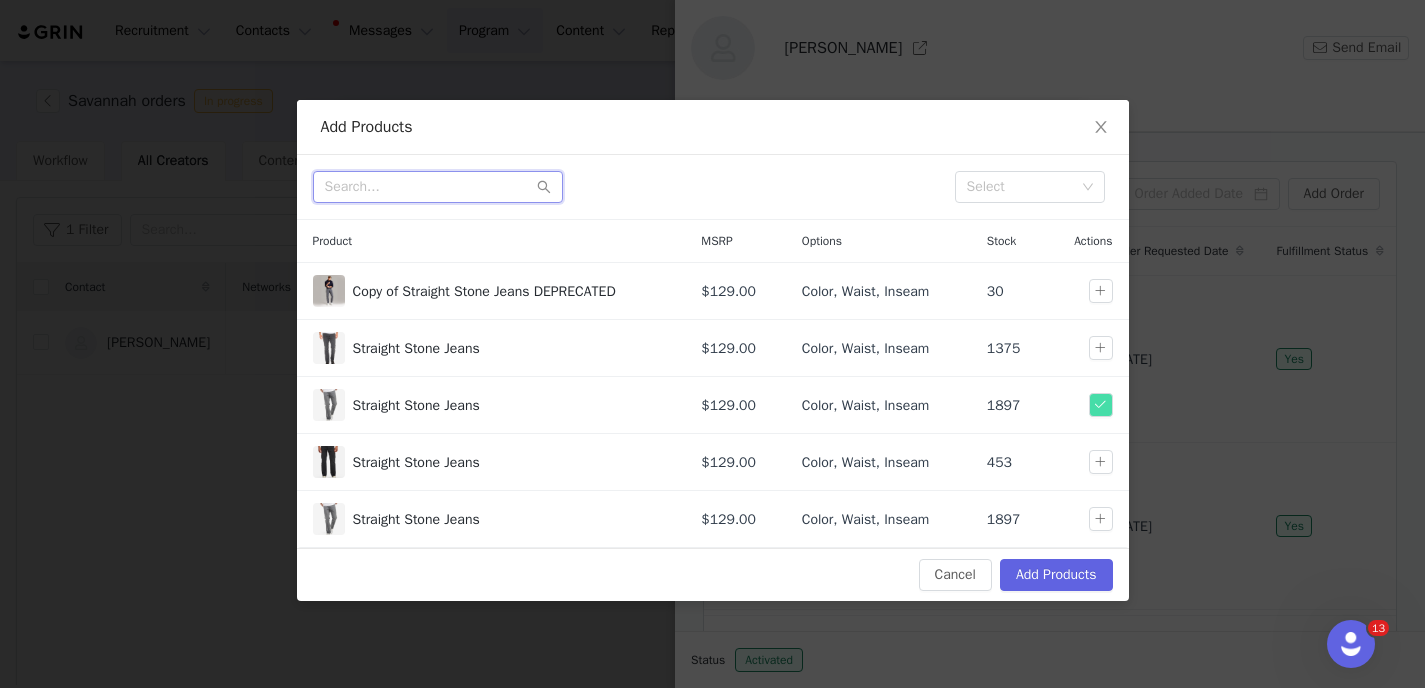 click at bounding box center (438, 187) 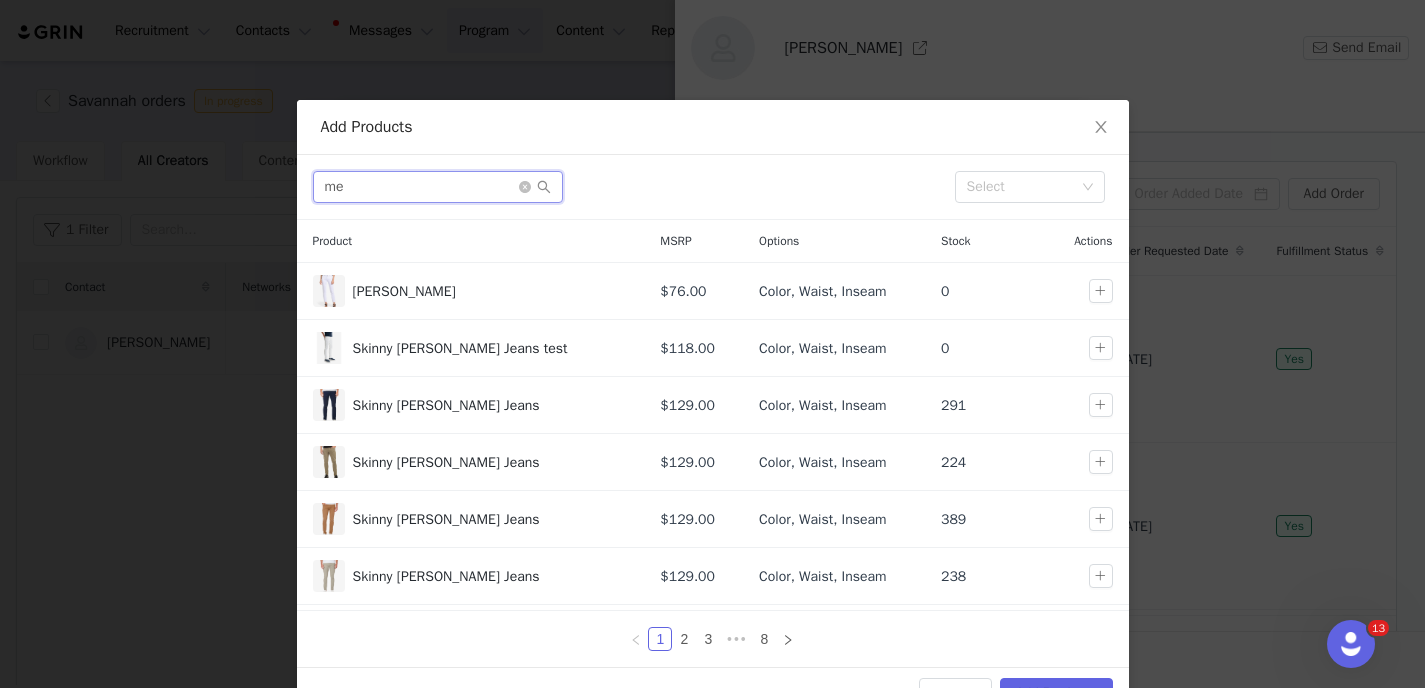 type on "m" 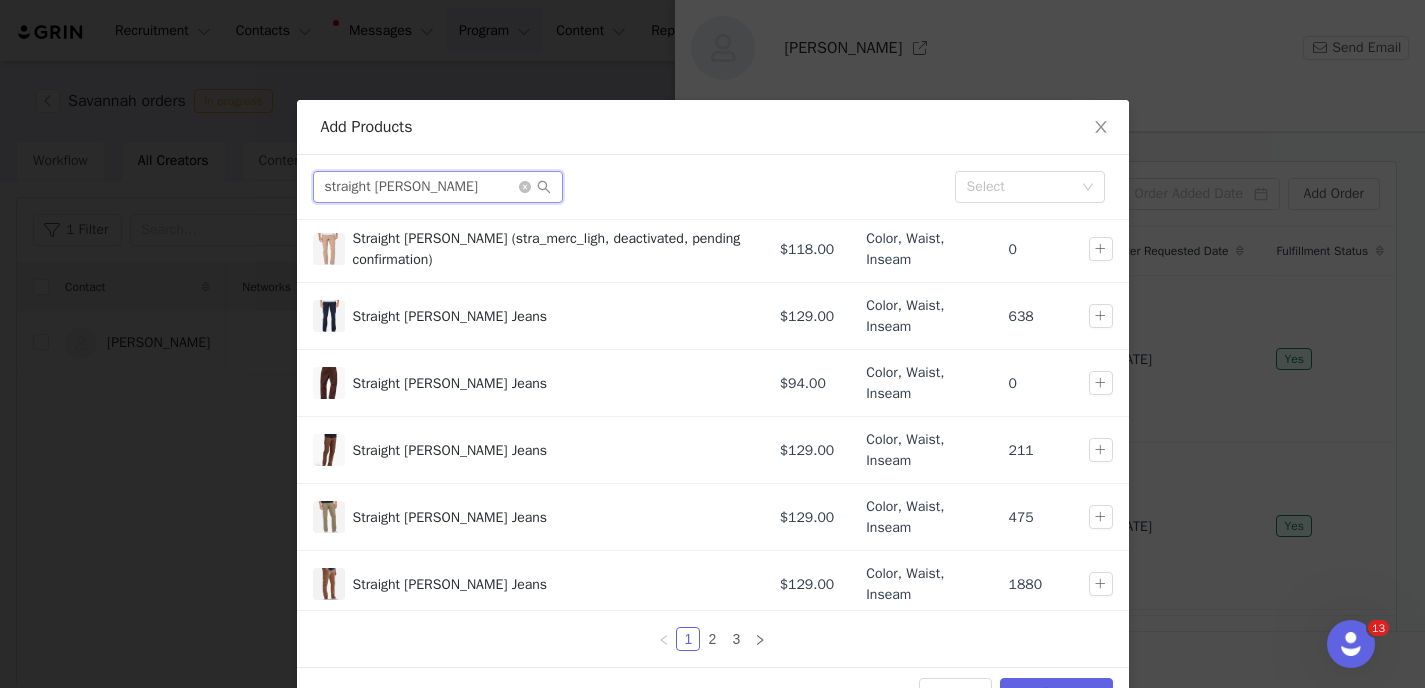 scroll, scrollTop: 322, scrollLeft: 0, axis: vertical 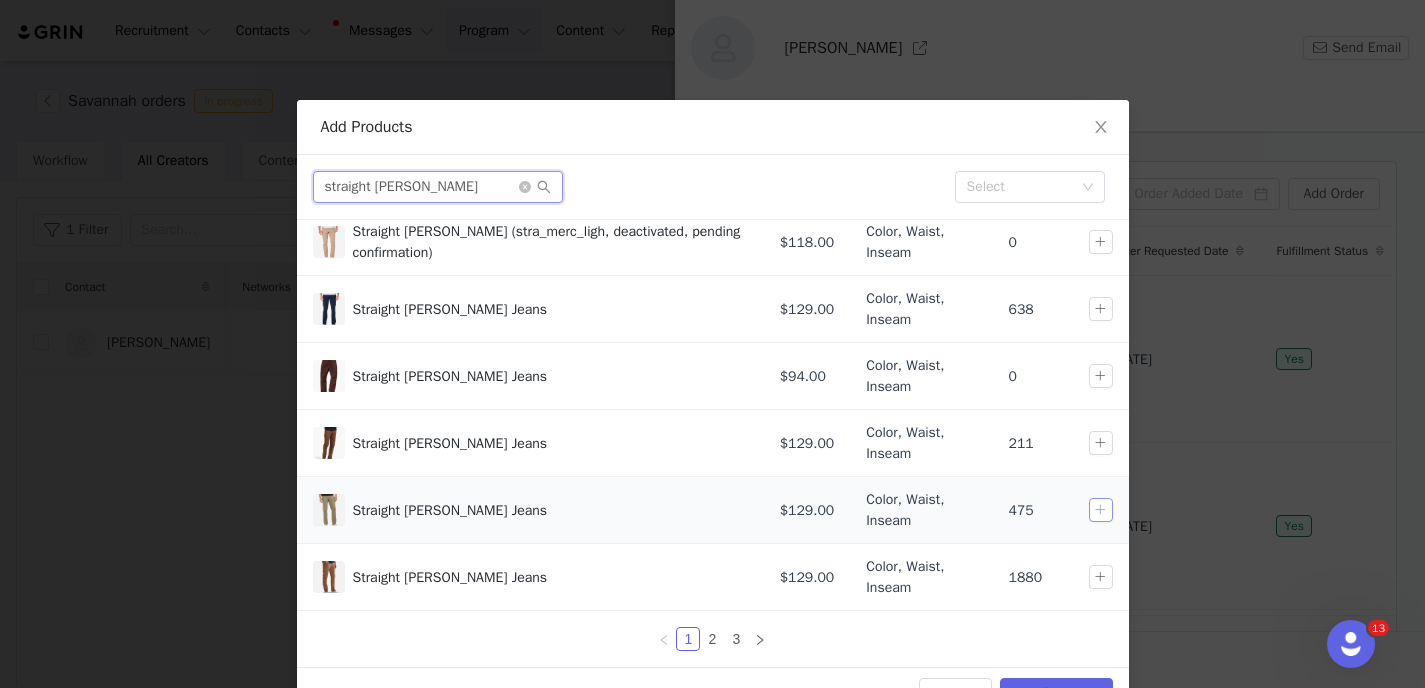type on "straight mercer" 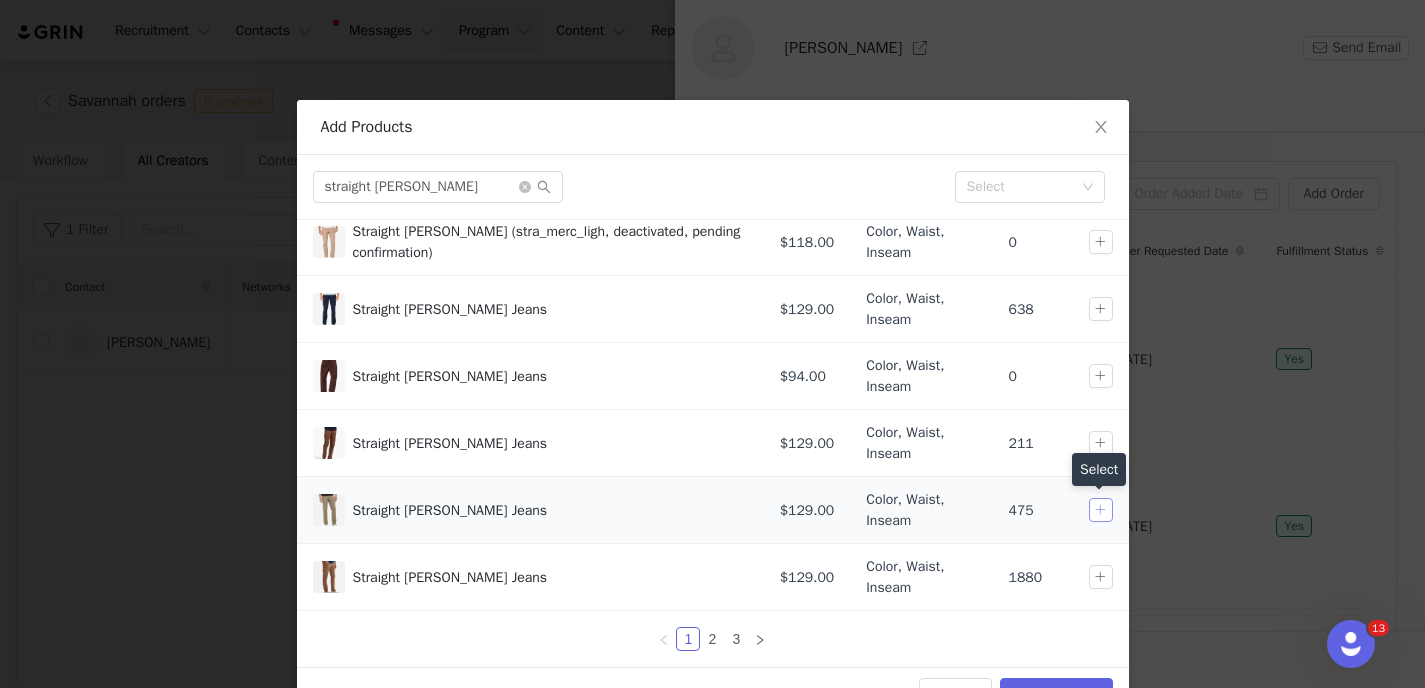 click at bounding box center (1101, 510) 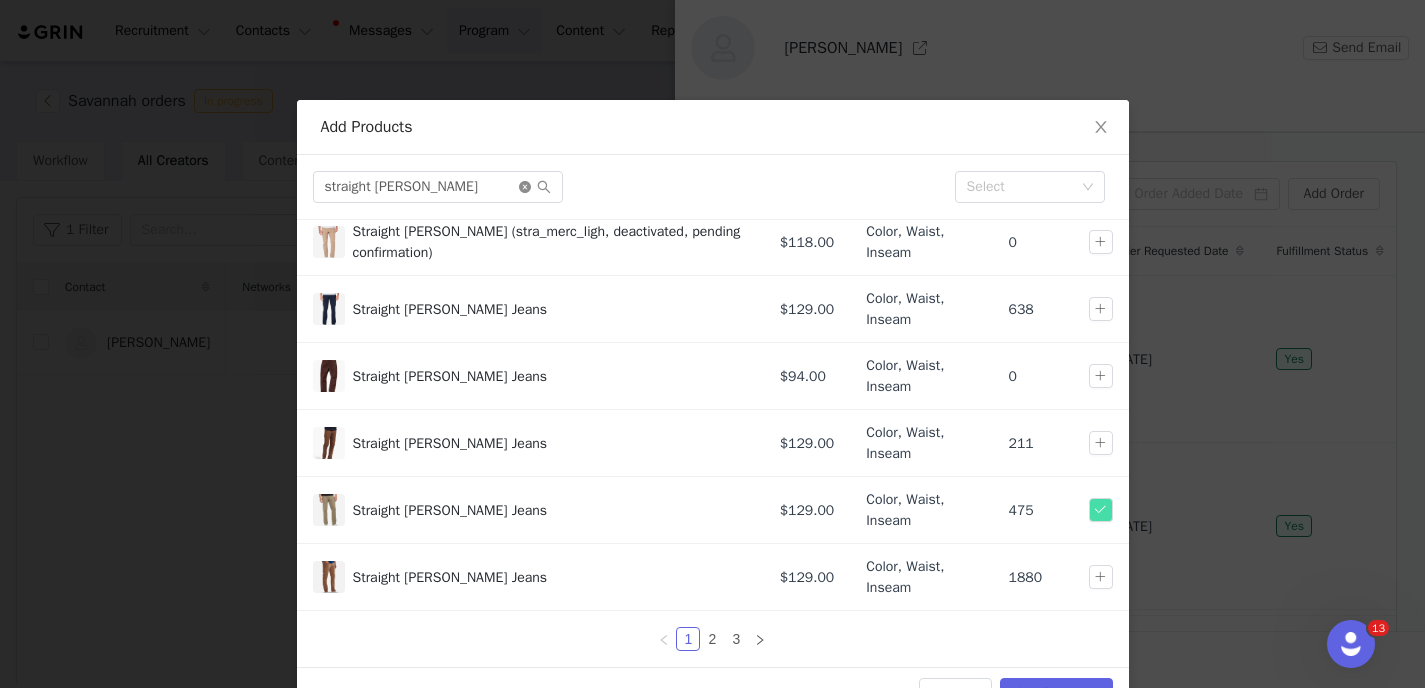 click 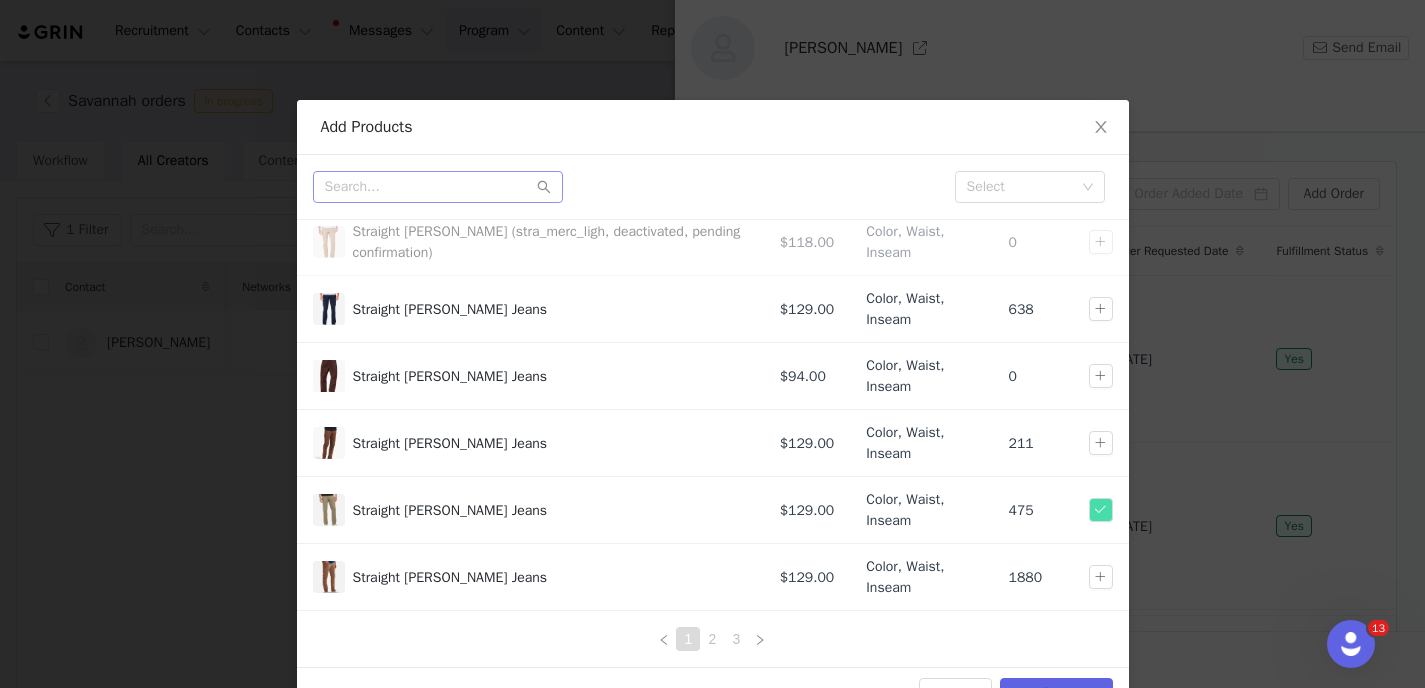 scroll, scrollTop: 0, scrollLeft: 0, axis: both 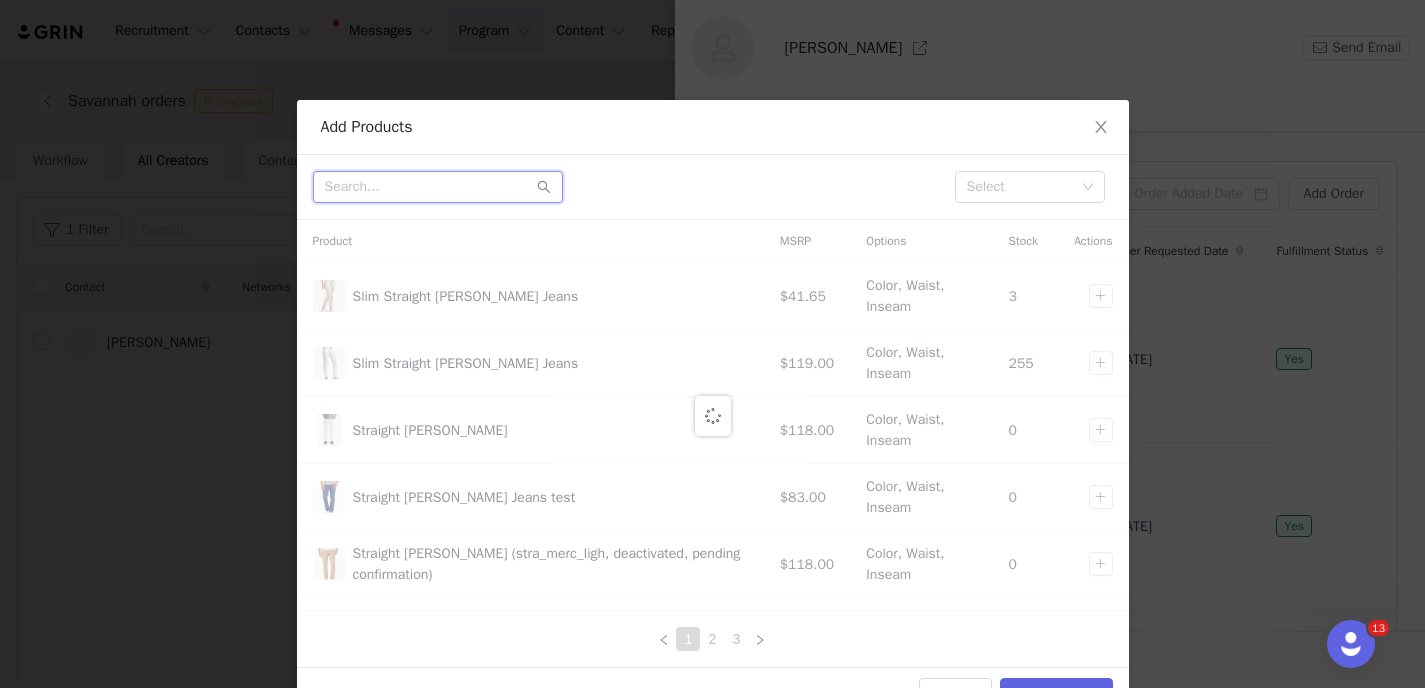 click at bounding box center [438, 187] 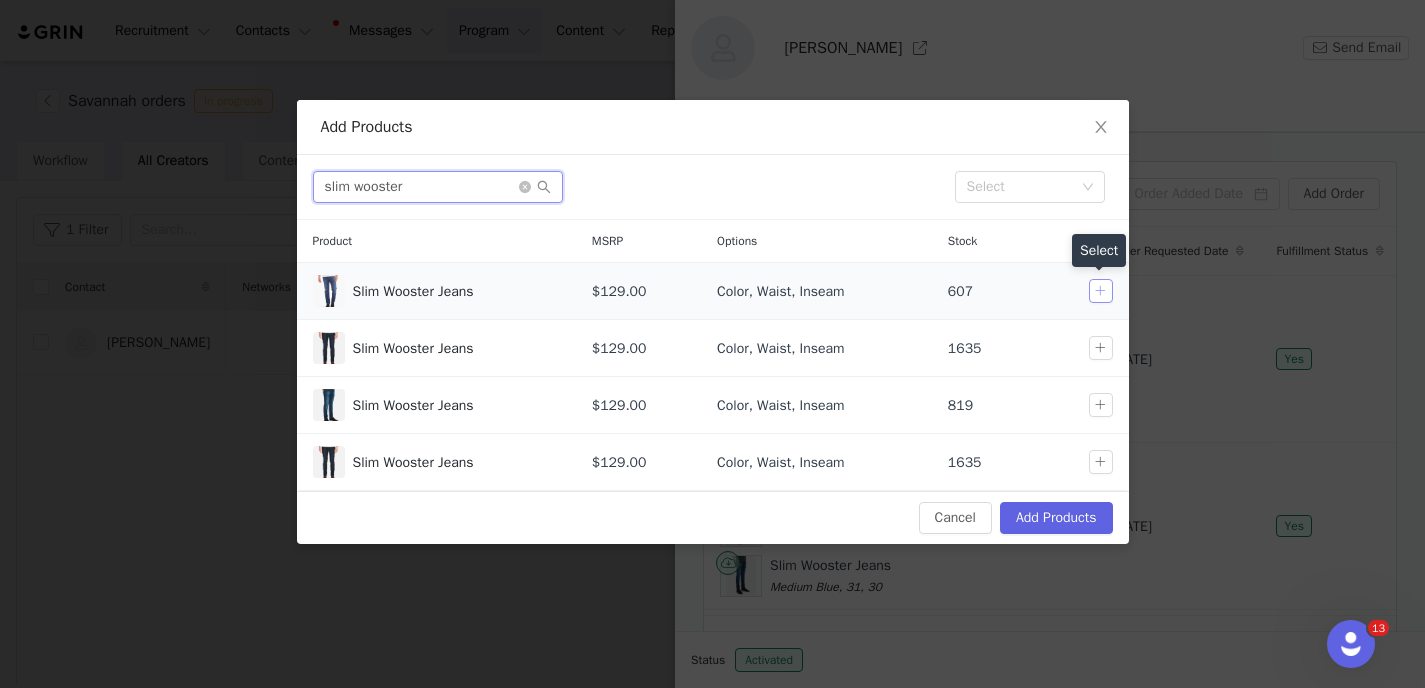type on "slim wooster" 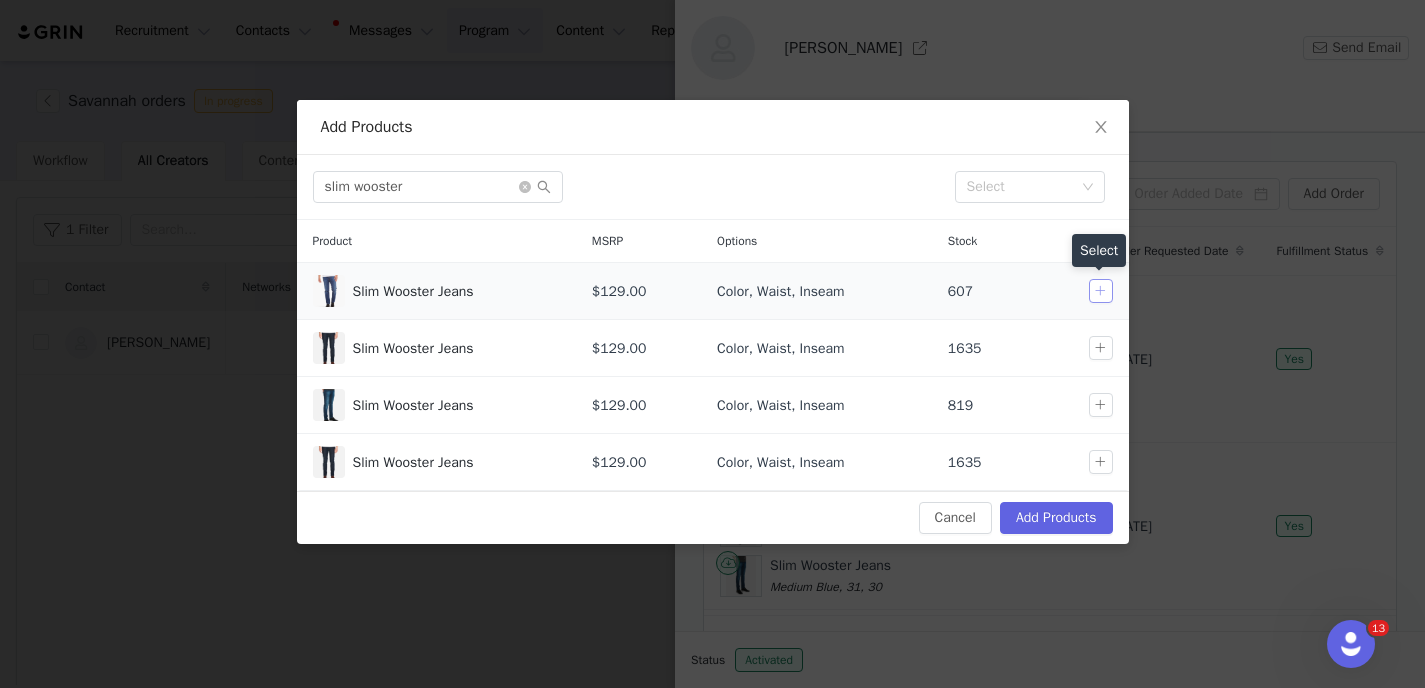 click at bounding box center [1101, 291] 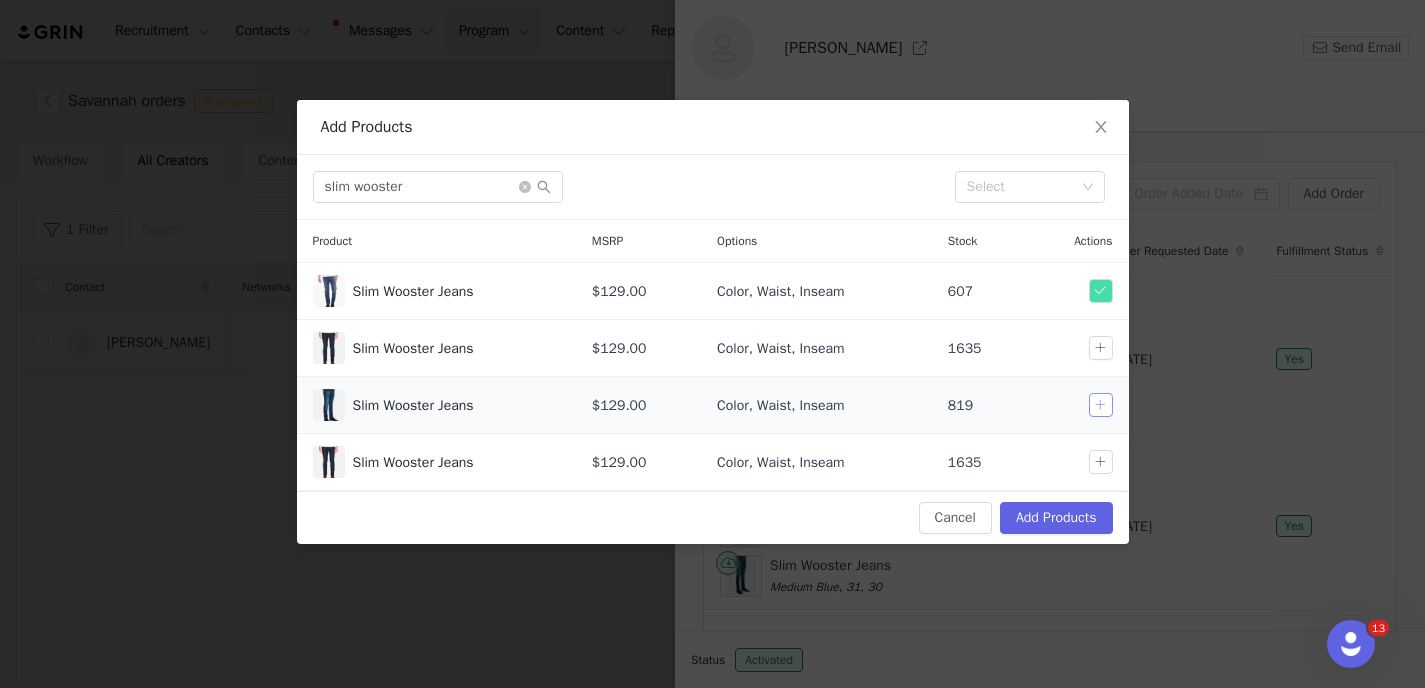 click at bounding box center [1101, 405] 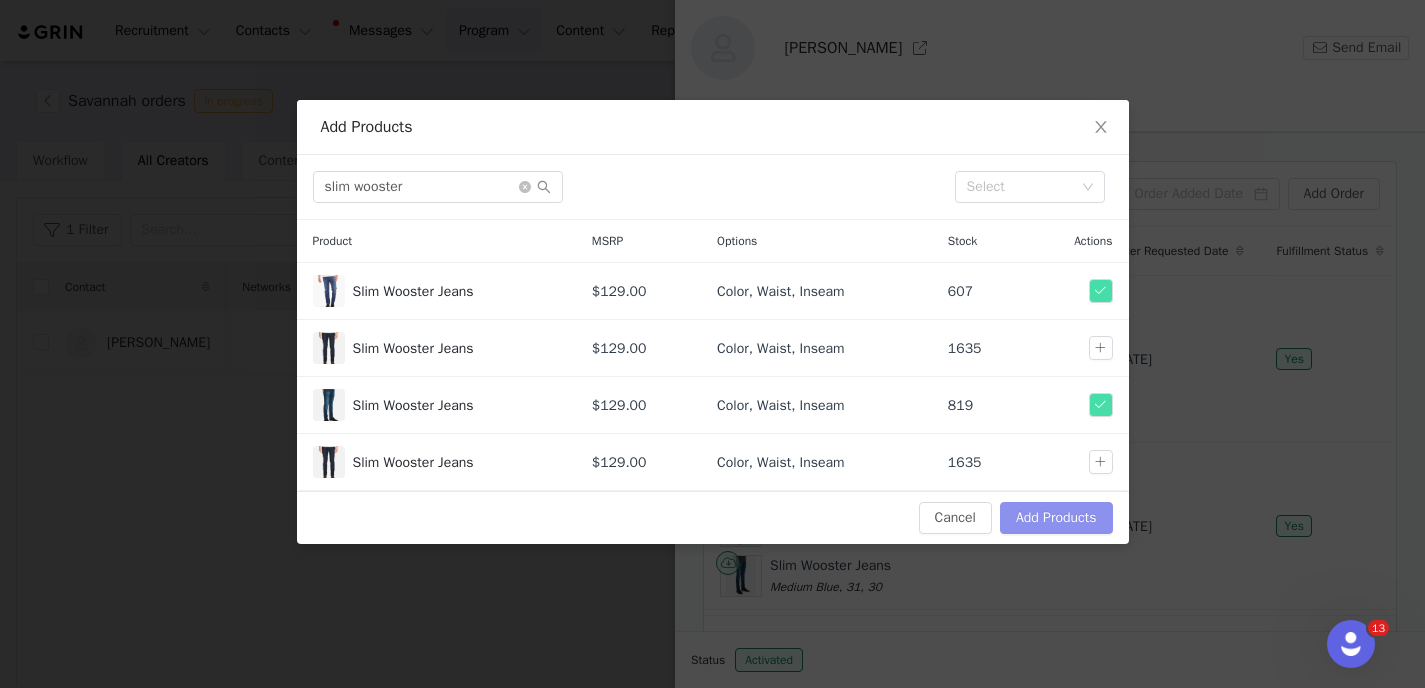 click on "Add Products" at bounding box center [1056, 518] 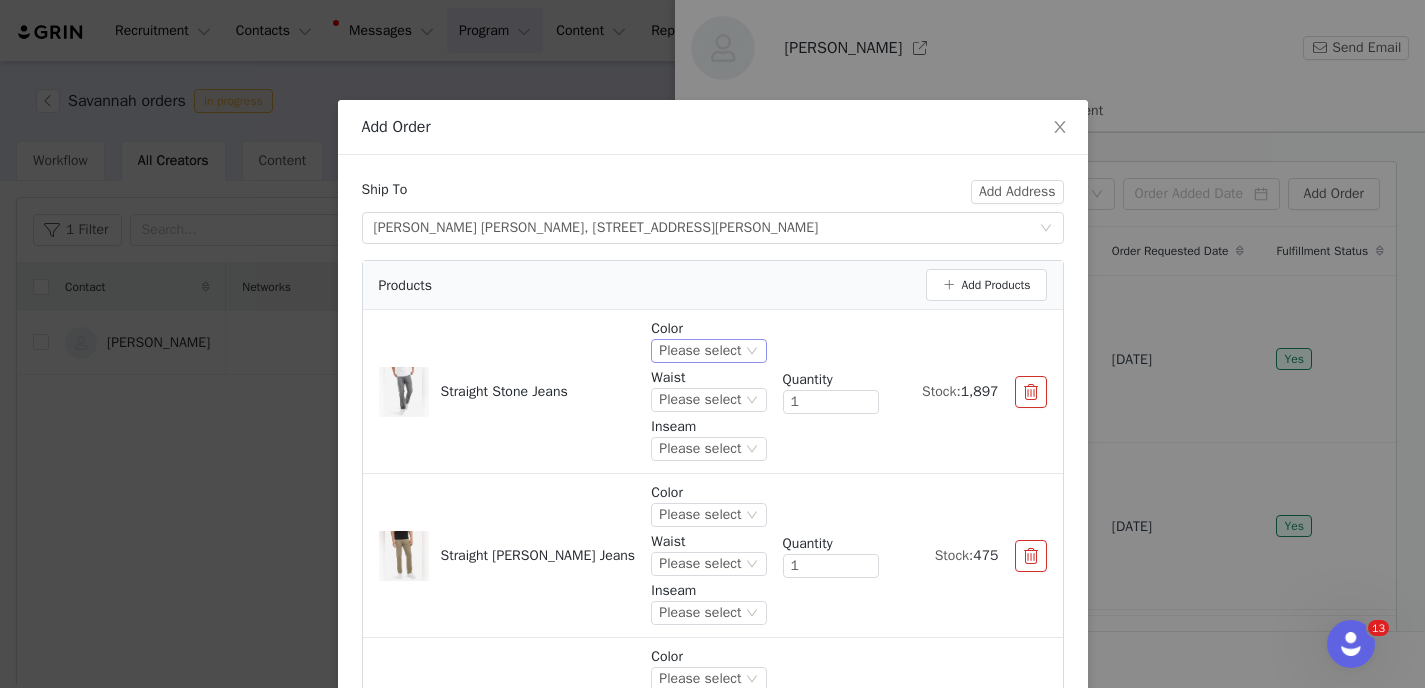 click on "Please select" at bounding box center [700, 351] 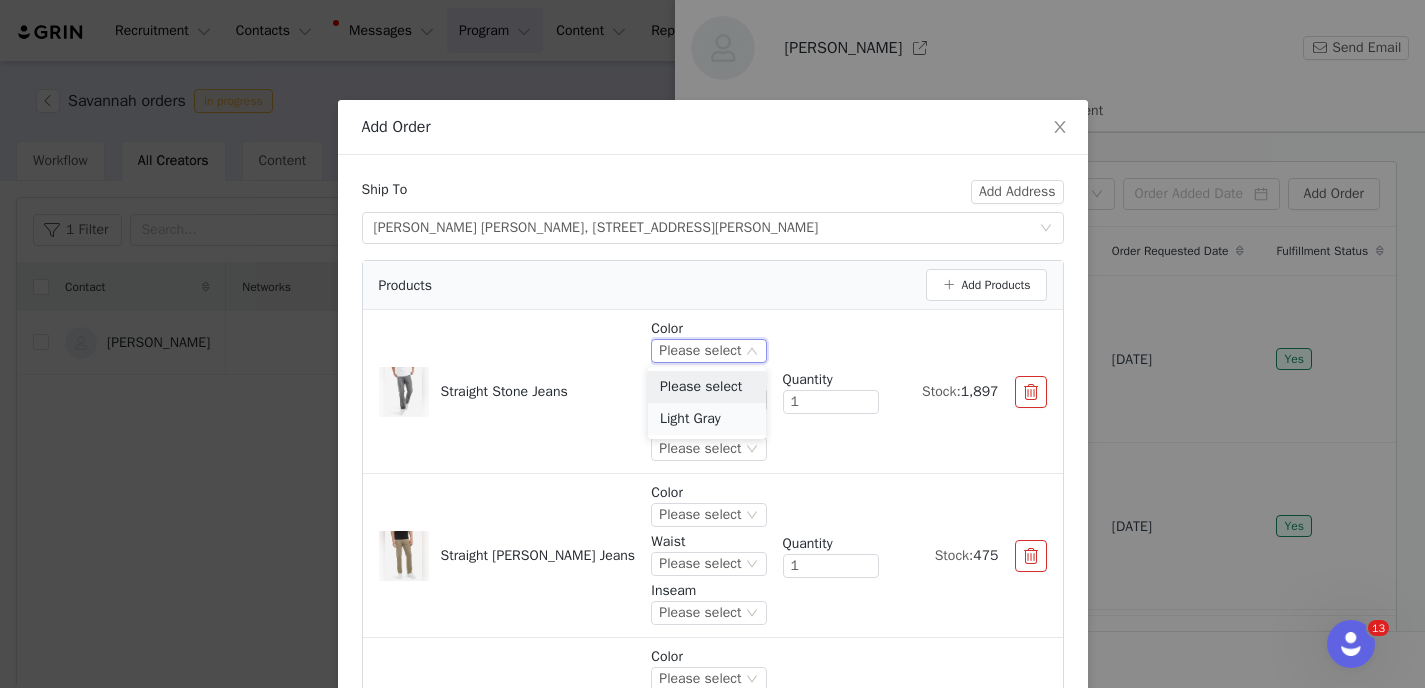 click on "Light Gray" at bounding box center (707, 419) 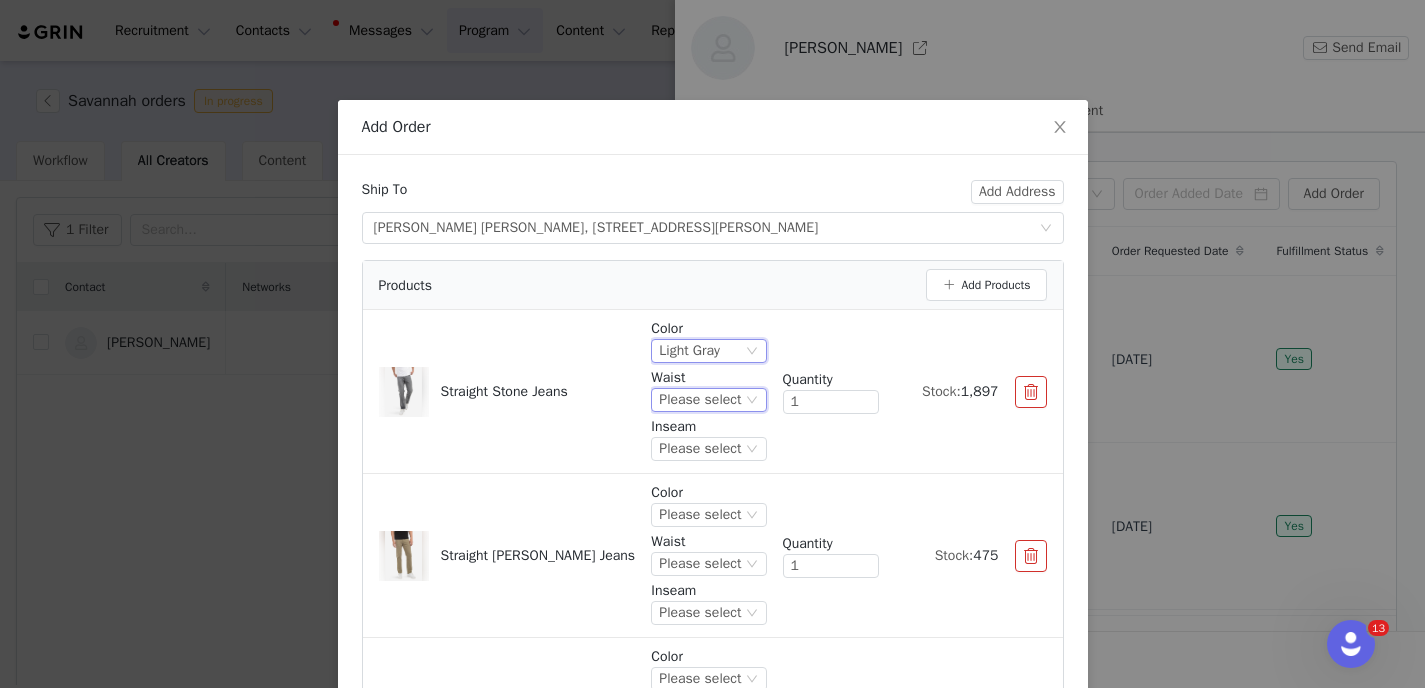 click on "Please select" at bounding box center [700, 400] 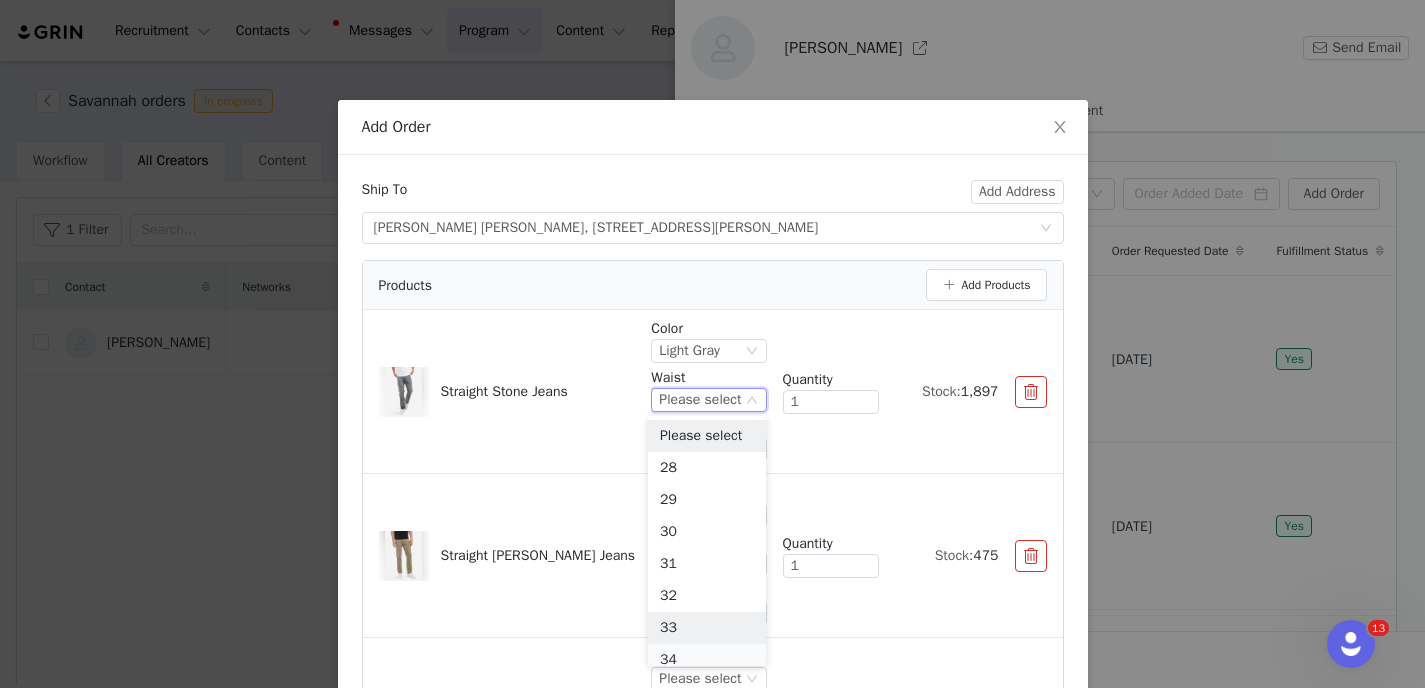 scroll, scrollTop: 10, scrollLeft: 0, axis: vertical 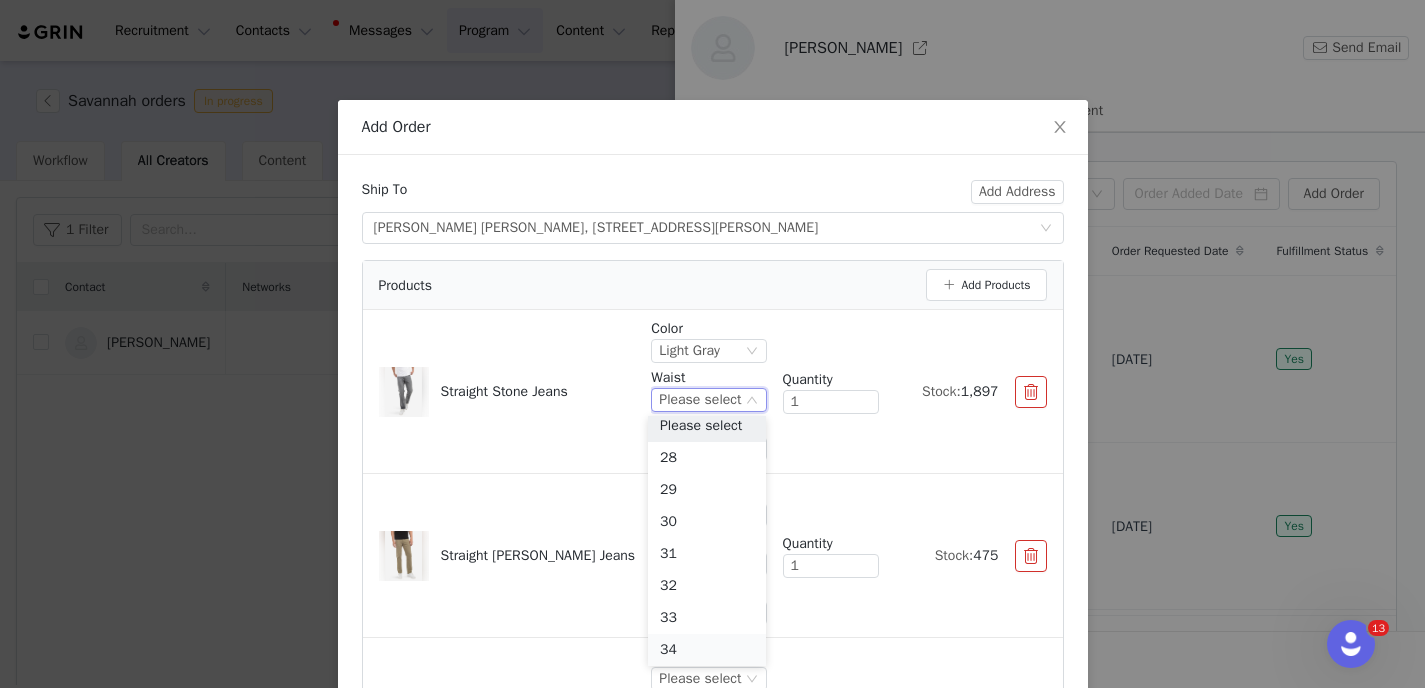 click on "34" at bounding box center [707, 650] 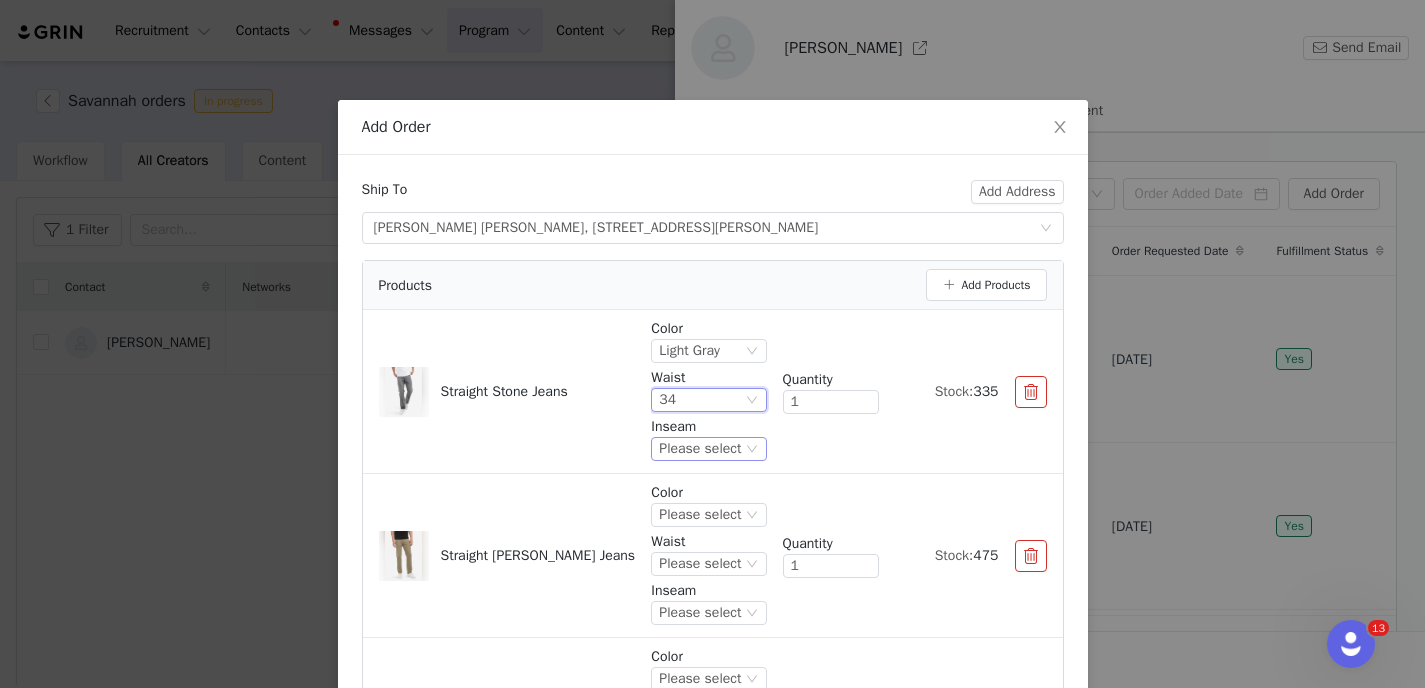 click on "Please select" at bounding box center (700, 449) 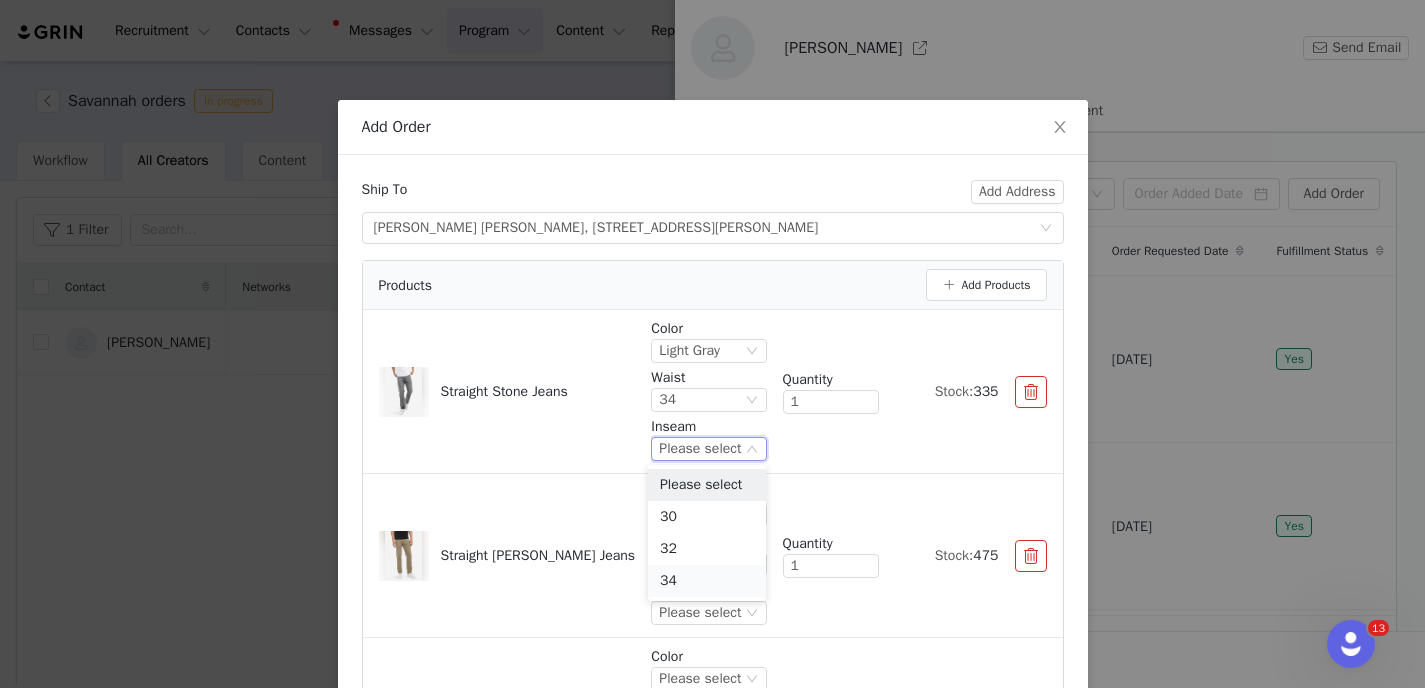 click on "34" at bounding box center [707, 581] 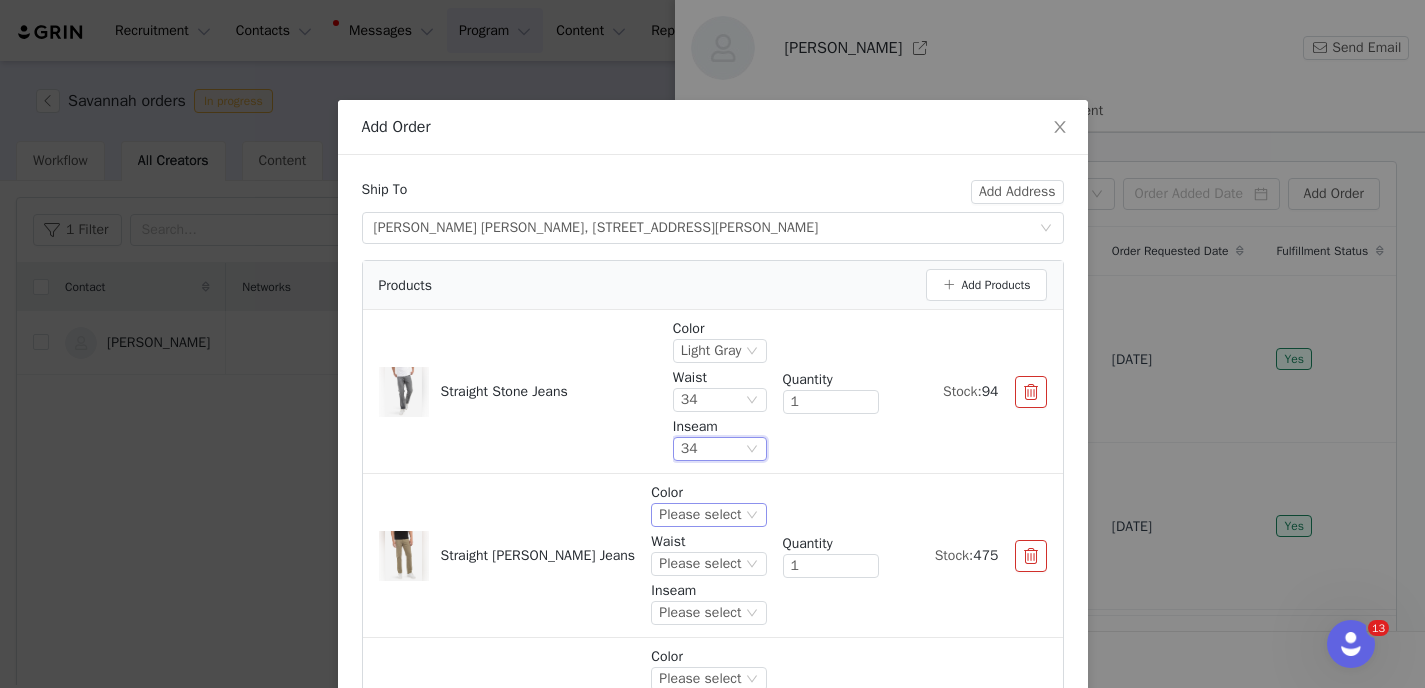 click on "Please select" at bounding box center (700, 515) 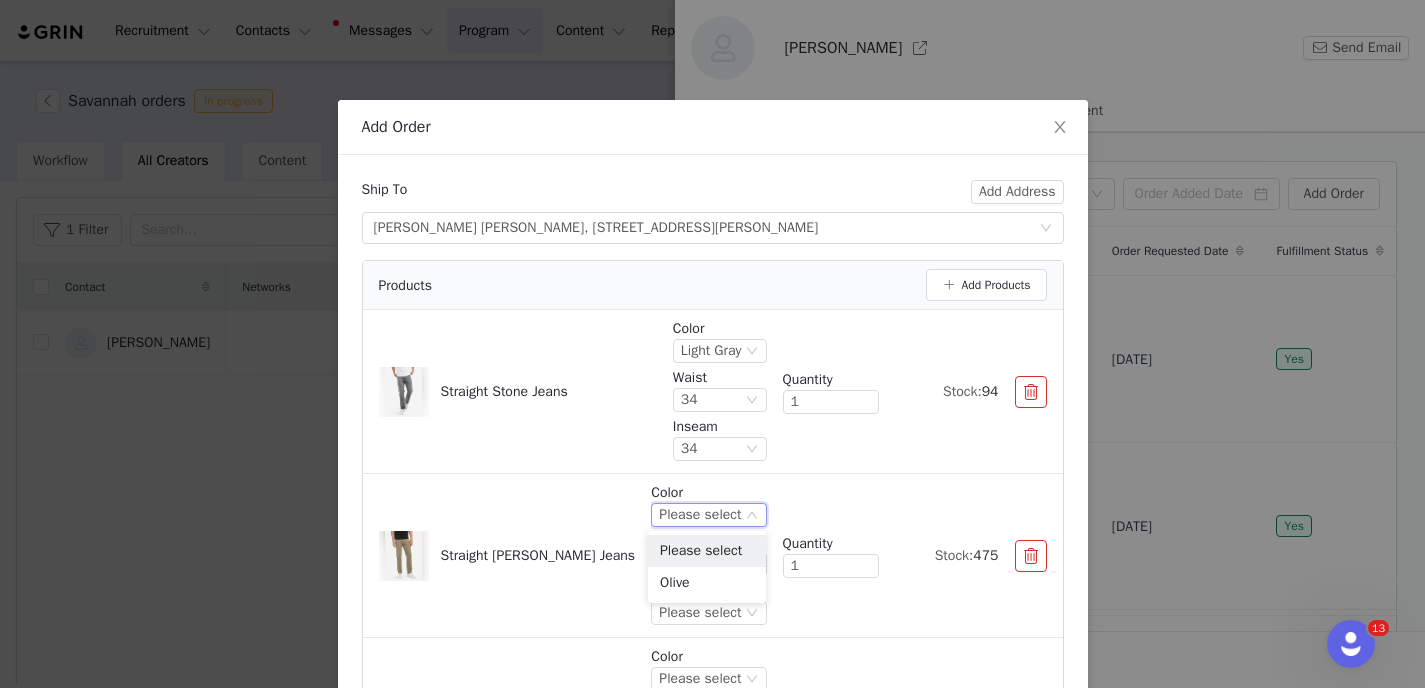 click at bounding box center [1031, 556] 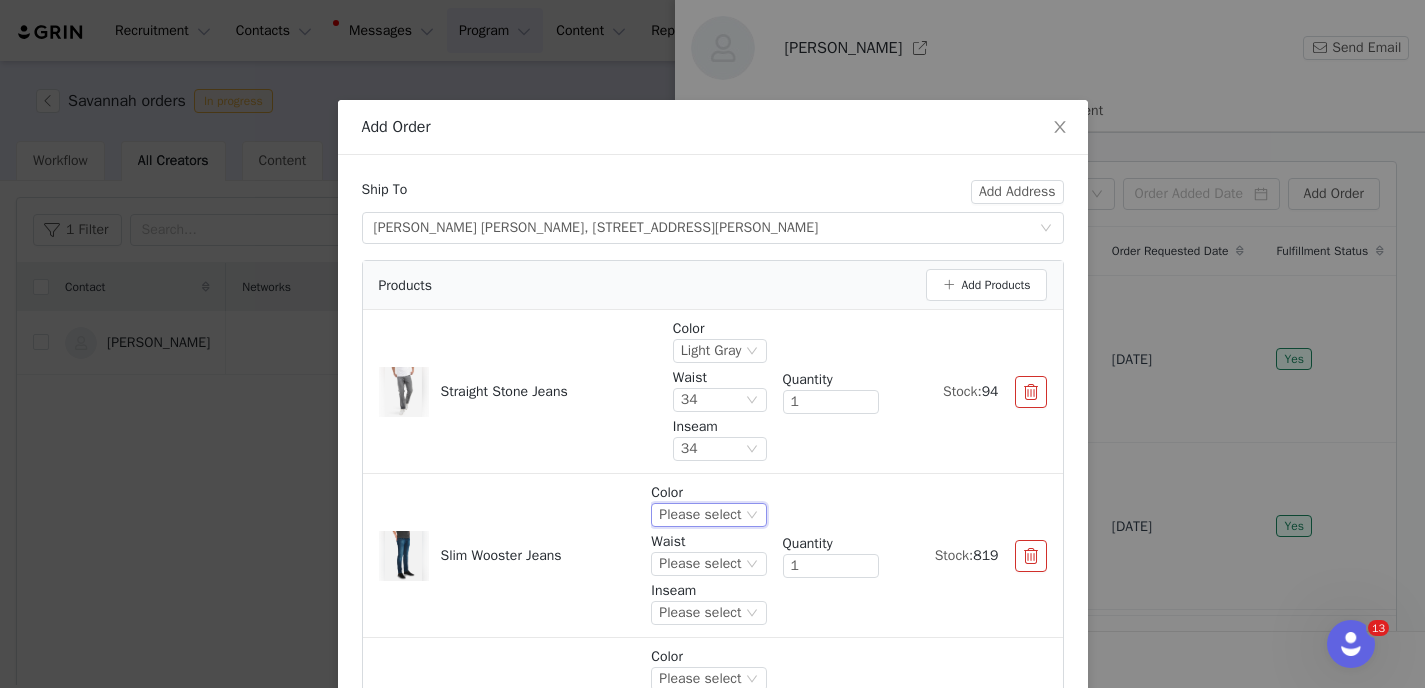 click on "Please select" at bounding box center [700, 515] 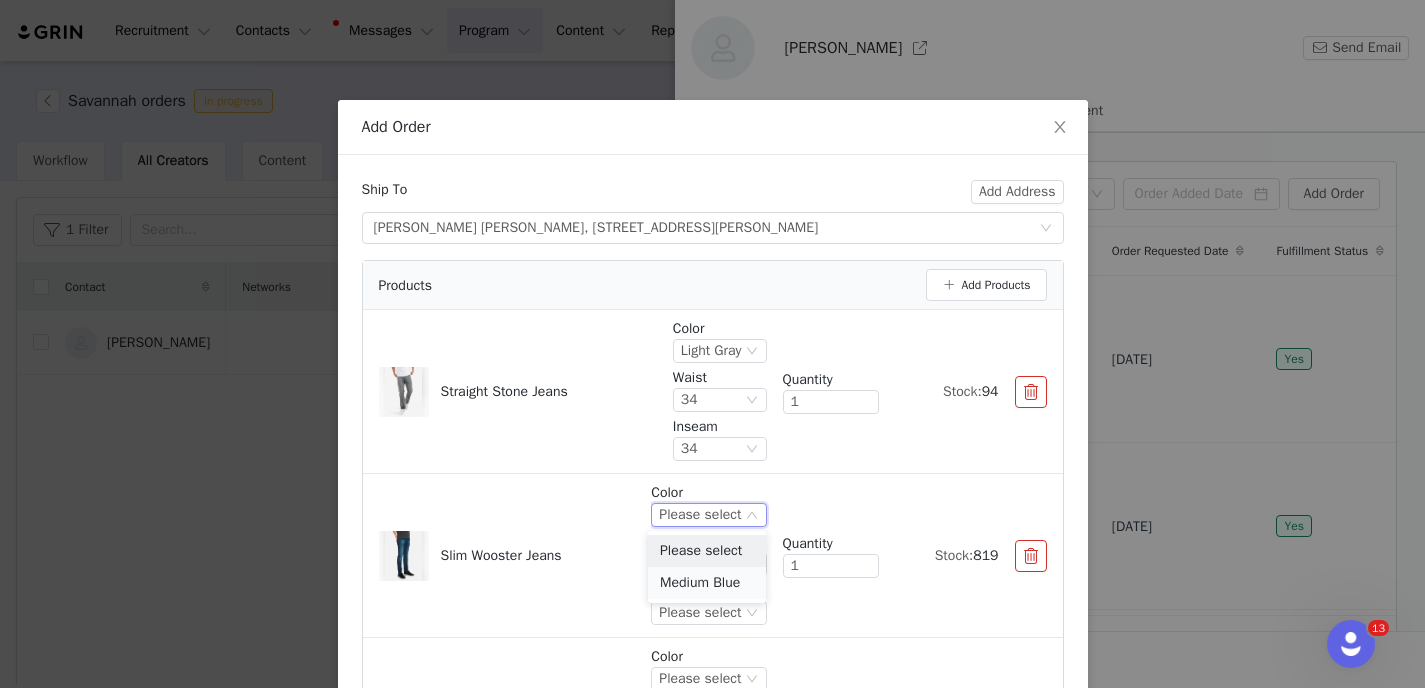 click on "Medium Blue" at bounding box center [707, 583] 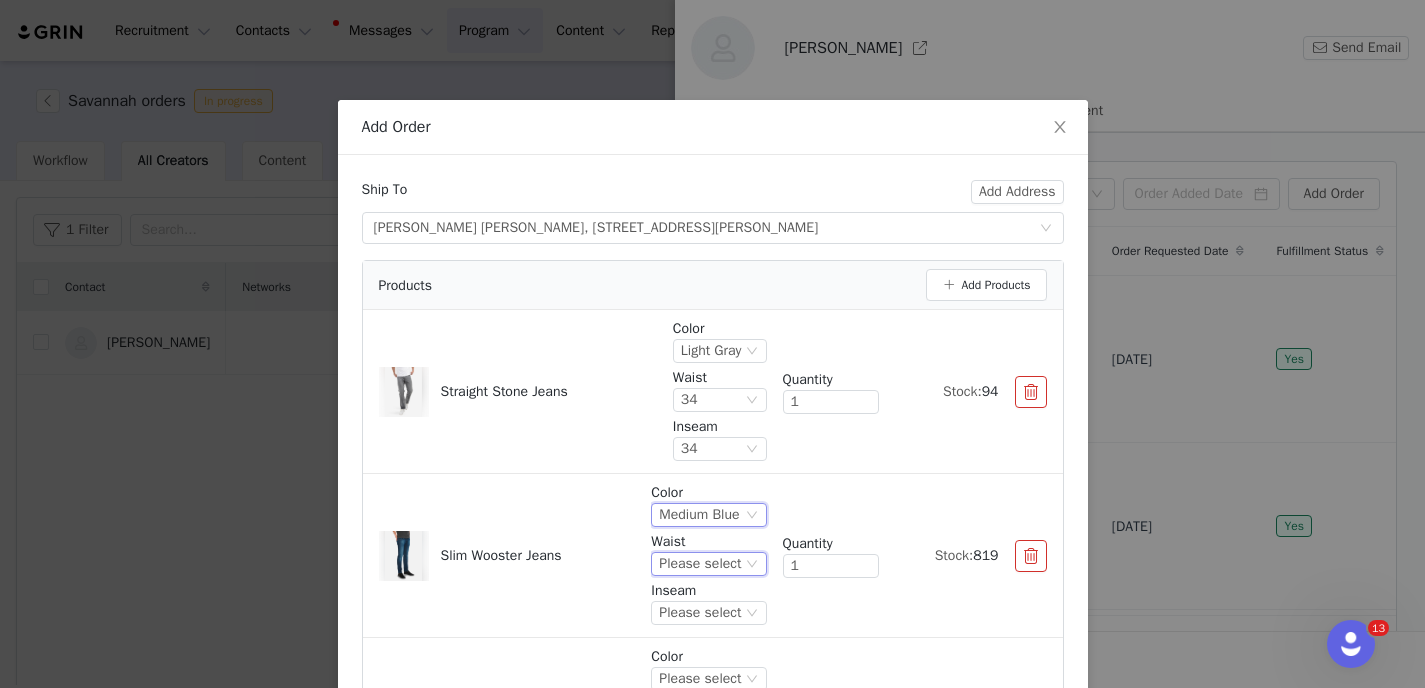 click on "Please select" at bounding box center (700, 564) 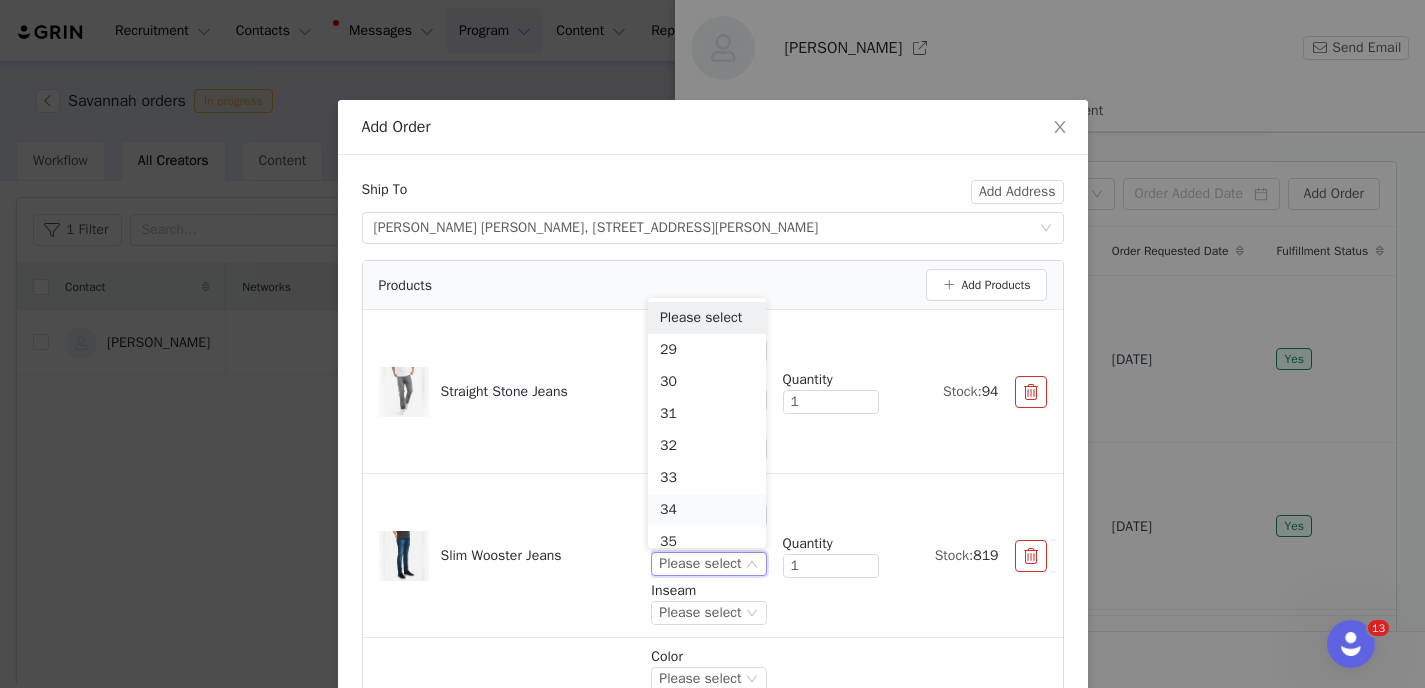 scroll, scrollTop: 10, scrollLeft: 0, axis: vertical 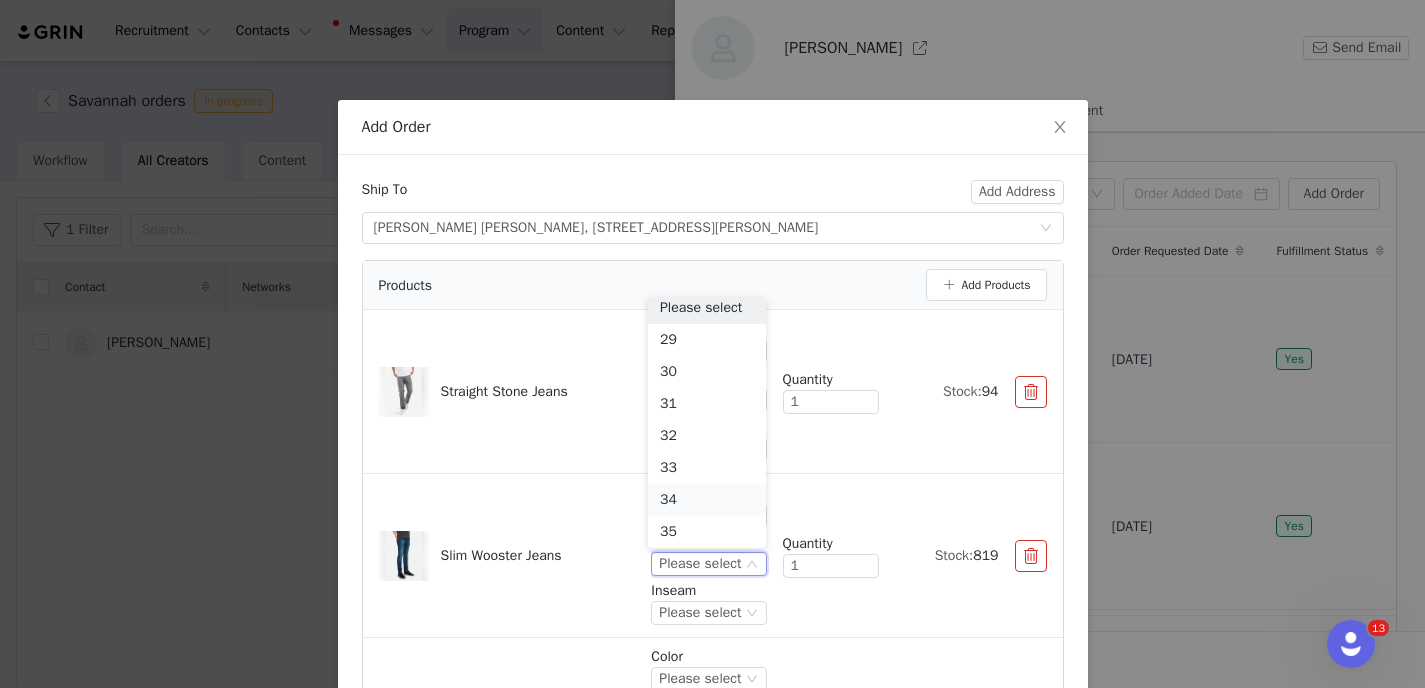 click on "34" at bounding box center (707, 500) 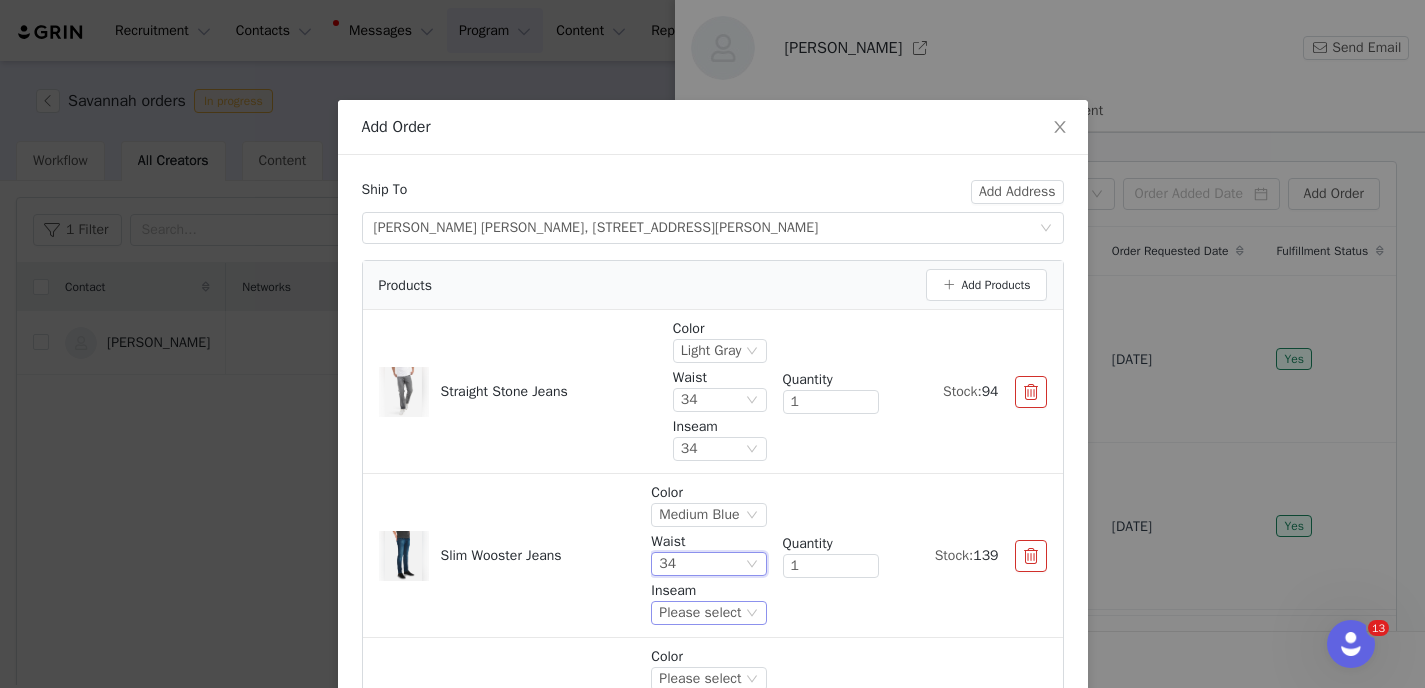 click on "Please select" at bounding box center (700, 613) 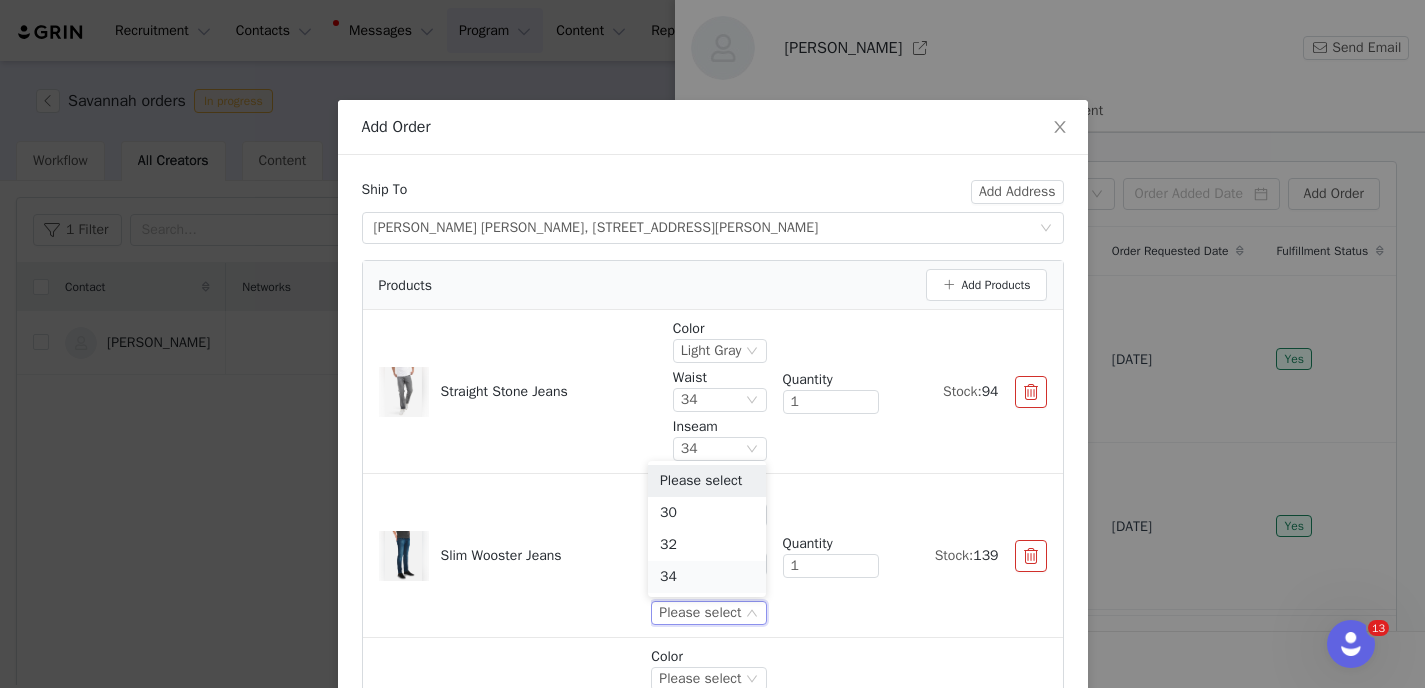 click on "34" at bounding box center (707, 577) 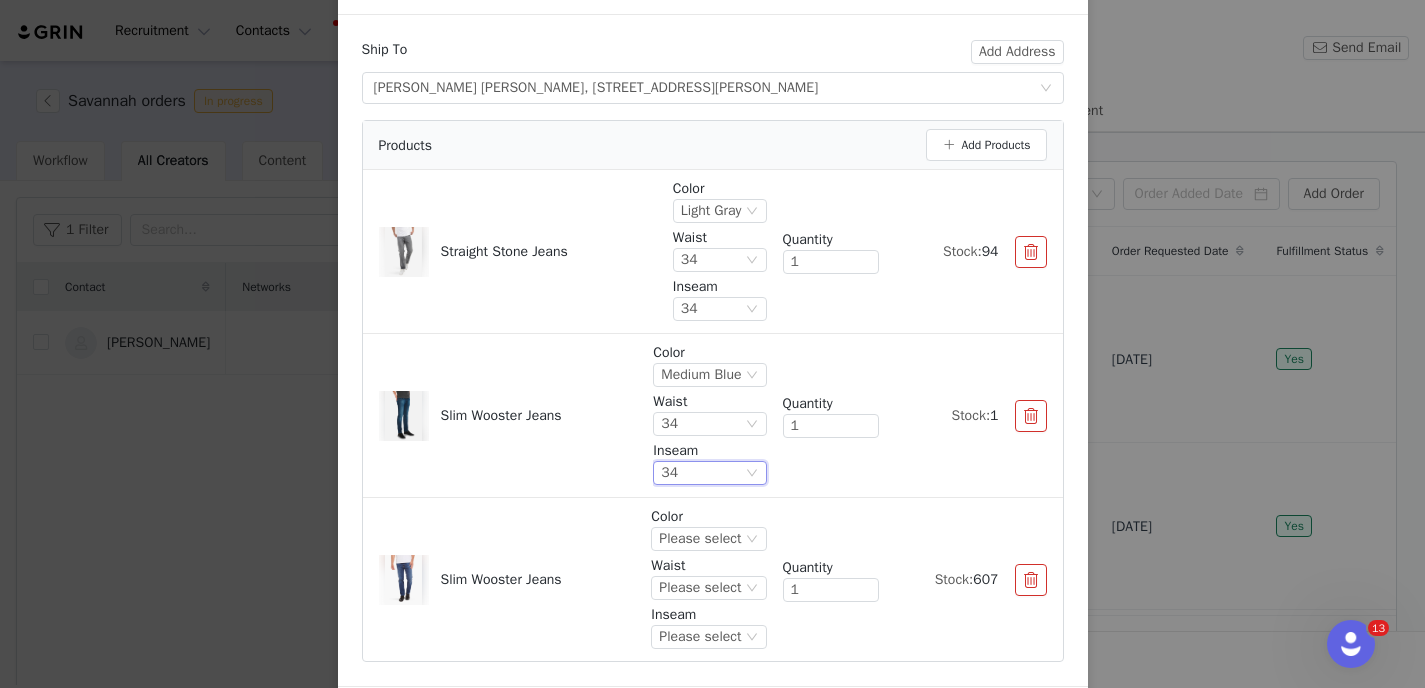 scroll, scrollTop: 181, scrollLeft: 0, axis: vertical 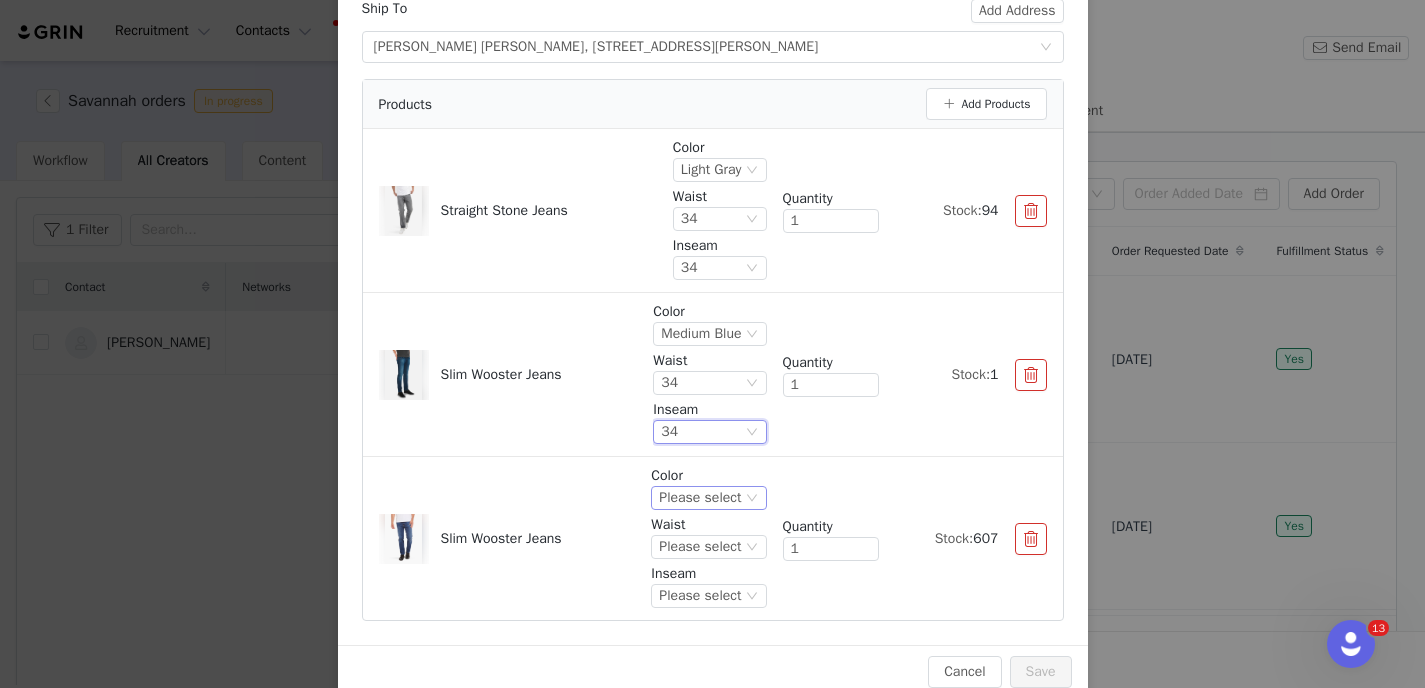 click on "Please select" at bounding box center [700, 498] 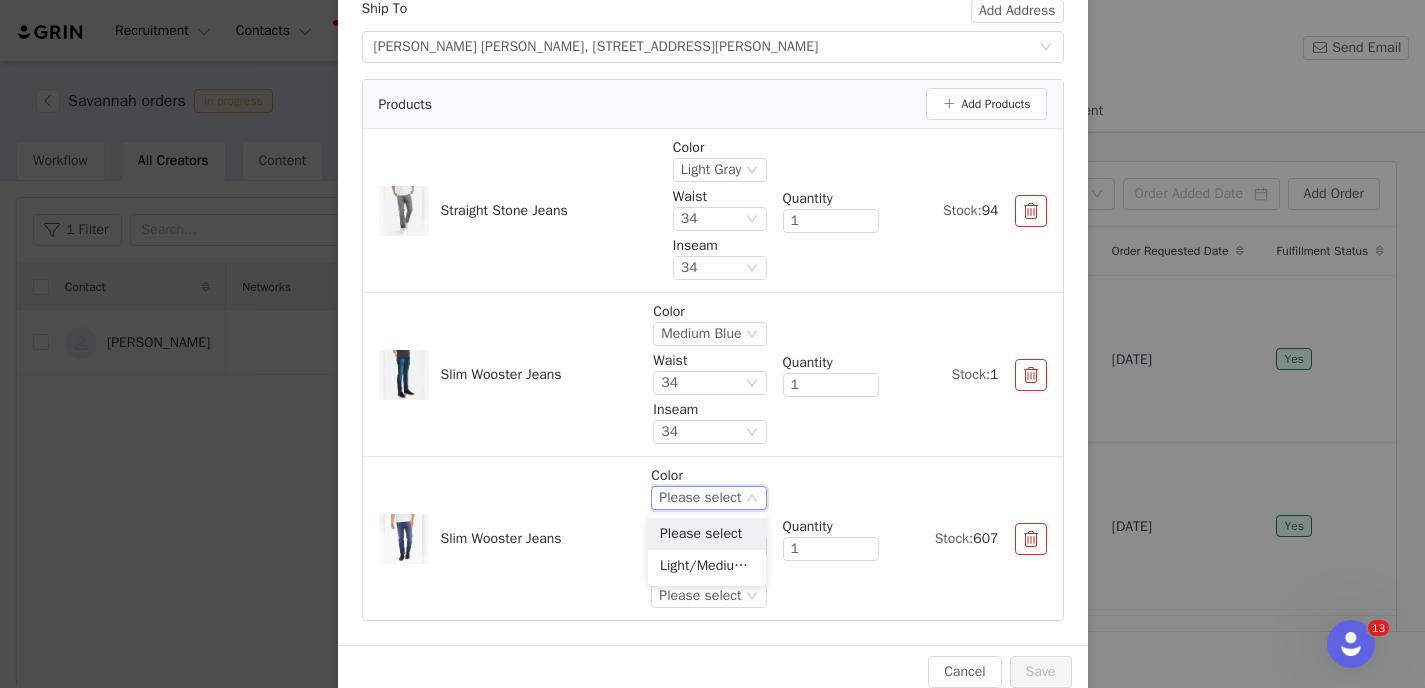 click at bounding box center (1031, 539) 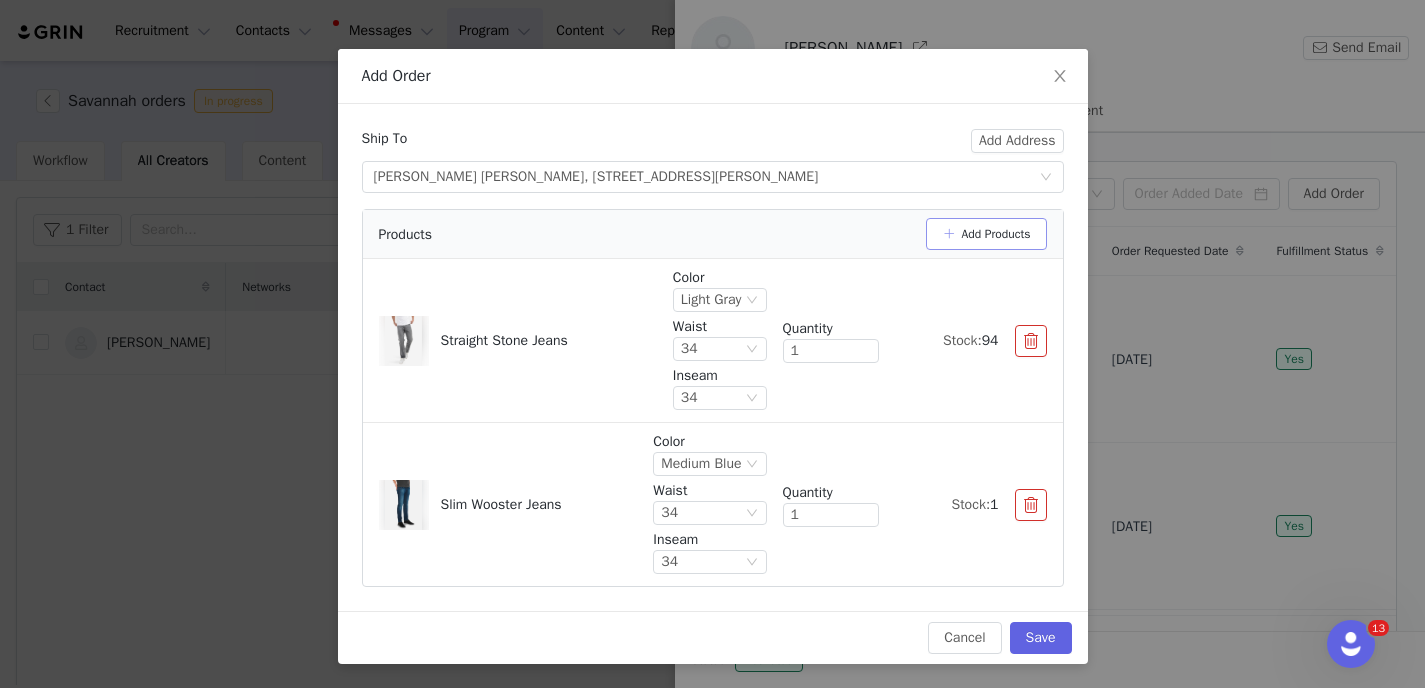click on "Add Products" at bounding box center [986, 234] 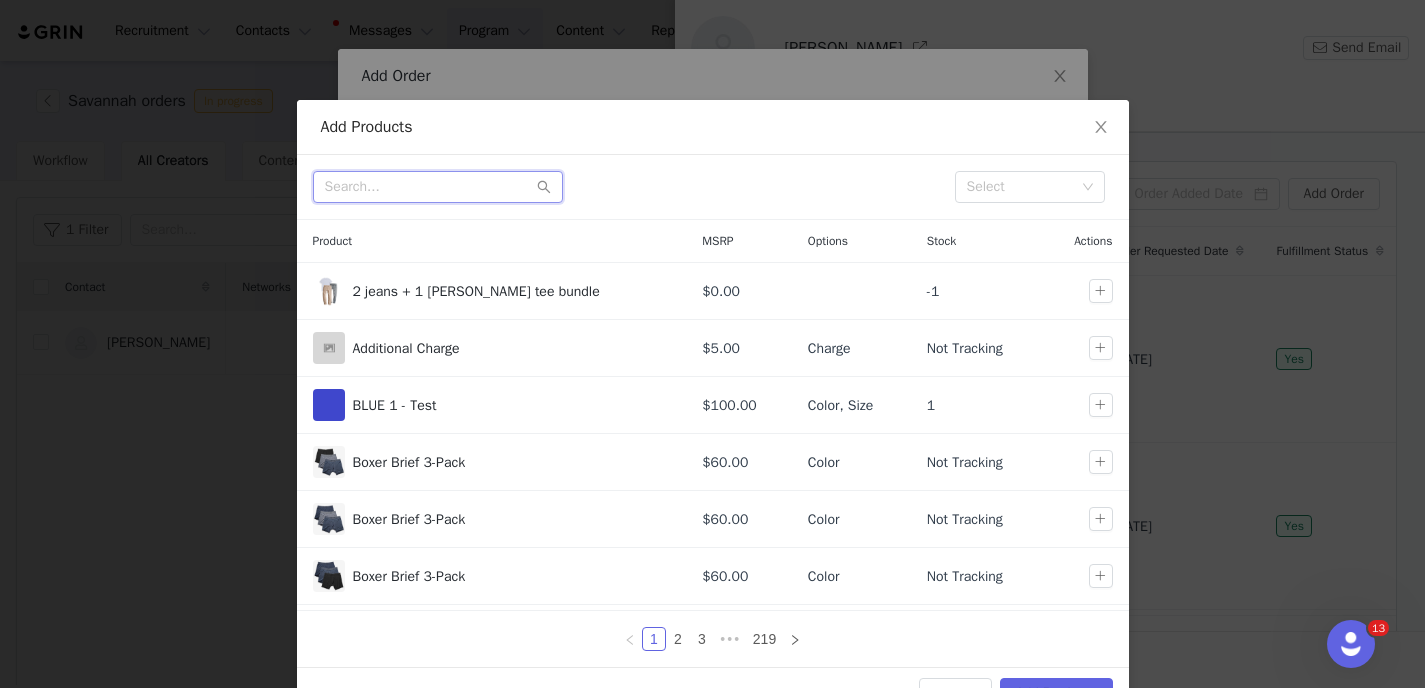 click at bounding box center (438, 187) 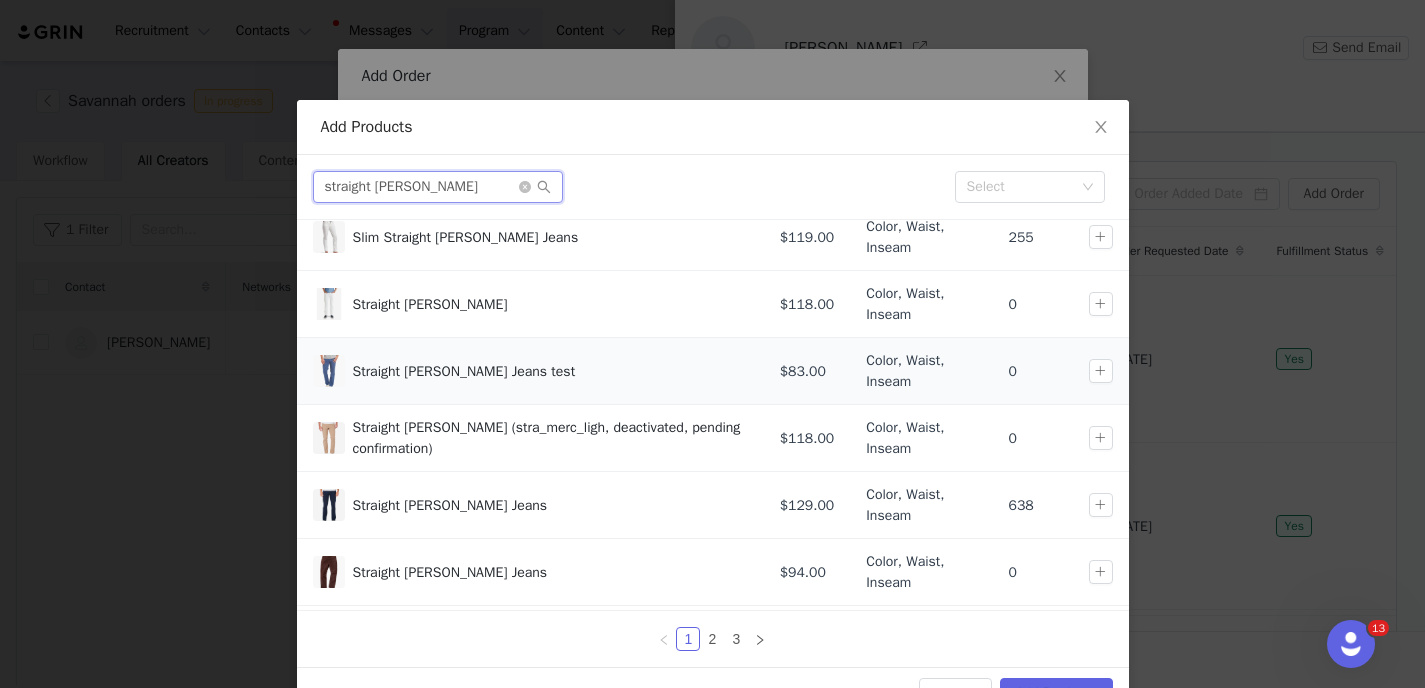 scroll, scrollTop: 322, scrollLeft: 0, axis: vertical 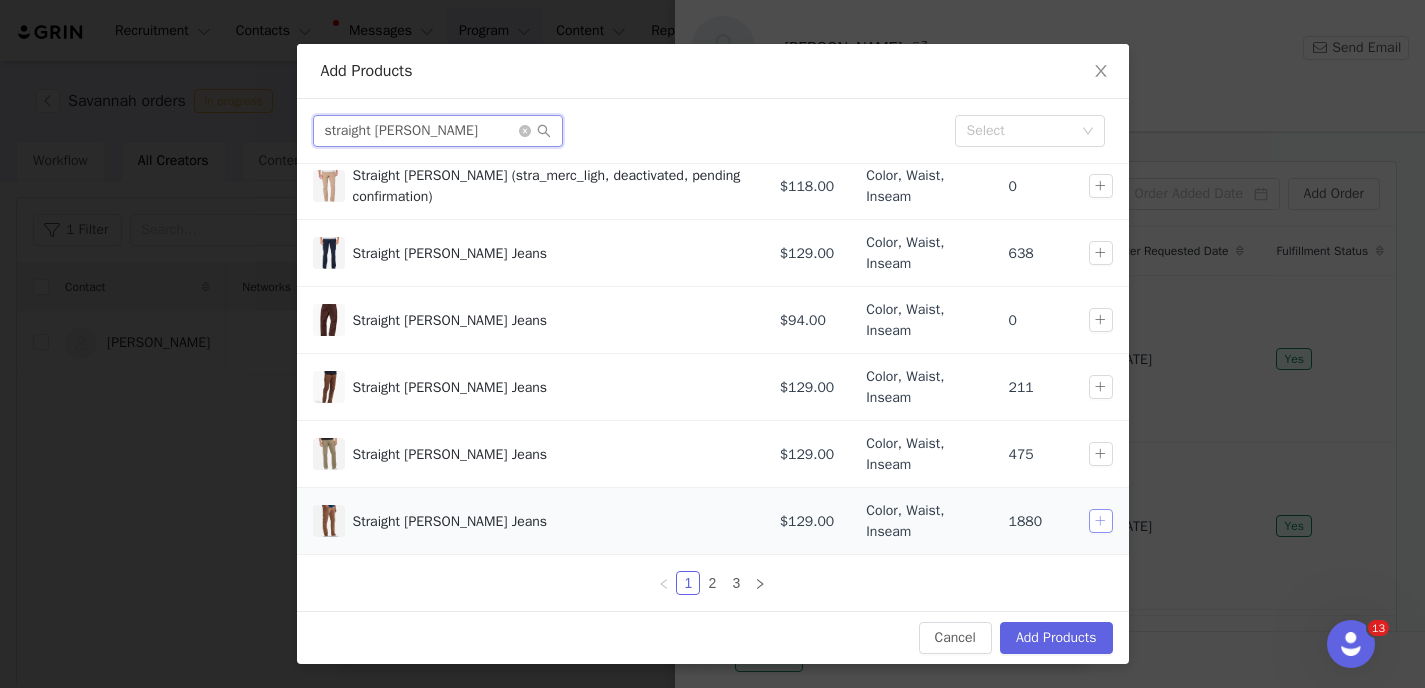 type on "straight mercer" 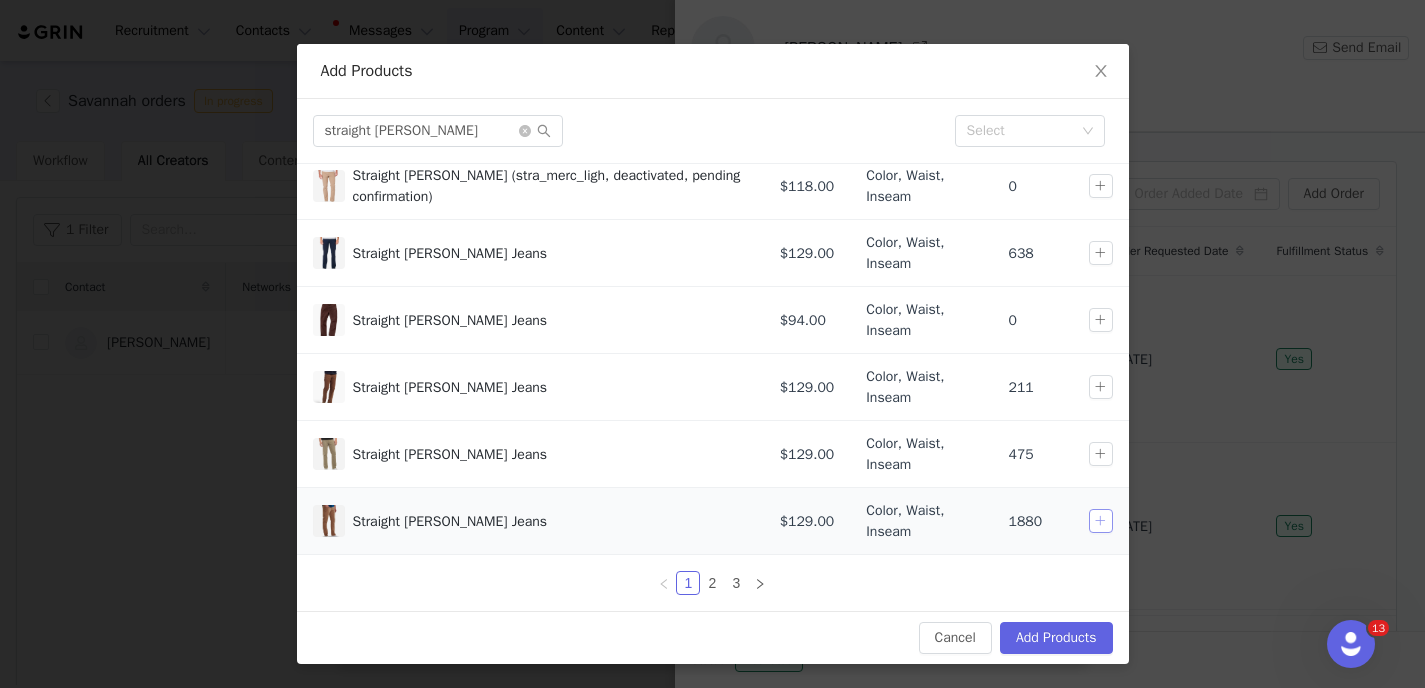 click at bounding box center [1101, 521] 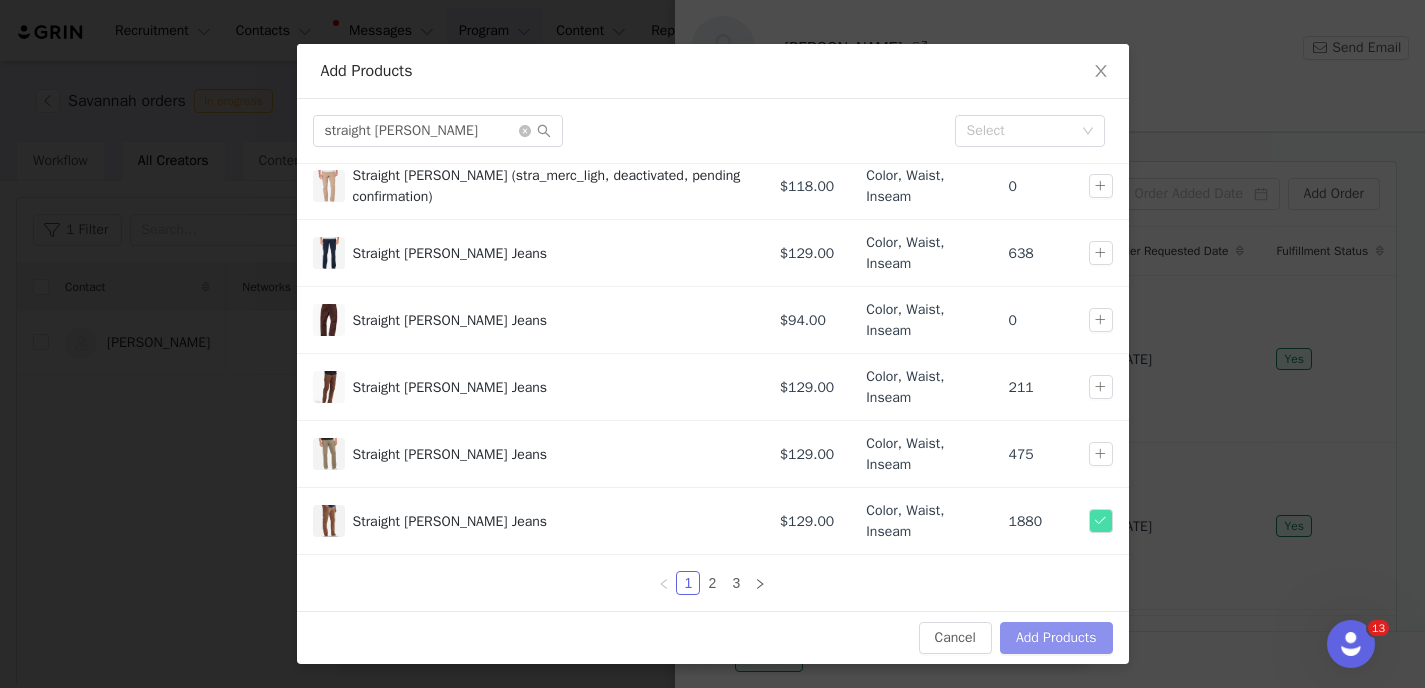 click on "Add Products" at bounding box center (1056, 638) 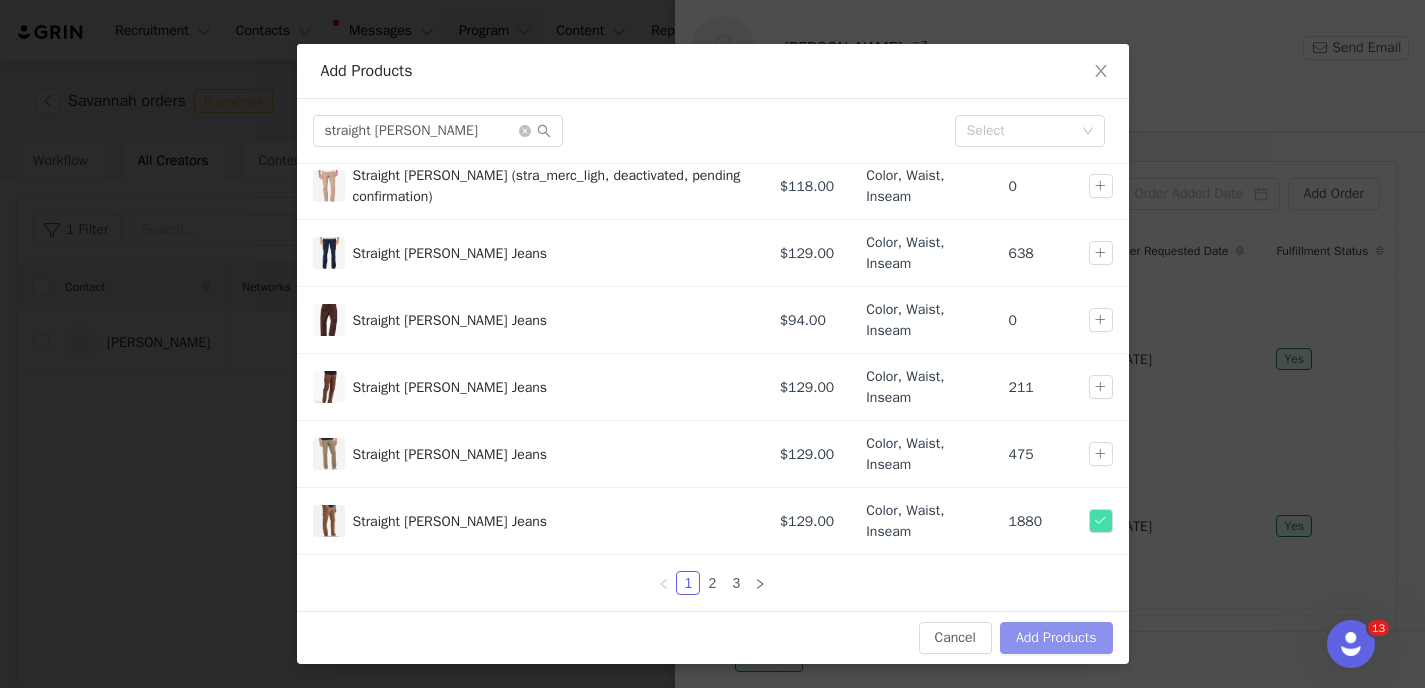 scroll, scrollTop: 0, scrollLeft: 0, axis: both 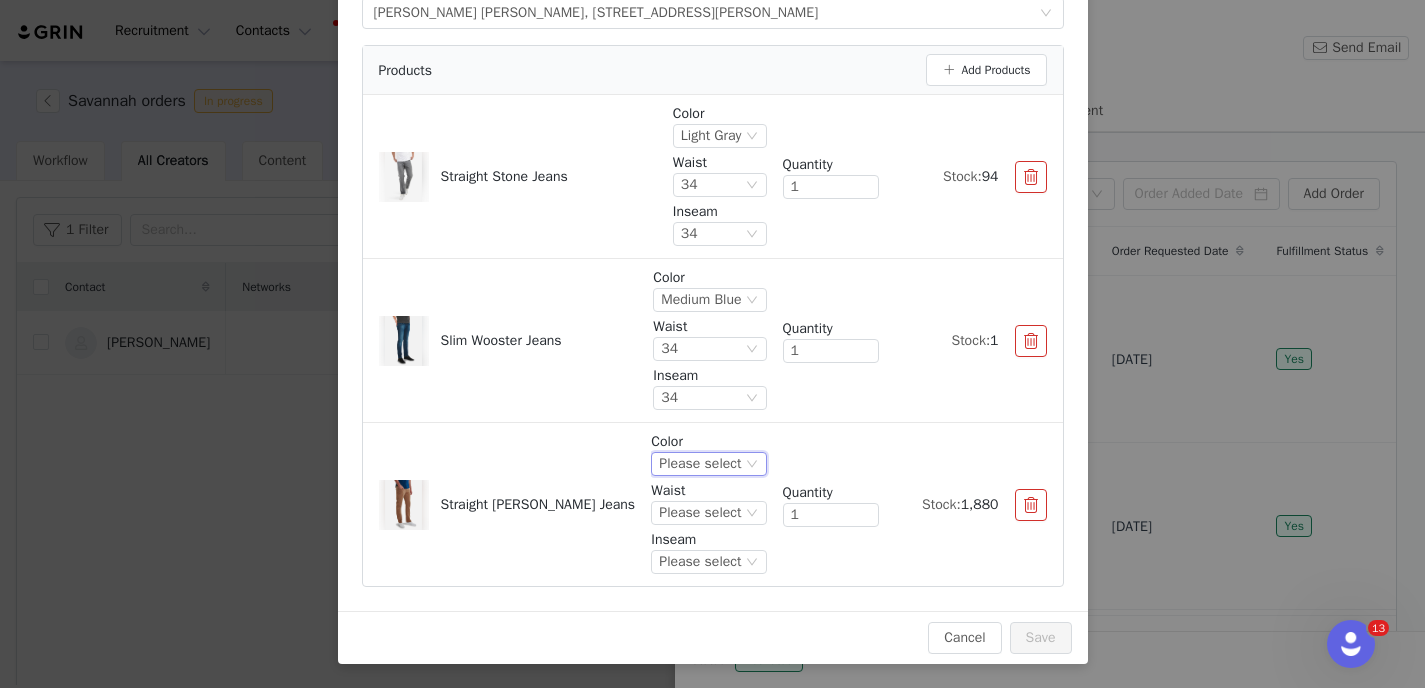 click on "Please select" at bounding box center [700, 464] 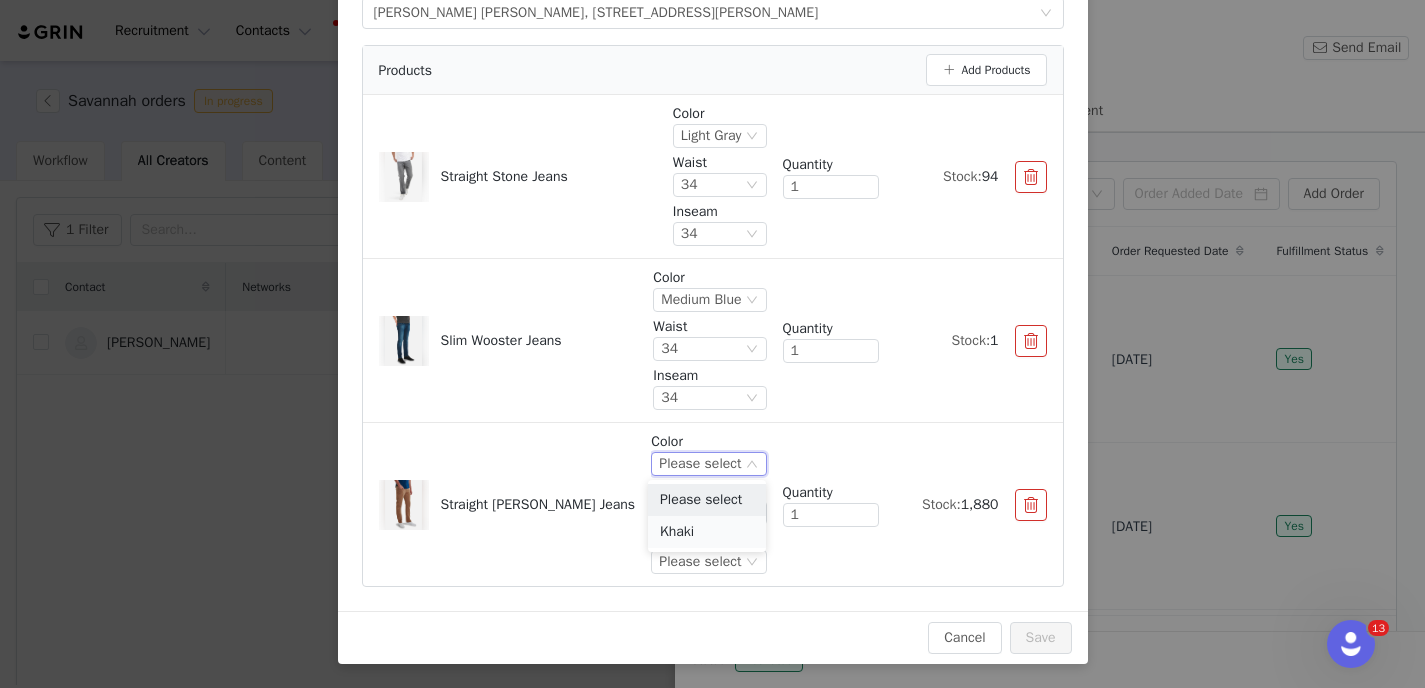 click on "Khaki" at bounding box center [707, 532] 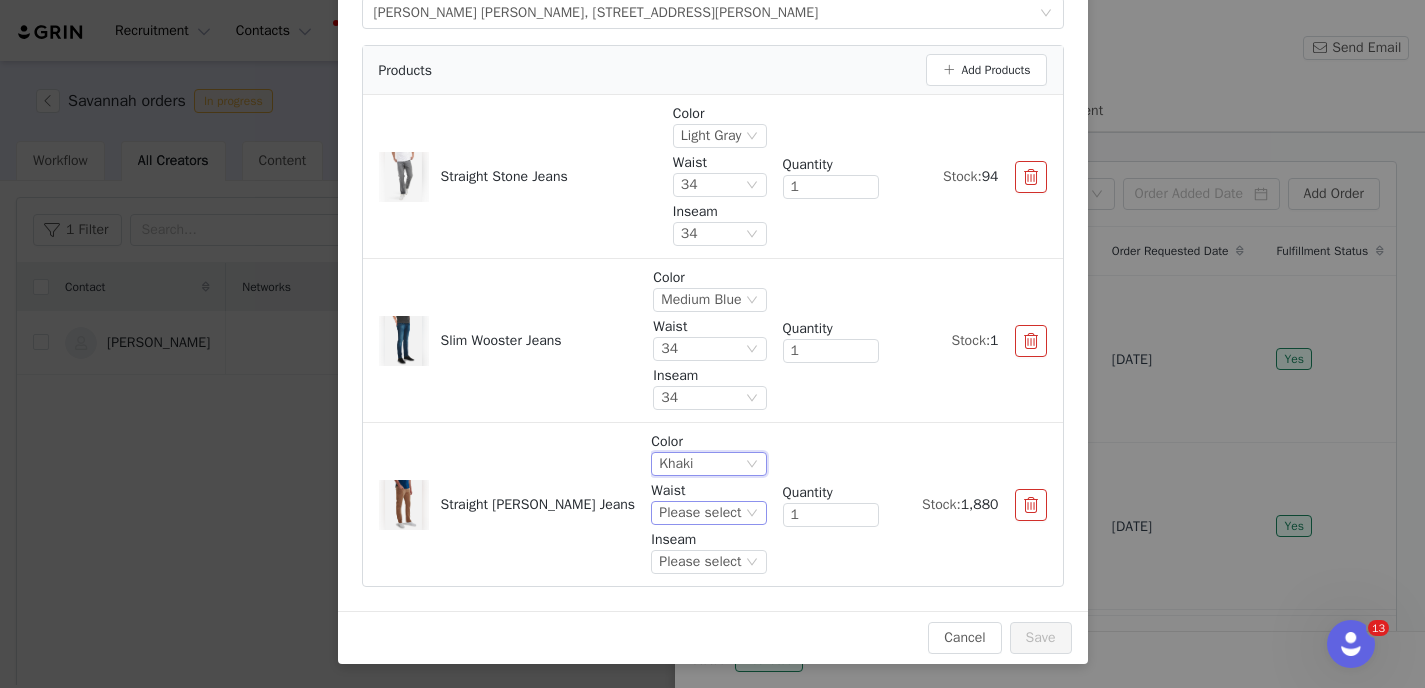 click on "Please select" at bounding box center (700, 513) 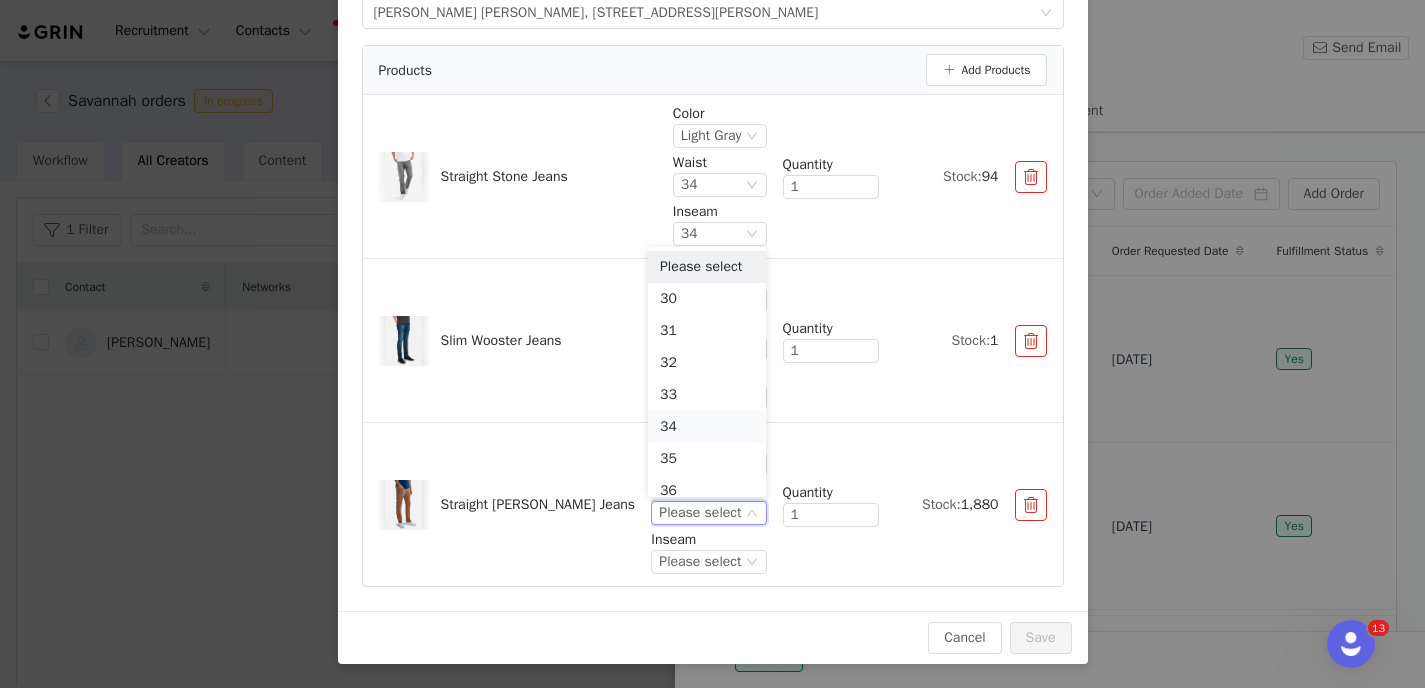 scroll, scrollTop: 10, scrollLeft: 0, axis: vertical 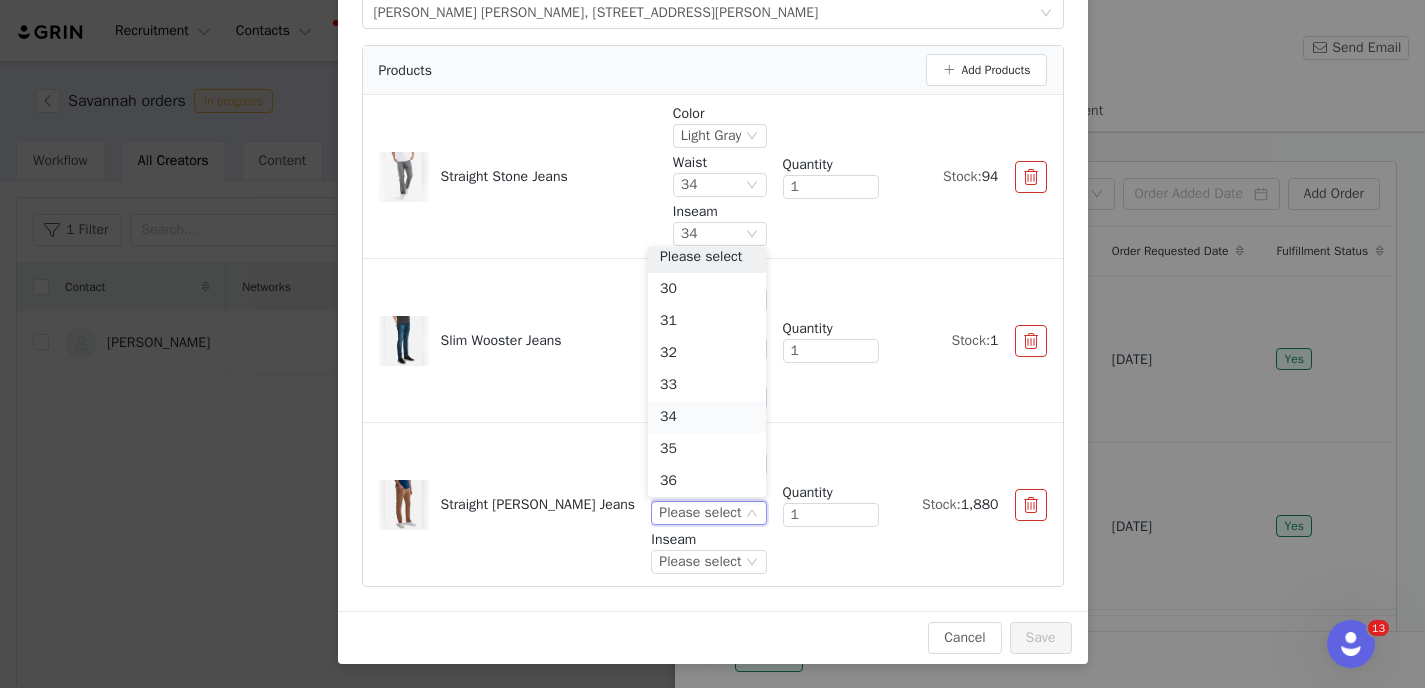 click on "34" at bounding box center (707, 417) 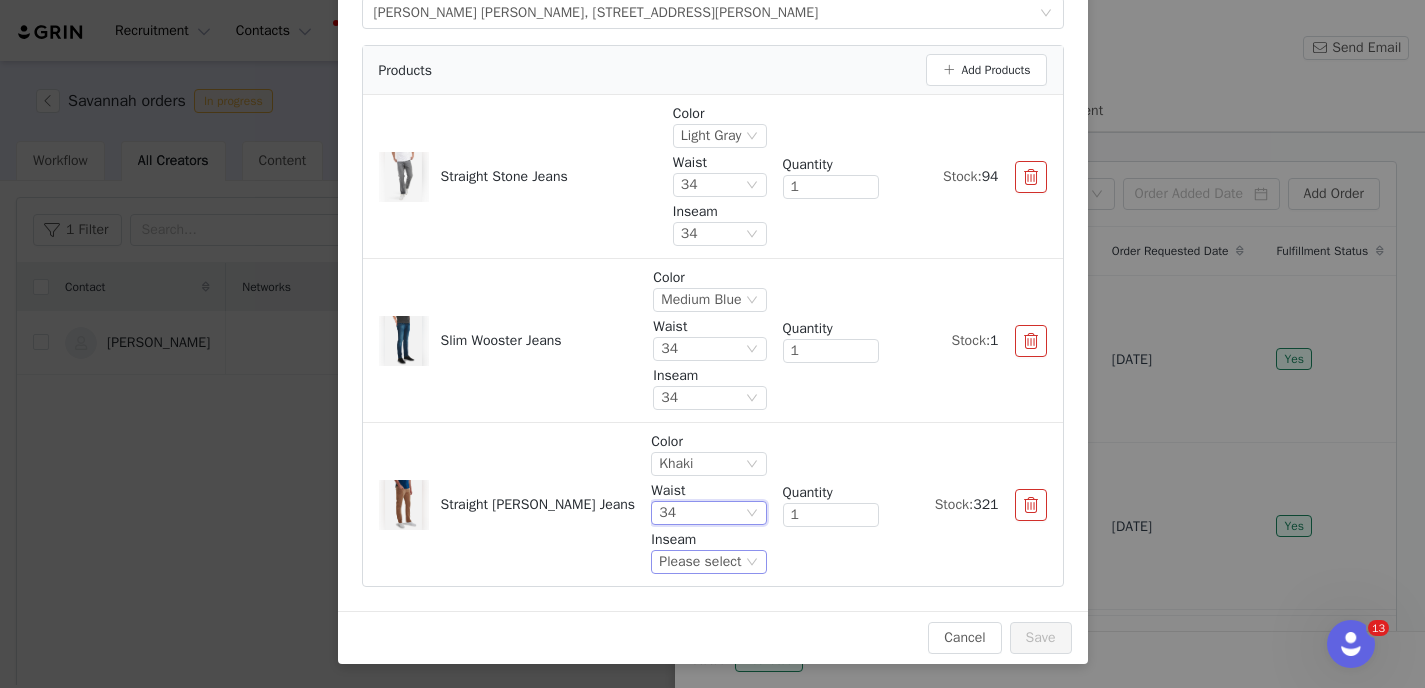 click on "Please select" at bounding box center (700, 562) 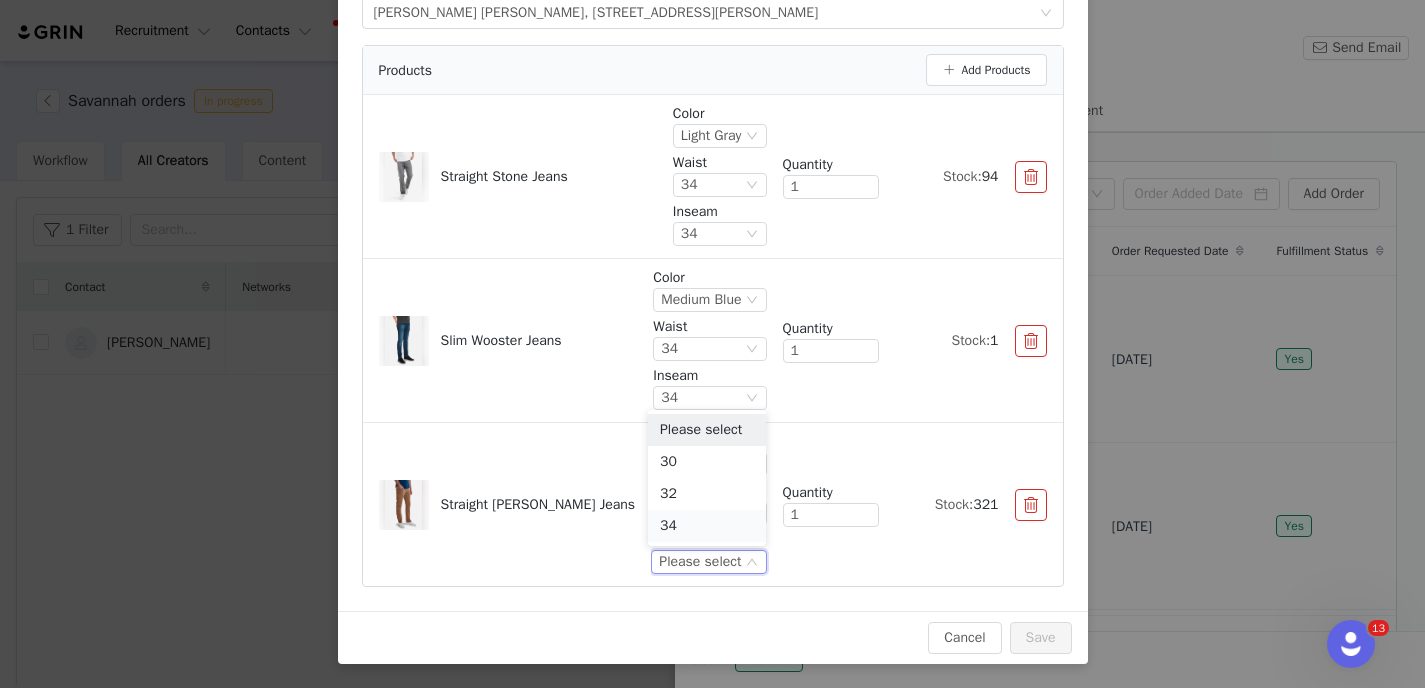 click on "34" at bounding box center [707, 526] 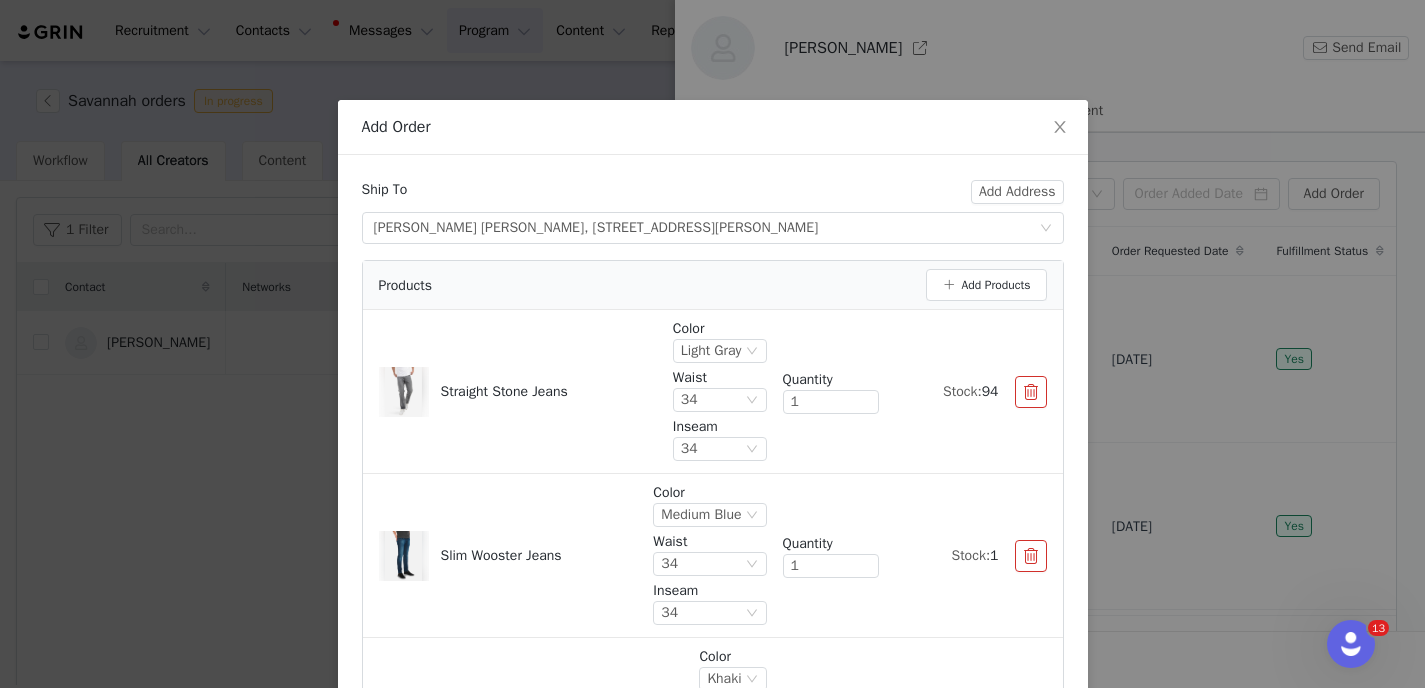 scroll, scrollTop: 215, scrollLeft: 0, axis: vertical 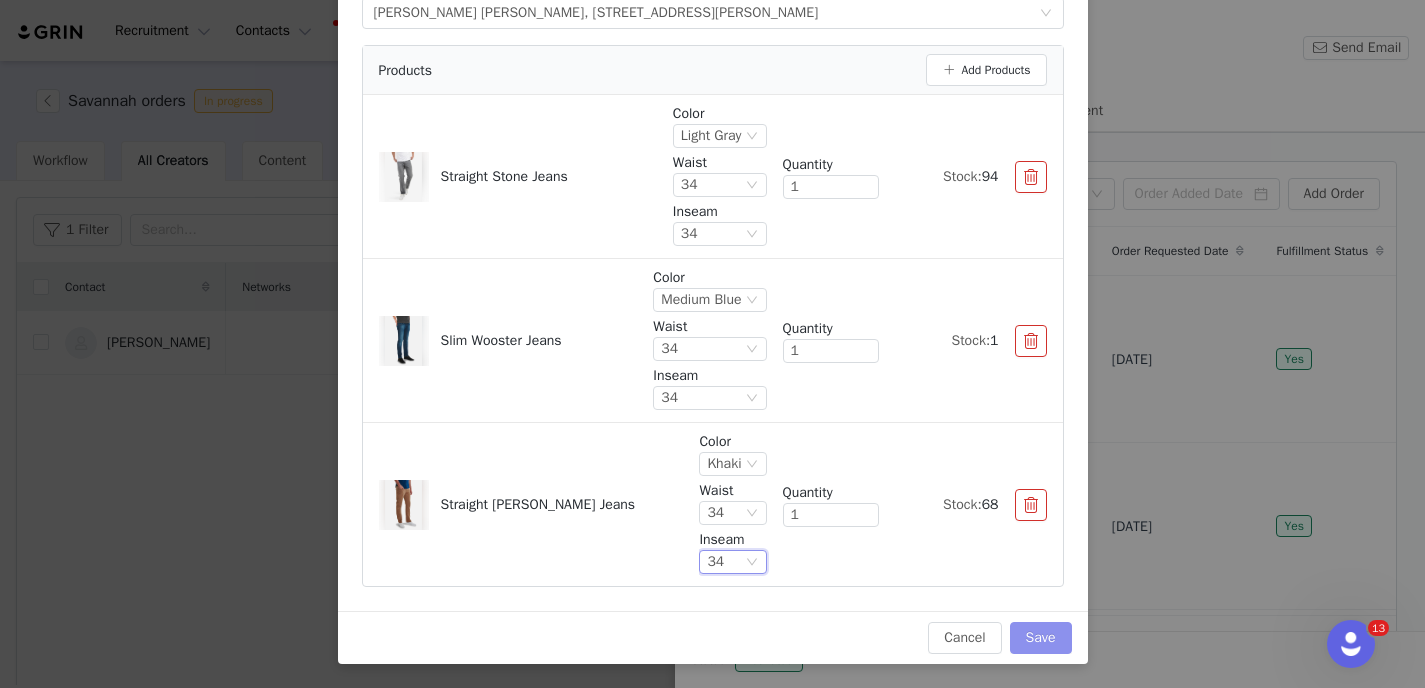click on "Save" at bounding box center (1041, 638) 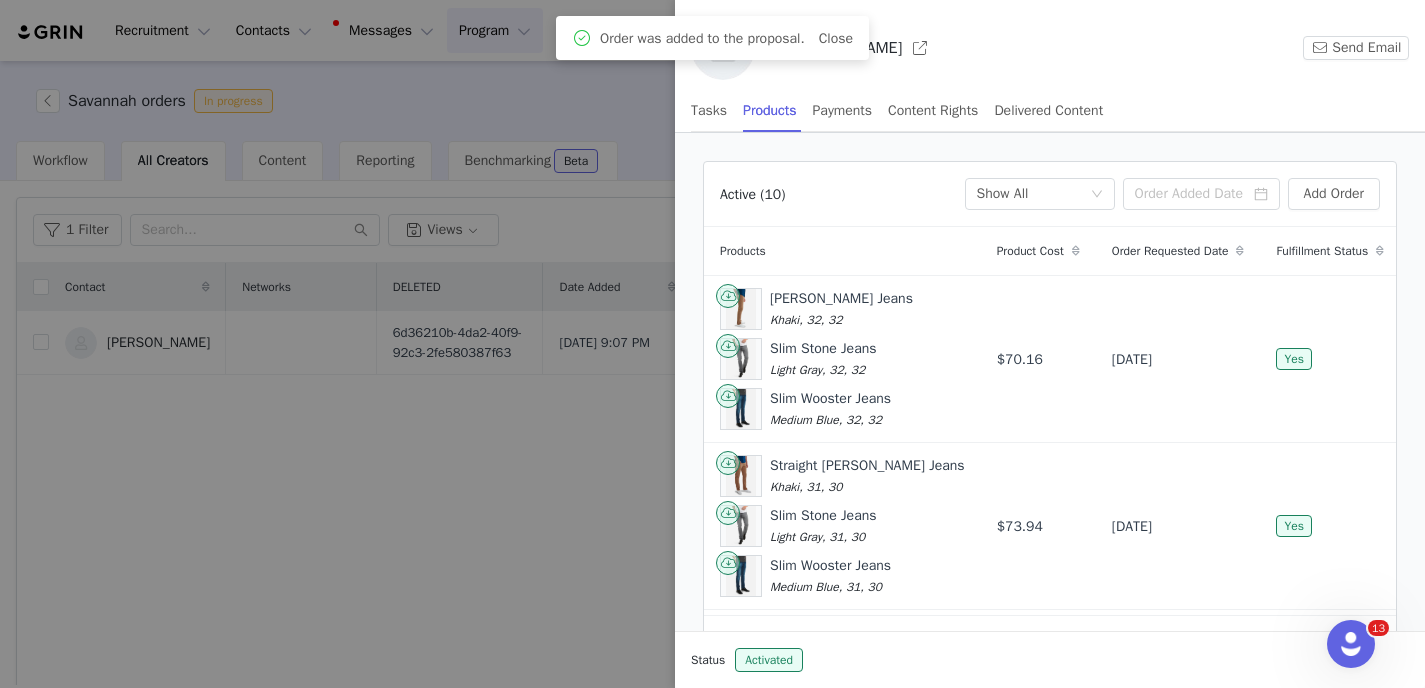 click at bounding box center [712, 344] 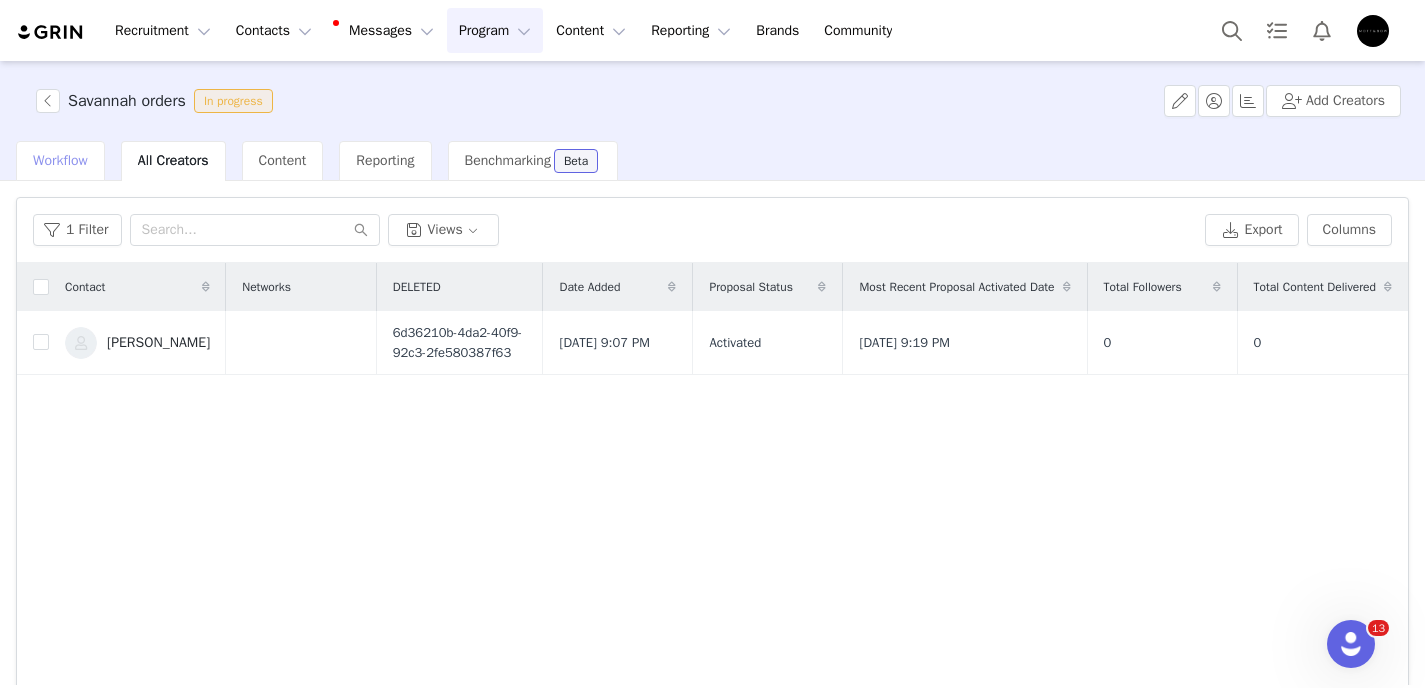 click on "Workflow" at bounding box center (60, 160) 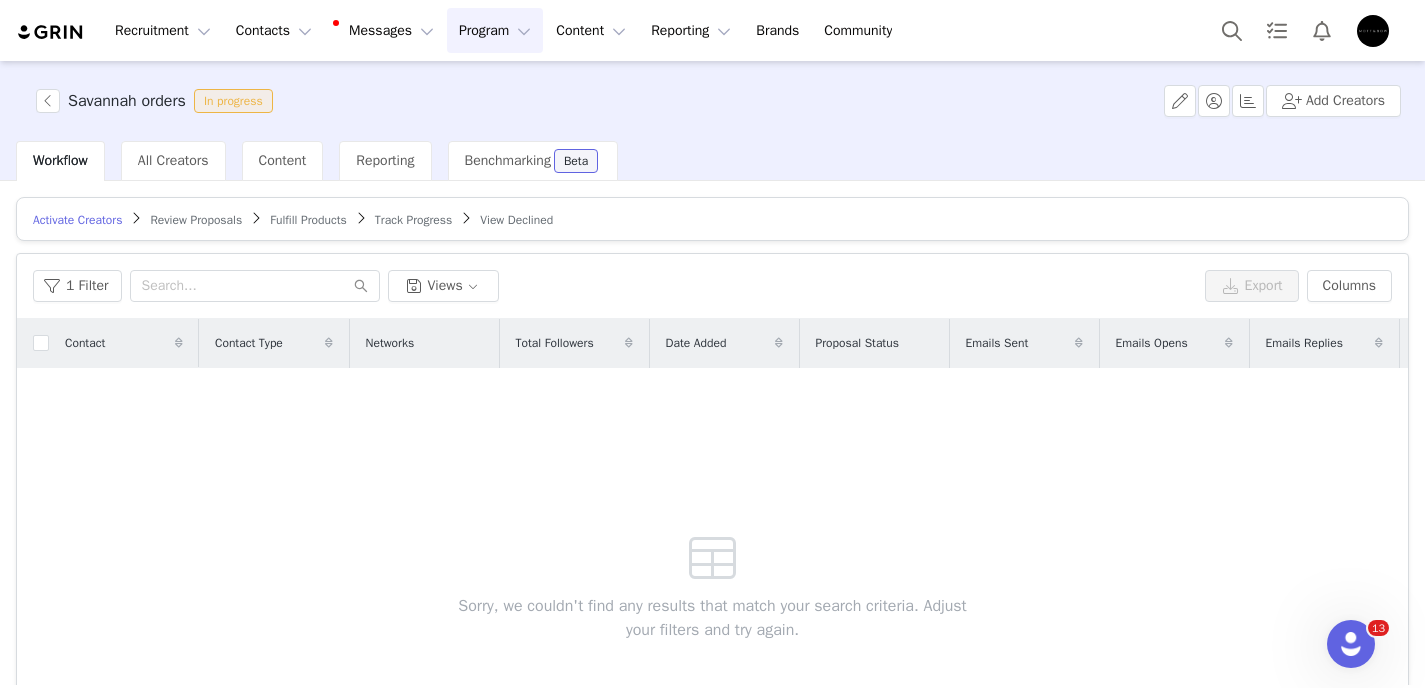 click on "Fulfill Products" at bounding box center (308, 220) 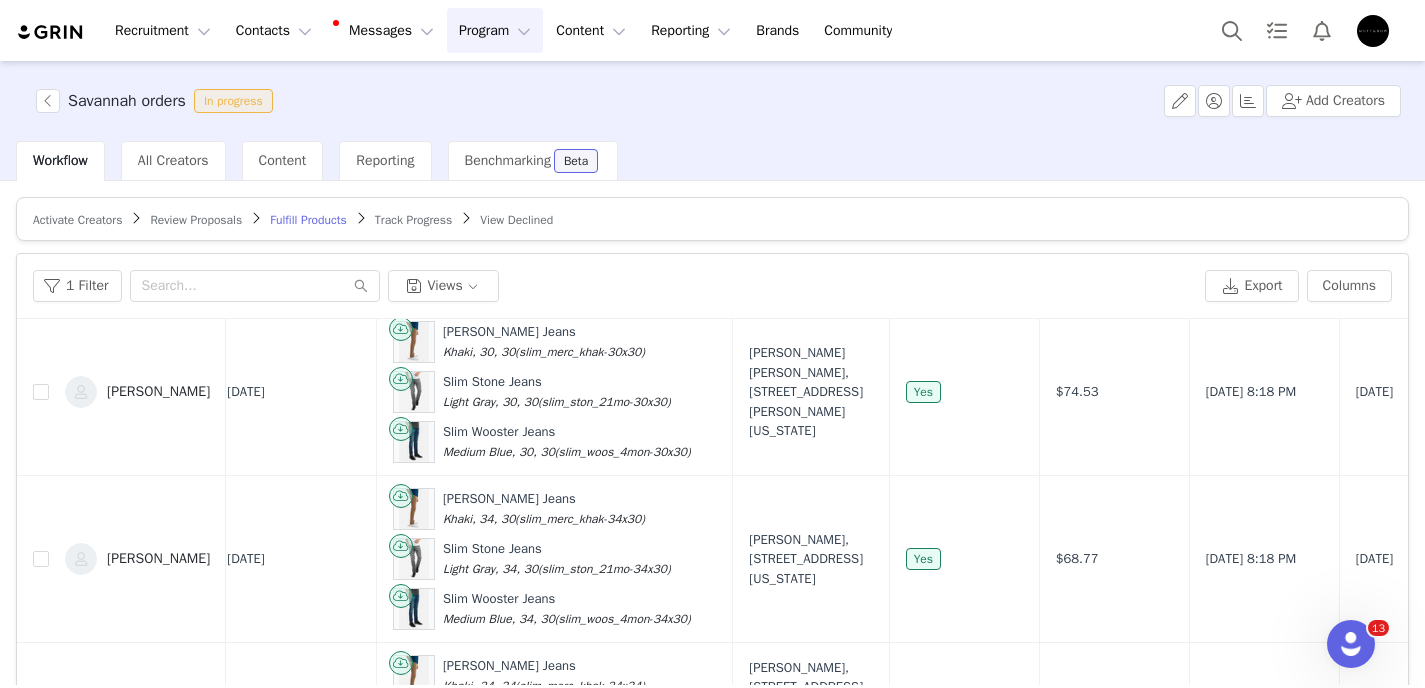 scroll, scrollTop: 1241, scrollLeft: 15, axis: both 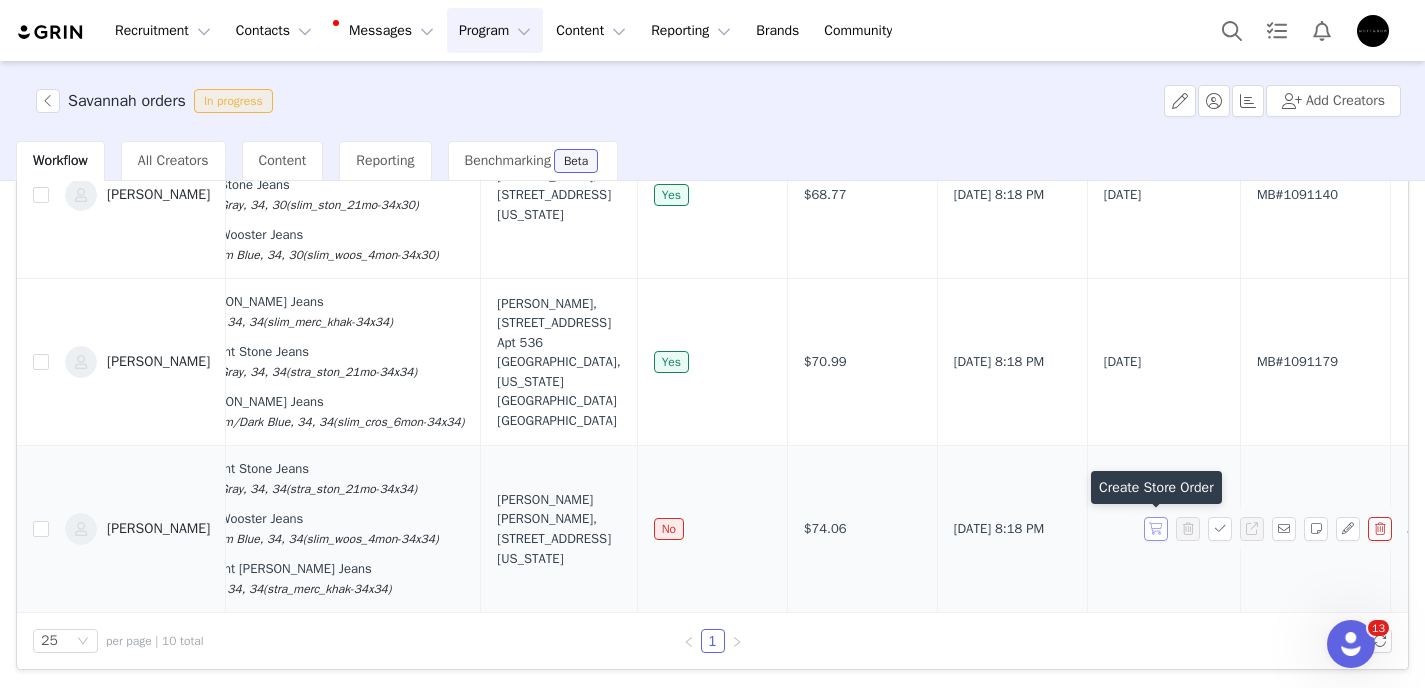 click at bounding box center (1156, 529) 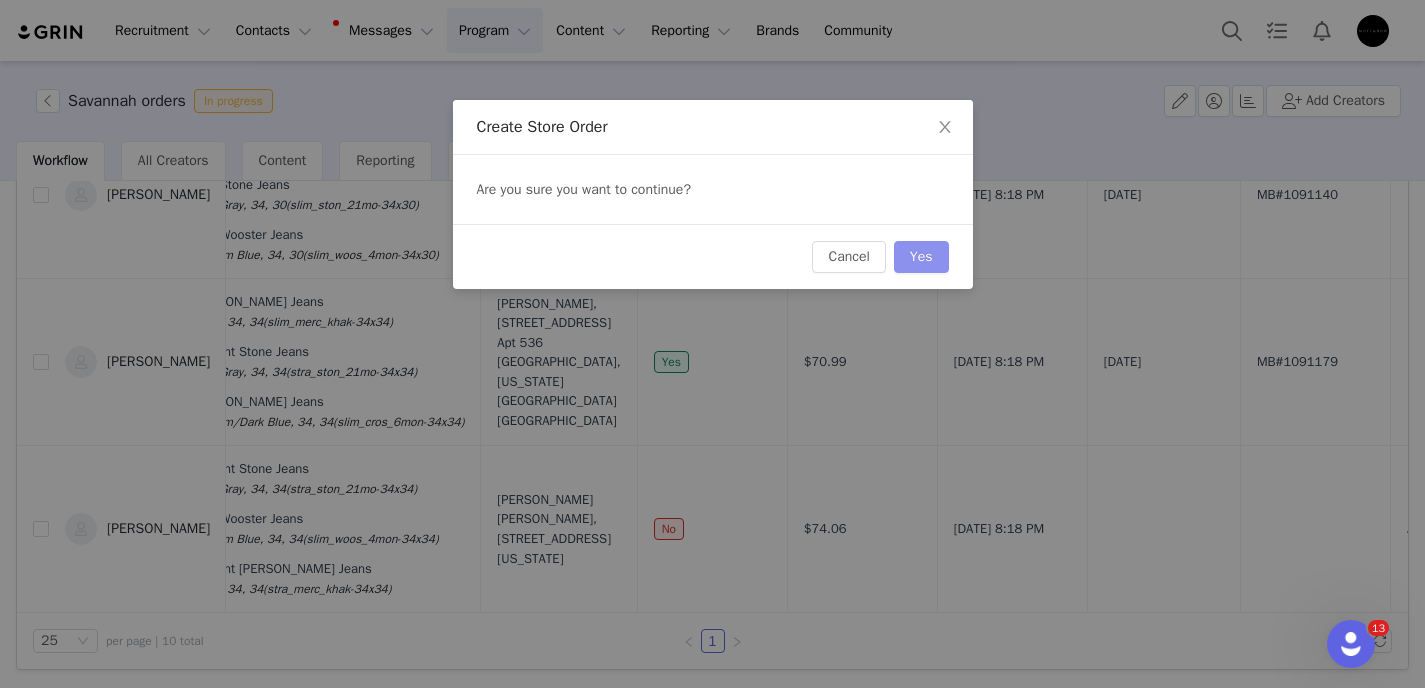 click on "Yes" at bounding box center (921, 257) 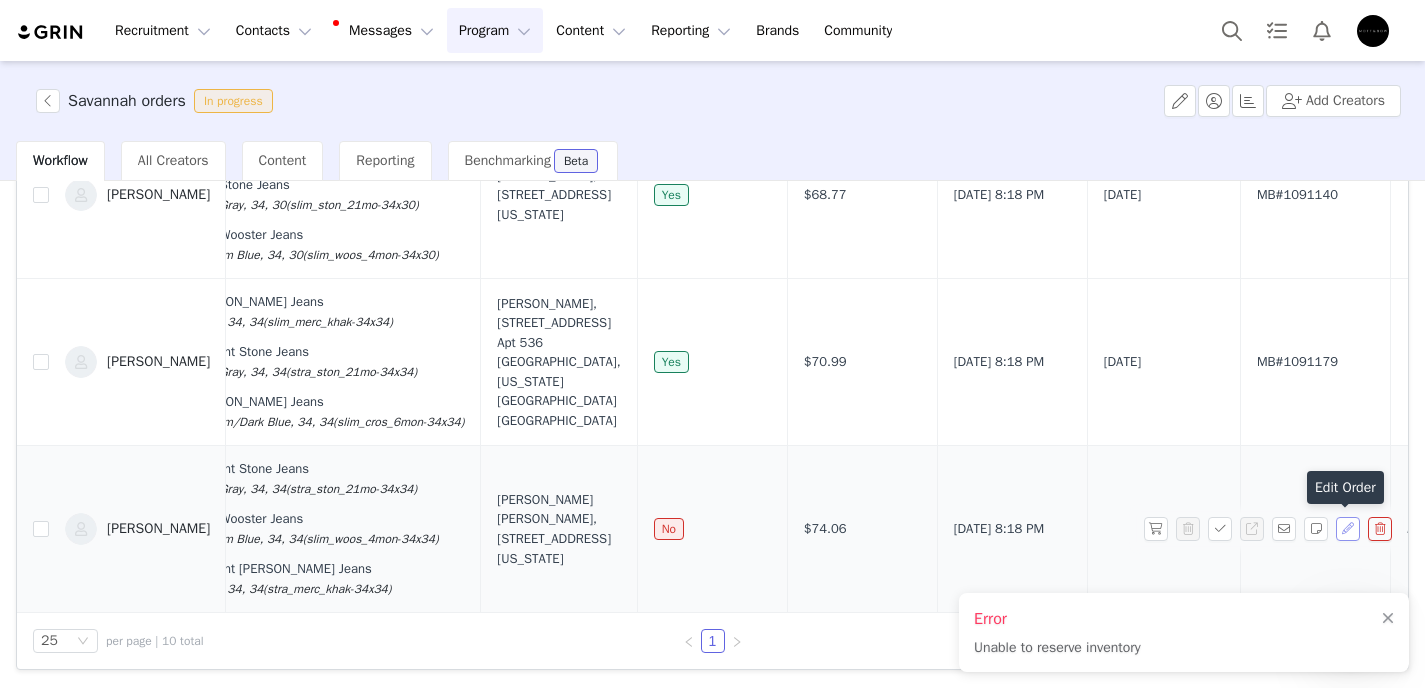 click at bounding box center [1348, 529] 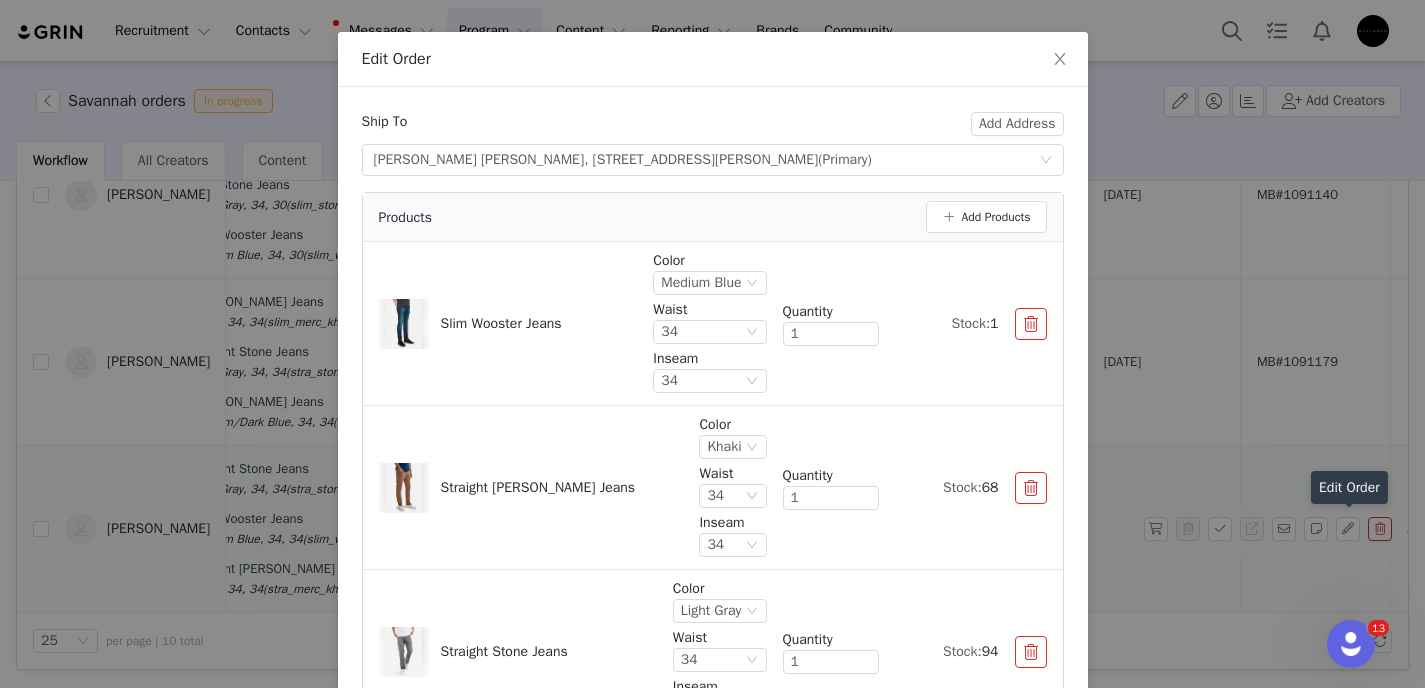 scroll, scrollTop: 86, scrollLeft: 0, axis: vertical 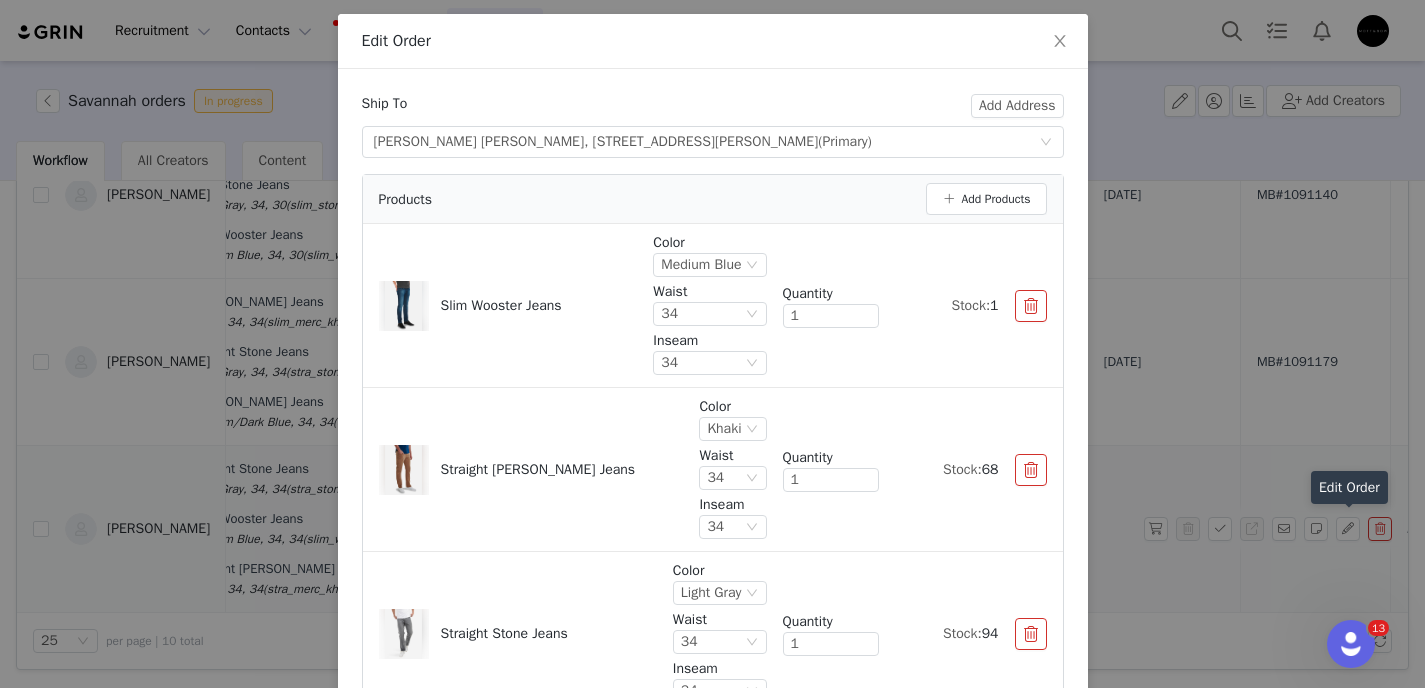 click at bounding box center (1031, 306) 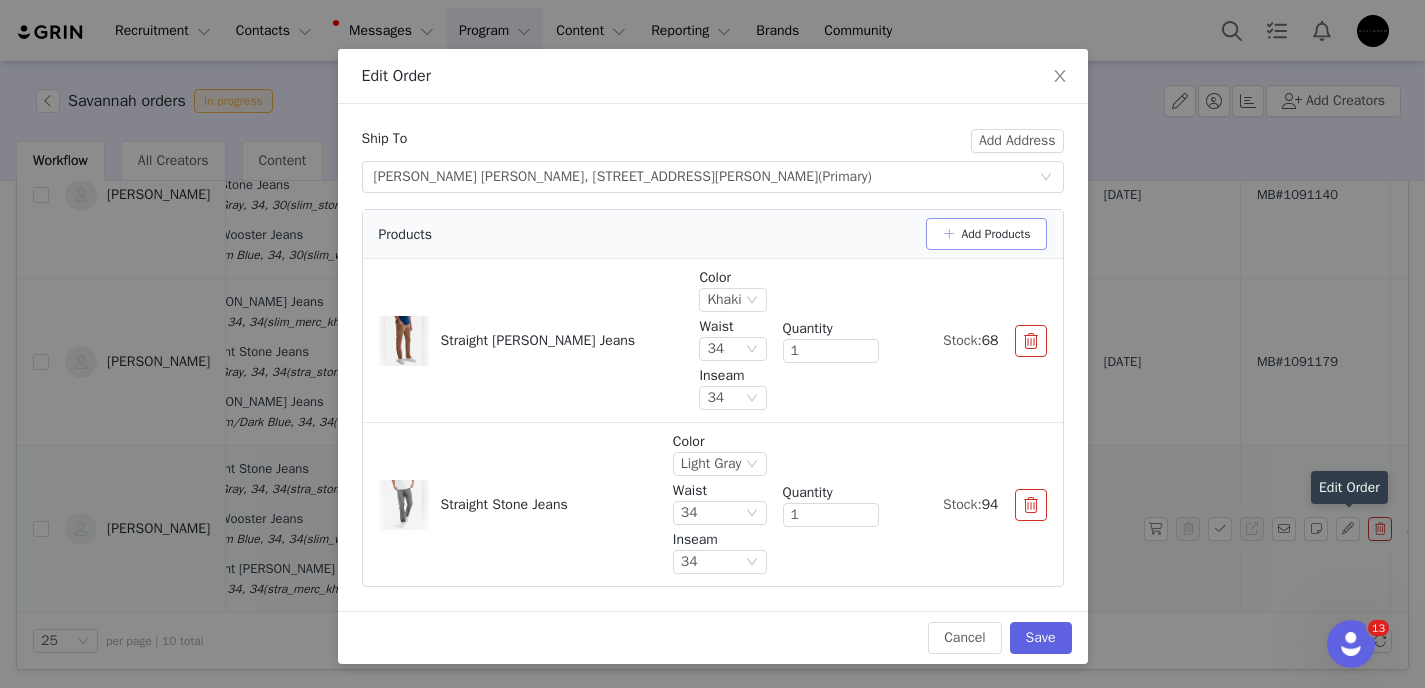 click on "Add Products" at bounding box center (986, 234) 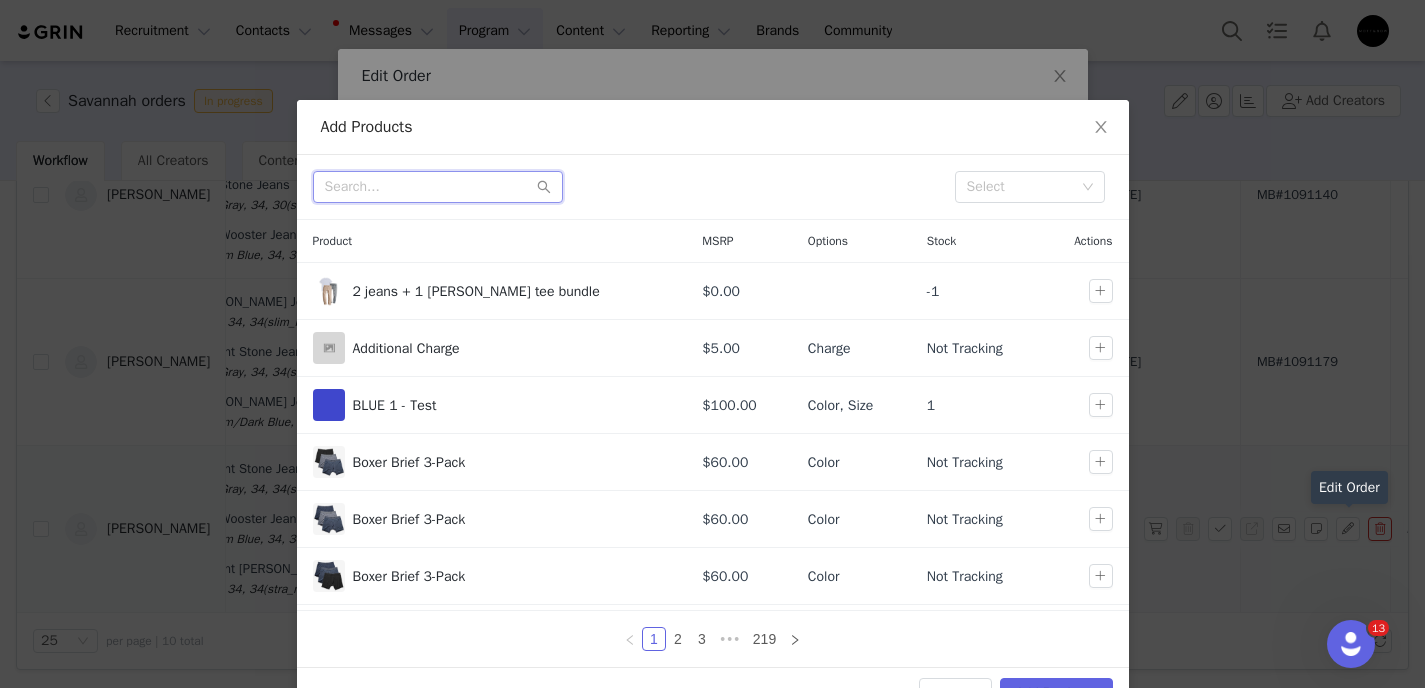 click at bounding box center [438, 187] 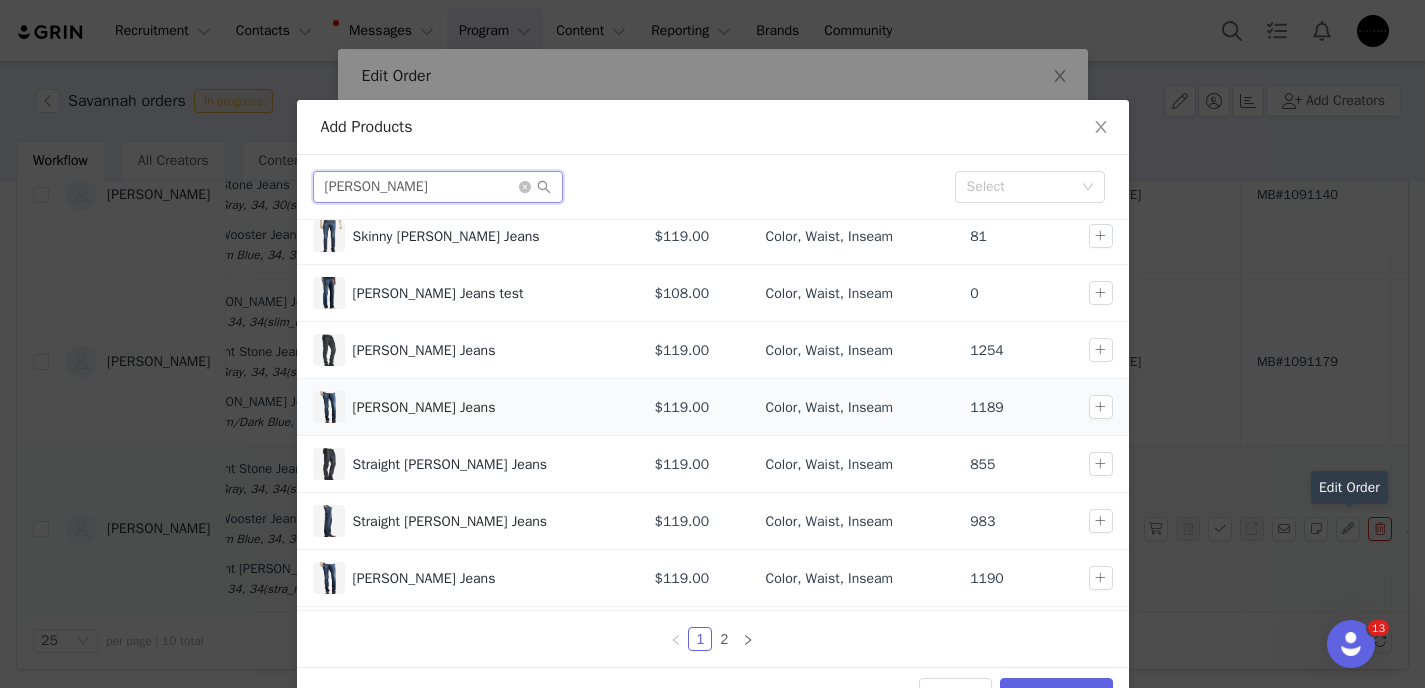 scroll, scrollTop: 222, scrollLeft: 0, axis: vertical 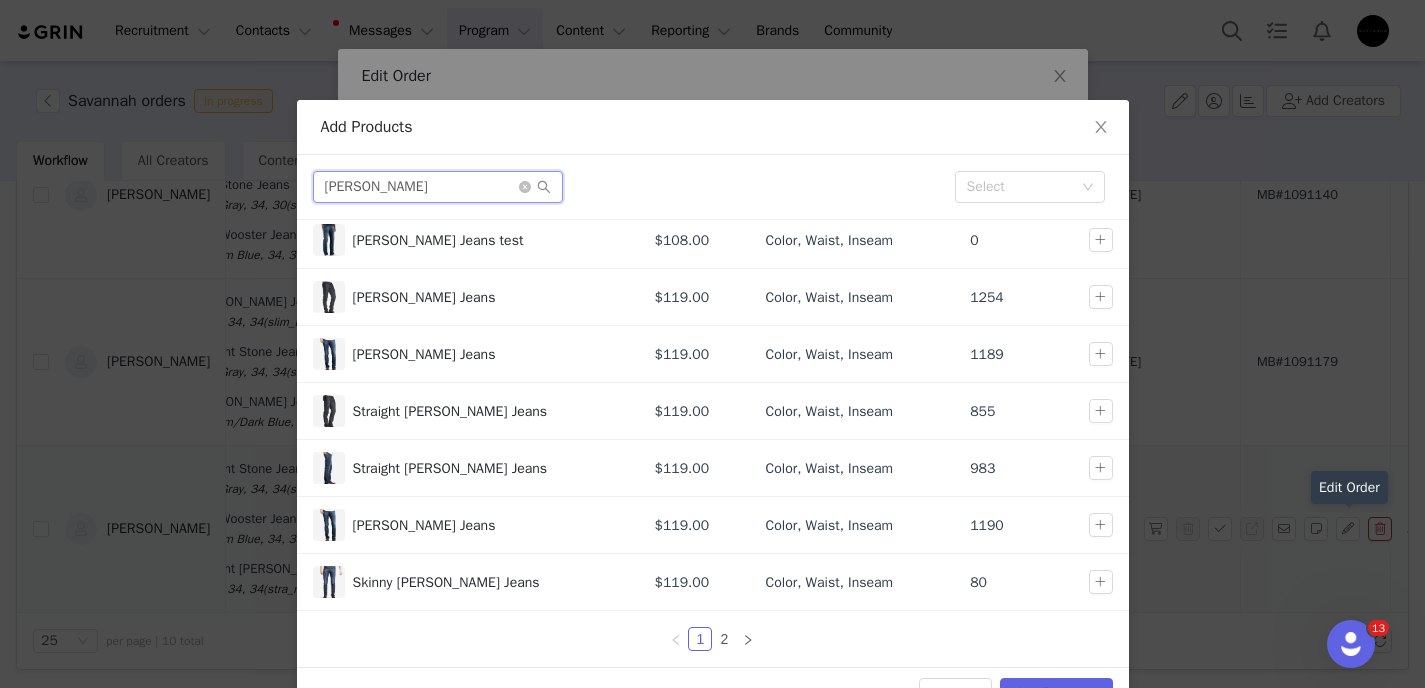type on "crosby" 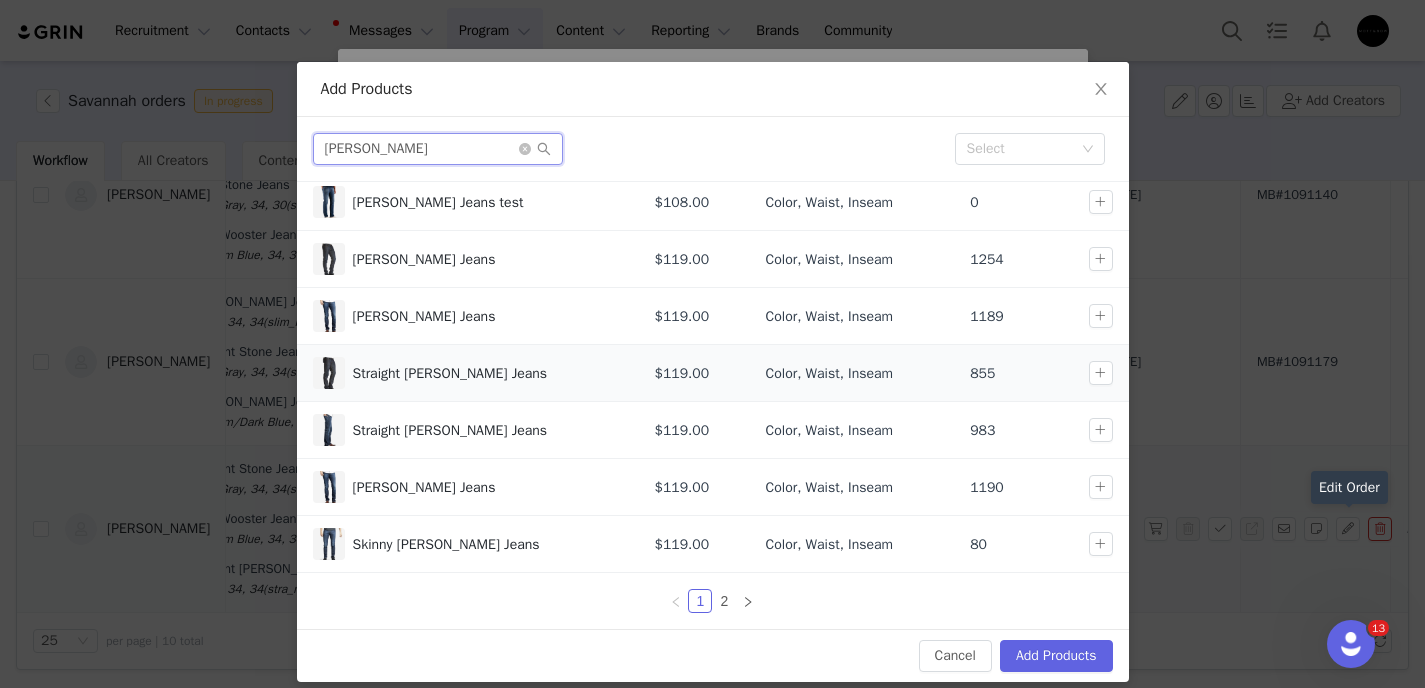 scroll, scrollTop: 56, scrollLeft: 0, axis: vertical 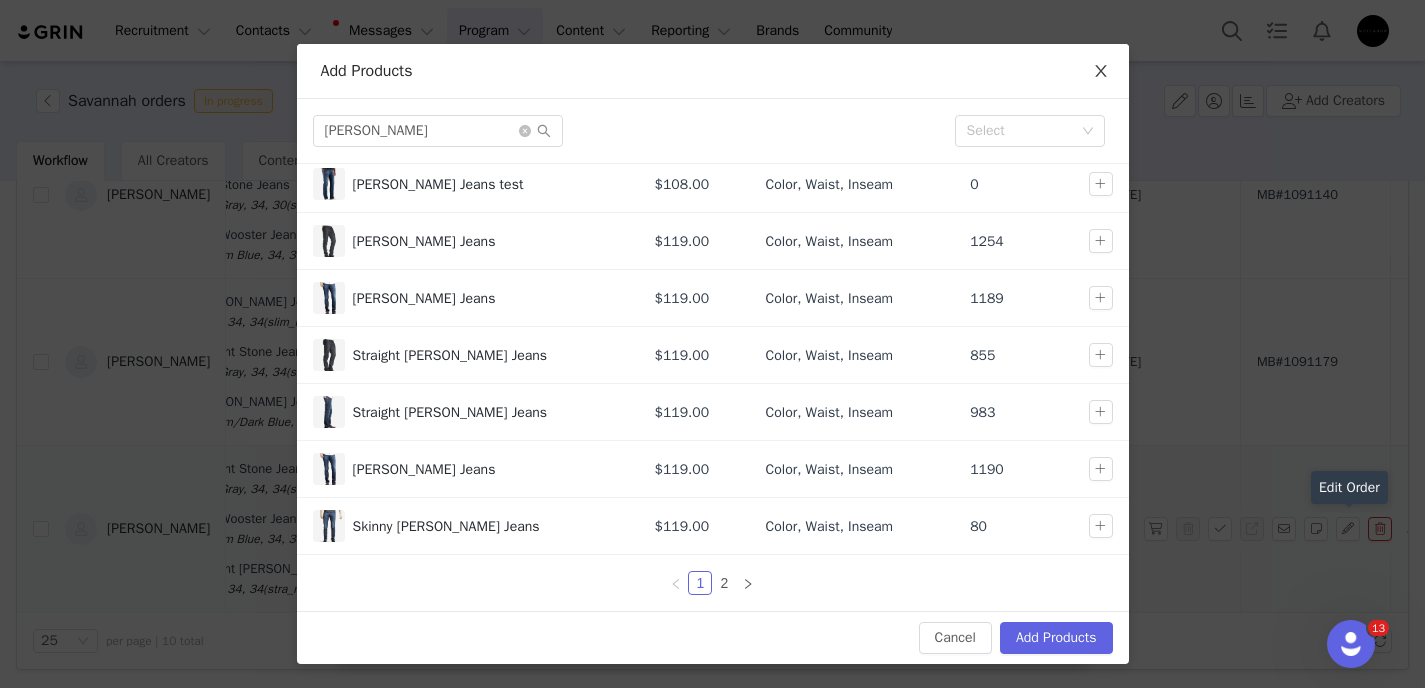 click 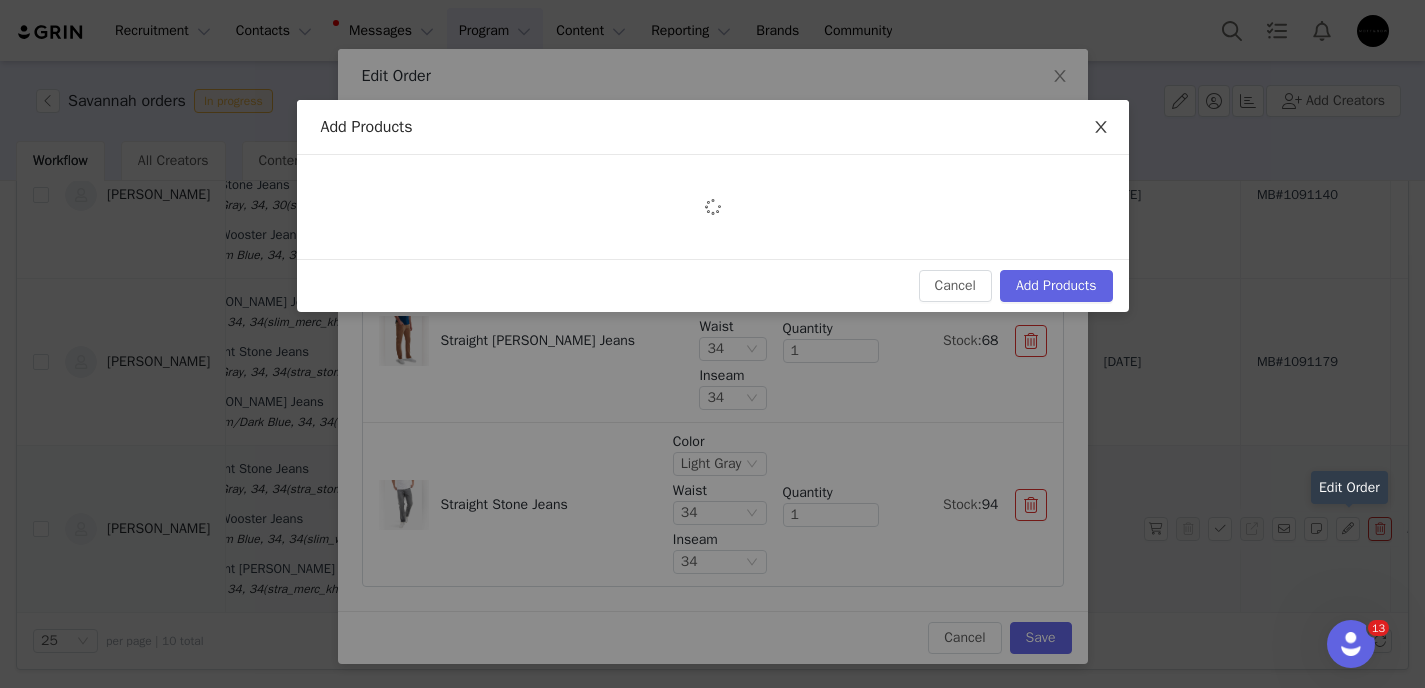 scroll, scrollTop: 0, scrollLeft: 0, axis: both 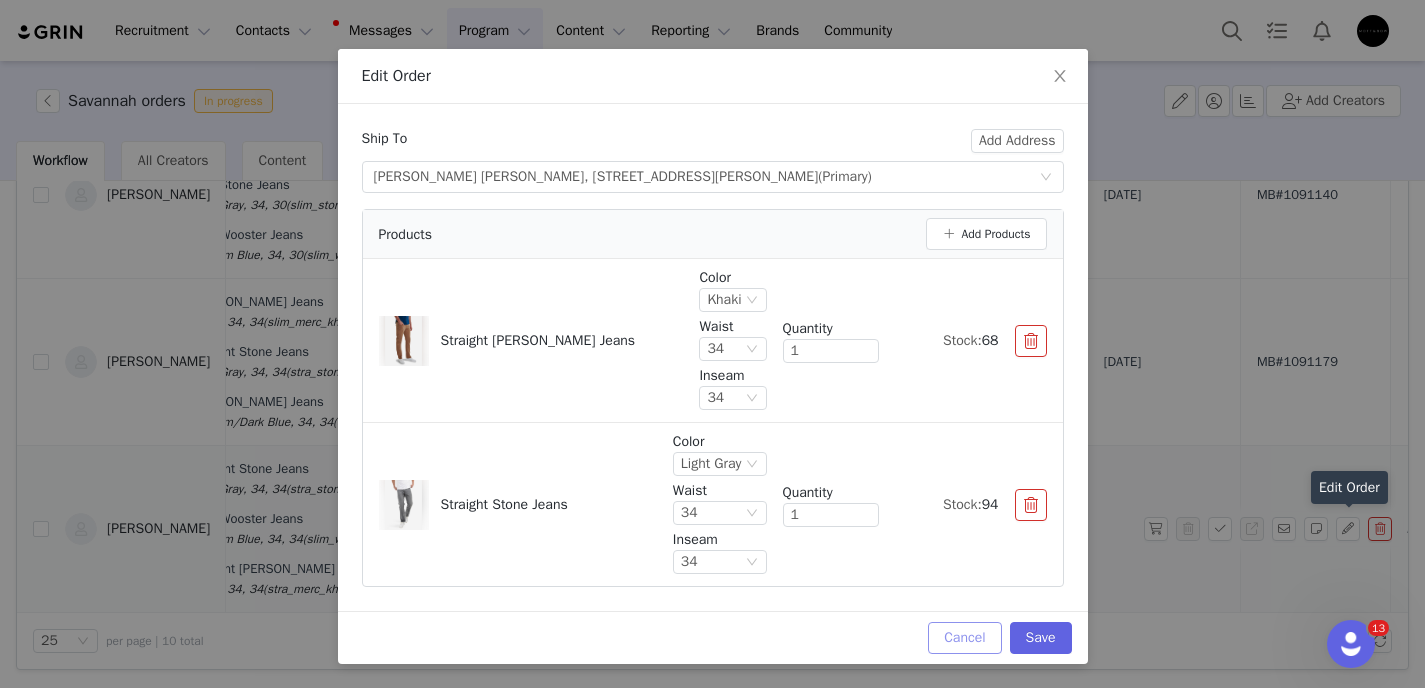 click on "Cancel" at bounding box center [964, 638] 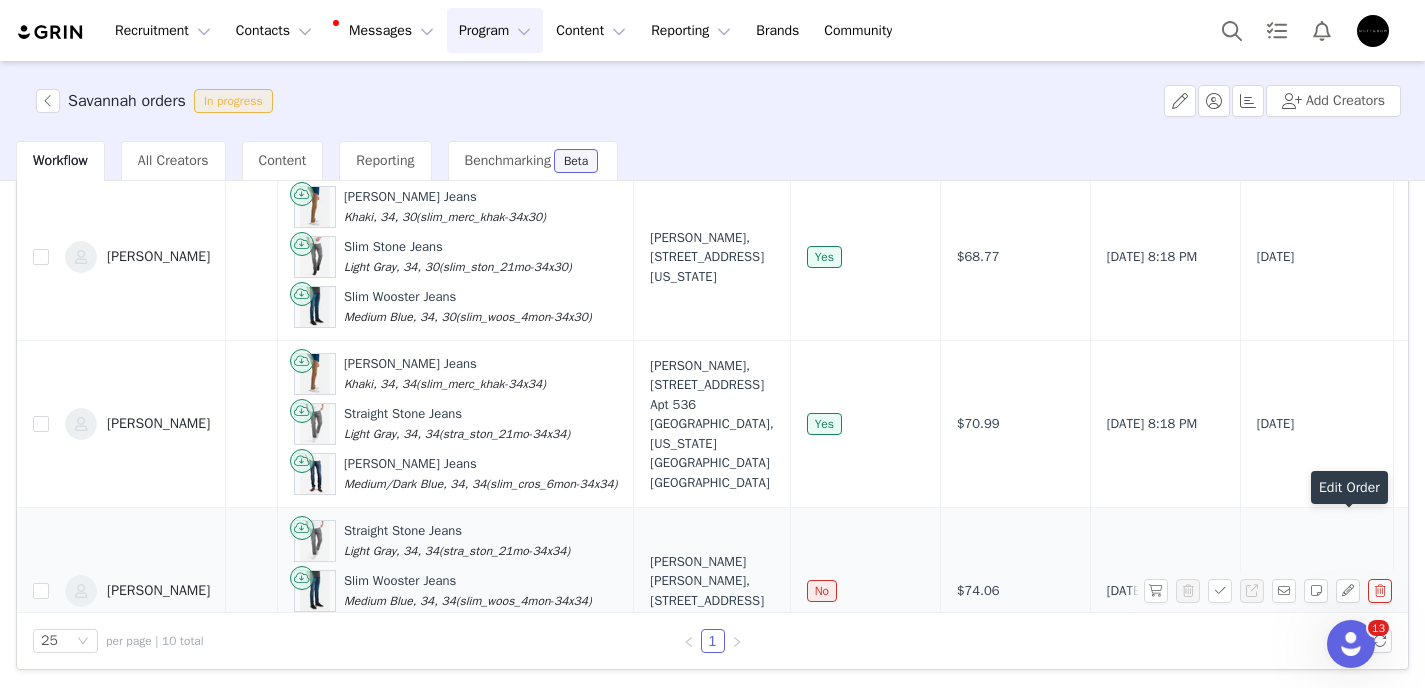 scroll, scrollTop: 1241, scrollLeft: 114, axis: both 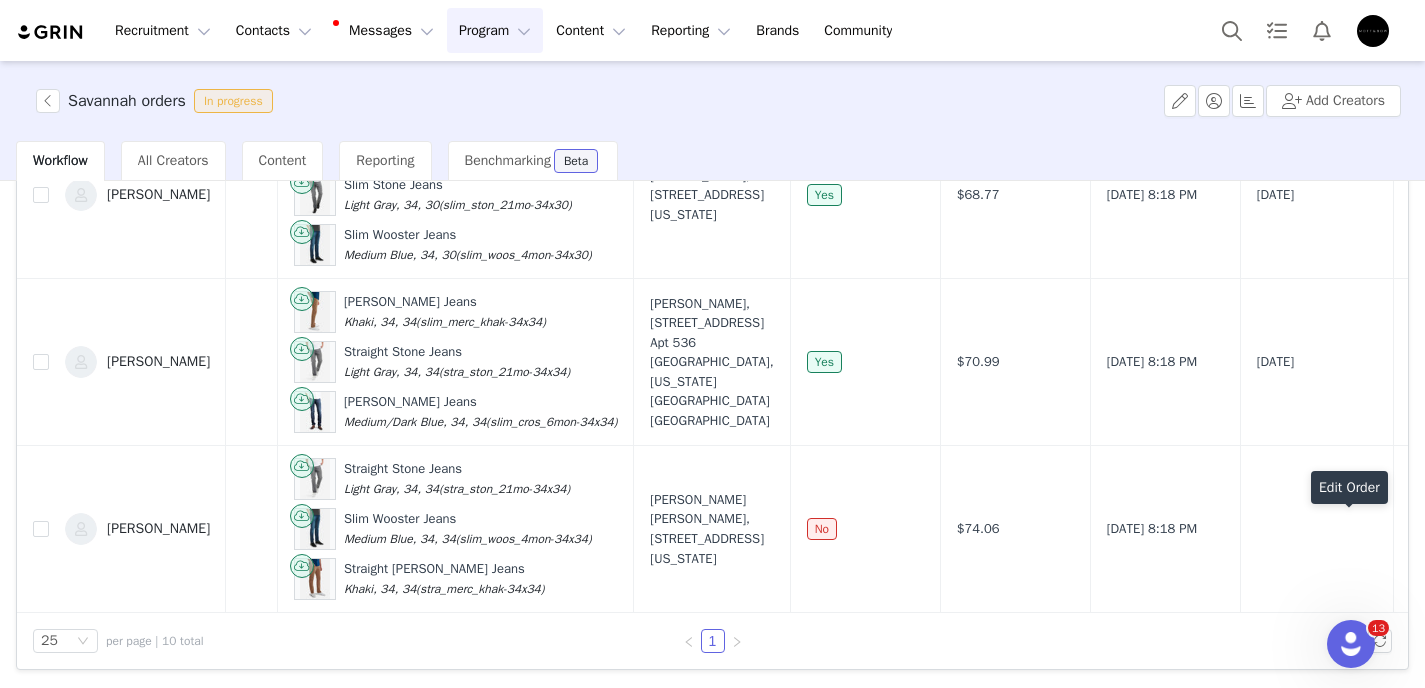 click at bounding box center (1348, 529) 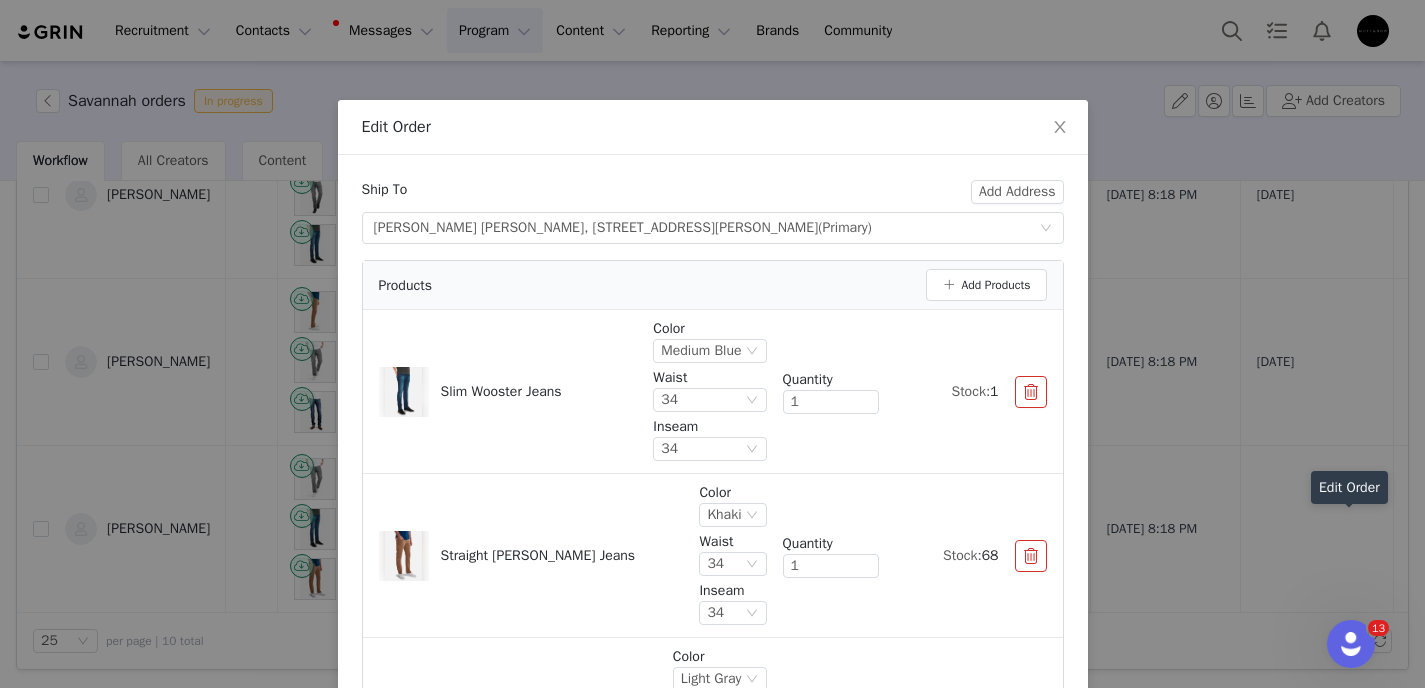 click at bounding box center (1031, 392) 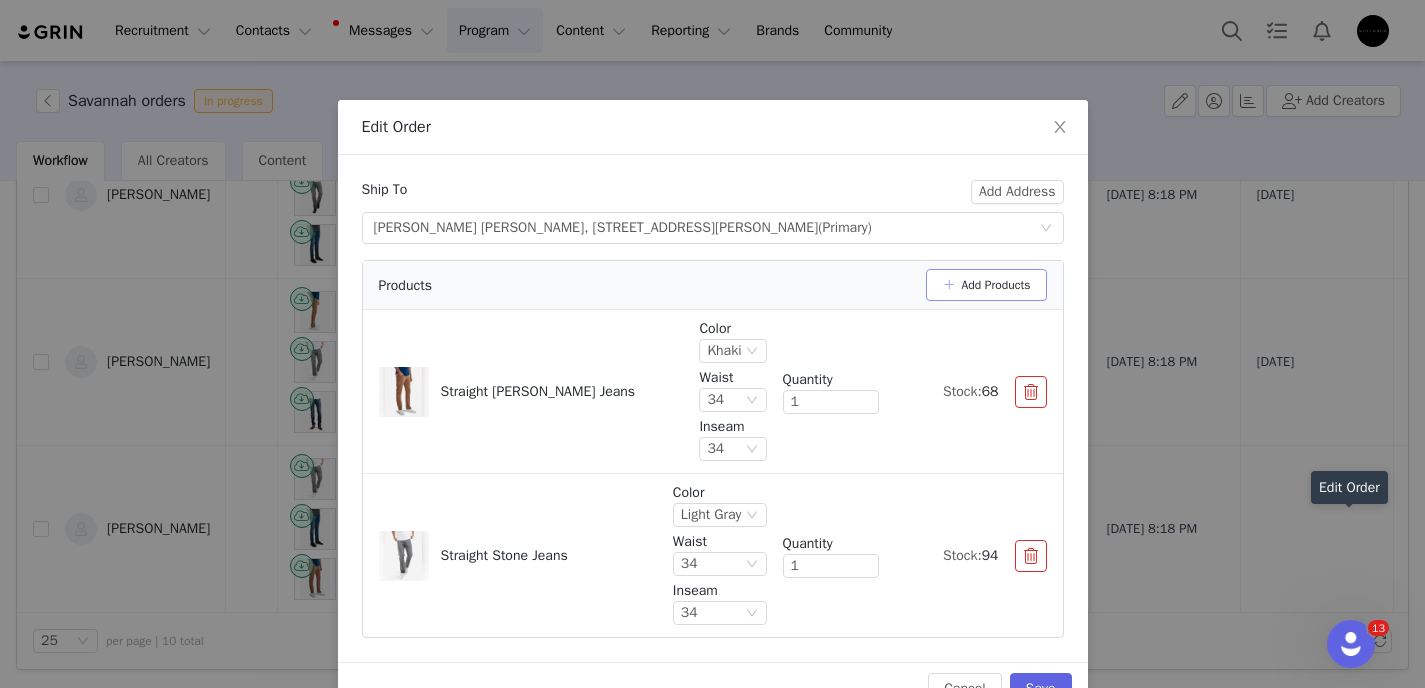 click on "Add Products" at bounding box center (986, 285) 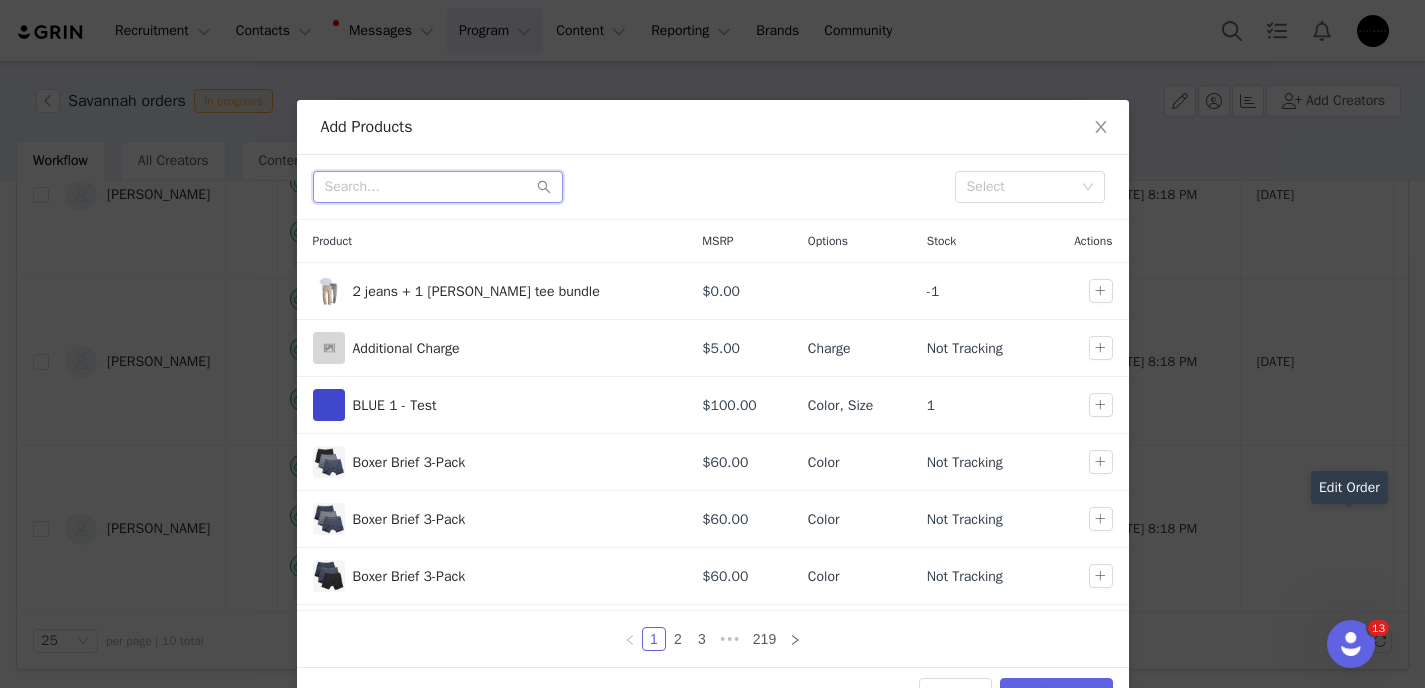 click at bounding box center [438, 187] 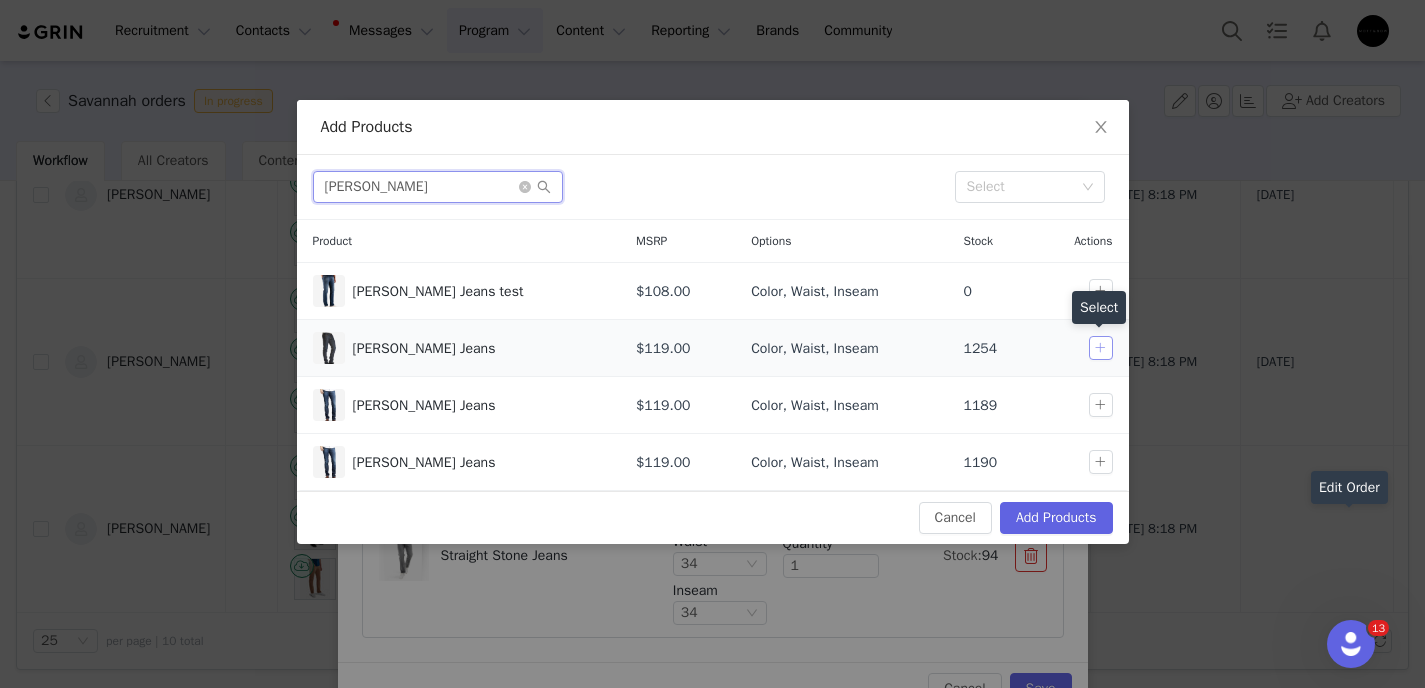 type on "slim crosby" 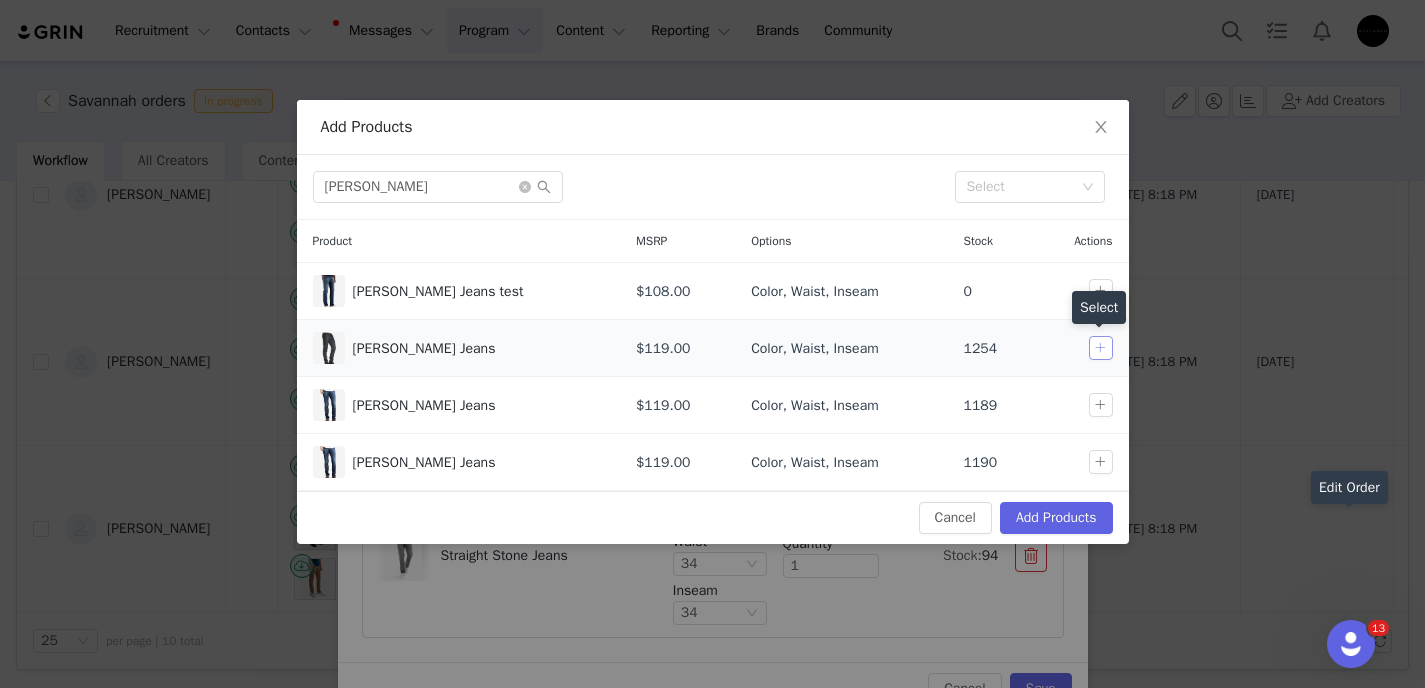 click at bounding box center [1101, 348] 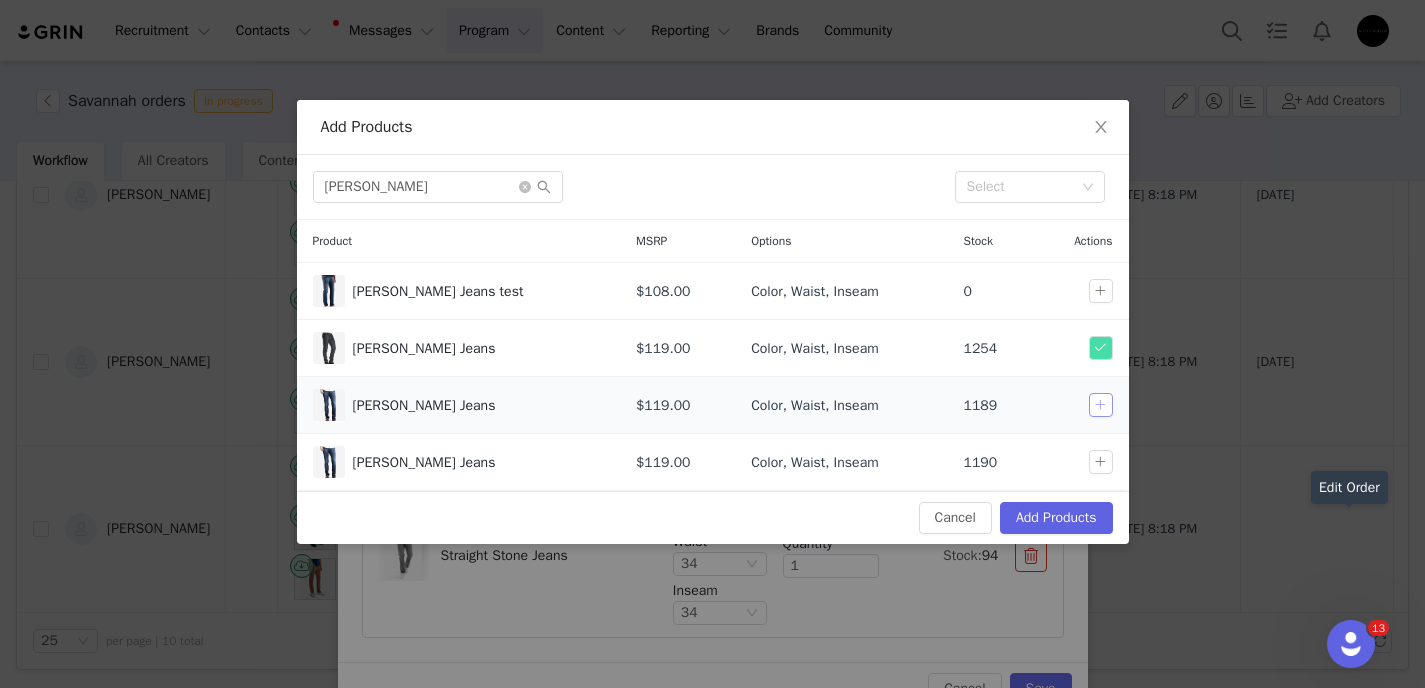 click at bounding box center [1101, 405] 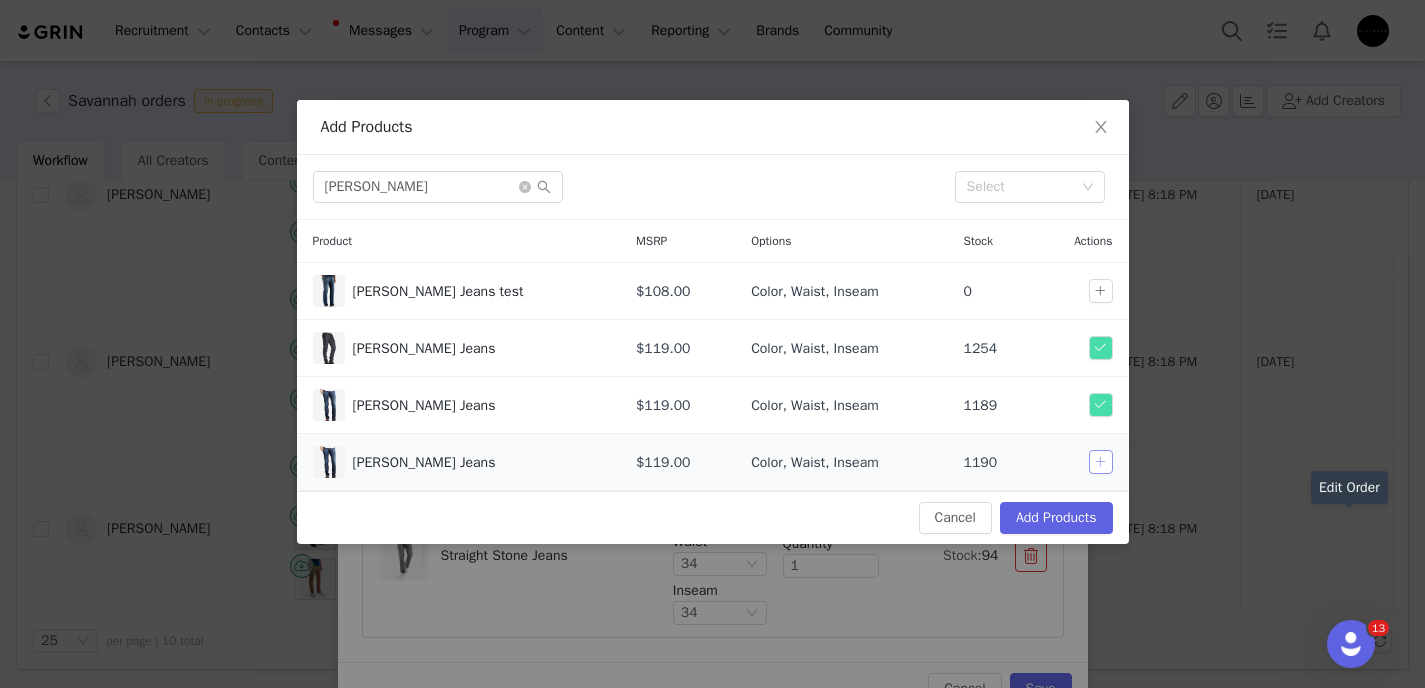 click at bounding box center (1101, 462) 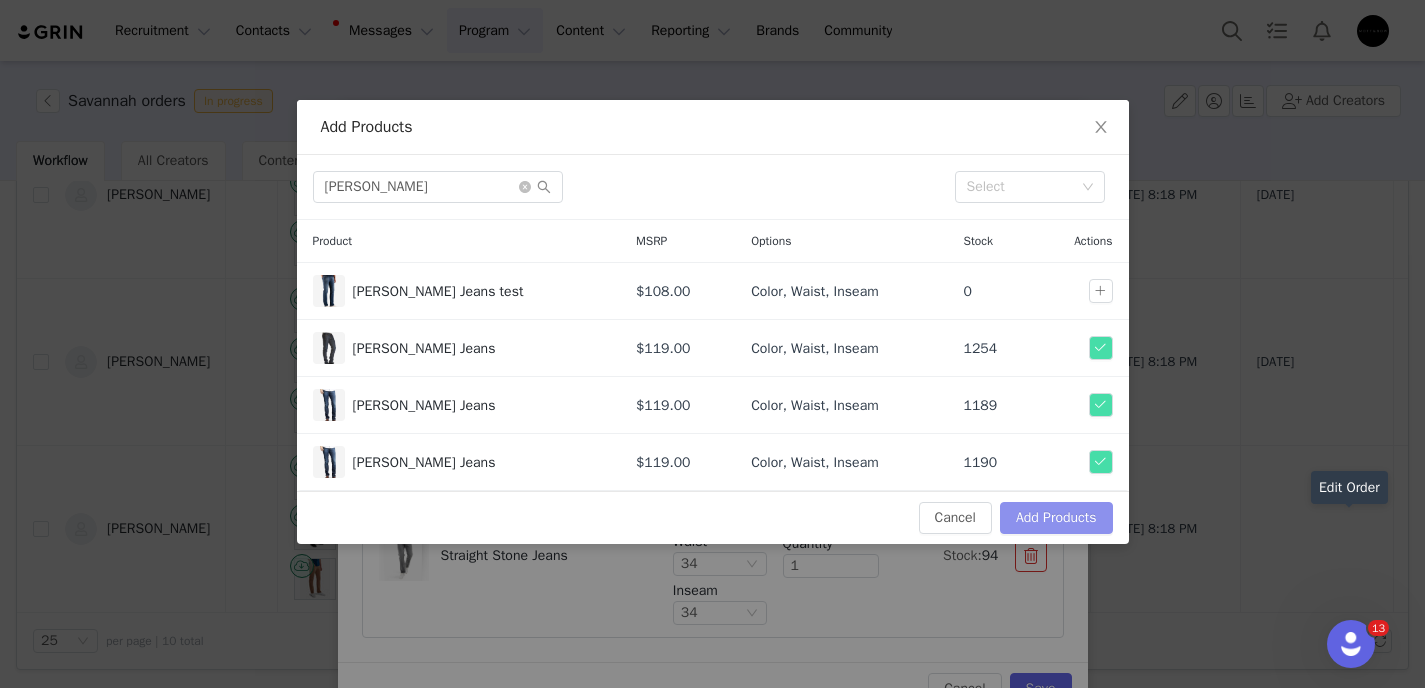click on "Add Products" at bounding box center [1056, 518] 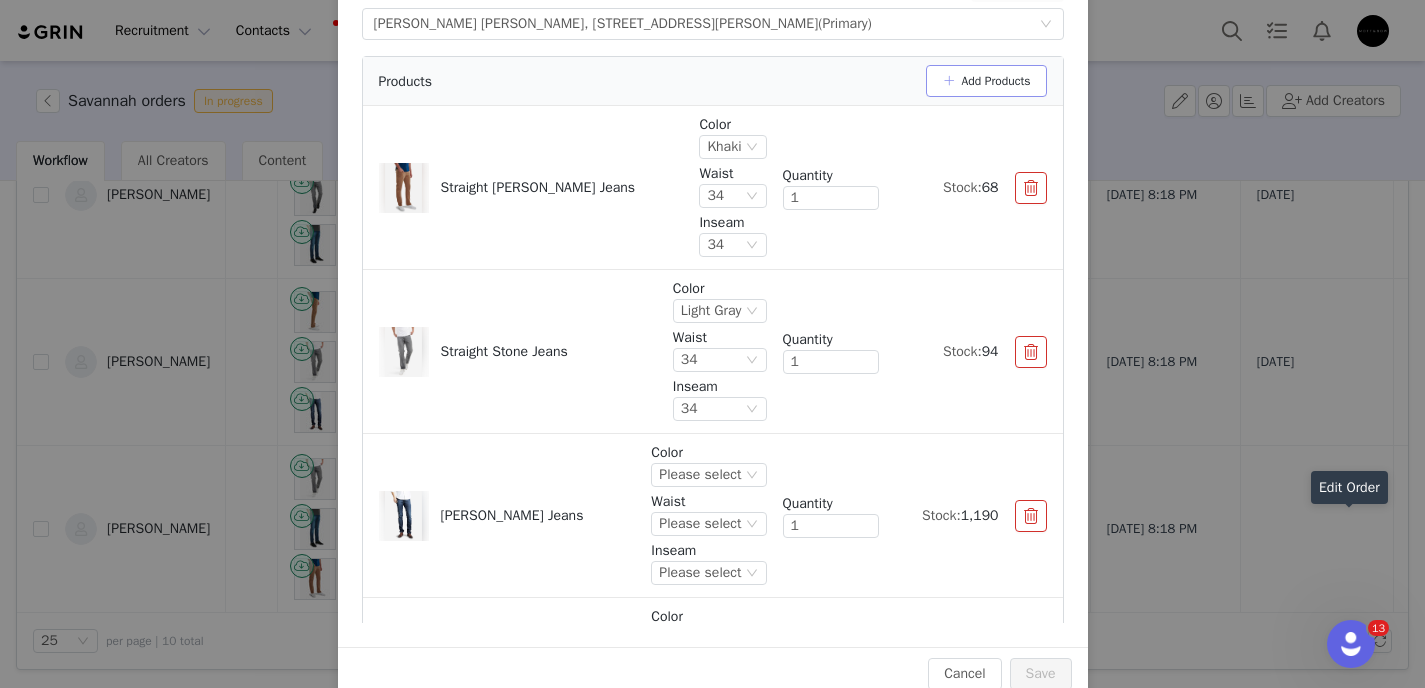scroll, scrollTop: 240, scrollLeft: 0, axis: vertical 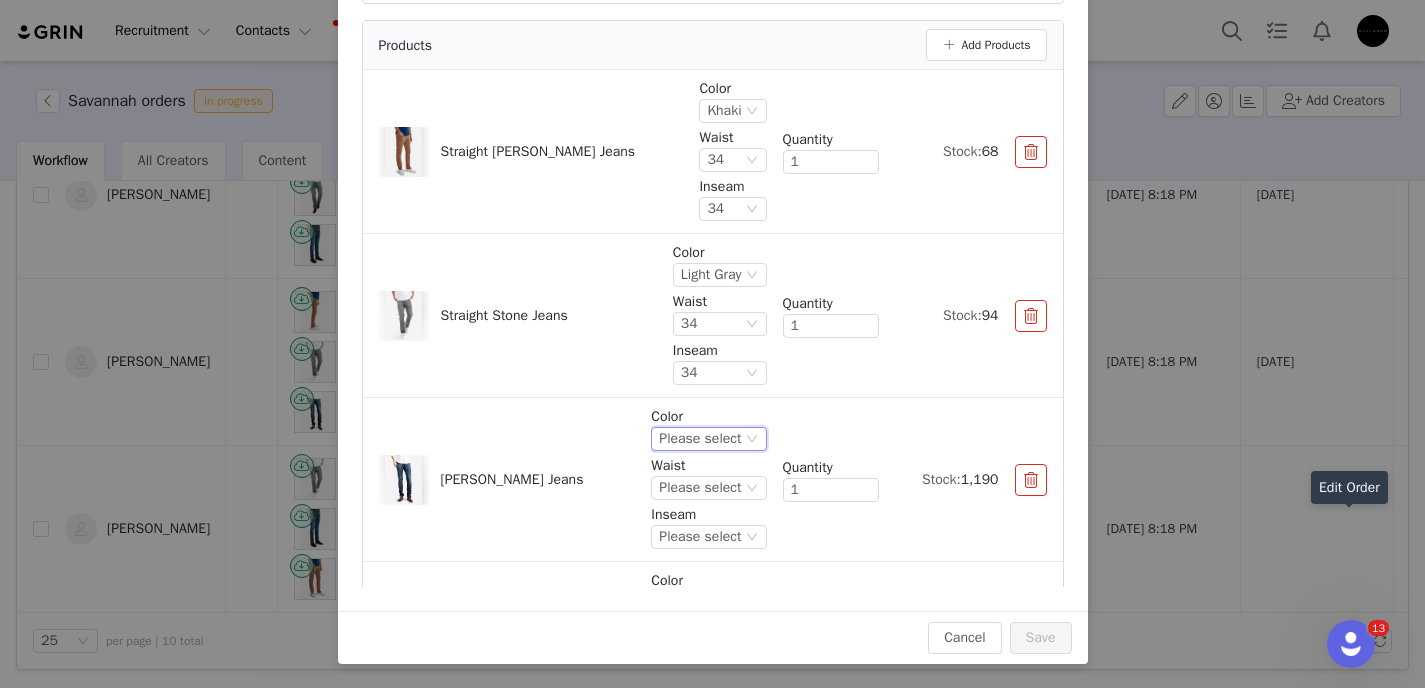click on "Please select" at bounding box center (700, 439) 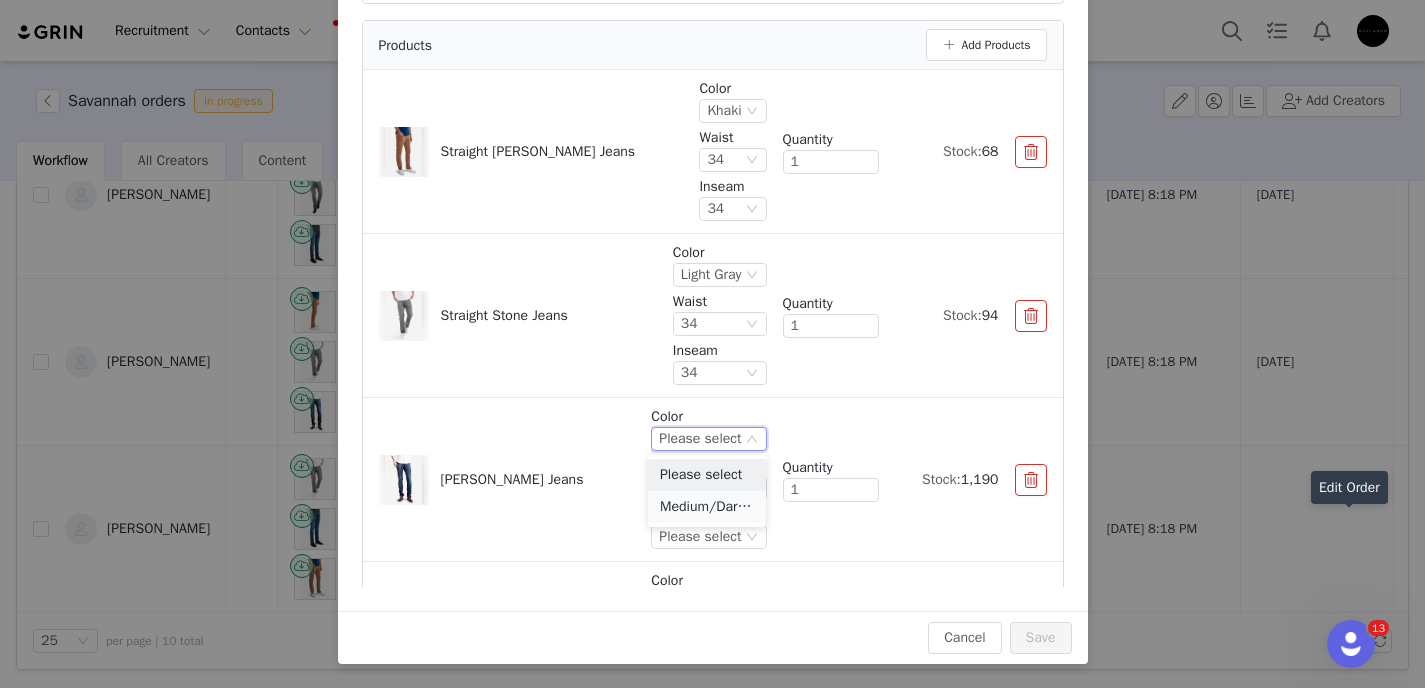click on "Medium/Dark Blue" at bounding box center [707, 507] 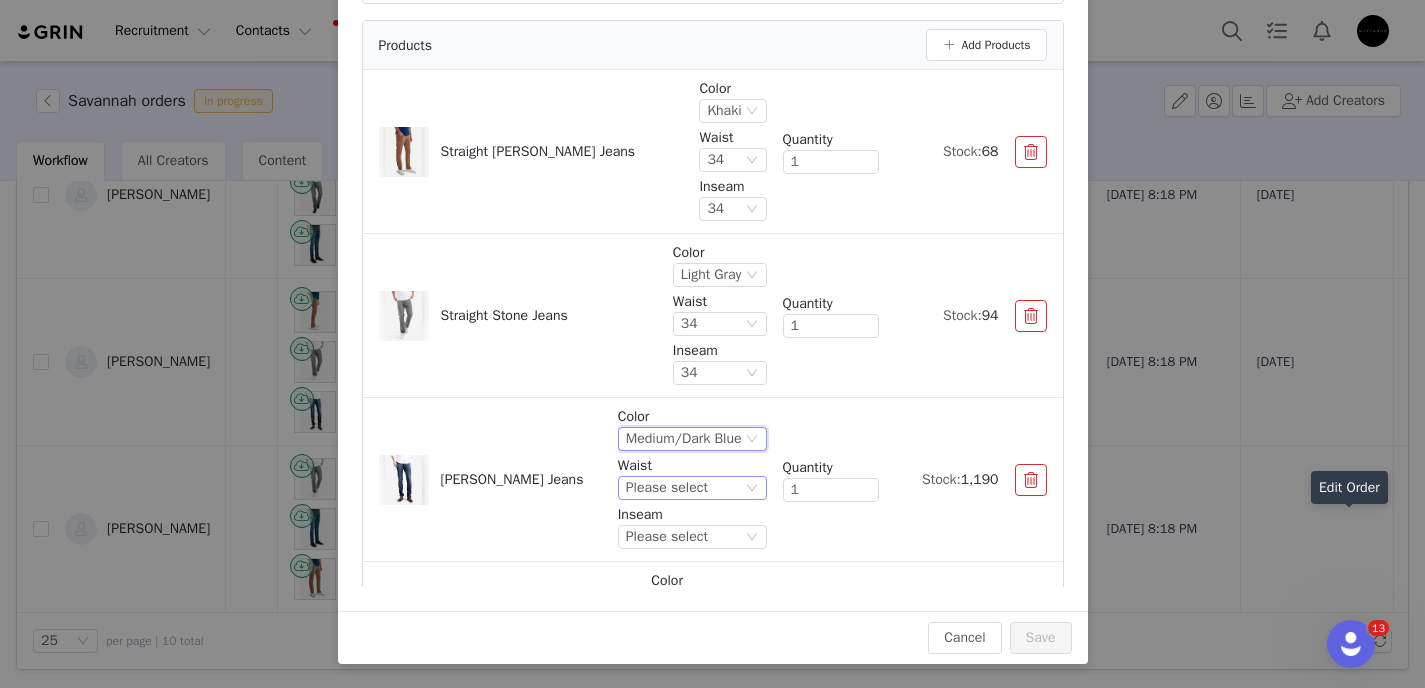 click on "Please select" at bounding box center [684, 488] 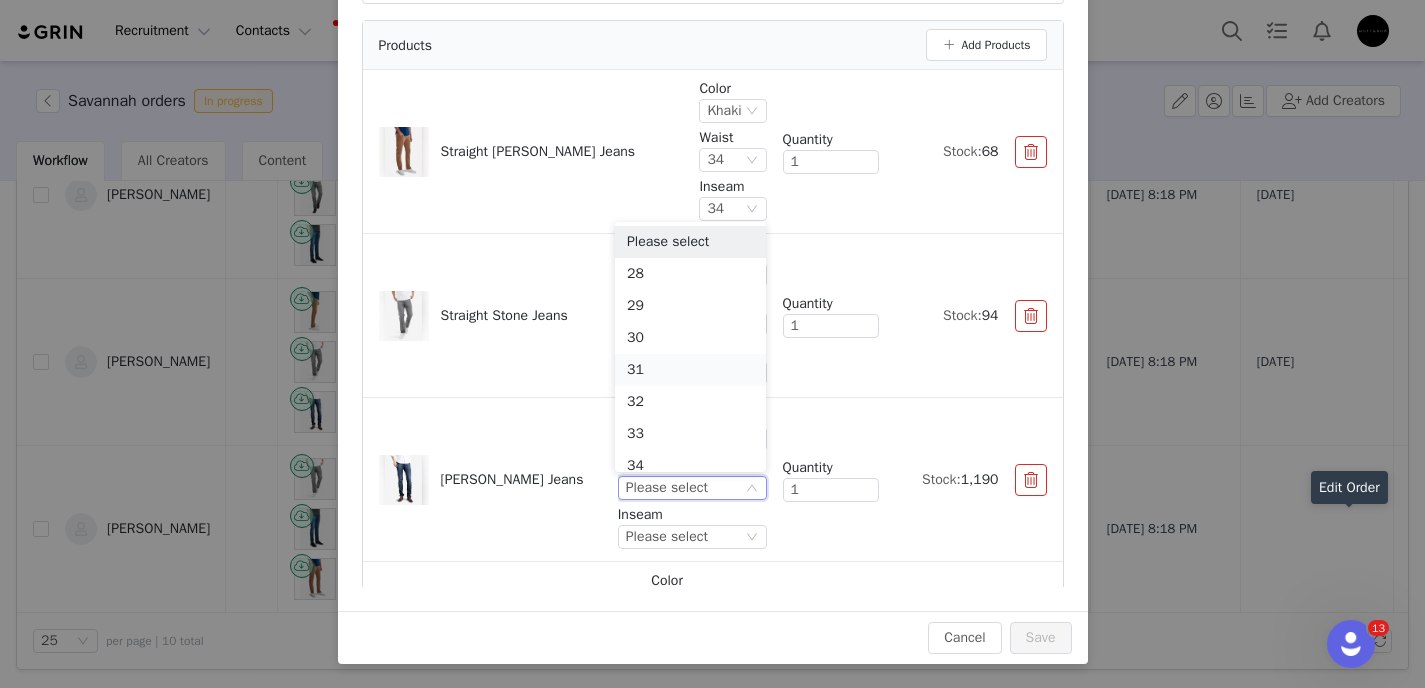 scroll, scrollTop: 10, scrollLeft: 0, axis: vertical 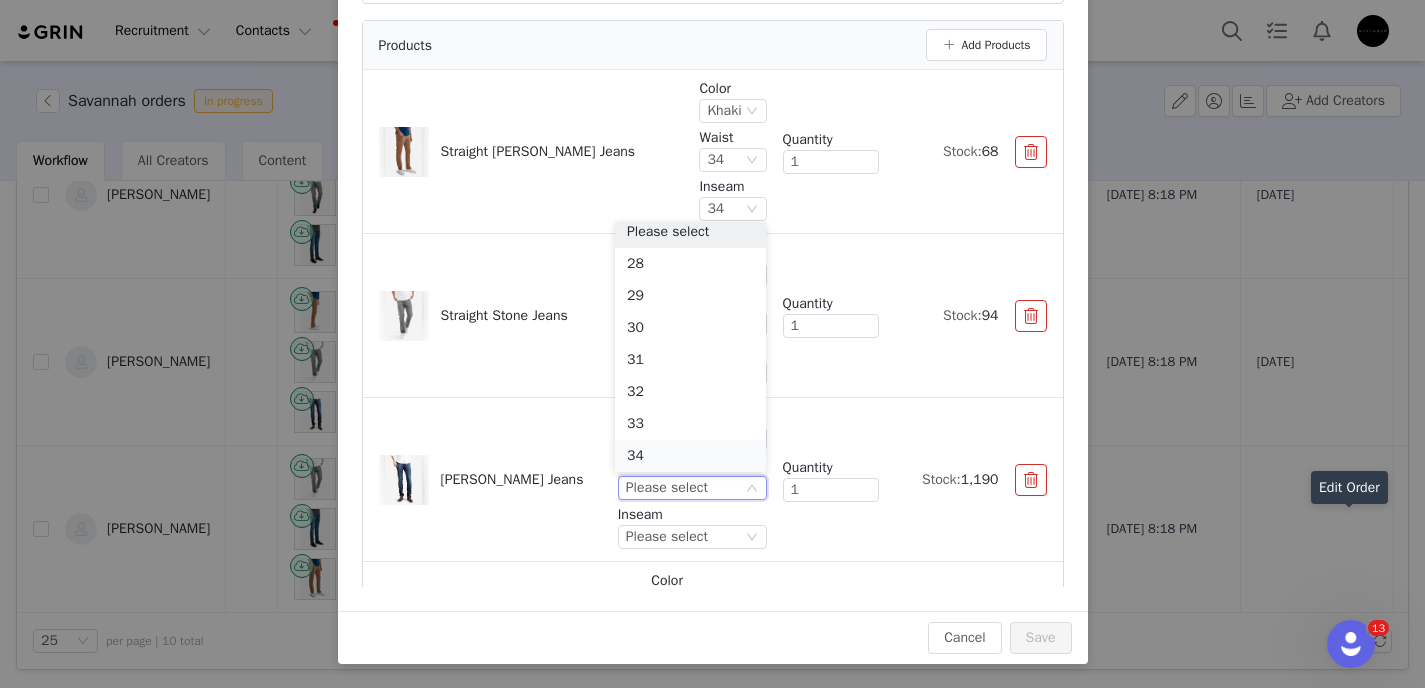 click on "34" at bounding box center (690, 456) 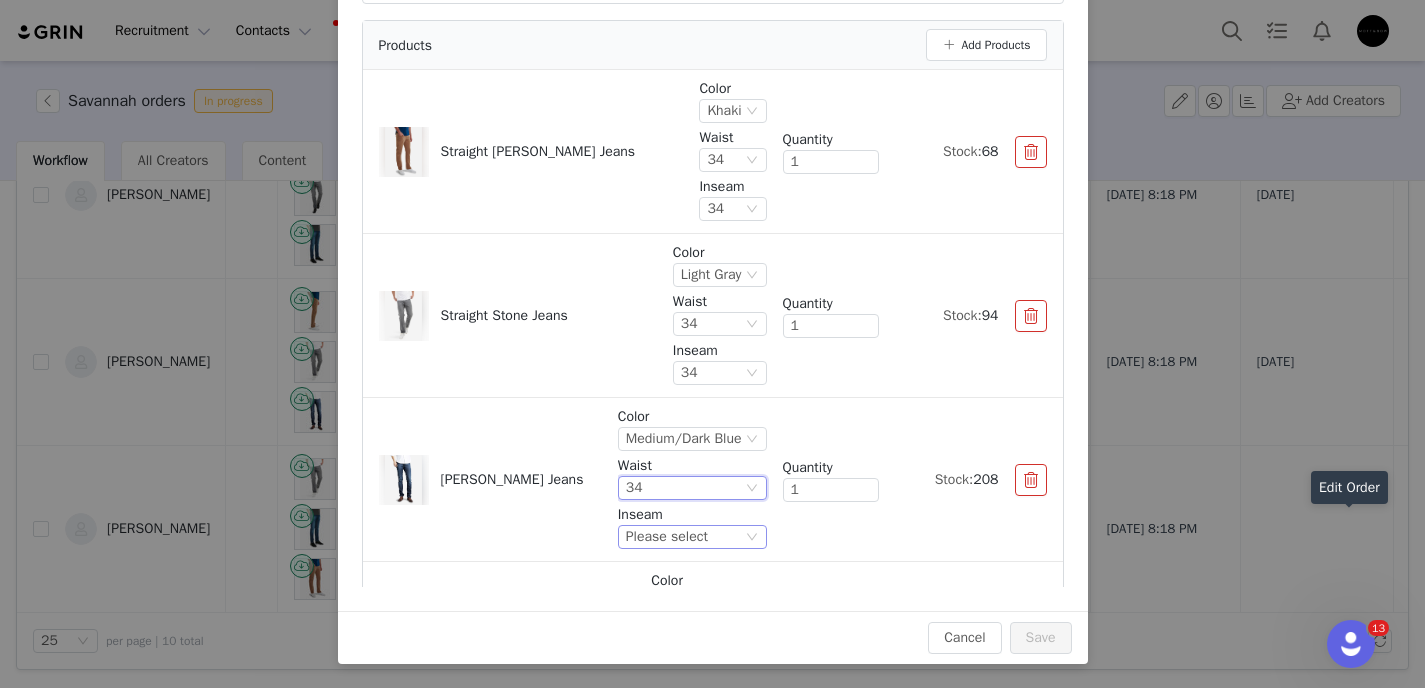 click on "Please select" at bounding box center [684, 537] 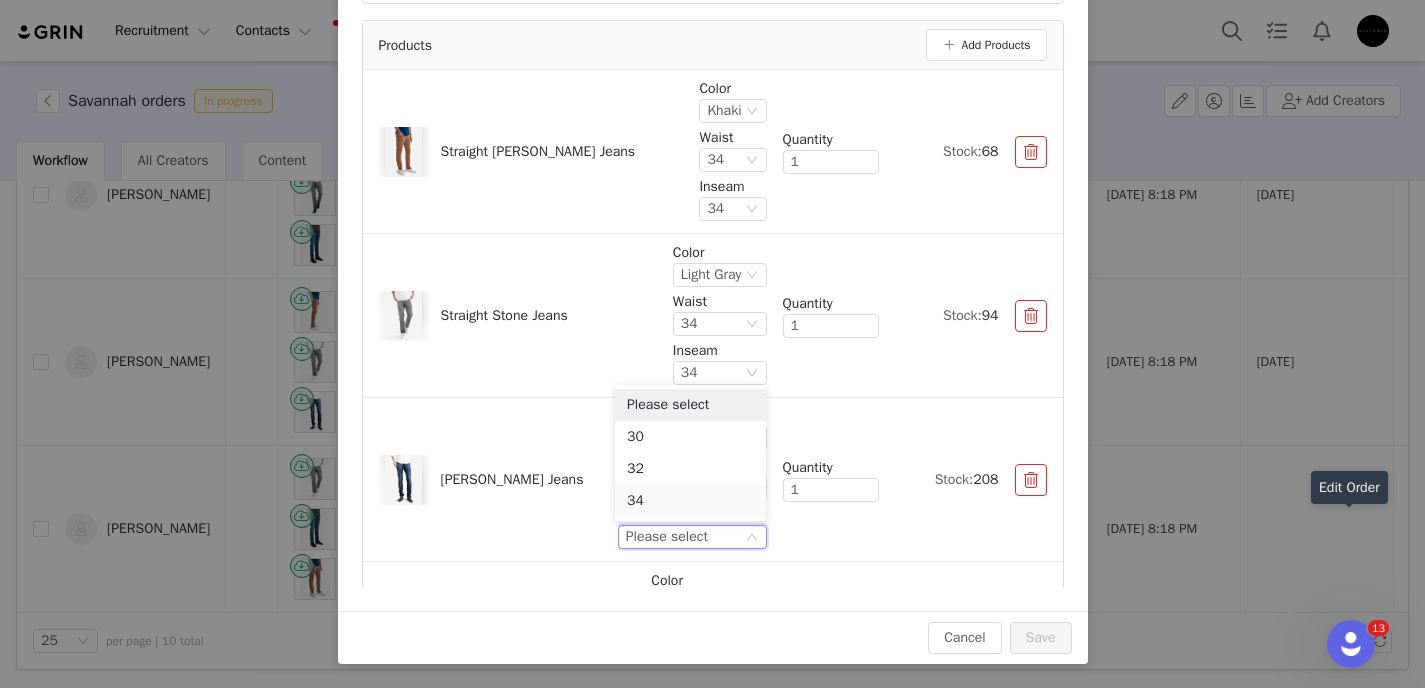 click on "34" at bounding box center [690, 501] 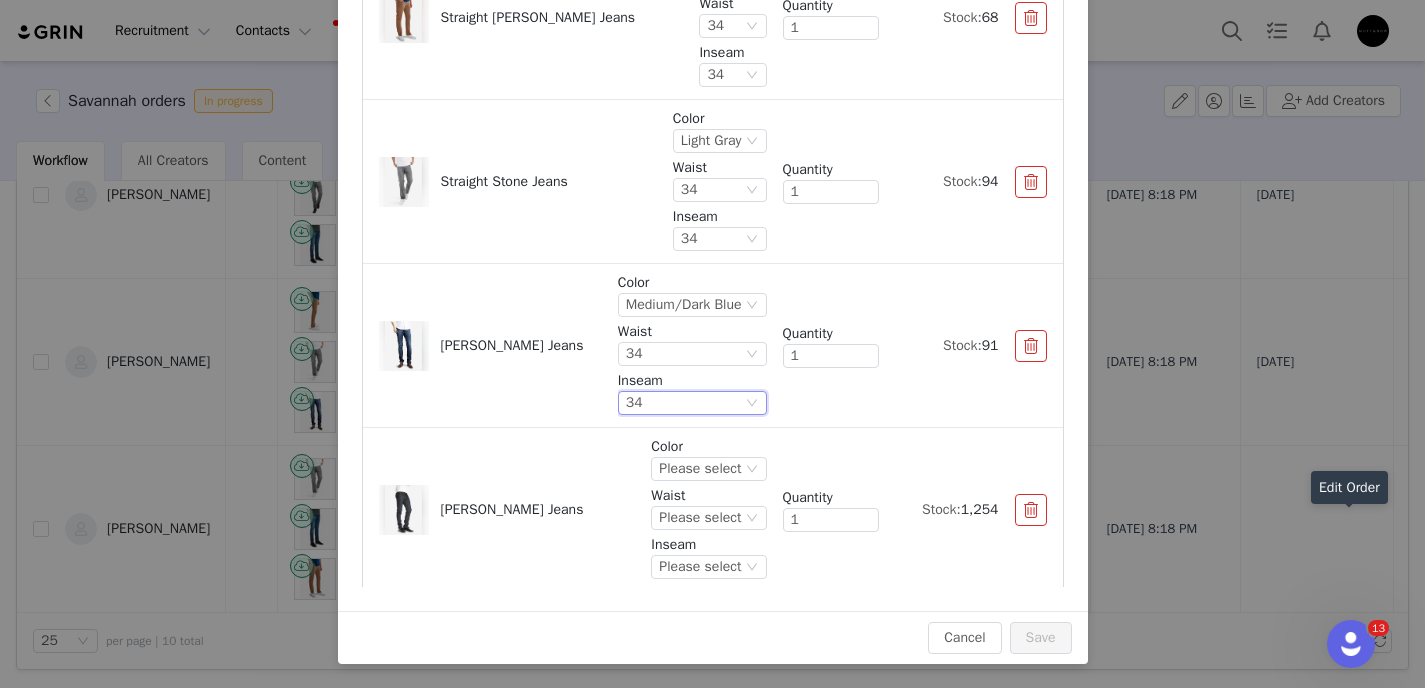 scroll, scrollTop: 147, scrollLeft: 0, axis: vertical 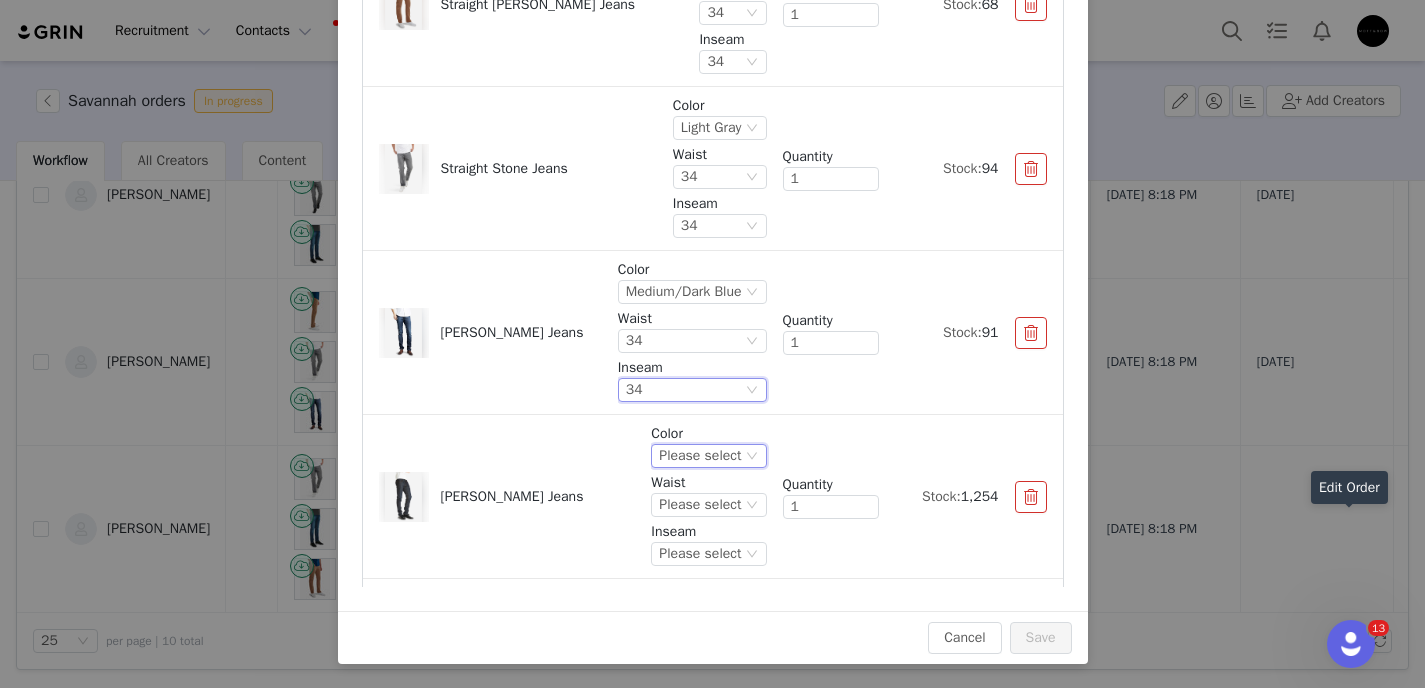 click on "Please select" at bounding box center (700, 456) 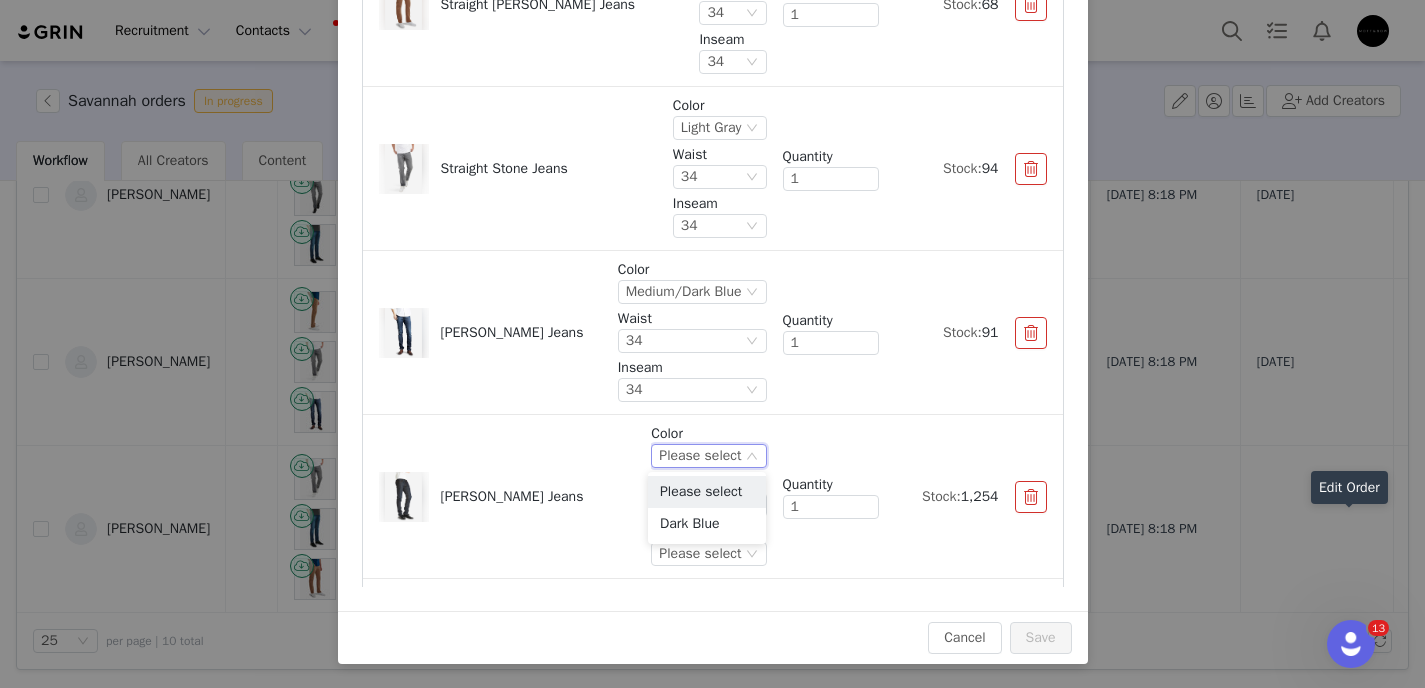 click at bounding box center [1031, 497] 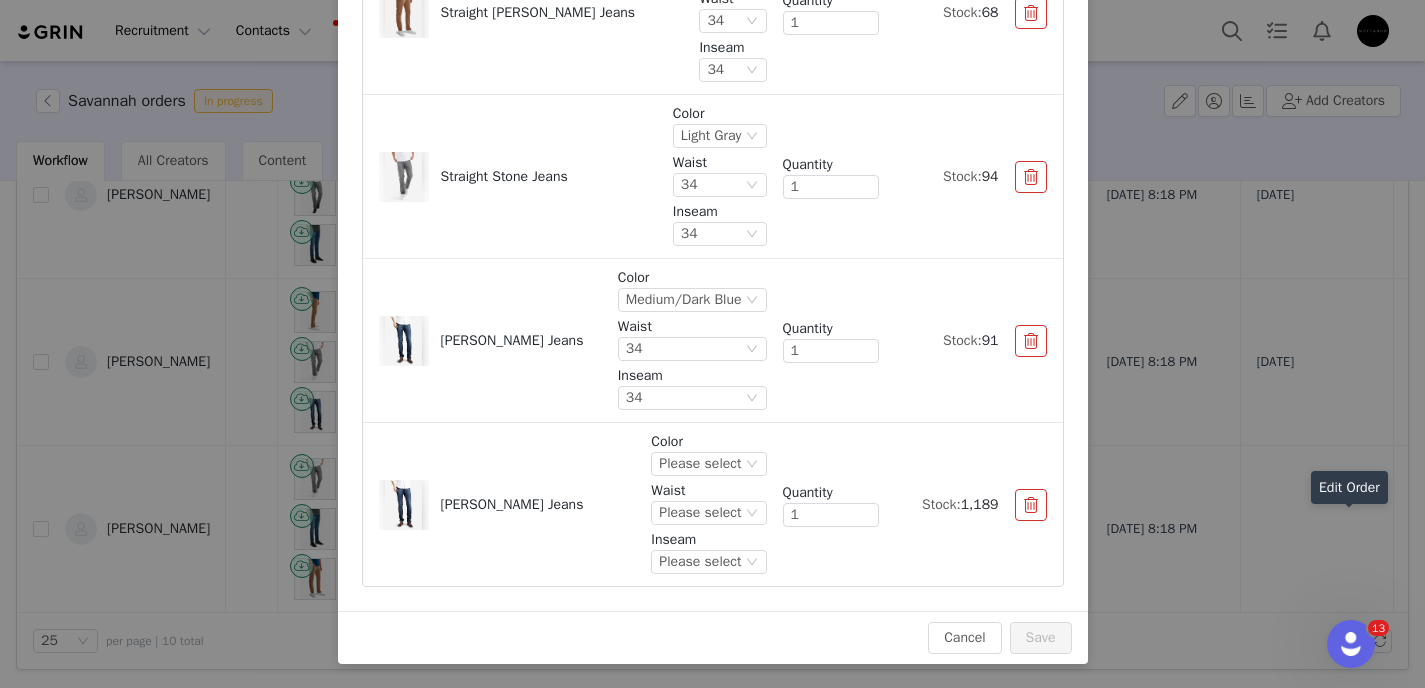 scroll, scrollTop: 139, scrollLeft: 0, axis: vertical 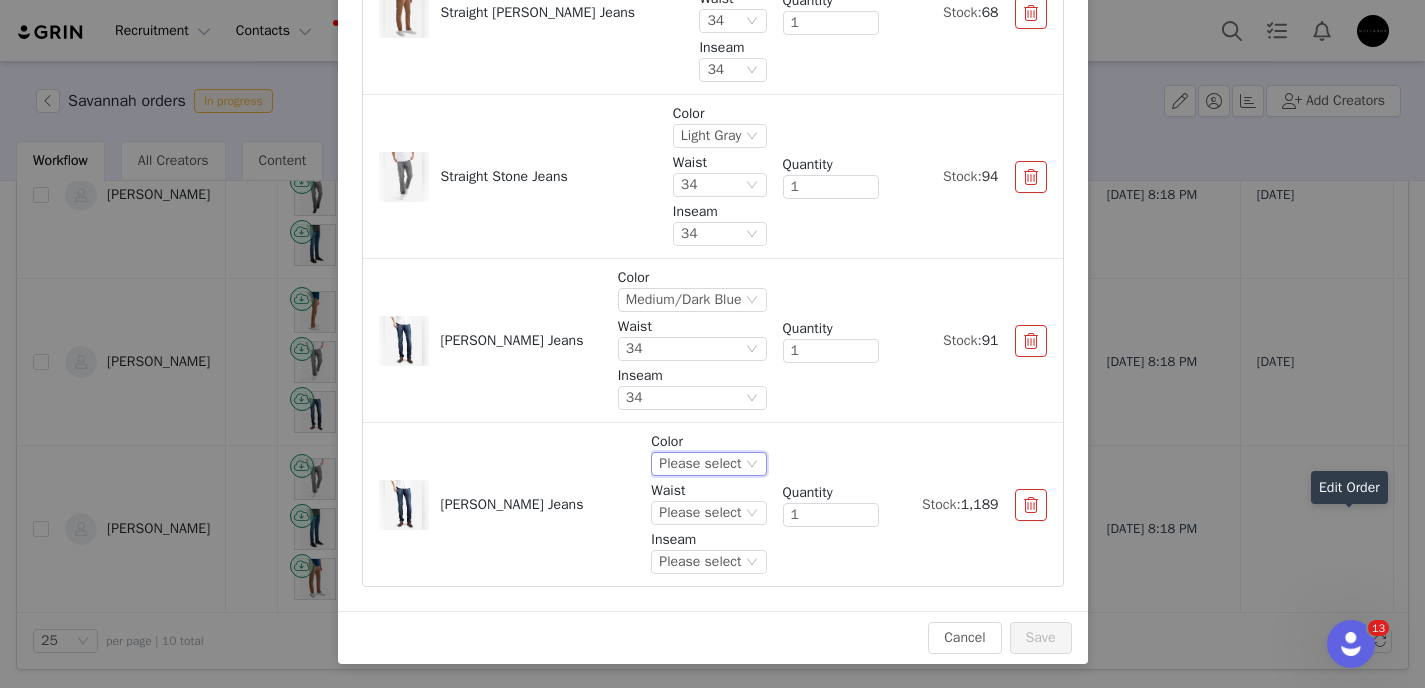 click on "Please select" at bounding box center [700, 464] 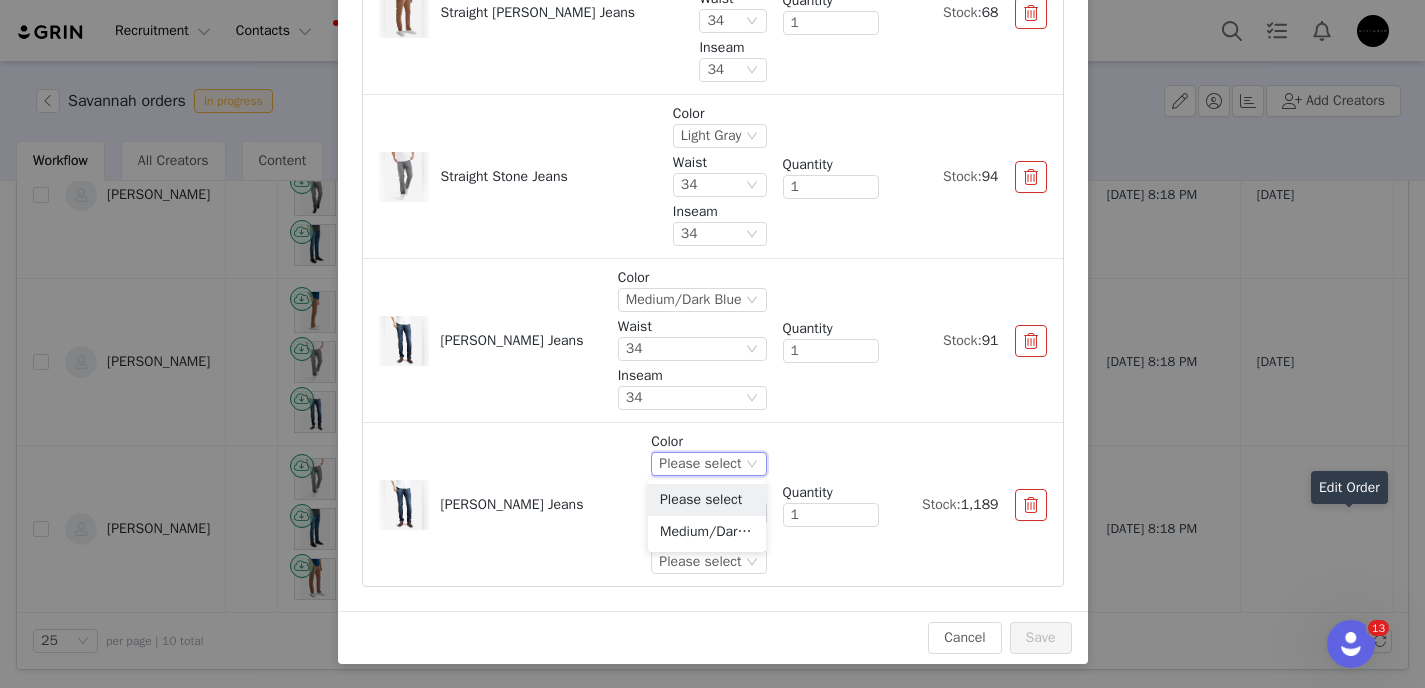 click at bounding box center [1031, 505] 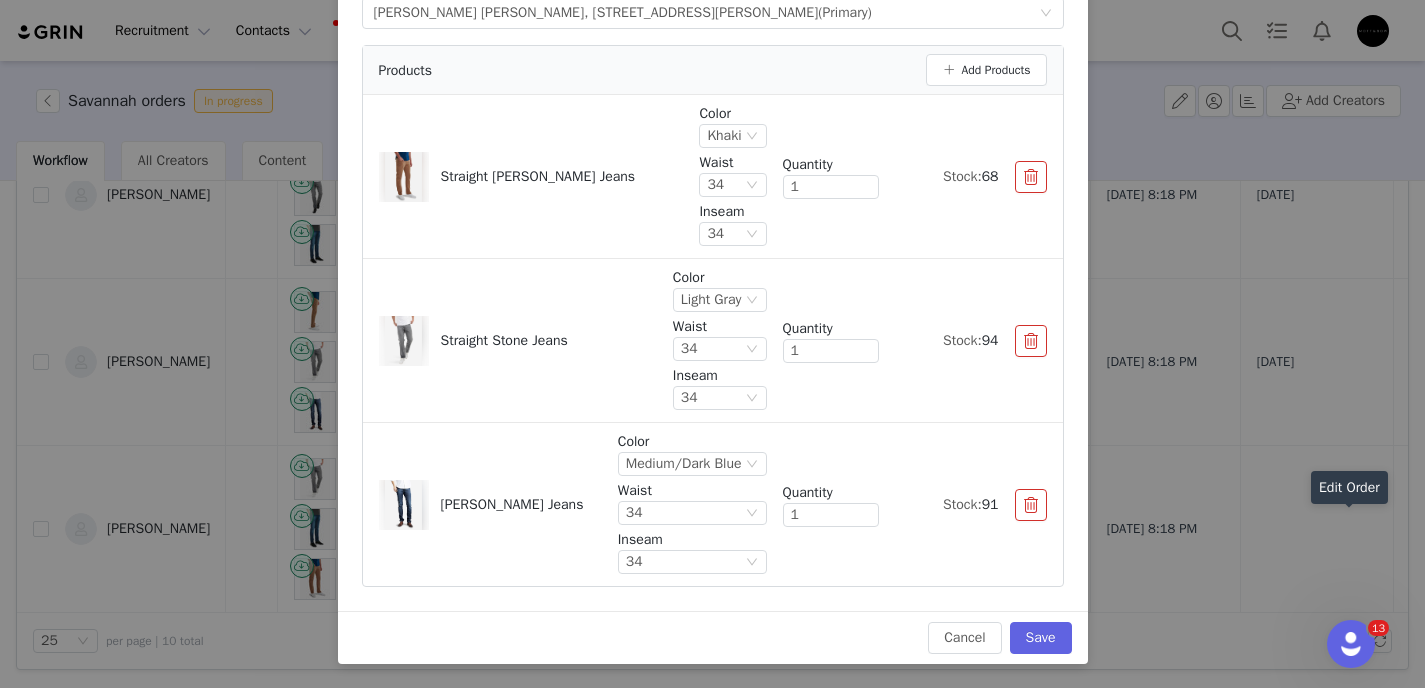 scroll, scrollTop: 0, scrollLeft: 0, axis: both 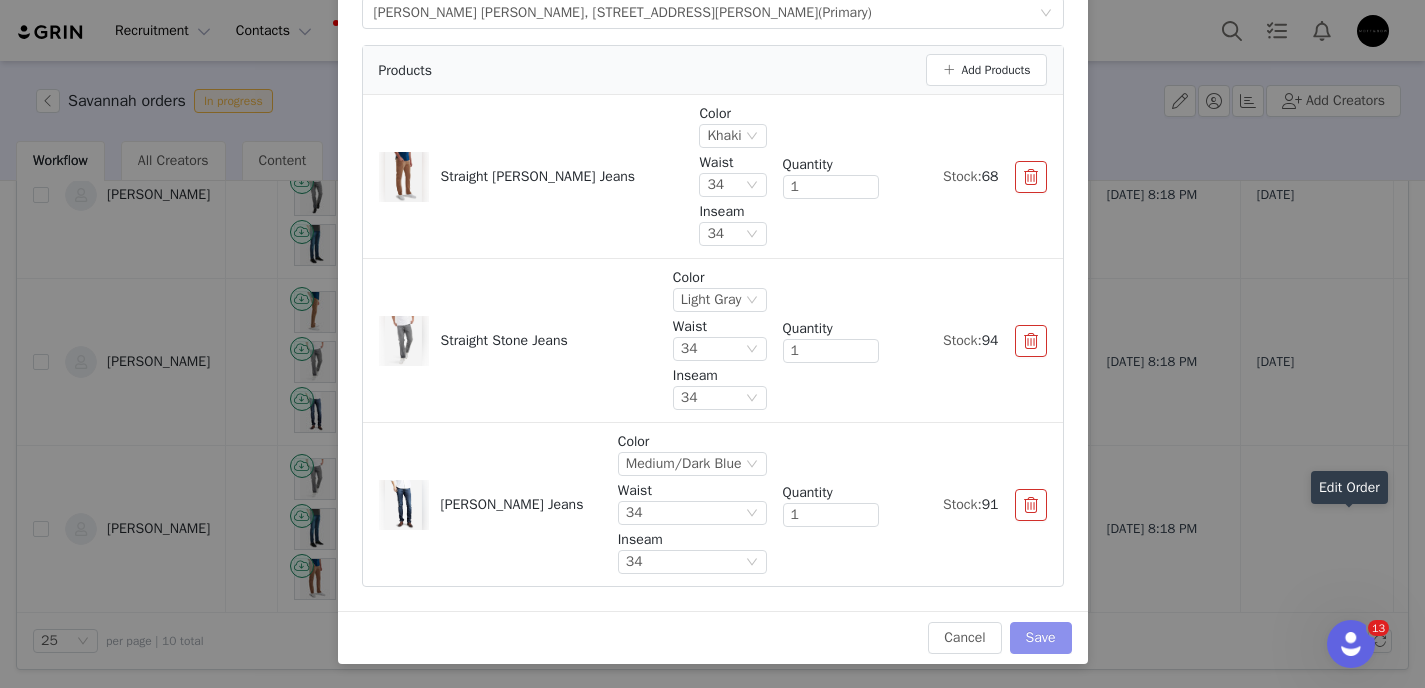 click on "Save" at bounding box center (1041, 638) 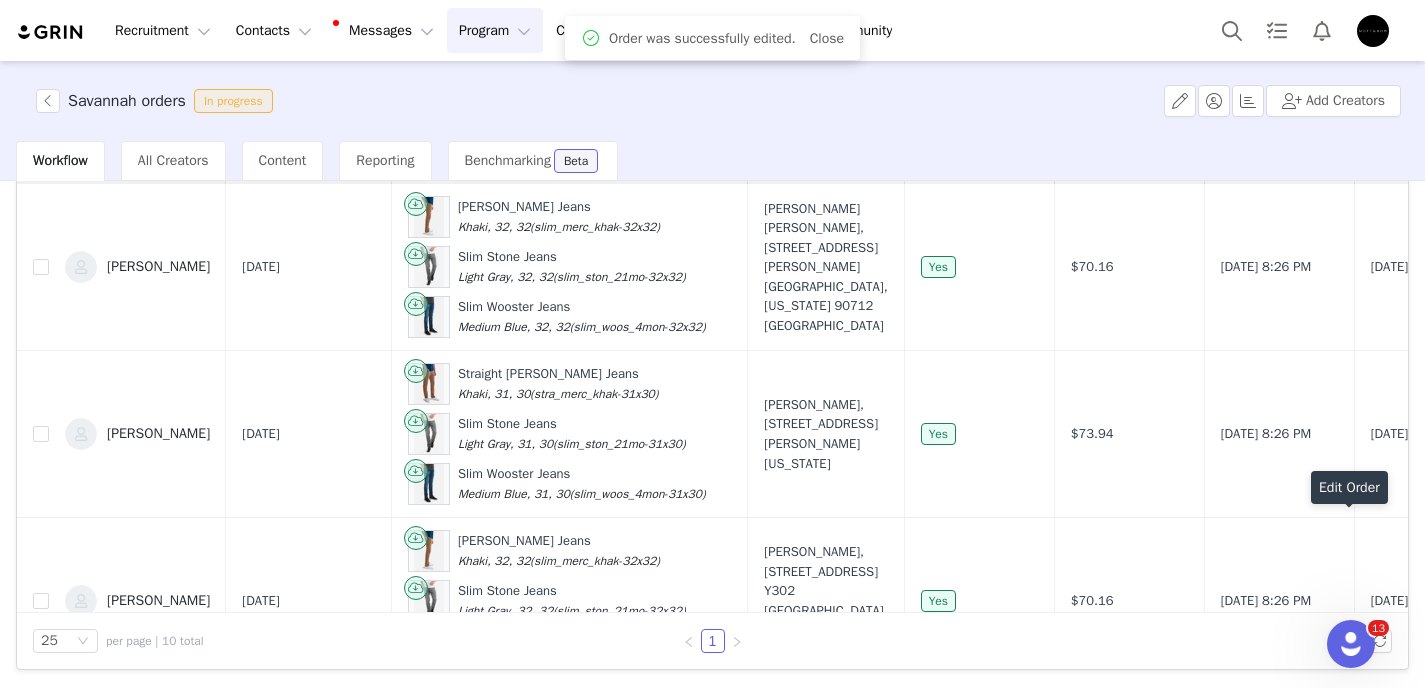 scroll, scrollTop: 1241, scrollLeft: 0, axis: vertical 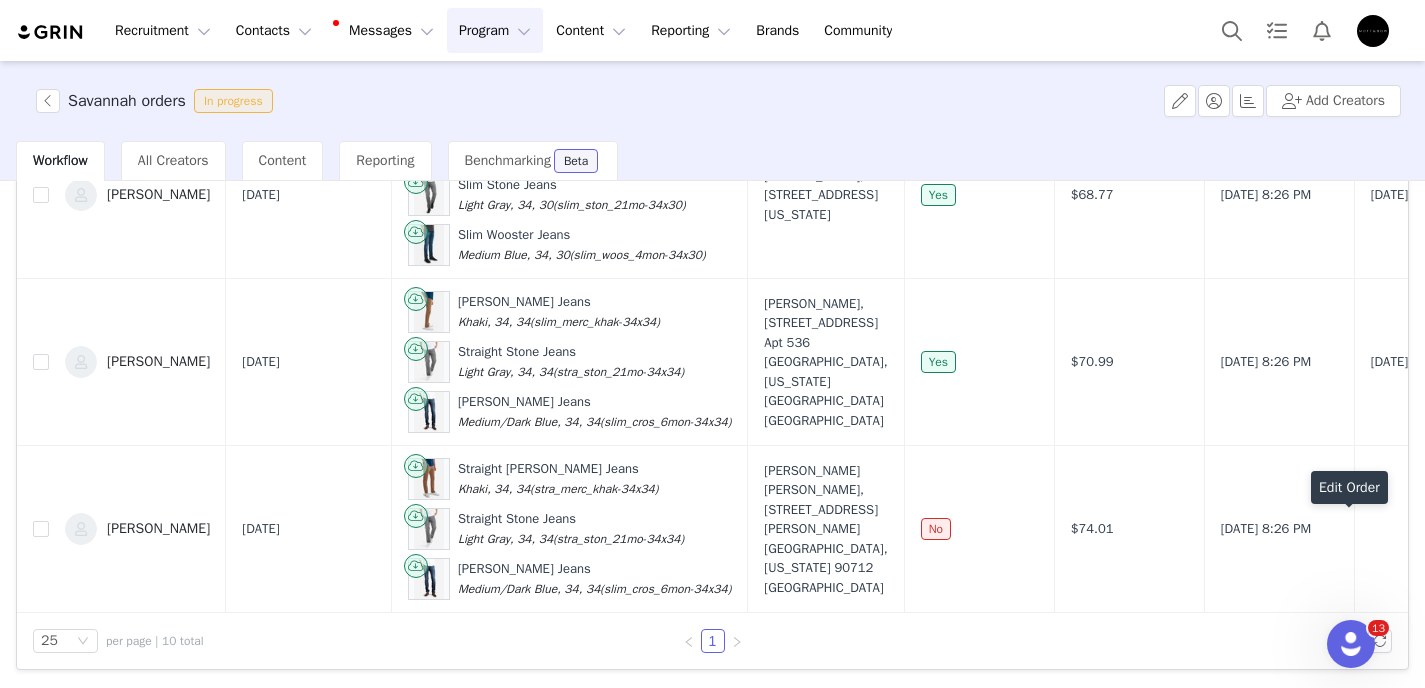 click at bounding box center (1348, 529) 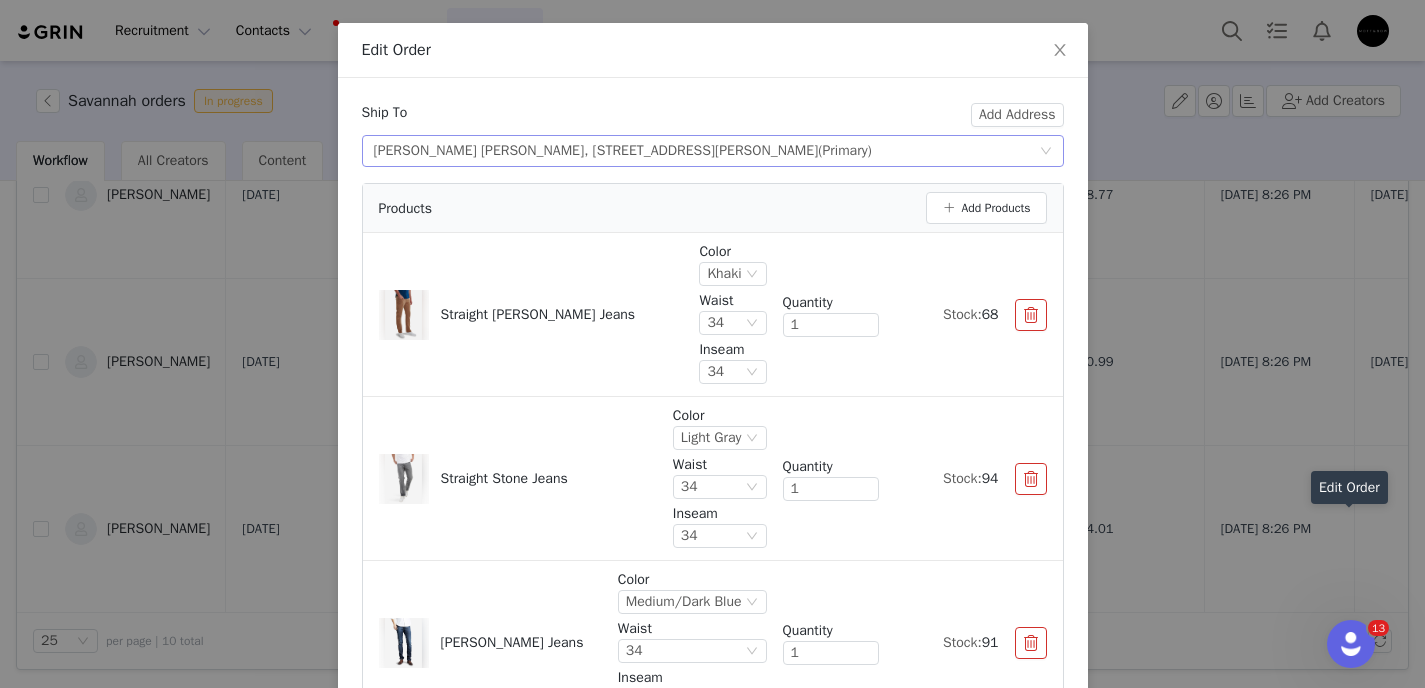 scroll, scrollTop: 58, scrollLeft: 0, axis: vertical 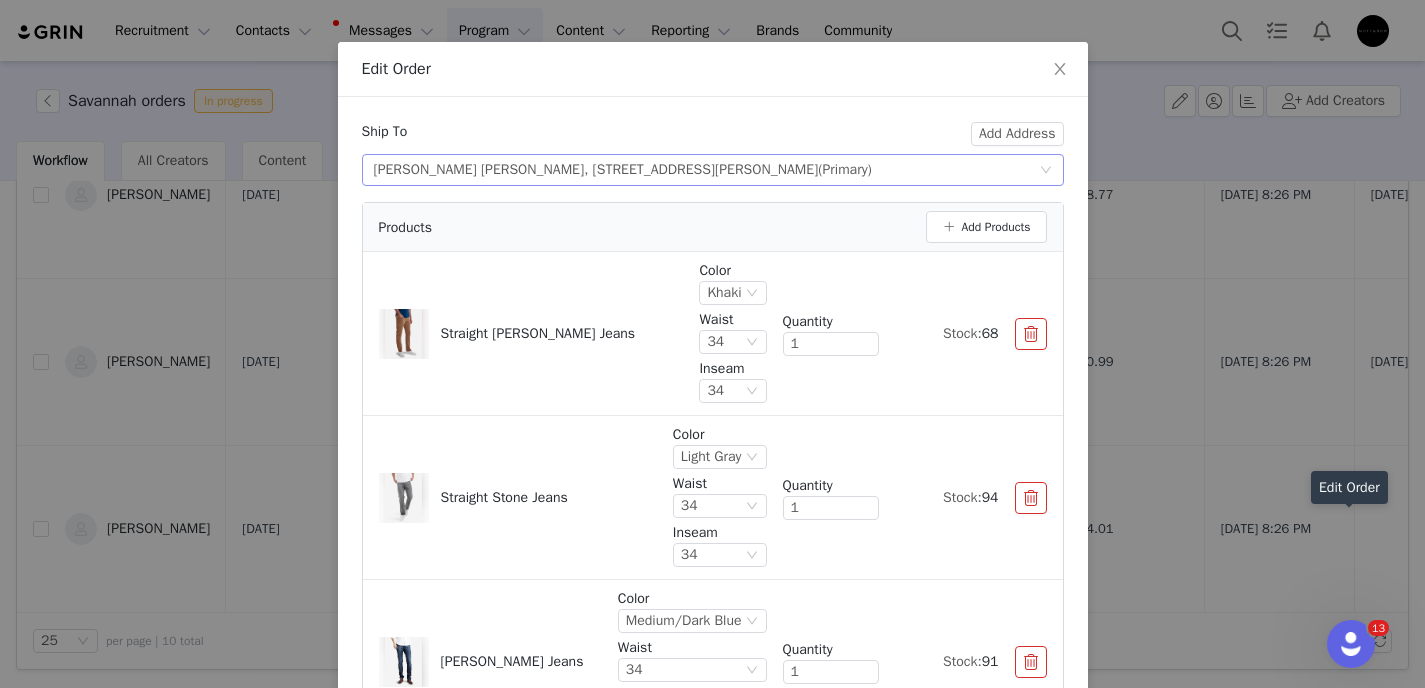 click on "Select shipping address  Rachel Elisabeth, 5402 Autry Ave, Lakewood, CA, 90712, United States  (Primary)" at bounding box center [706, 170] 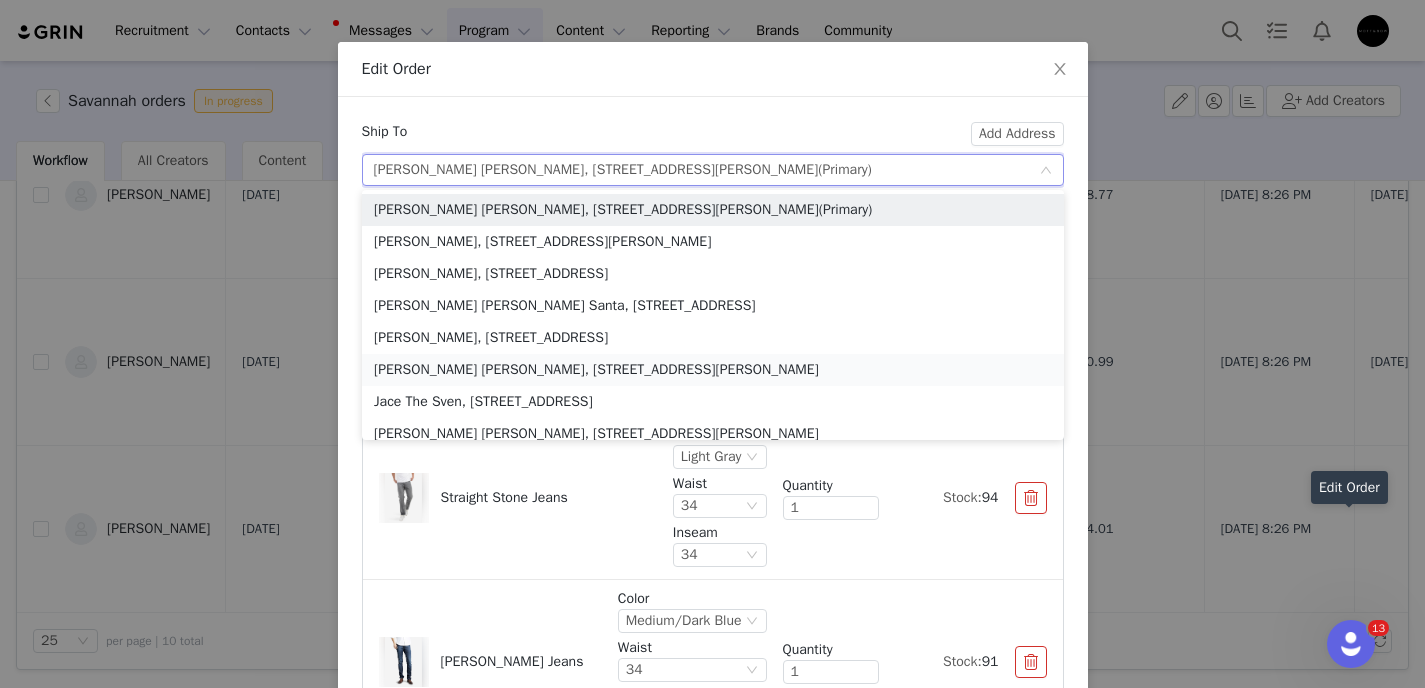 click on "Nicole Marie, 821 Fieldcrest Dr, Neenah, WI, 54956, United States" at bounding box center [713, 370] 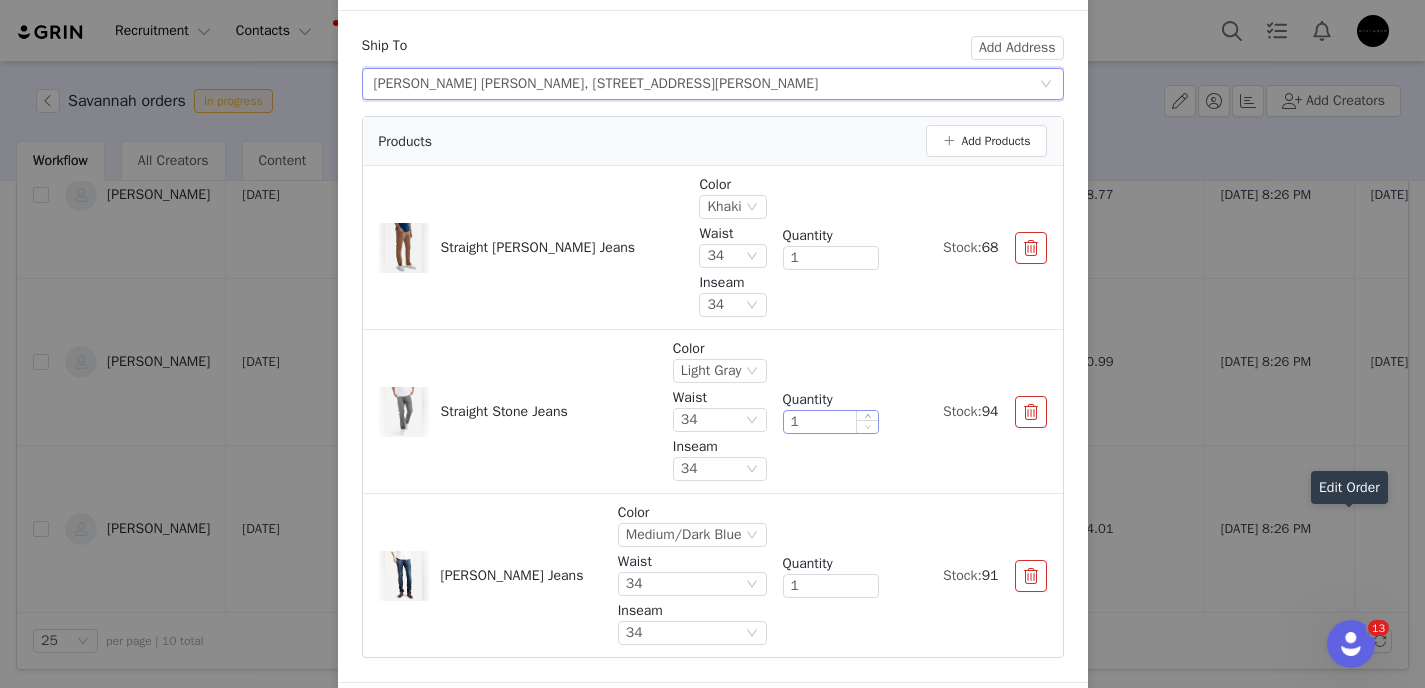 scroll, scrollTop: 215, scrollLeft: 0, axis: vertical 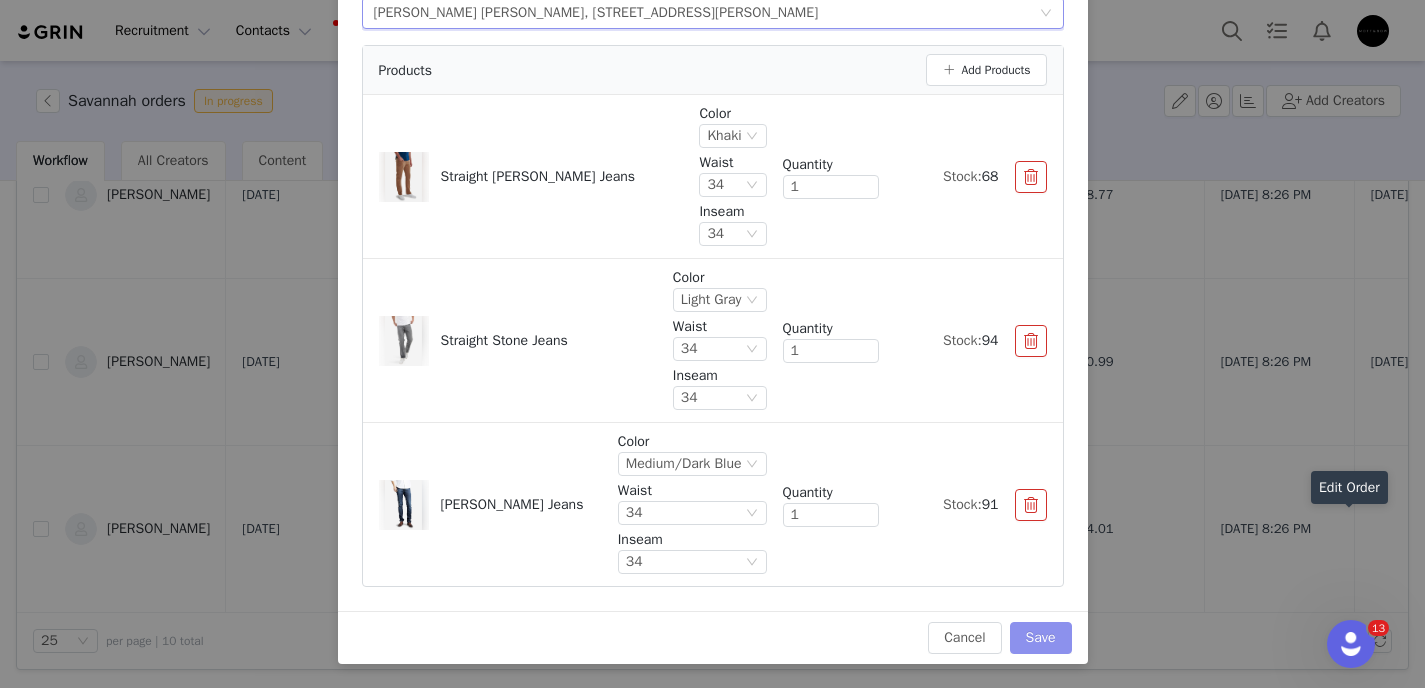 click on "Save" at bounding box center (1041, 638) 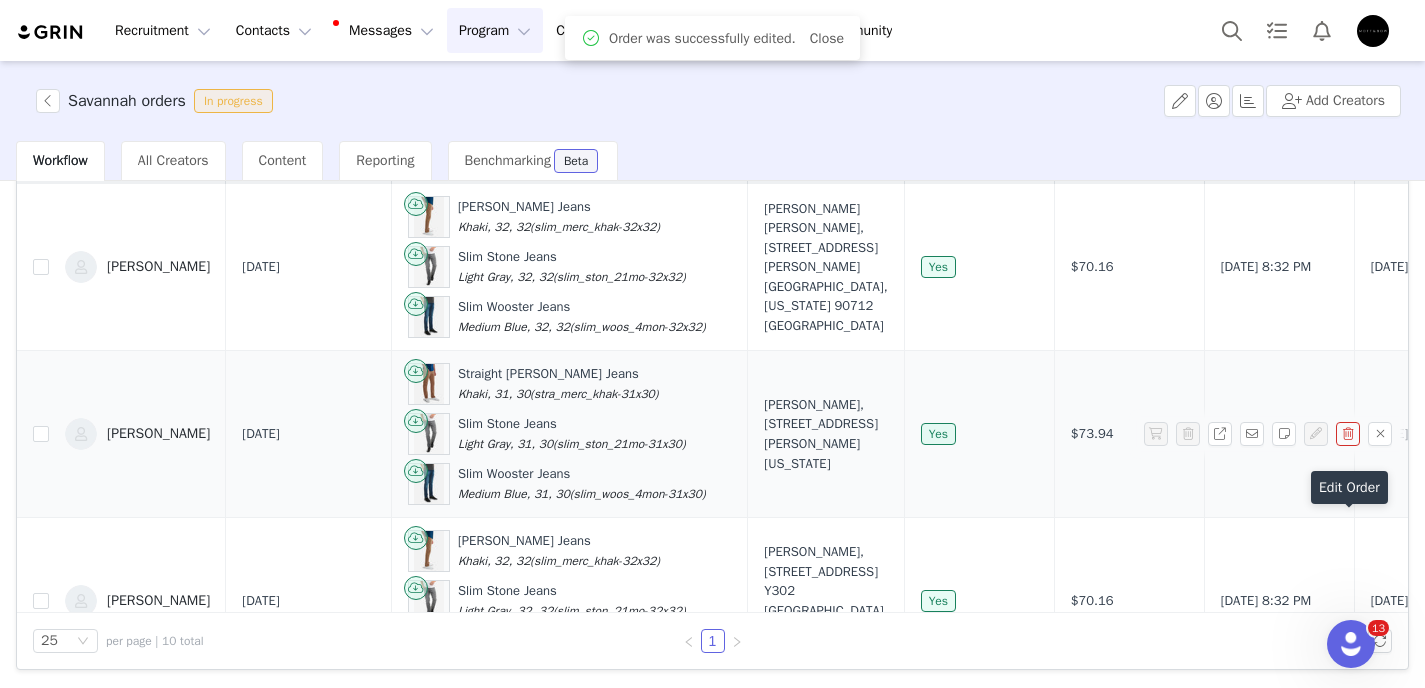 scroll, scrollTop: 1241, scrollLeft: 0, axis: vertical 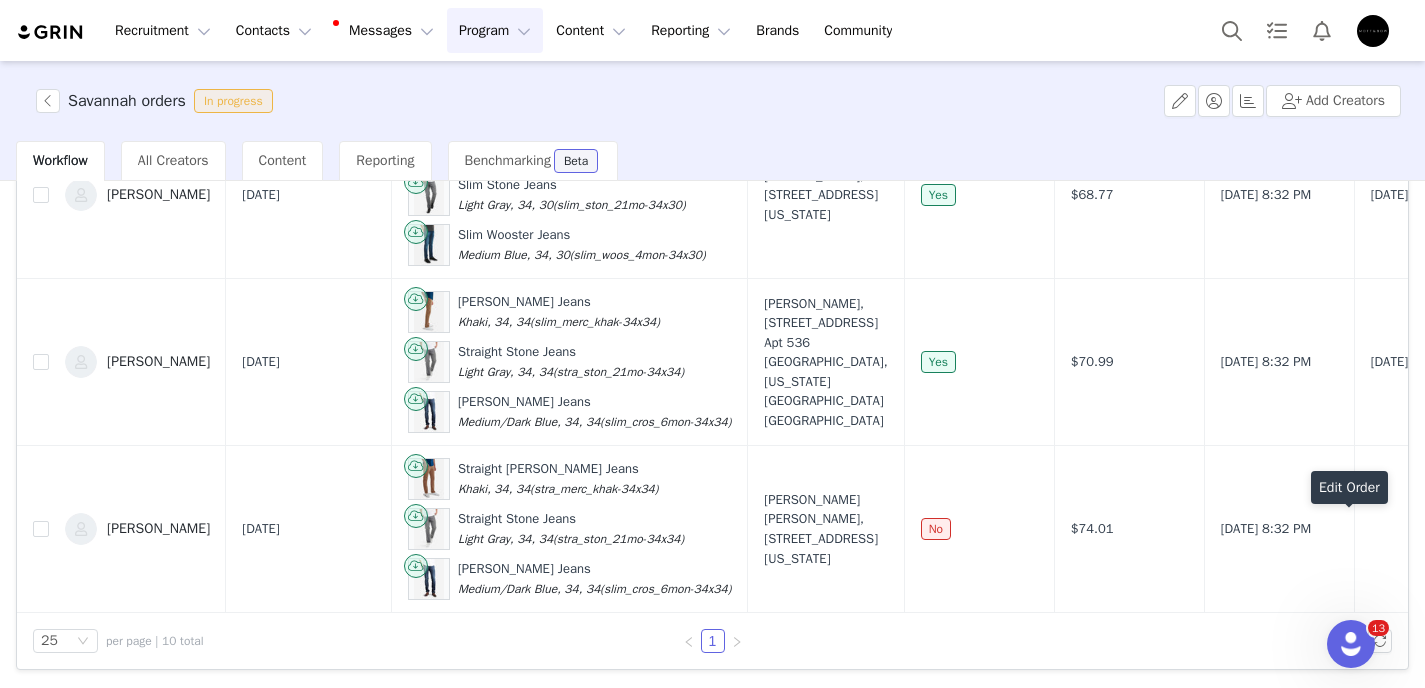 click at bounding box center [1156, 529] 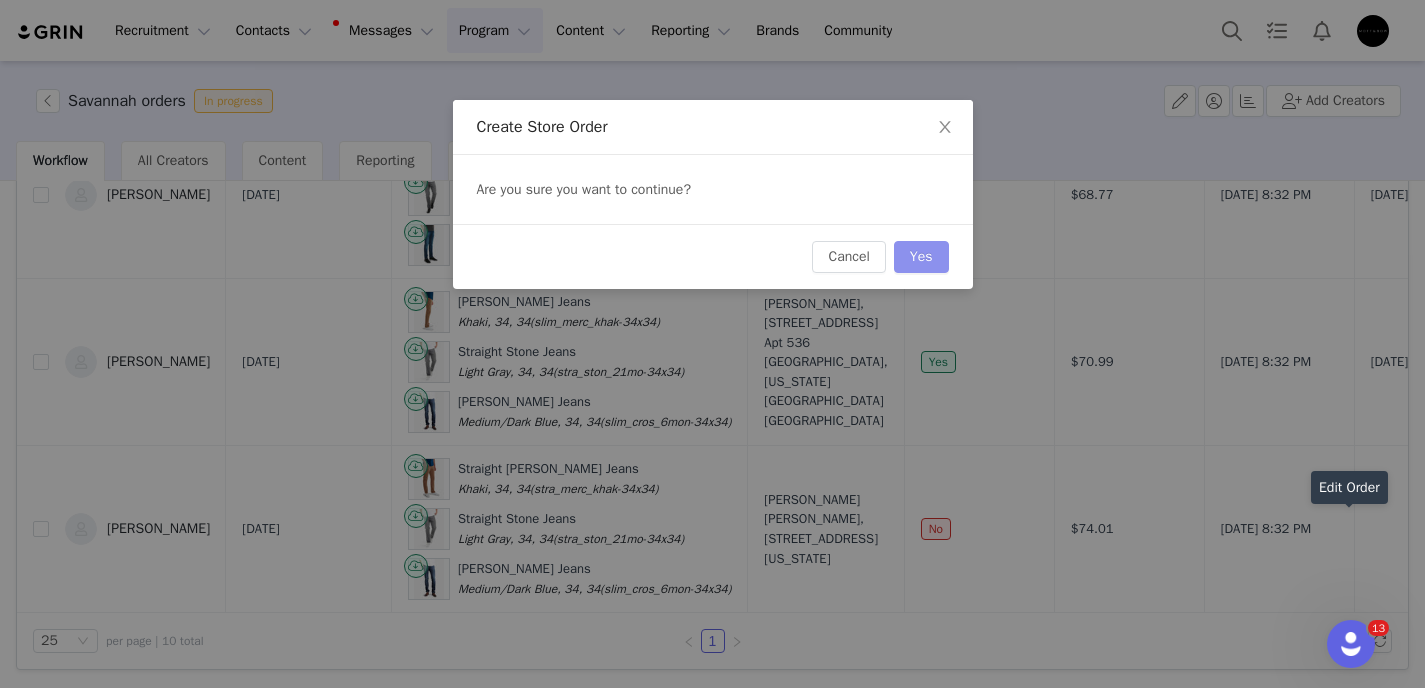 click on "Yes" at bounding box center [921, 257] 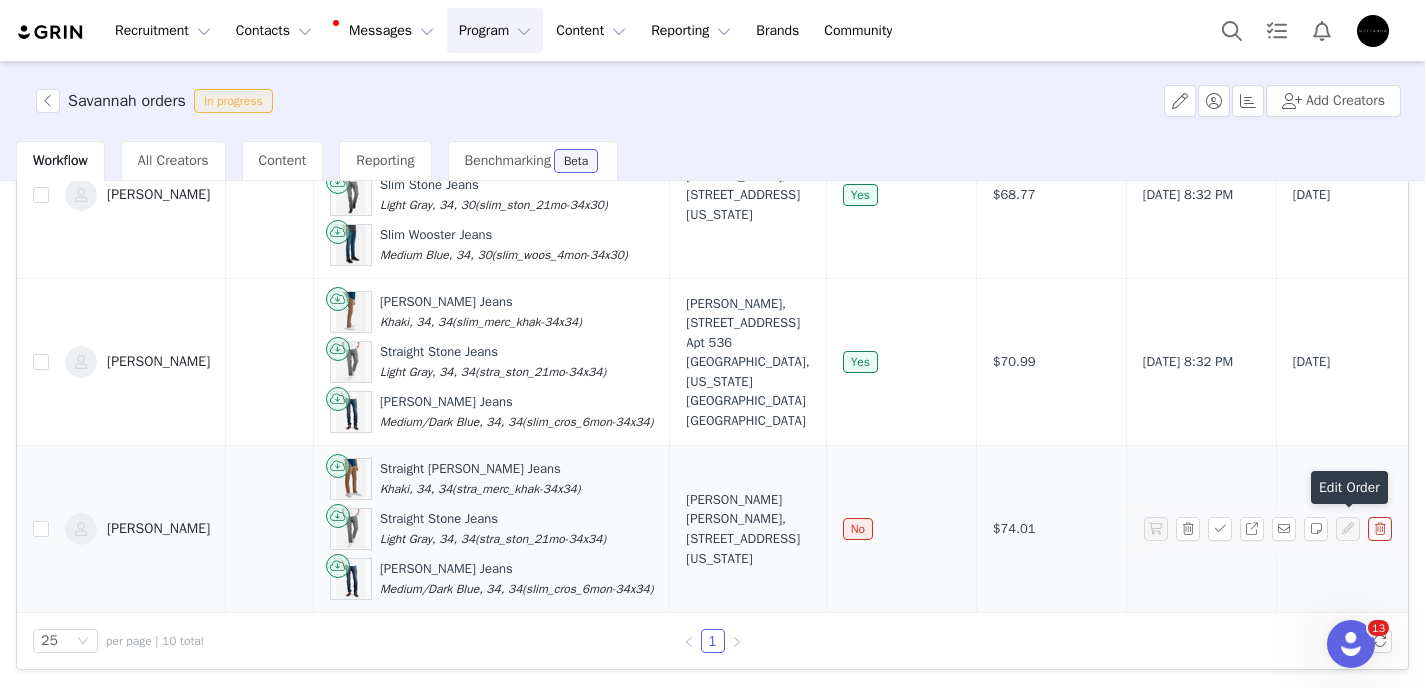 scroll, scrollTop: 1241, scrollLeft: 111, axis: both 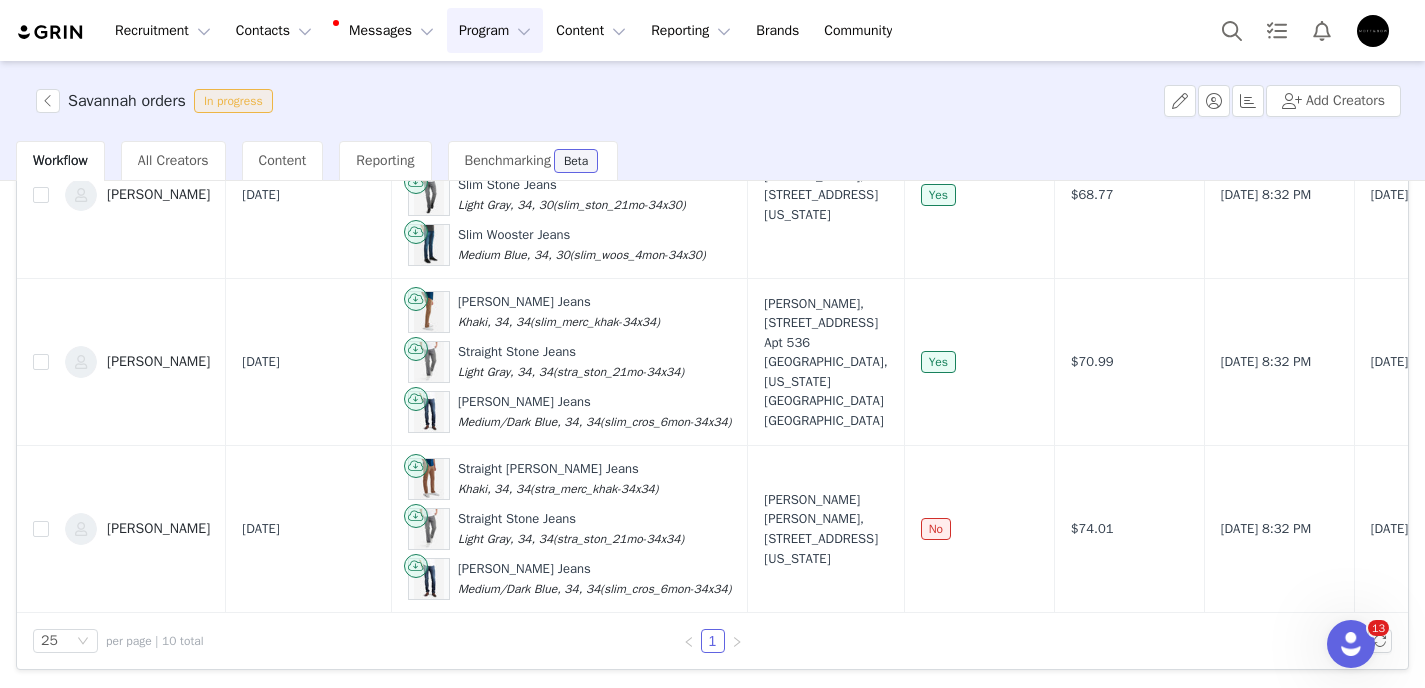 click on "Program Program" at bounding box center (495, 30) 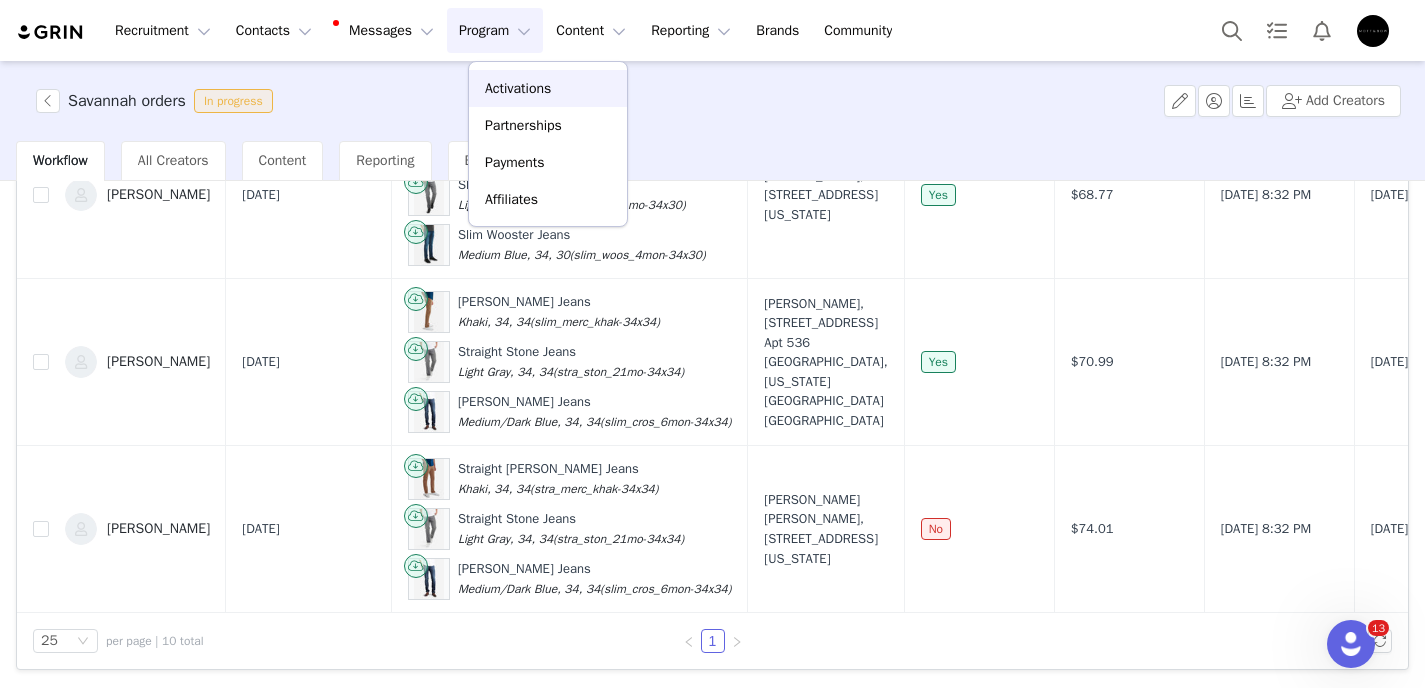 click on "Activations" at bounding box center (518, 88) 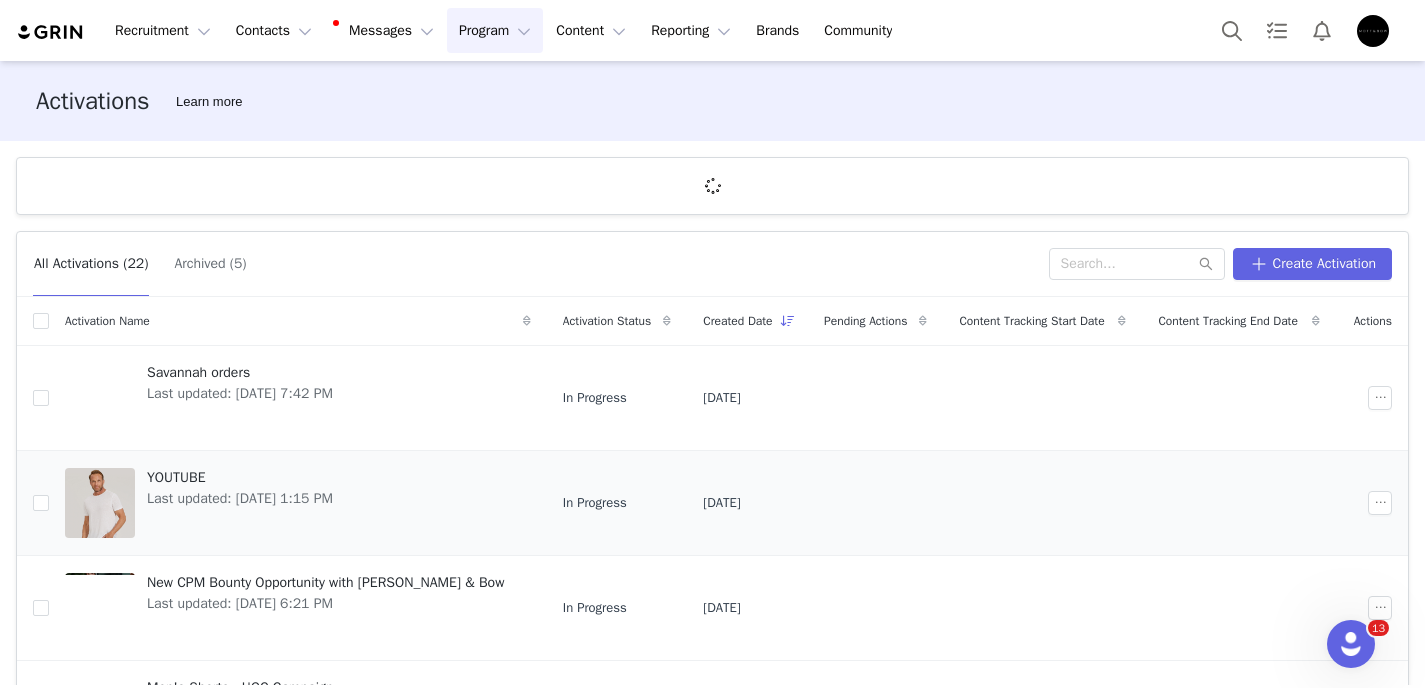 scroll, scrollTop: 710, scrollLeft: 0, axis: vertical 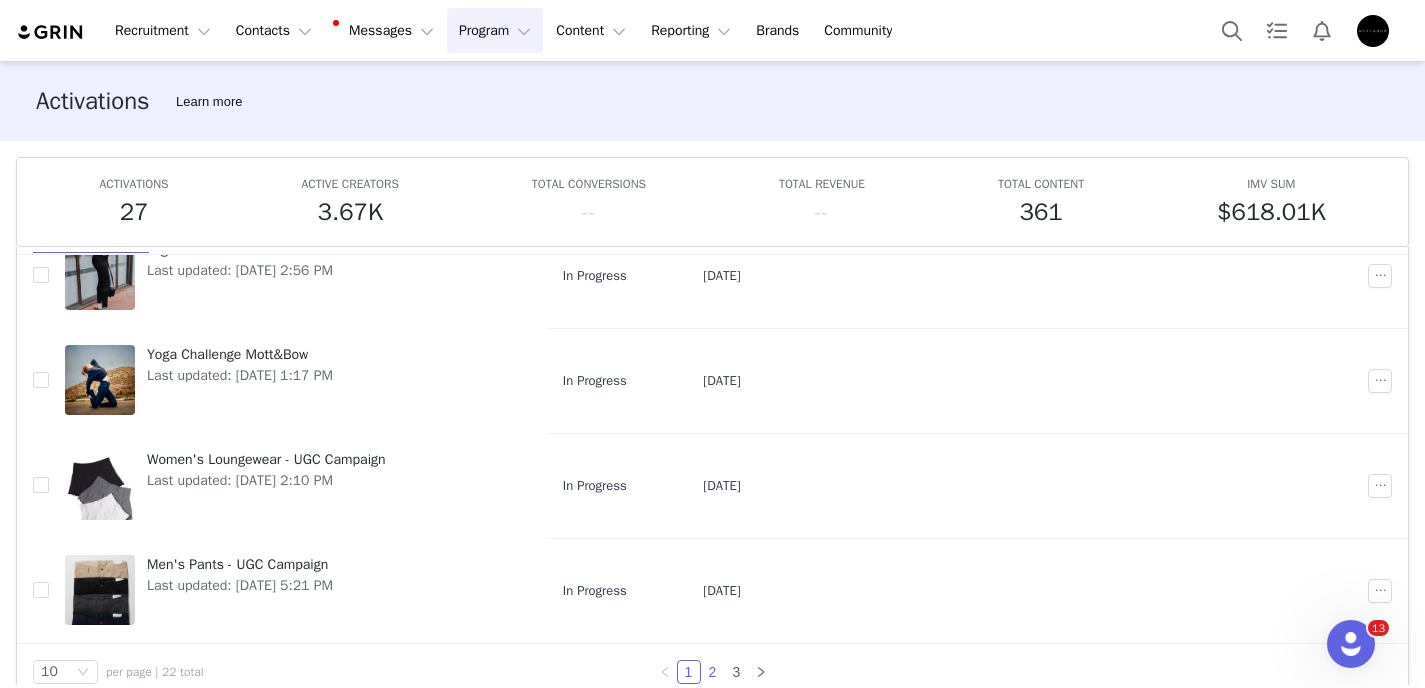 click on "2" at bounding box center (713, 672) 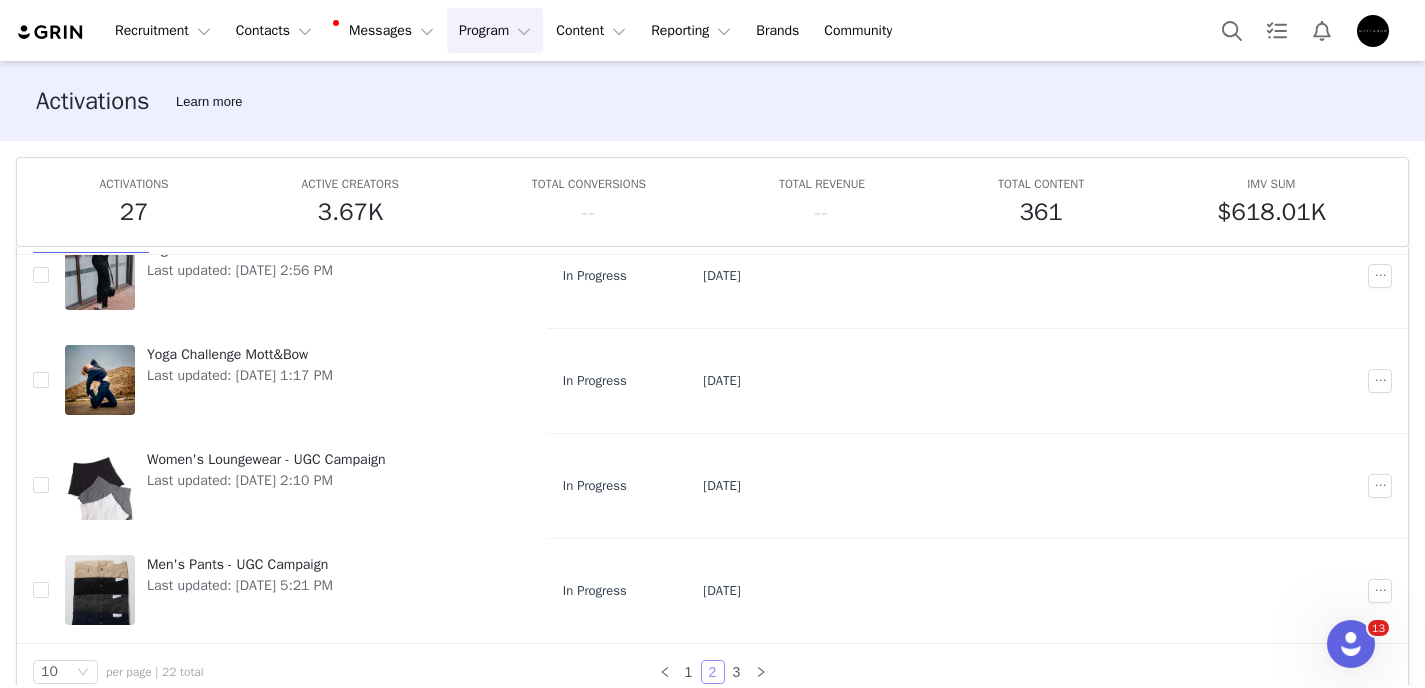 scroll, scrollTop: 0, scrollLeft: 0, axis: both 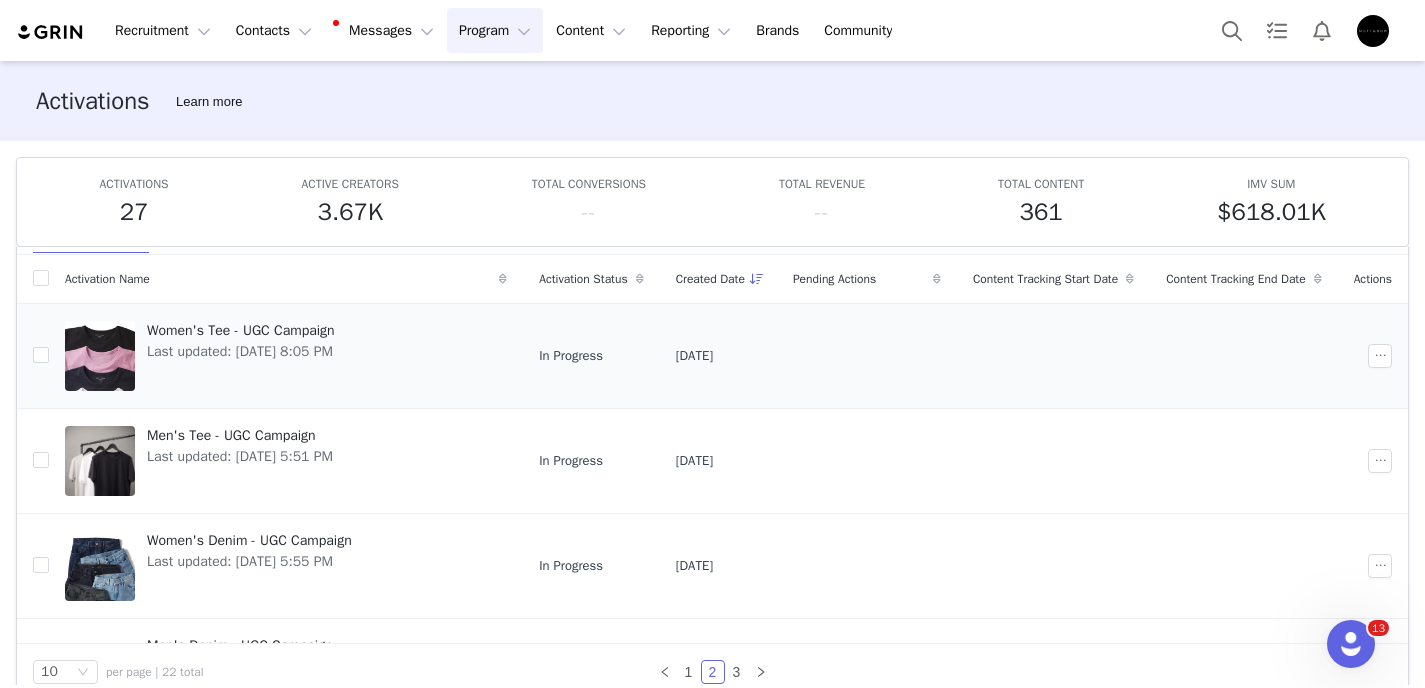 click on "Women's Tee - UGC Campaign" at bounding box center [241, 330] 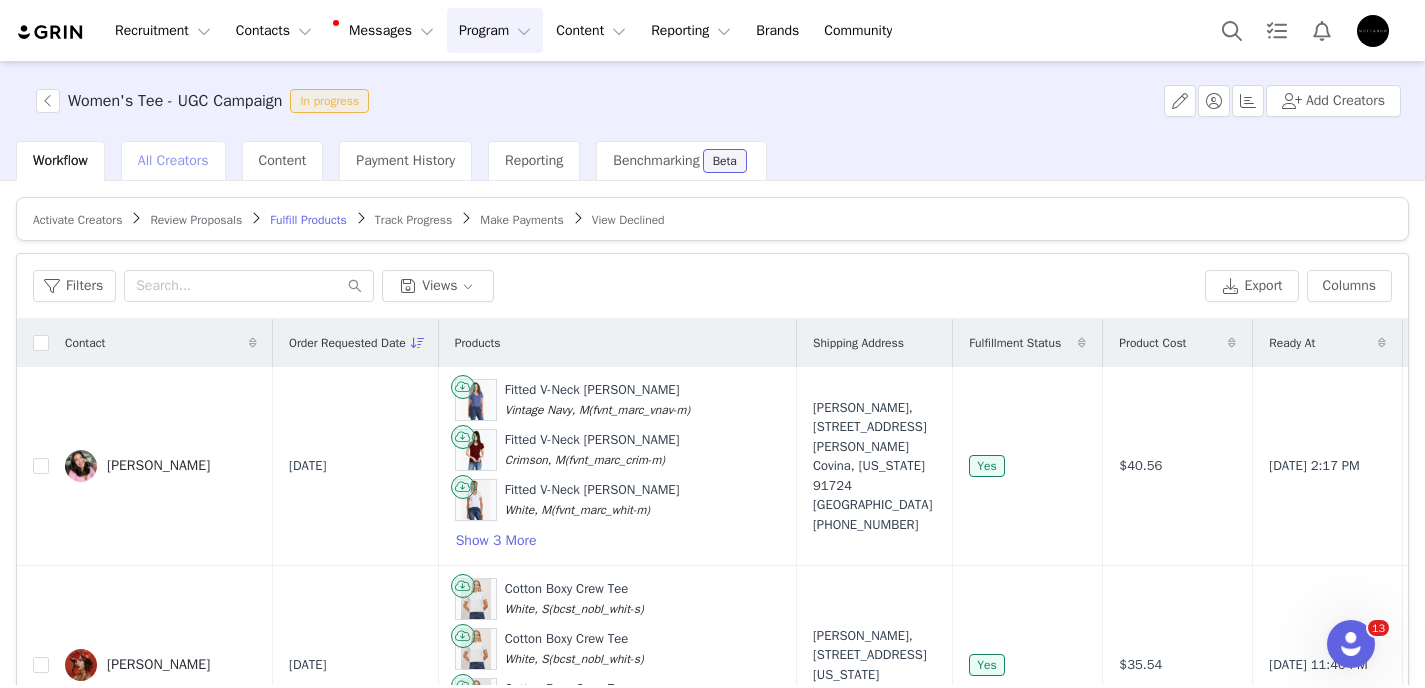 click on "All Creators" at bounding box center [173, 160] 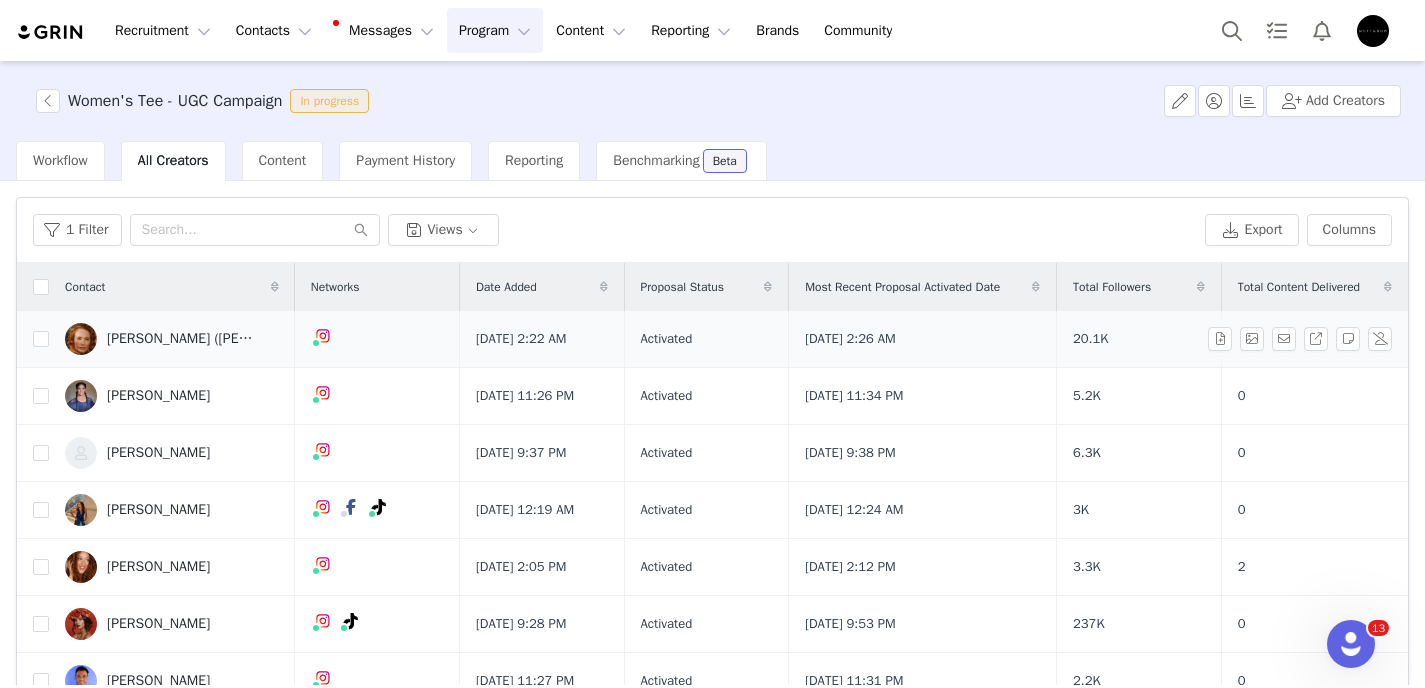 click on "[PERSON_NAME] ([PERSON_NAME])" at bounding box center (182, 339) 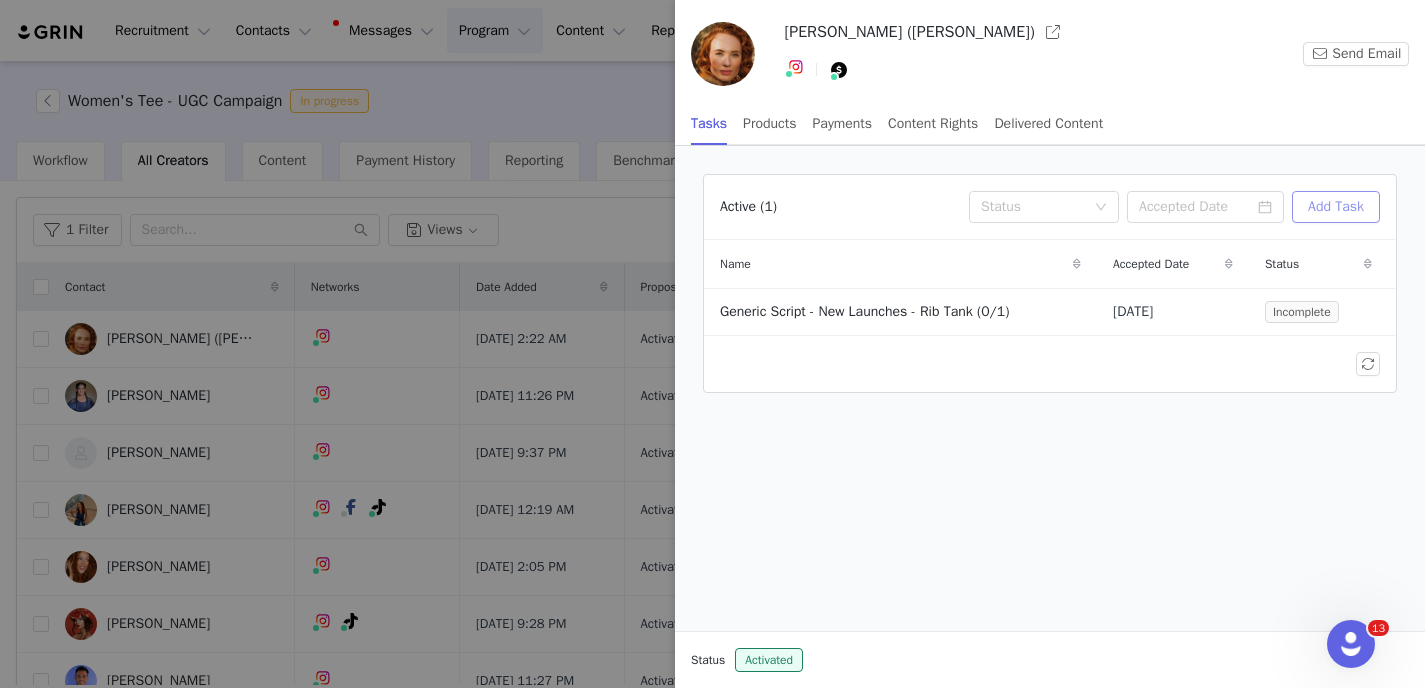 click on "Add Task" at bounding box center [1336, 207] 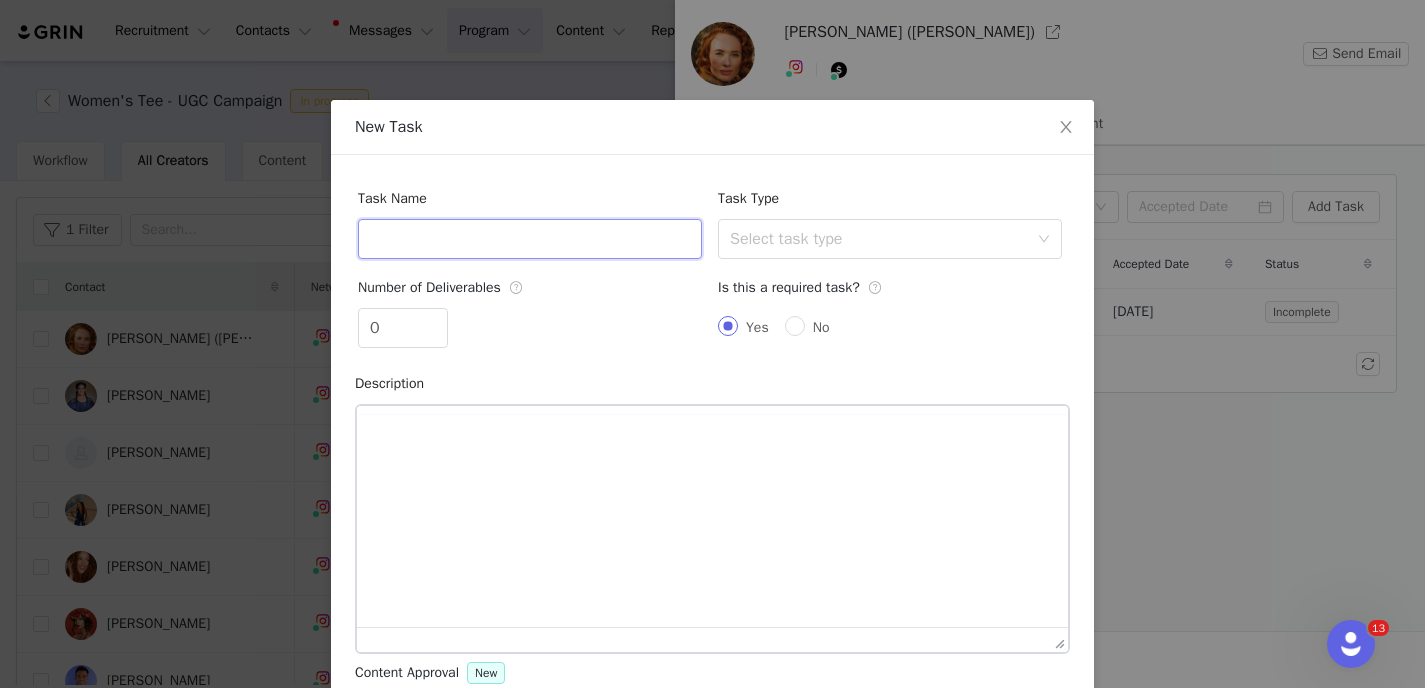 click at bounding box center [530, 239] 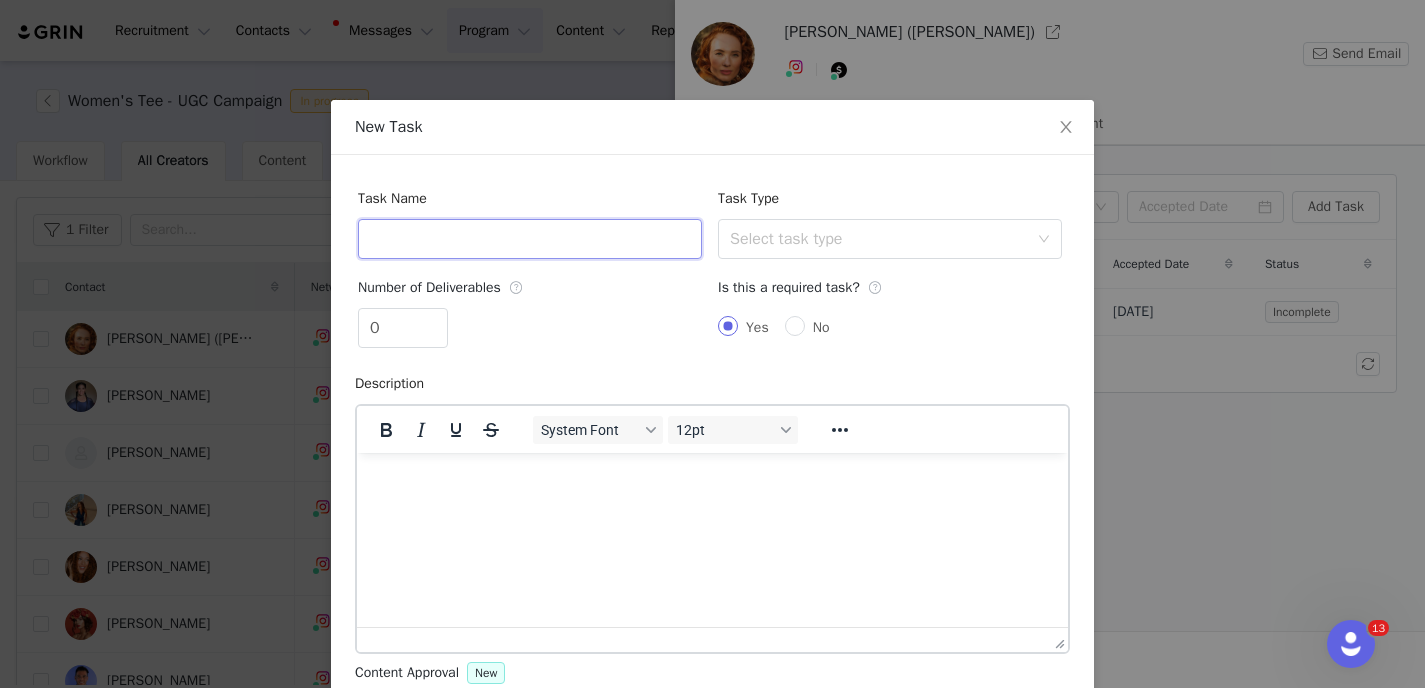 scroll, scrollTop: 0, scrollLeft: 0, axis: both 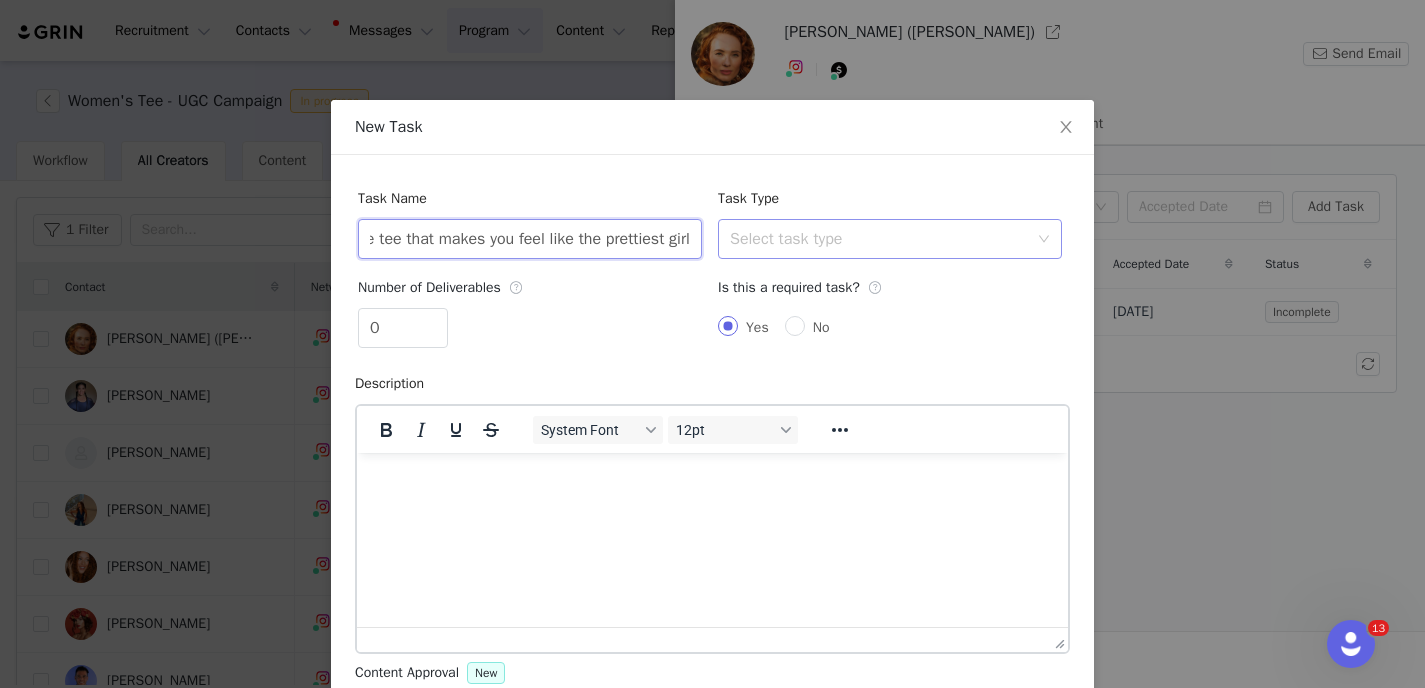click on "Select task type" at bounding box center (879, 239) 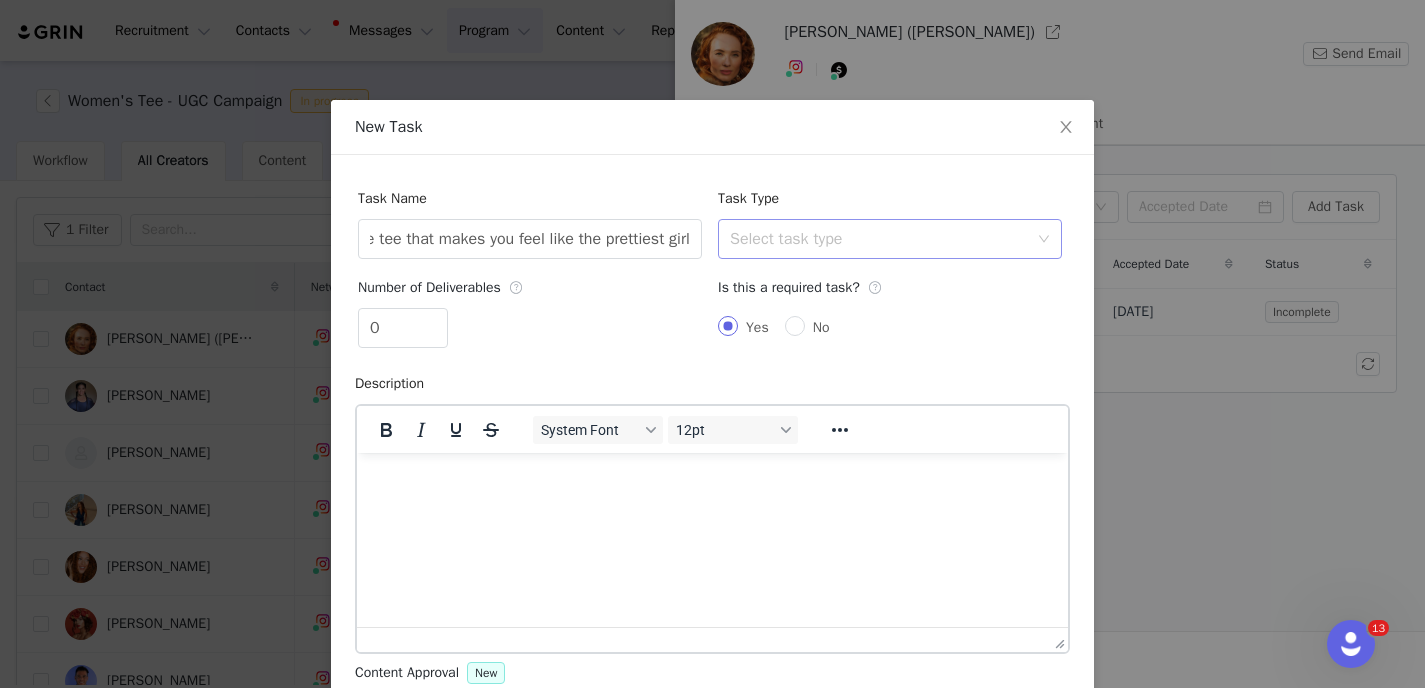 scroll, scrollTop: 0, scrollLeft: 0, axis: both 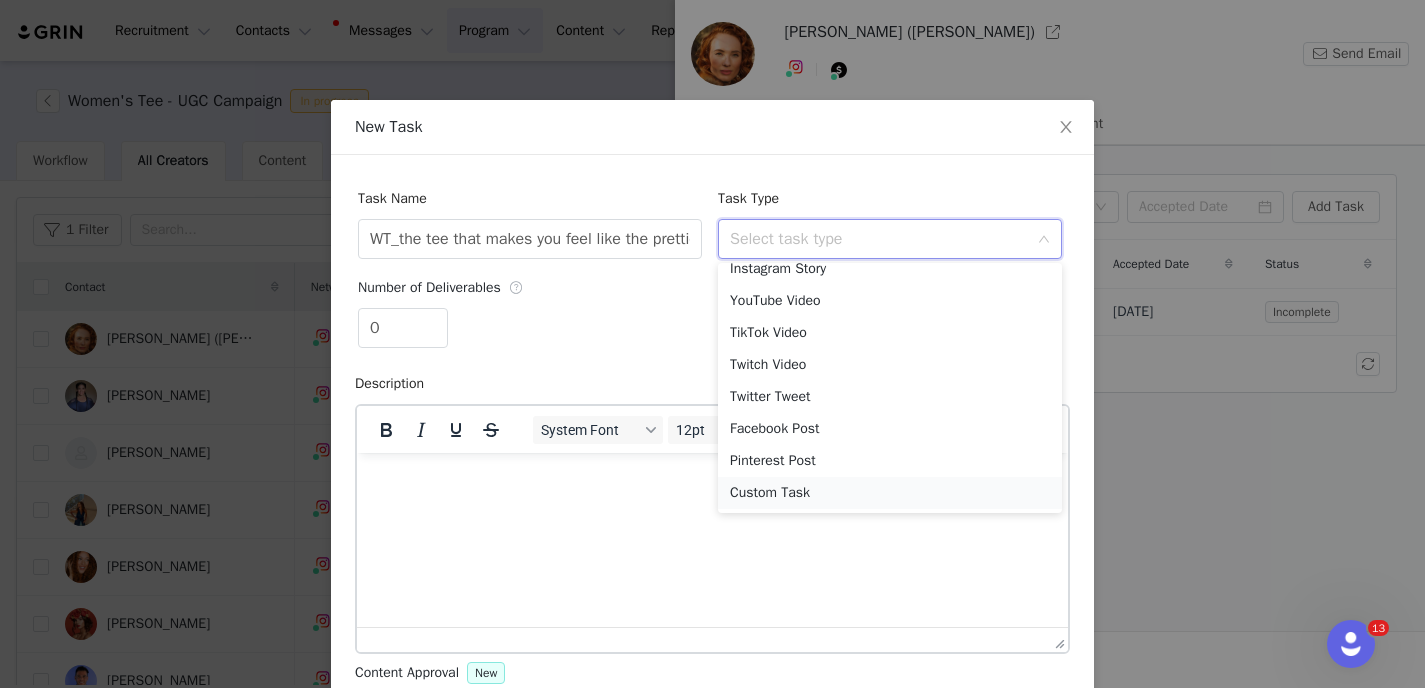 click on "Custom Task" at bounding box center [890, 493] 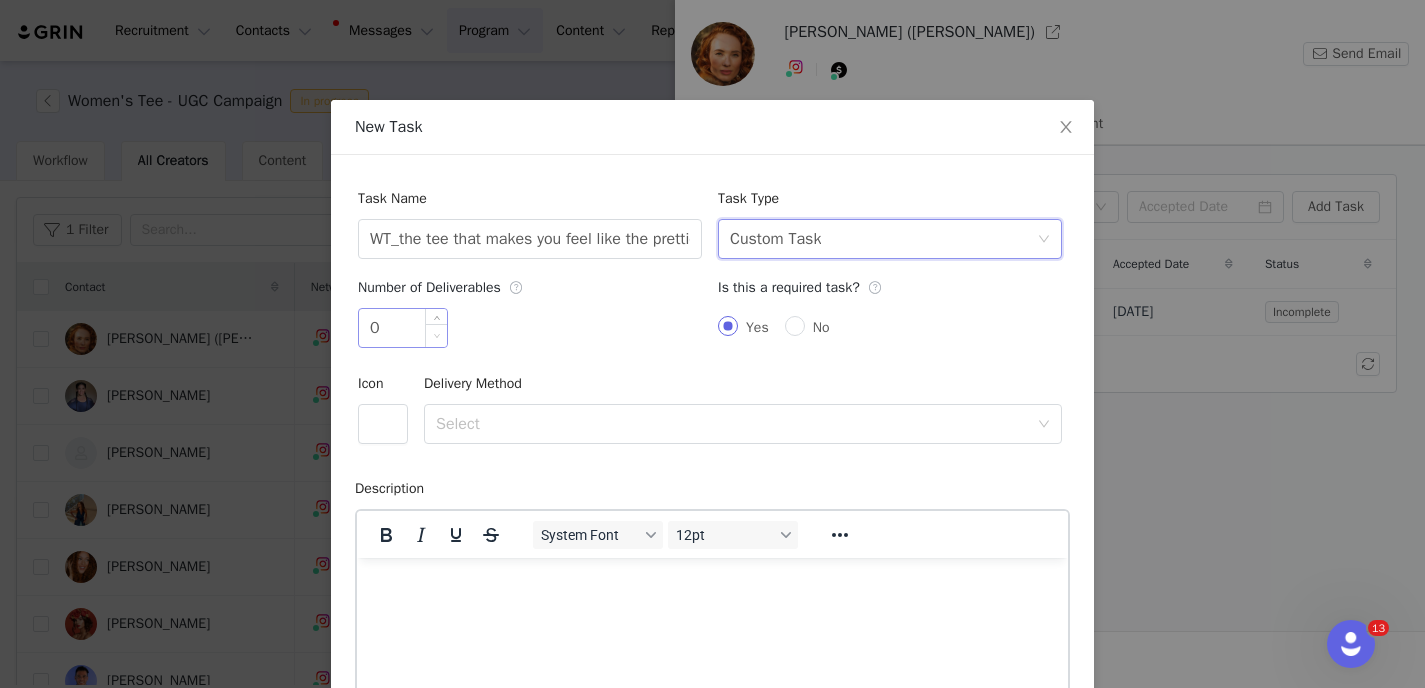scroll, scrollTop: 0, scrollLeft: 0, axis: both 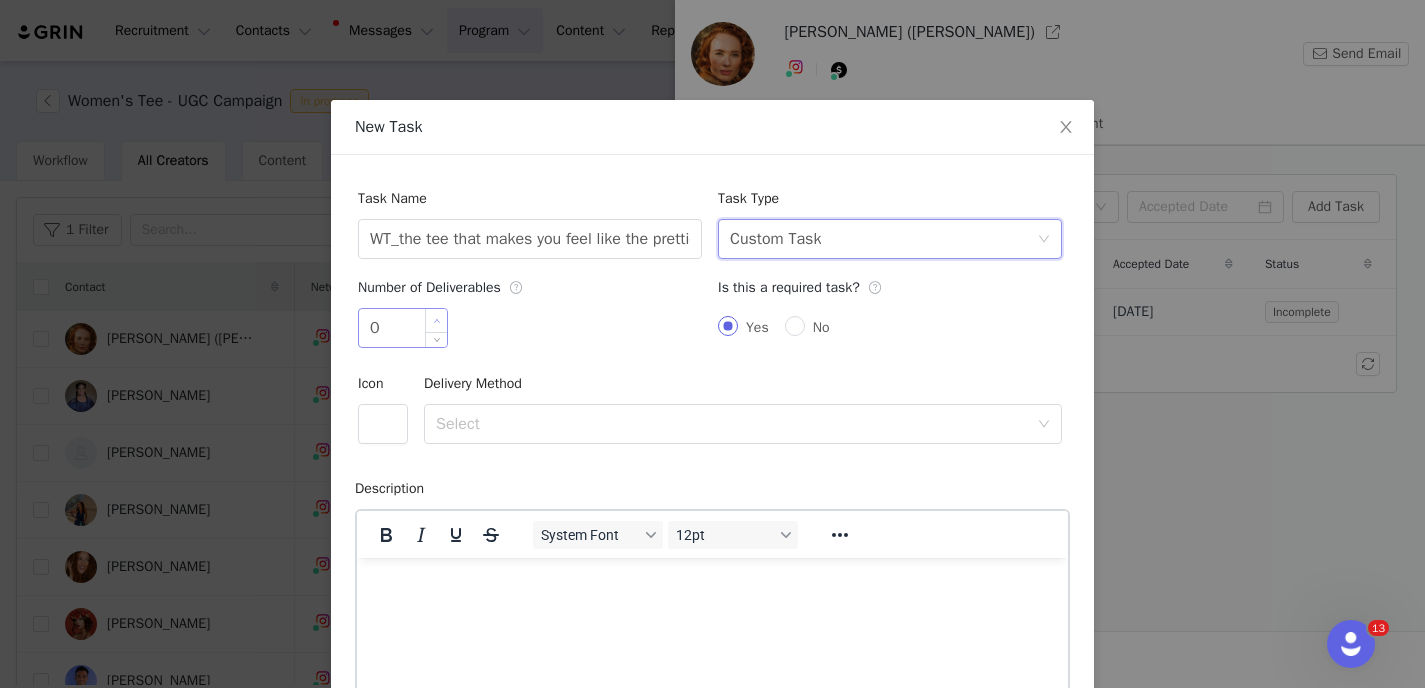 type on "1" 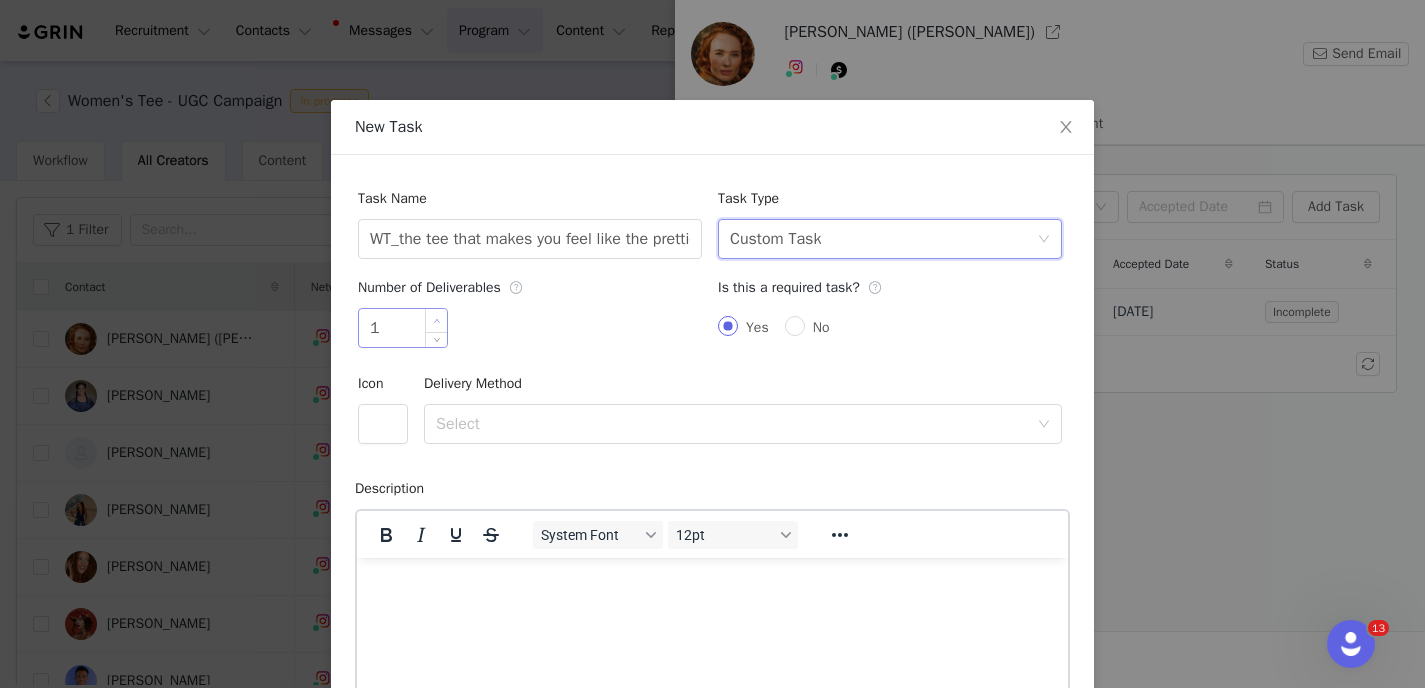 click at bounding box center (436, 320) 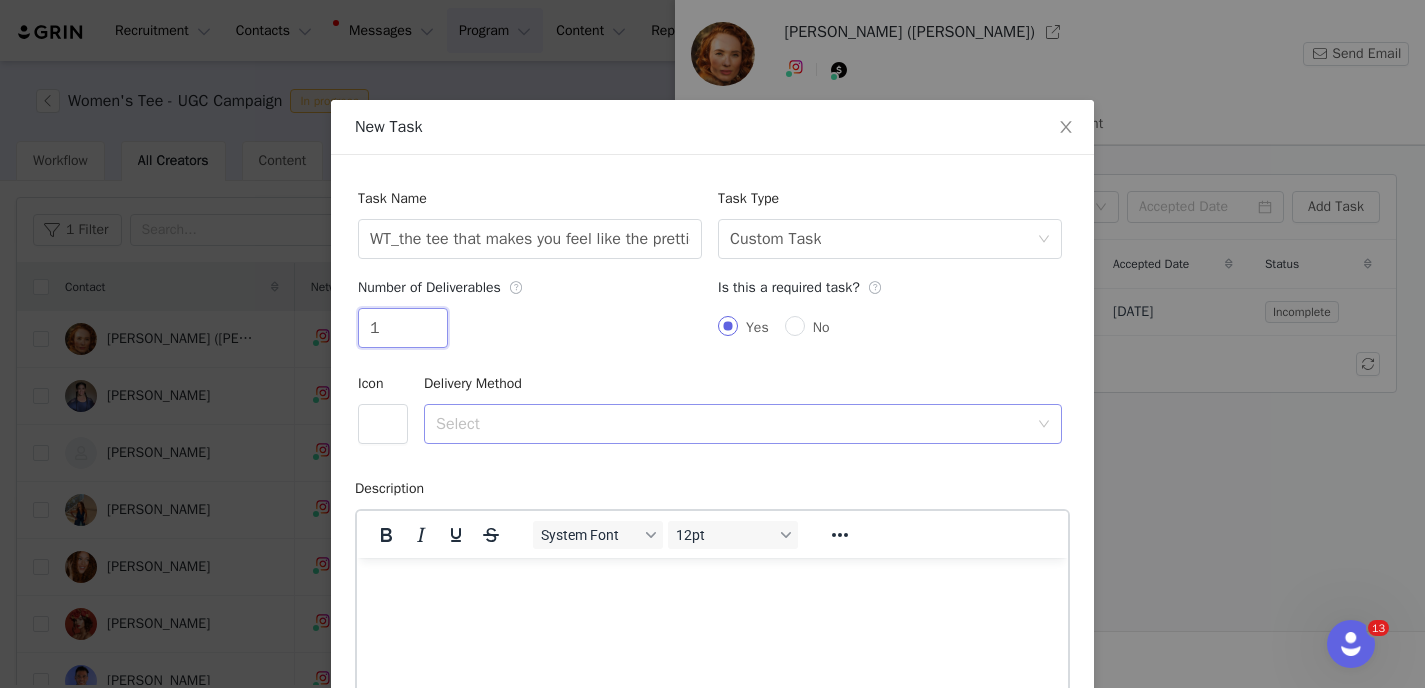 click on "Select" at bounding box center [732, 424] 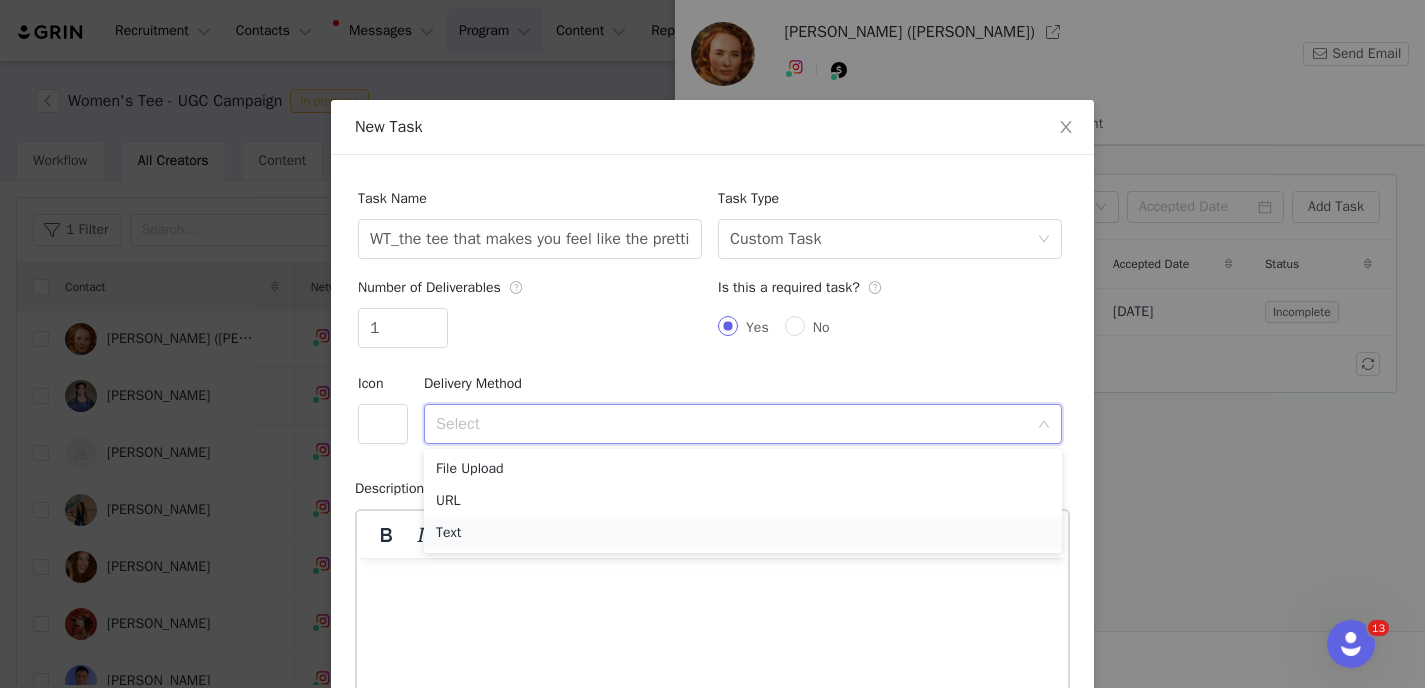 click on "Text" at bounding box center (743, 533) 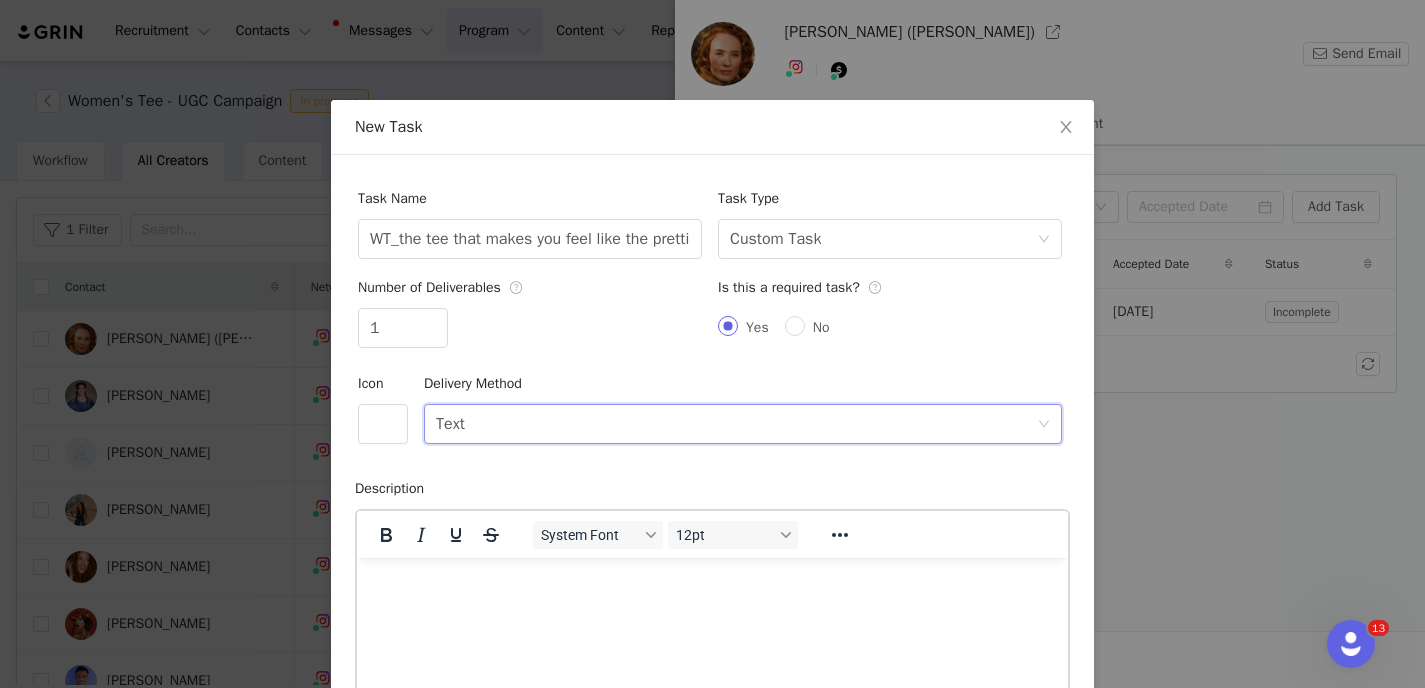 click at bounding box center (712, 585) 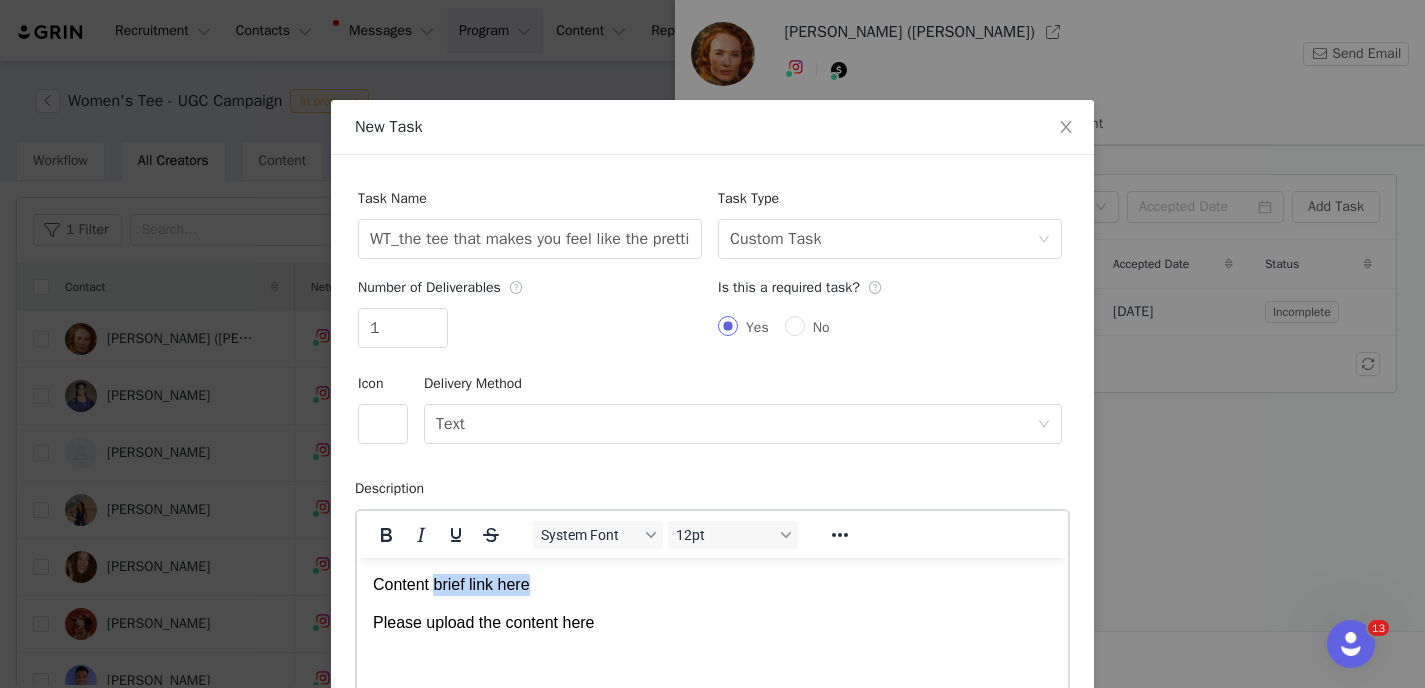 drag, startPoint x: 559, startPoint y: 589, endPoint x: 435, endPoint y: 589, distance: 124 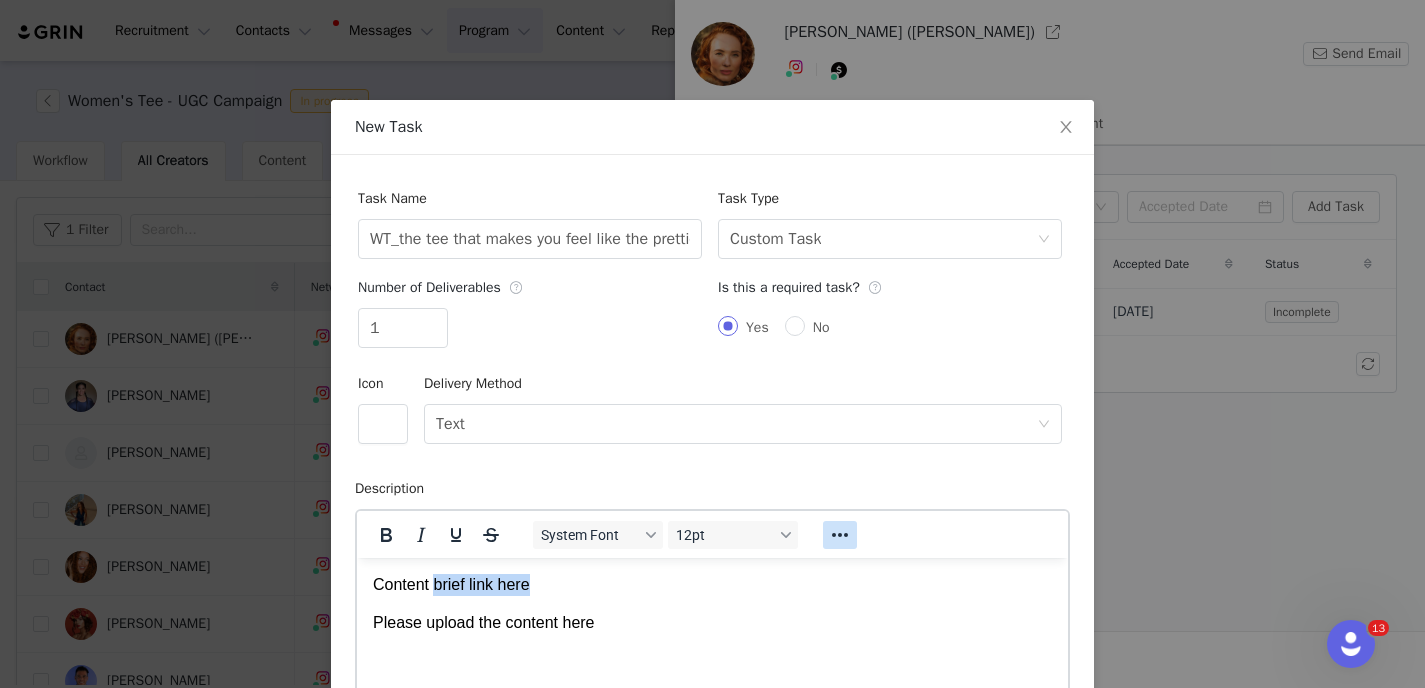 click 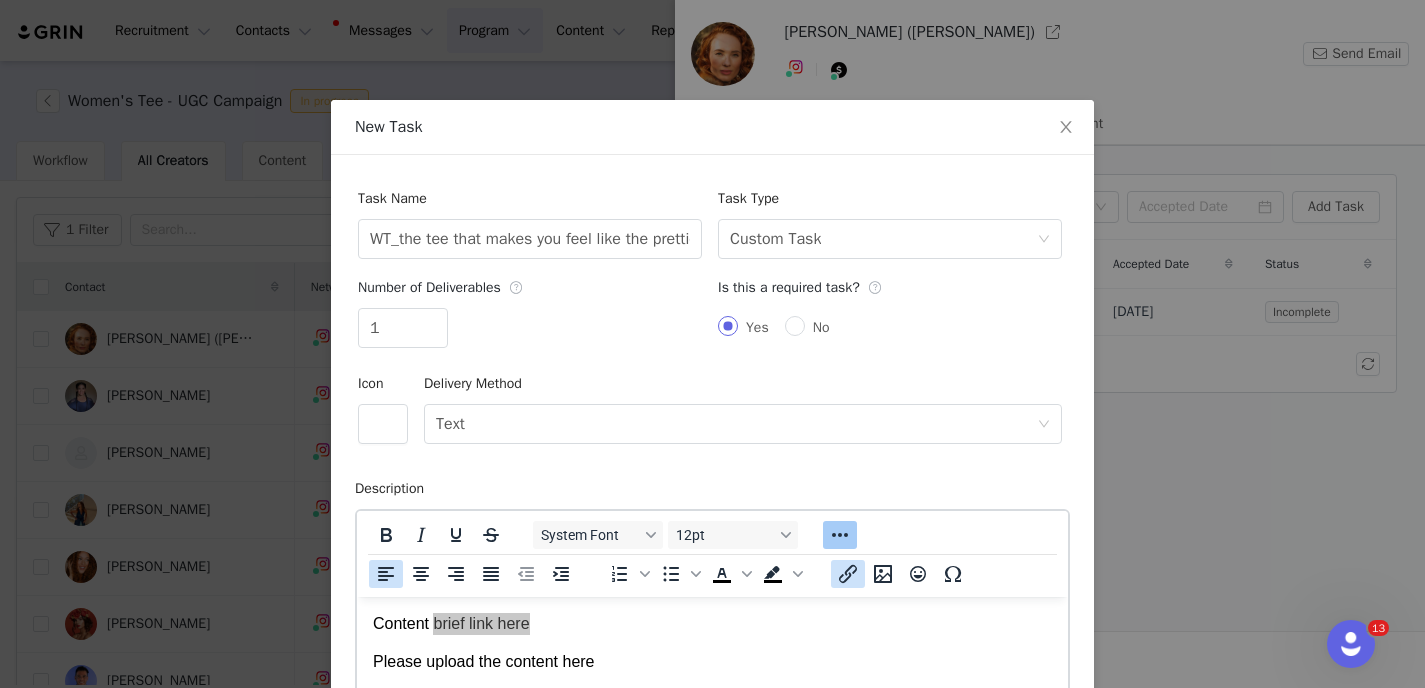 click 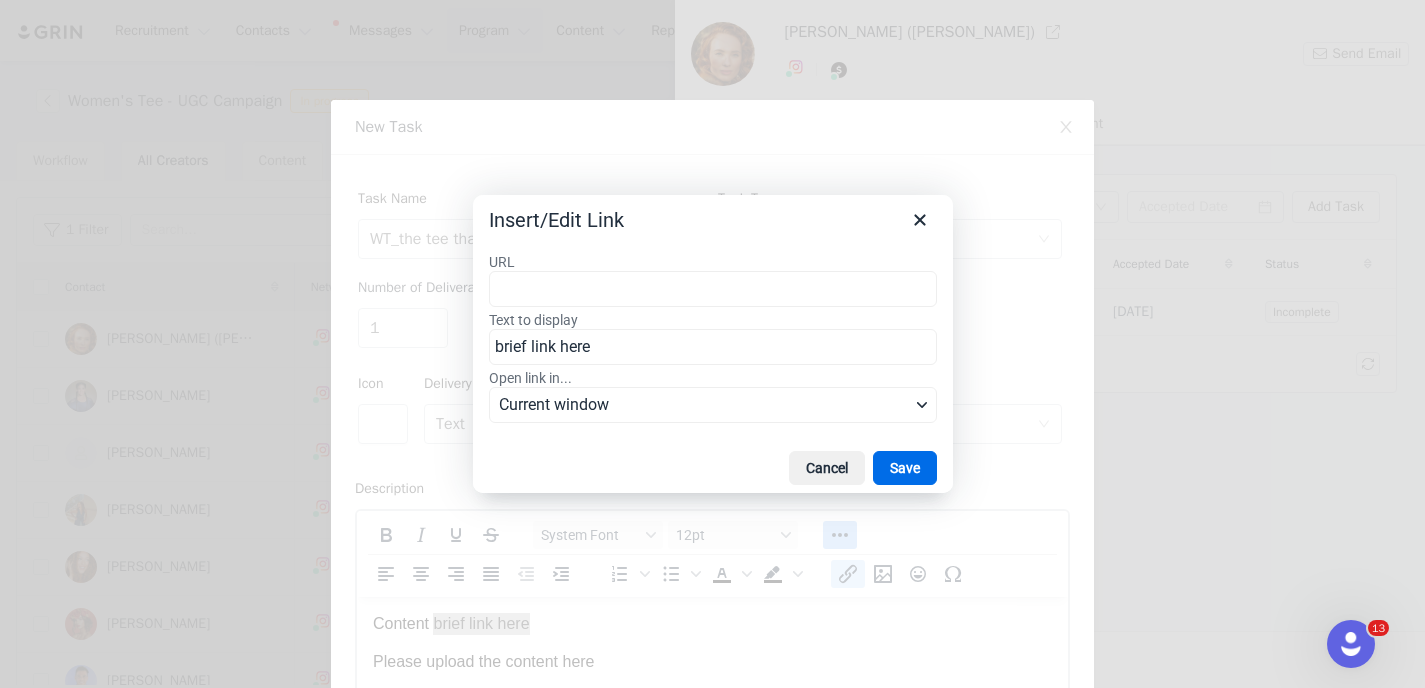 type on "https://docs.google.com/document/d/1-Uqr0n2BlYm34aHsDHVdxW1Tbz0Hhjw71EUT_3JD3lU/edit?usp=sharing" 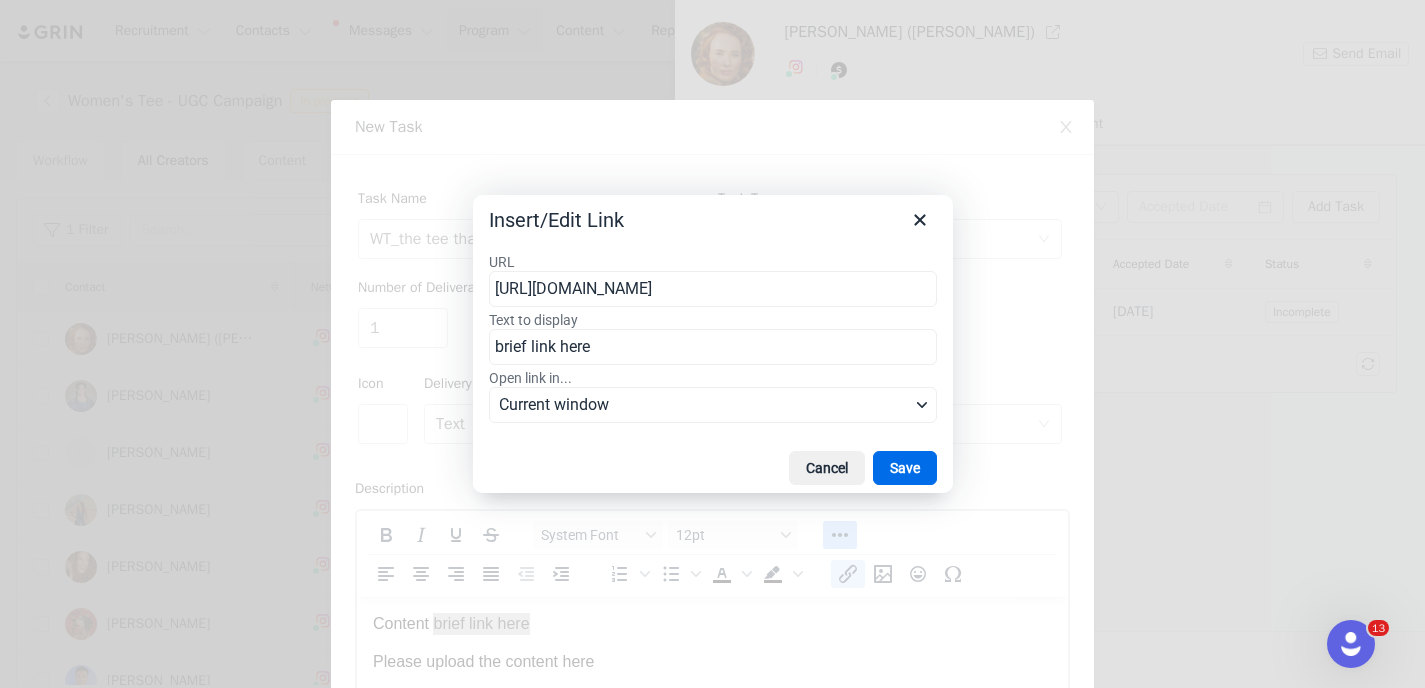 scroll, scrollTop: 0, scrollLeft: 374, axis: horizontal 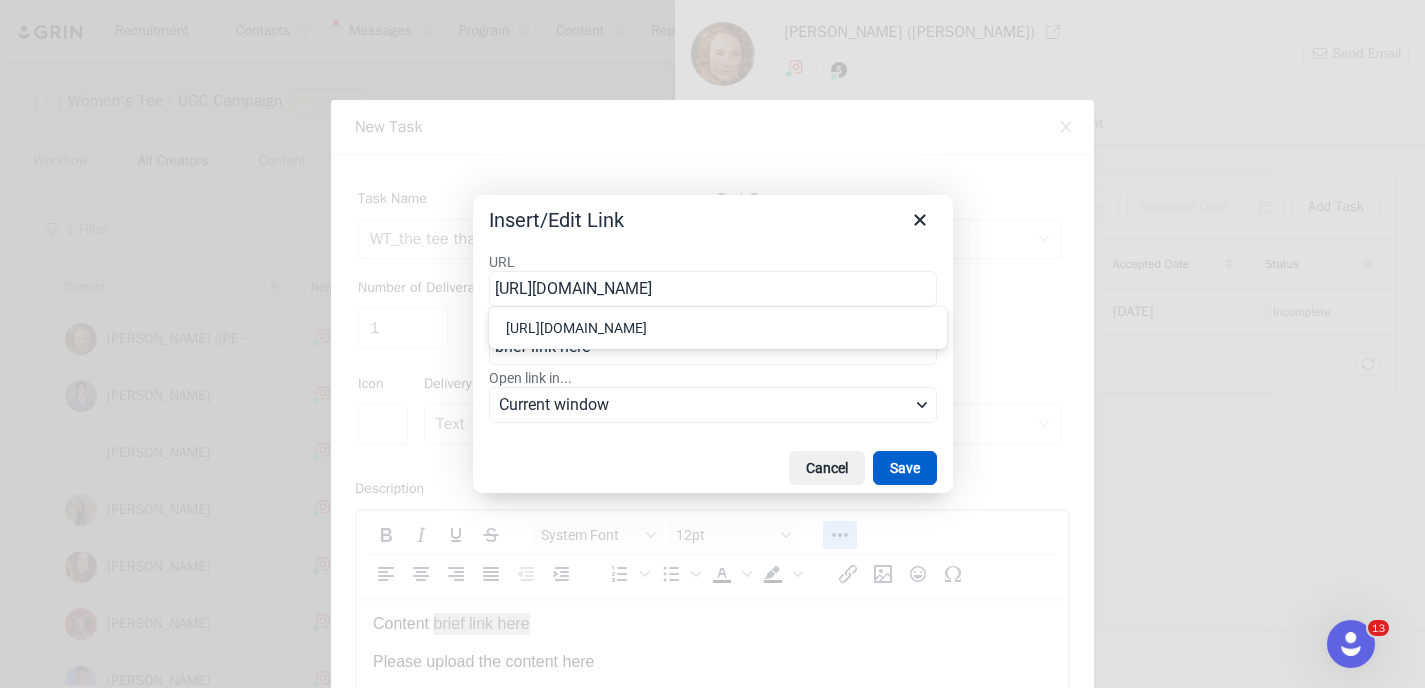 click on "Save" at bounding box center (905, 468) 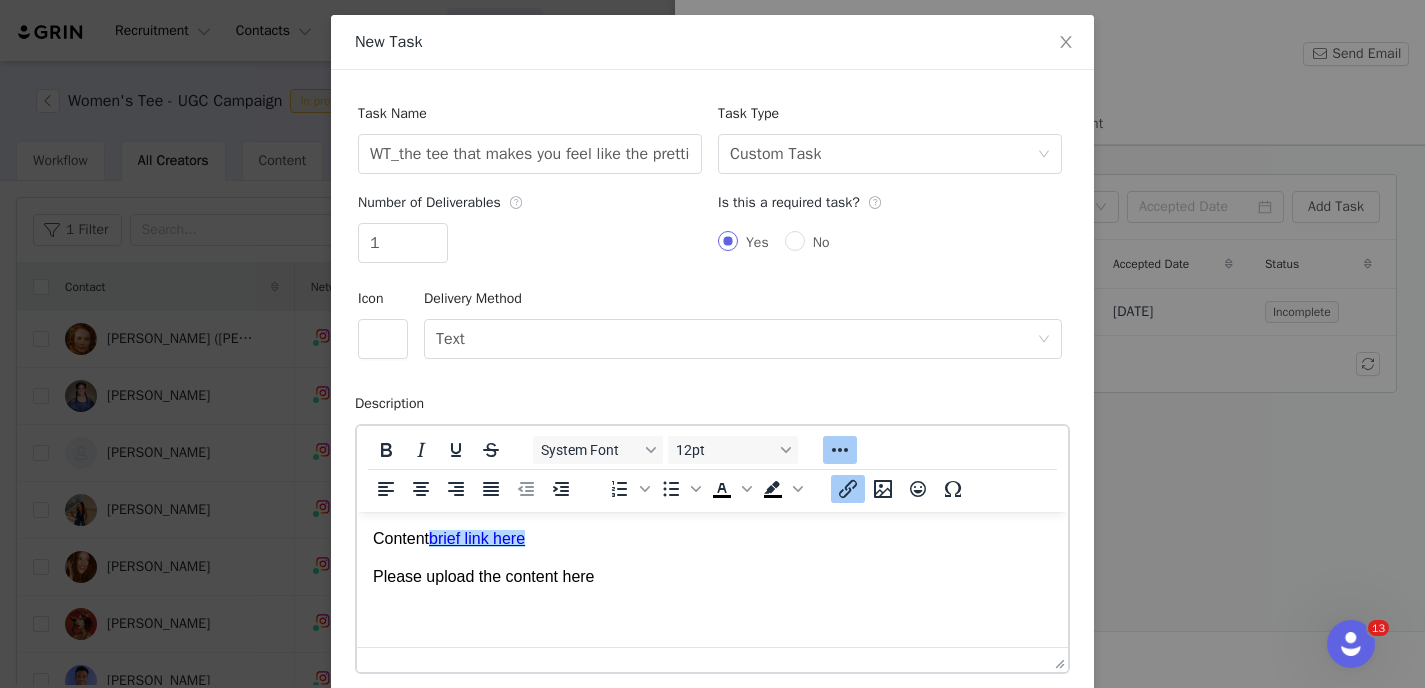 scroll, scrollTop: 180, scrollLeft: 0, axis: vertical 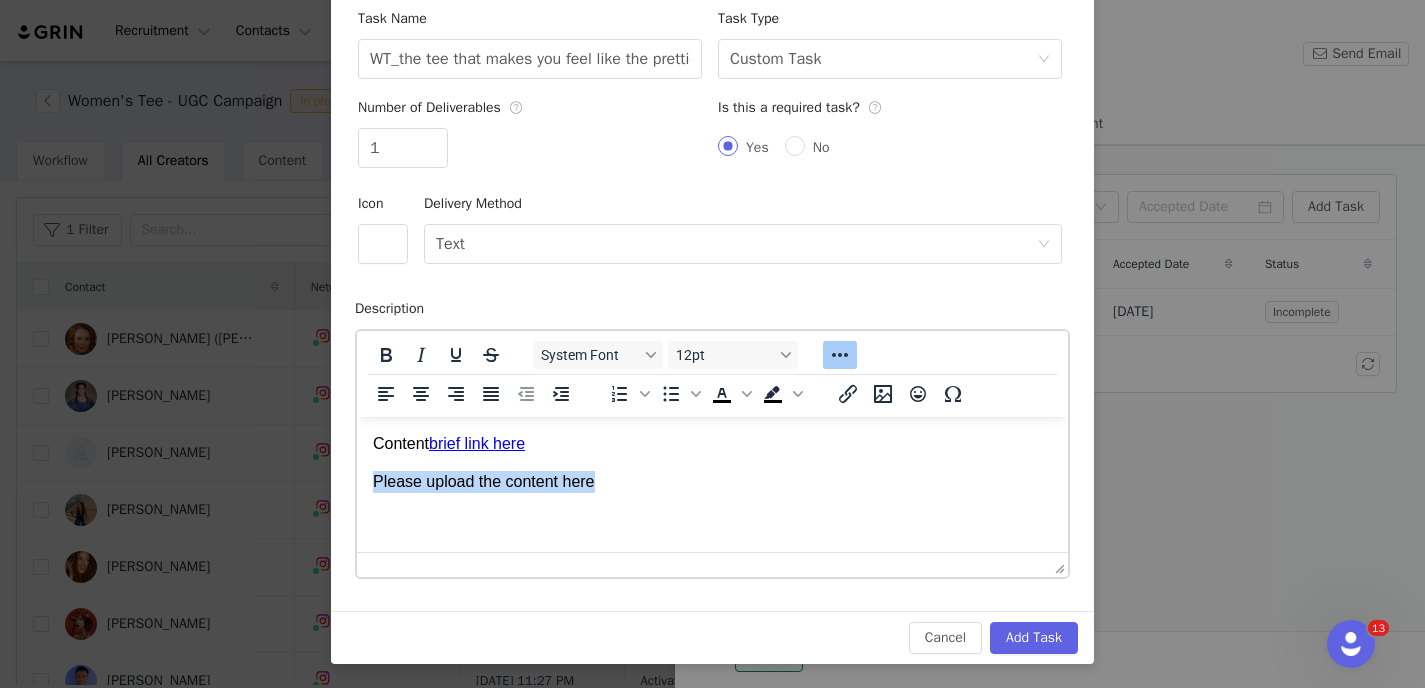 drag, startPoint x: 615, startPoint y: 484, endPoint x: 333, endPoint y: 483, distance: 282.00177 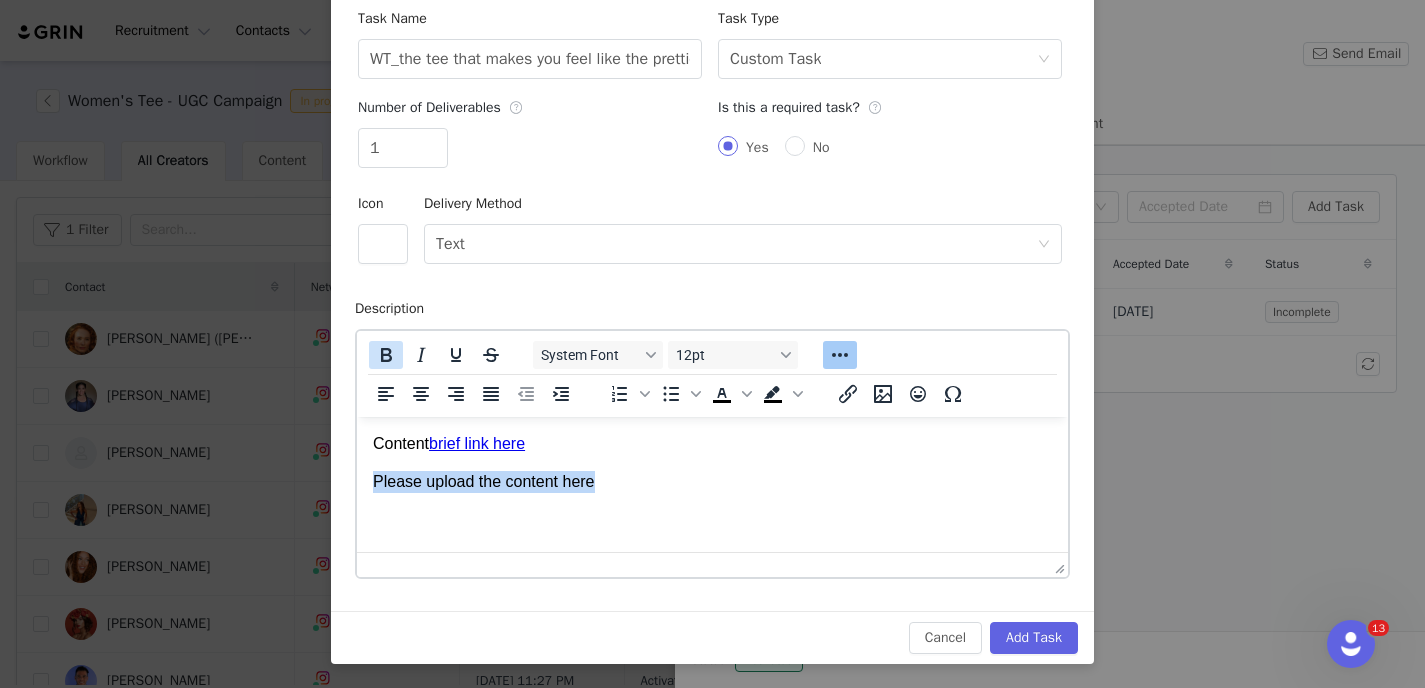 click 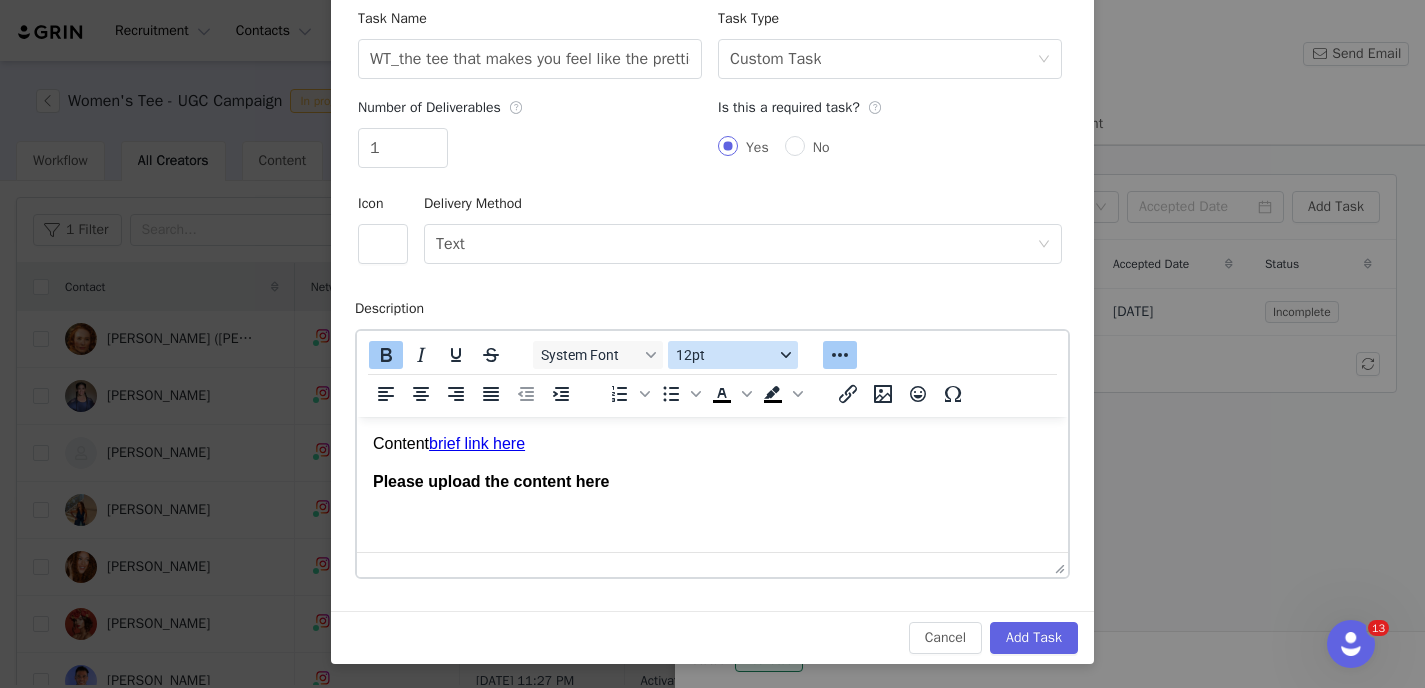 click on "12pt" at bounding box center (733, 355) 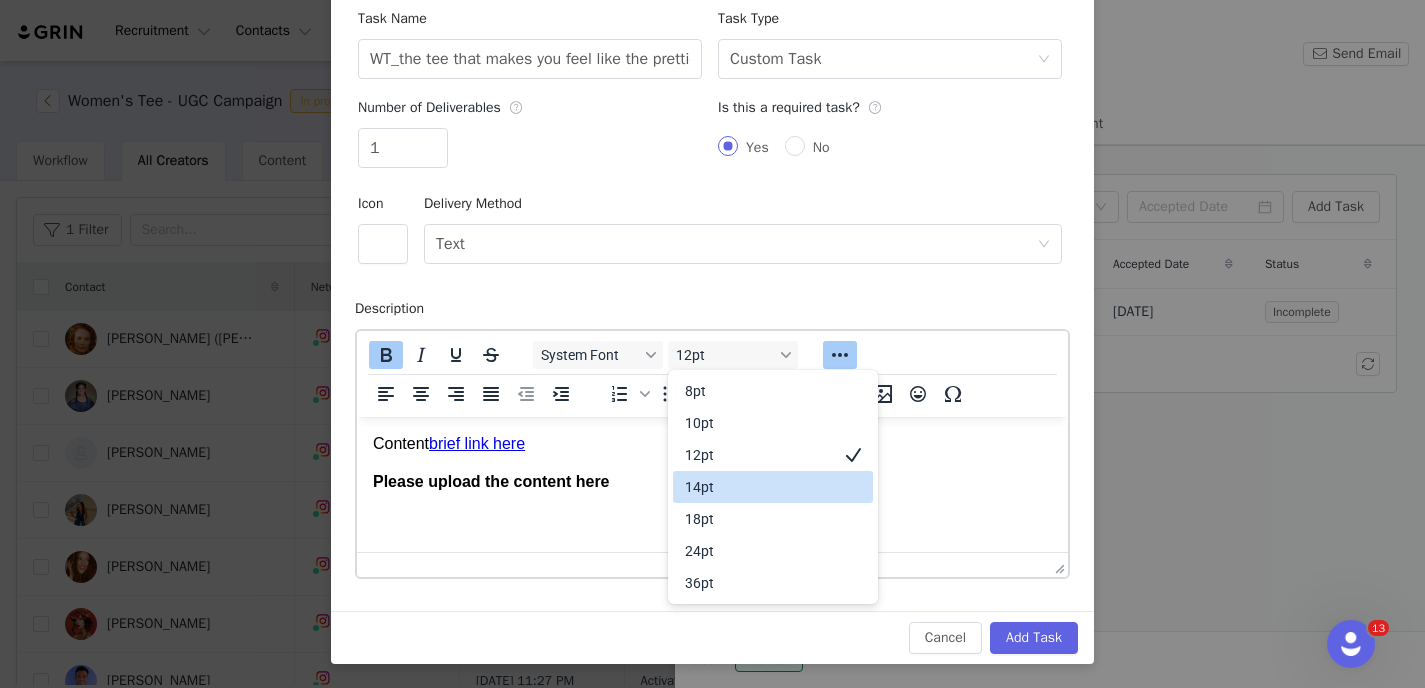 click on "14pt" at bounding box center (759, 487) 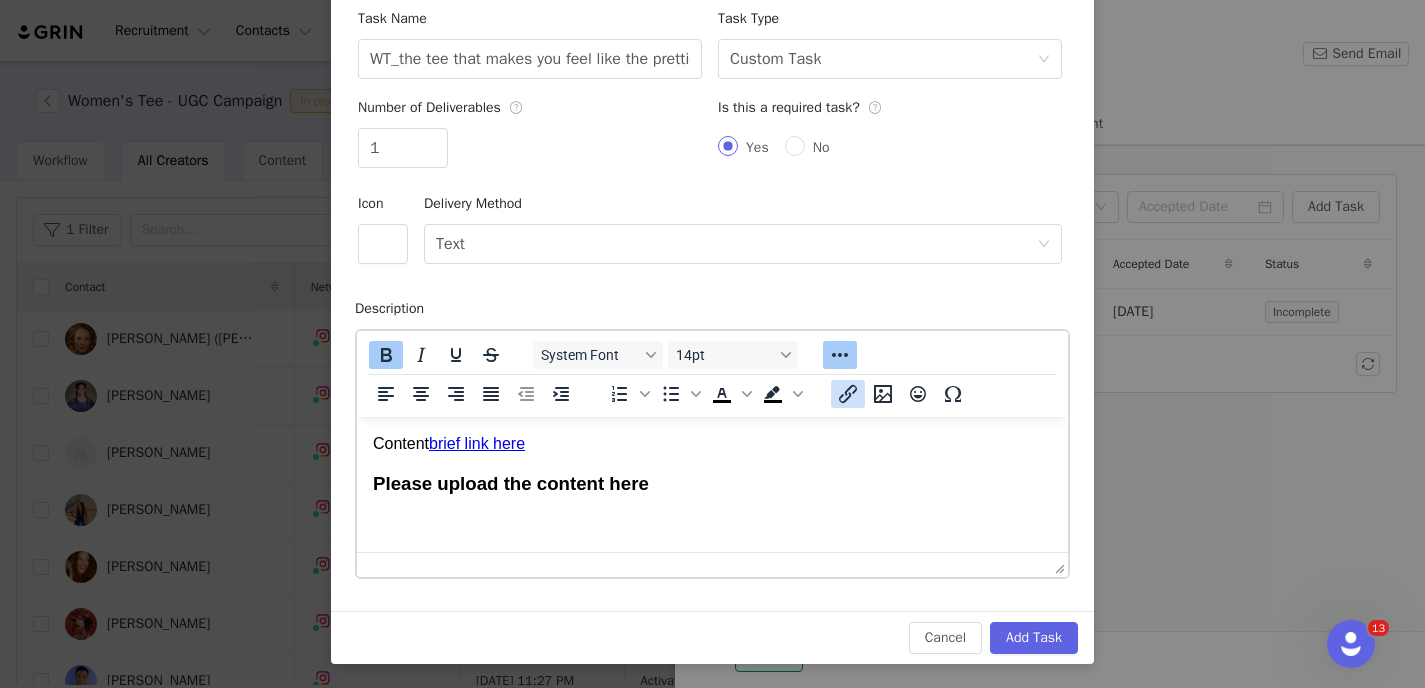 click 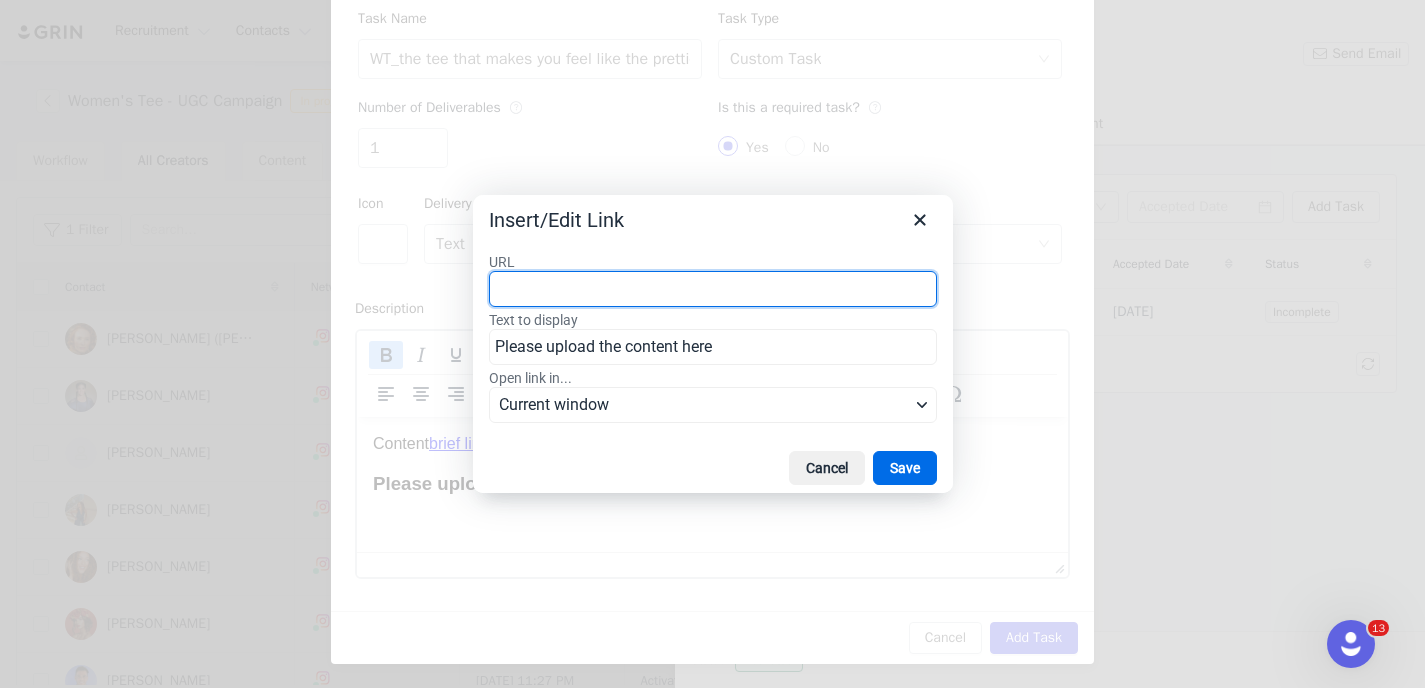 paste on "https://app.air.inc/d/fvdZQ0JUd" 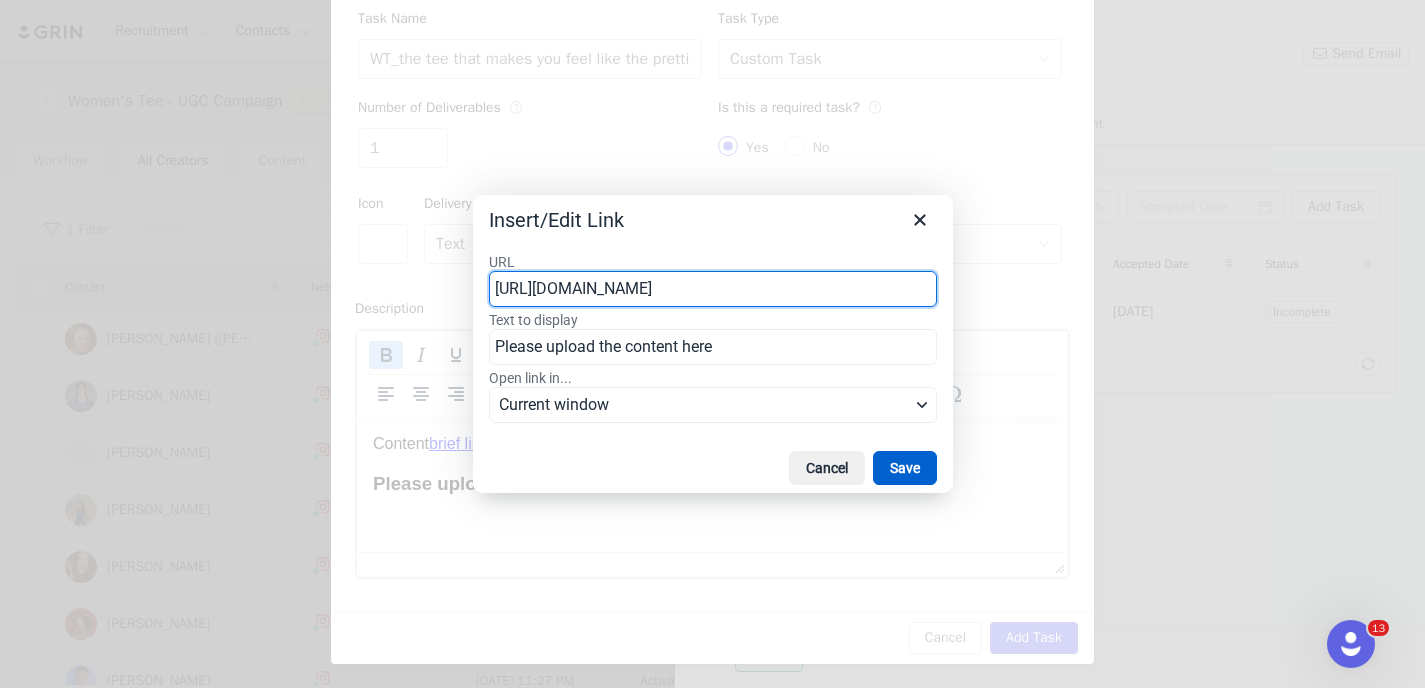 click on "Save" at bounding box center (905, 468) 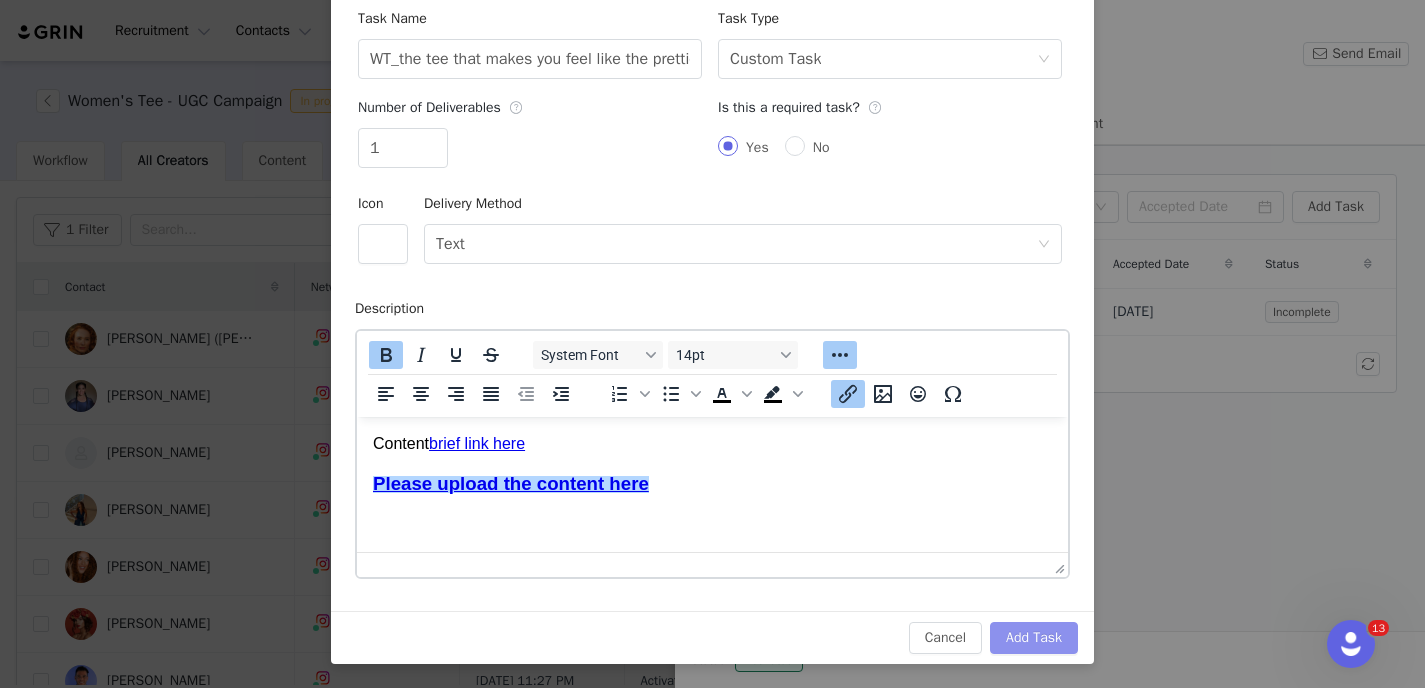 click on "Add Task" at bounding box center (1034, 638) 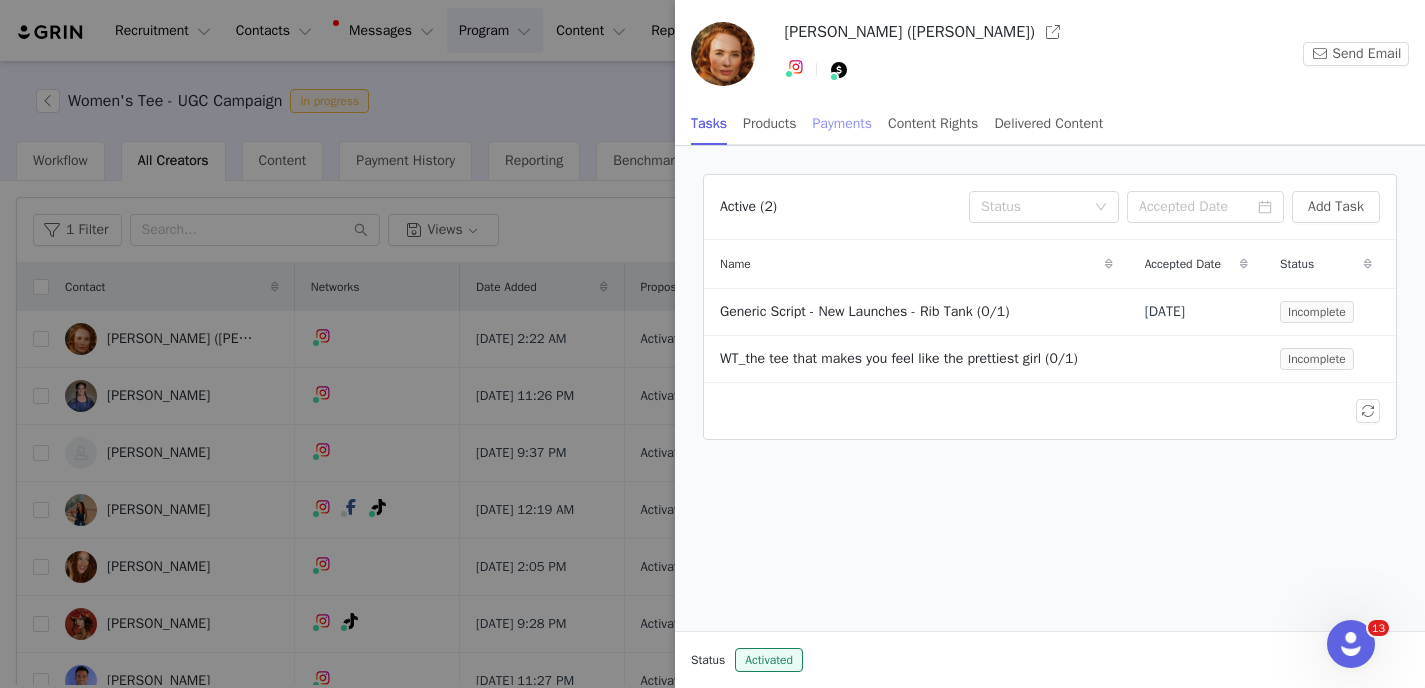click on "Payments" at bounding box center [843, 123] 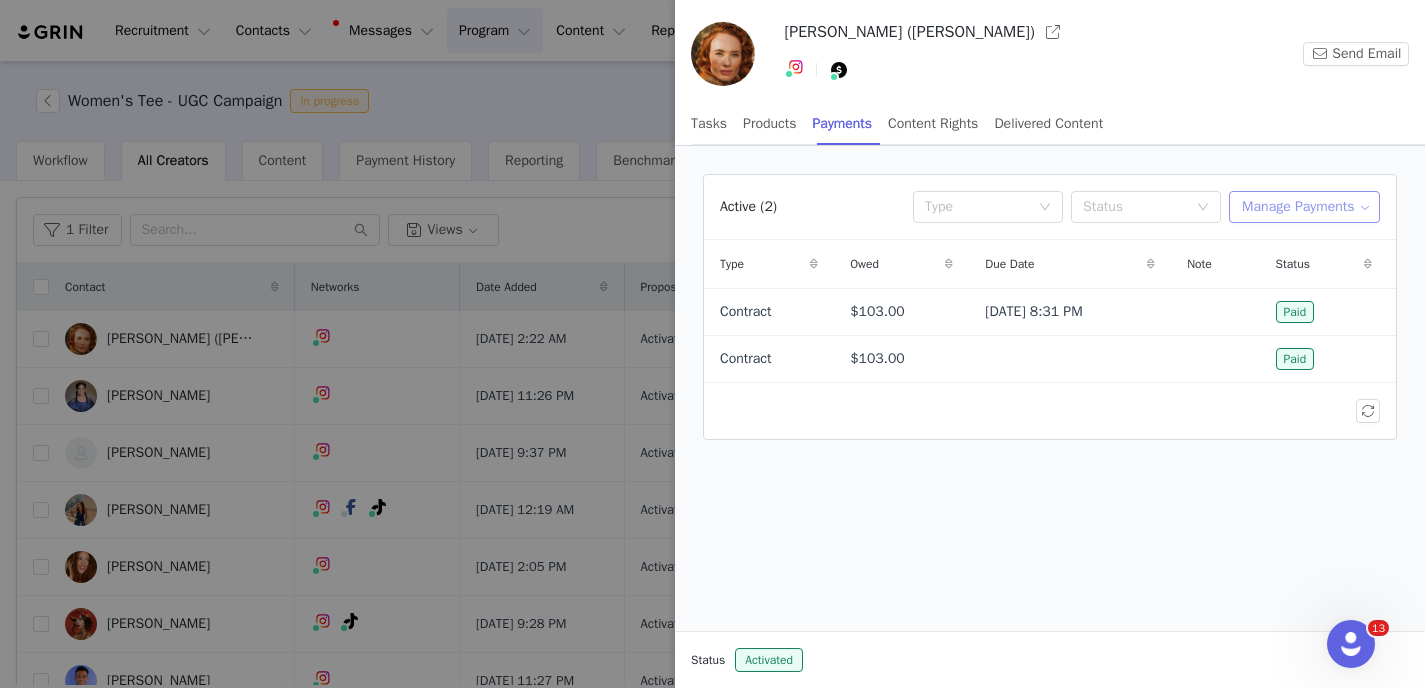 click on "Manage Payments" at bounding box center [1304, 207] 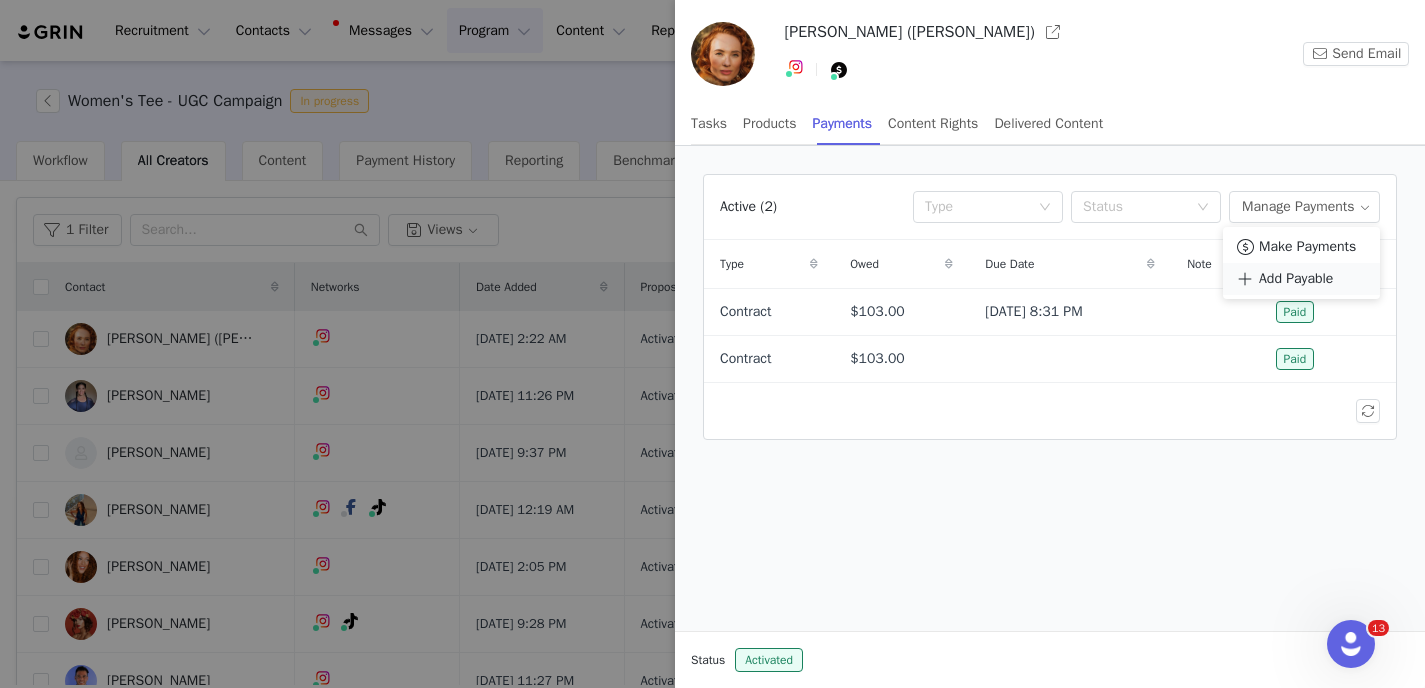 click at bounding box center [1245, 279] 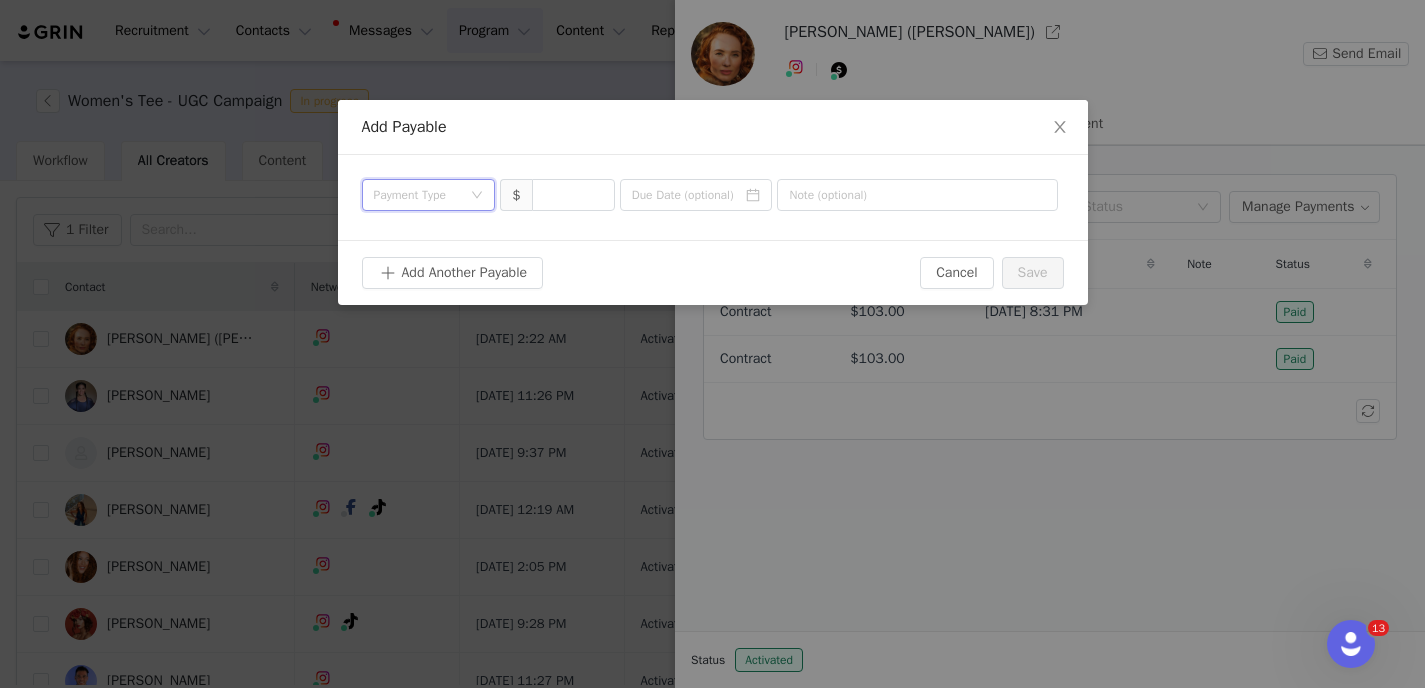 click on "Payment Type" at bounding box center (422, 195) 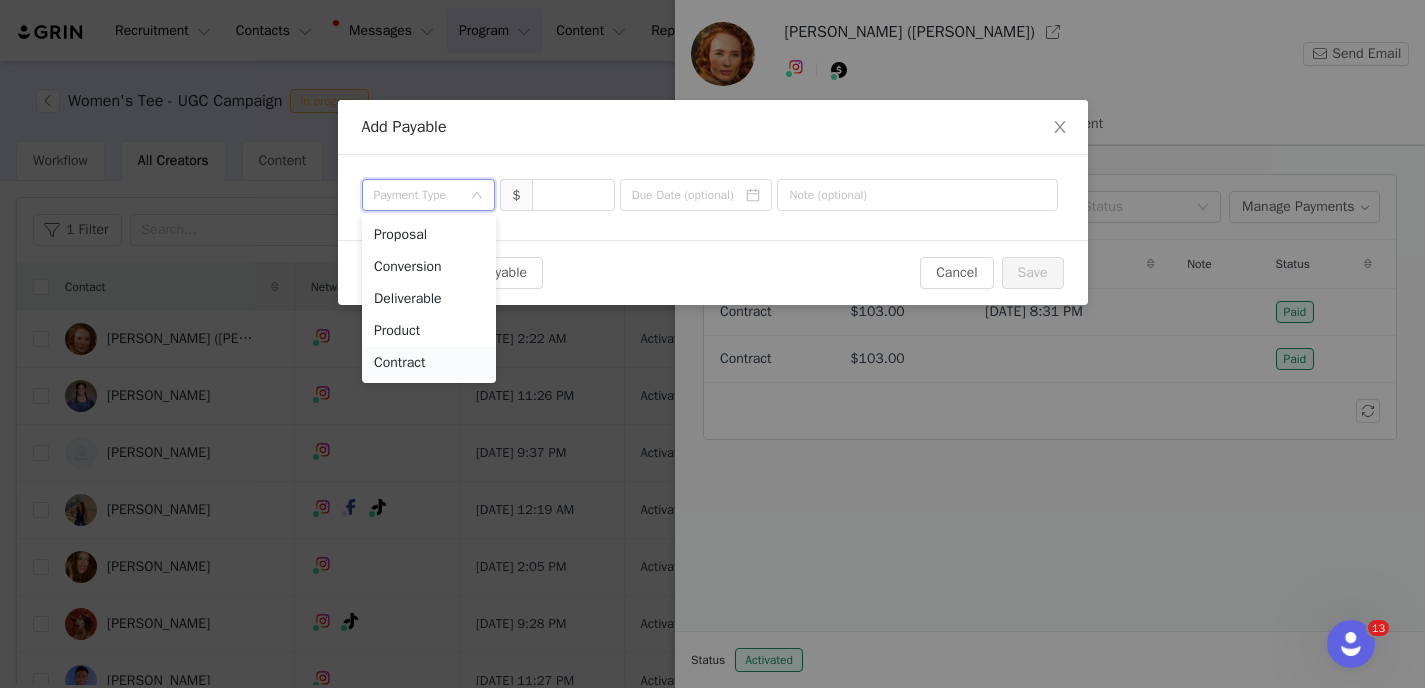 click on "Contract" at bounding box center (429, 363) 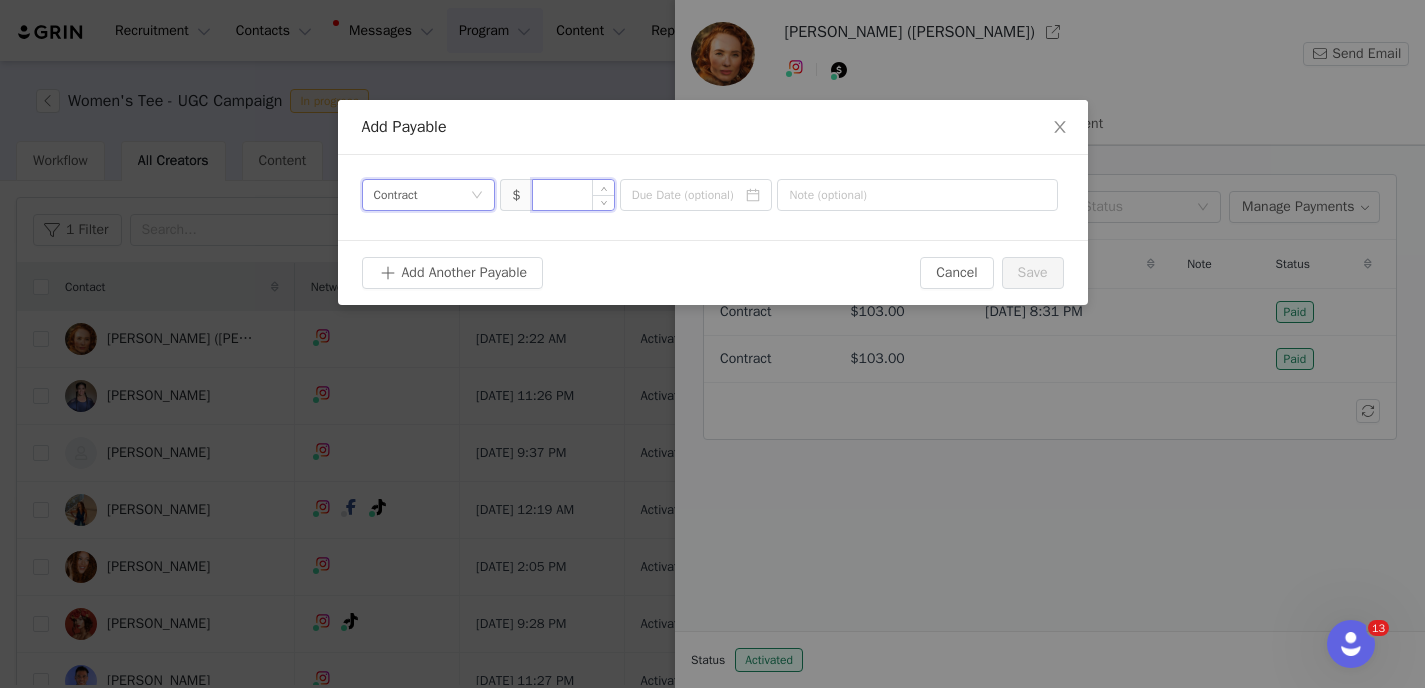 click at bounding box center [573, 195] 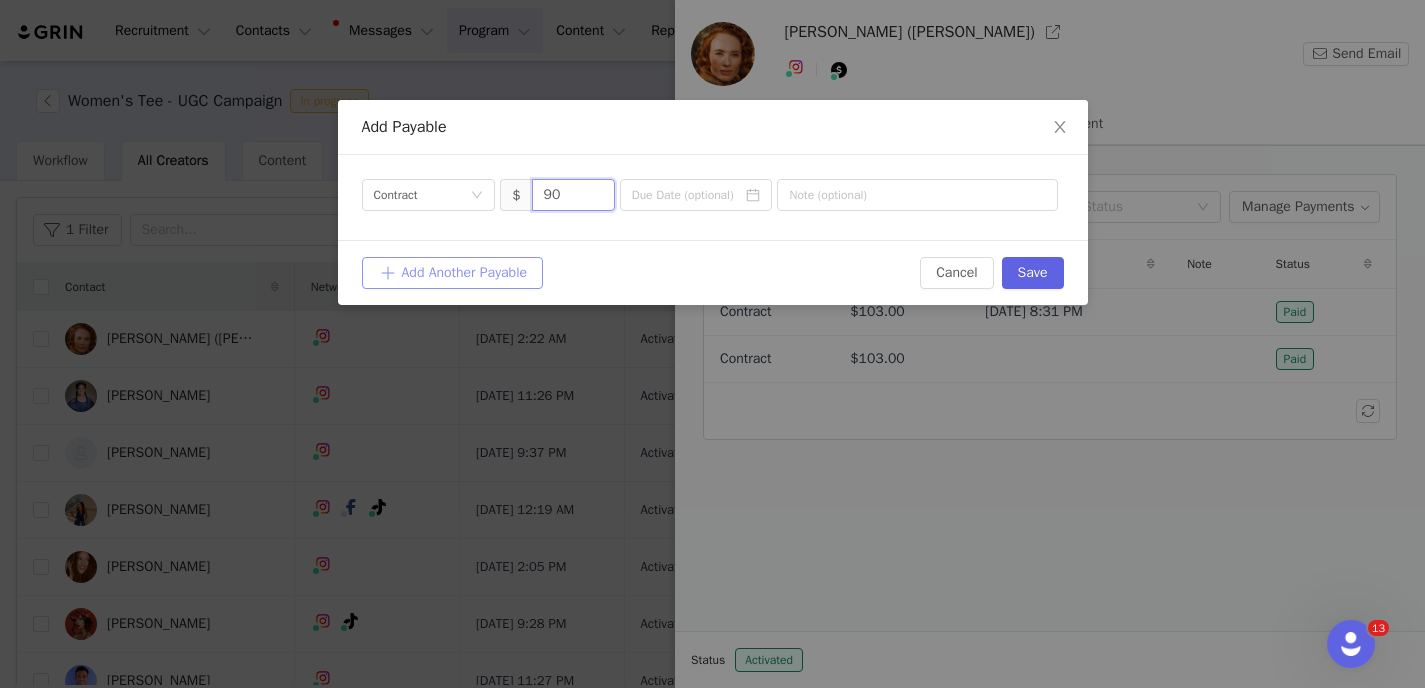 type on "90" 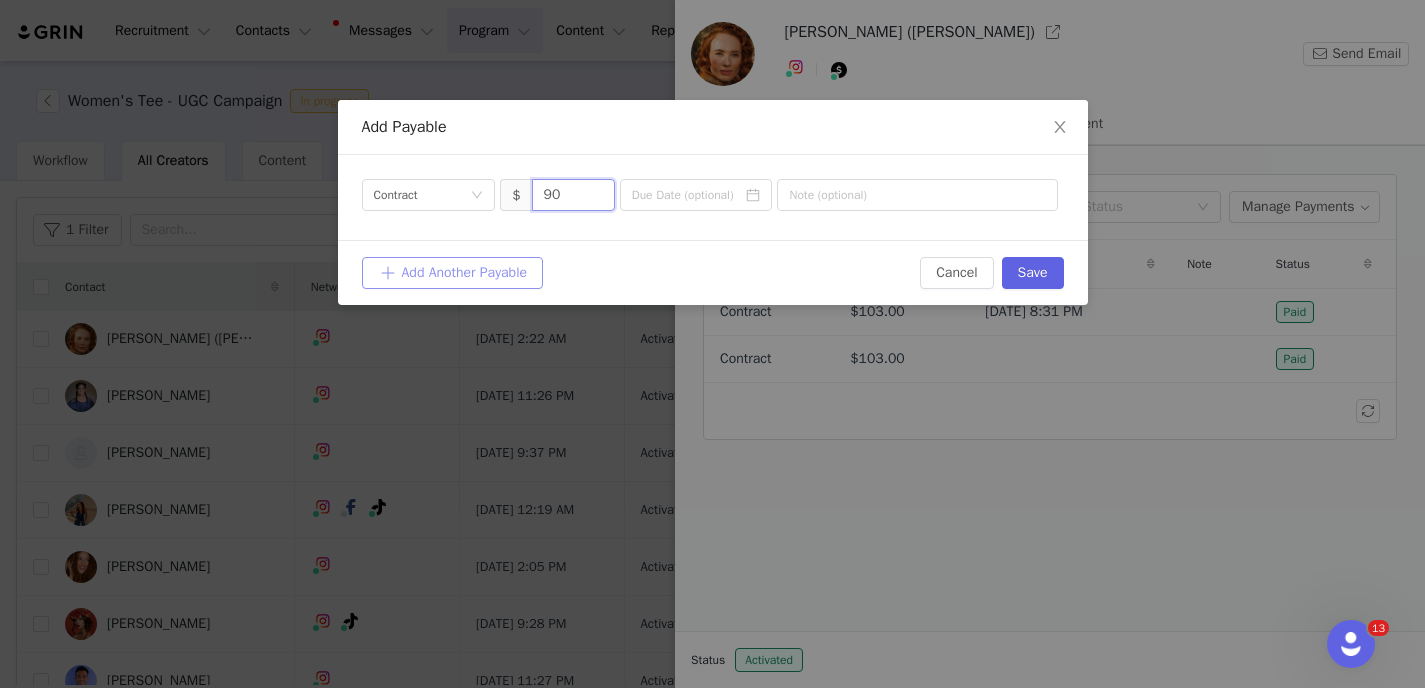 click on "Add Another Payable" at bounding box center (453, 273) 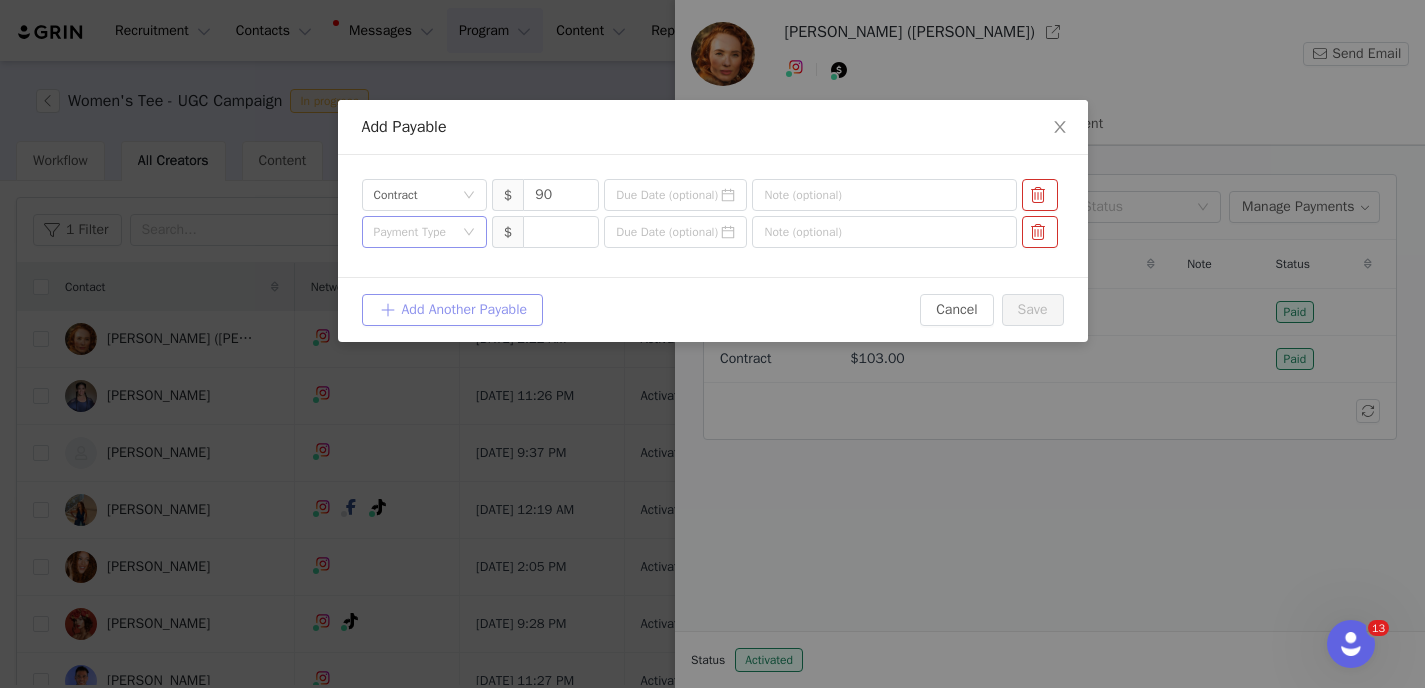 click on "Payment Type" at bounding box center (413, 232) 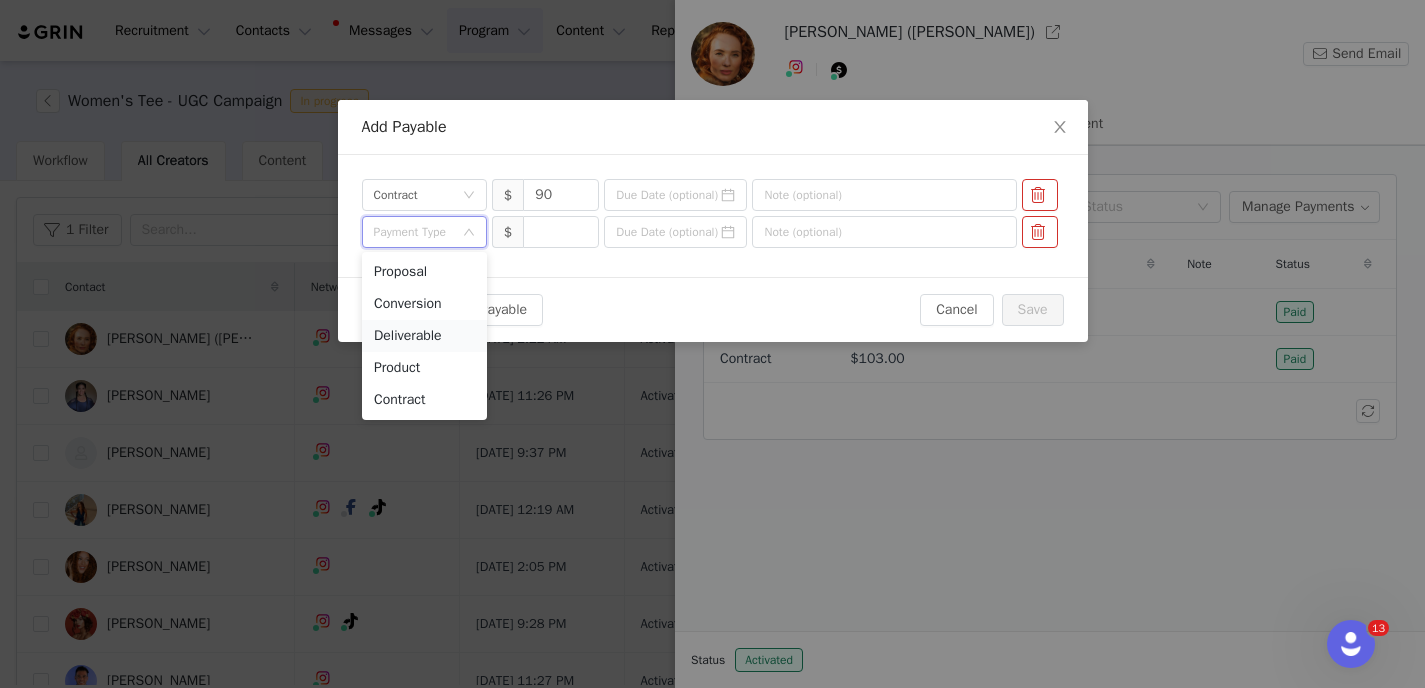 click on "Deliverable" at bounding box center (424, 336) 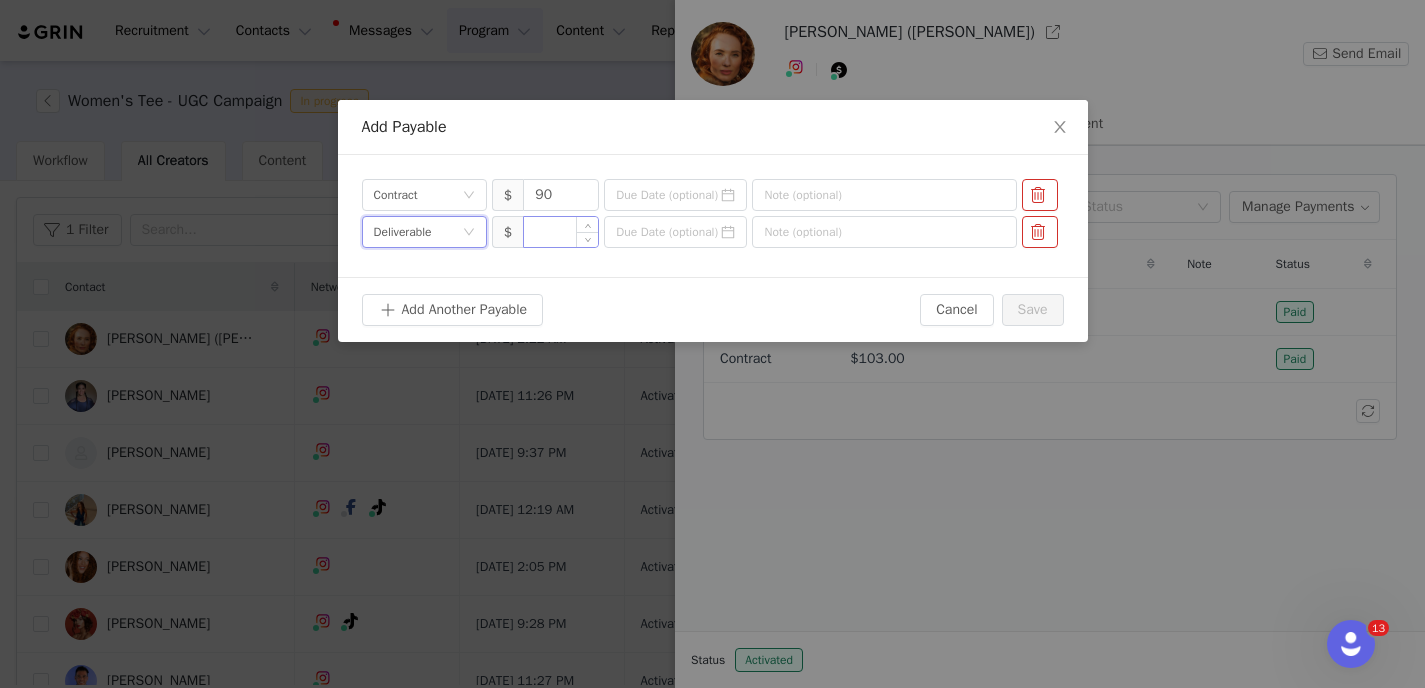 click at bounding box center (561, 232) 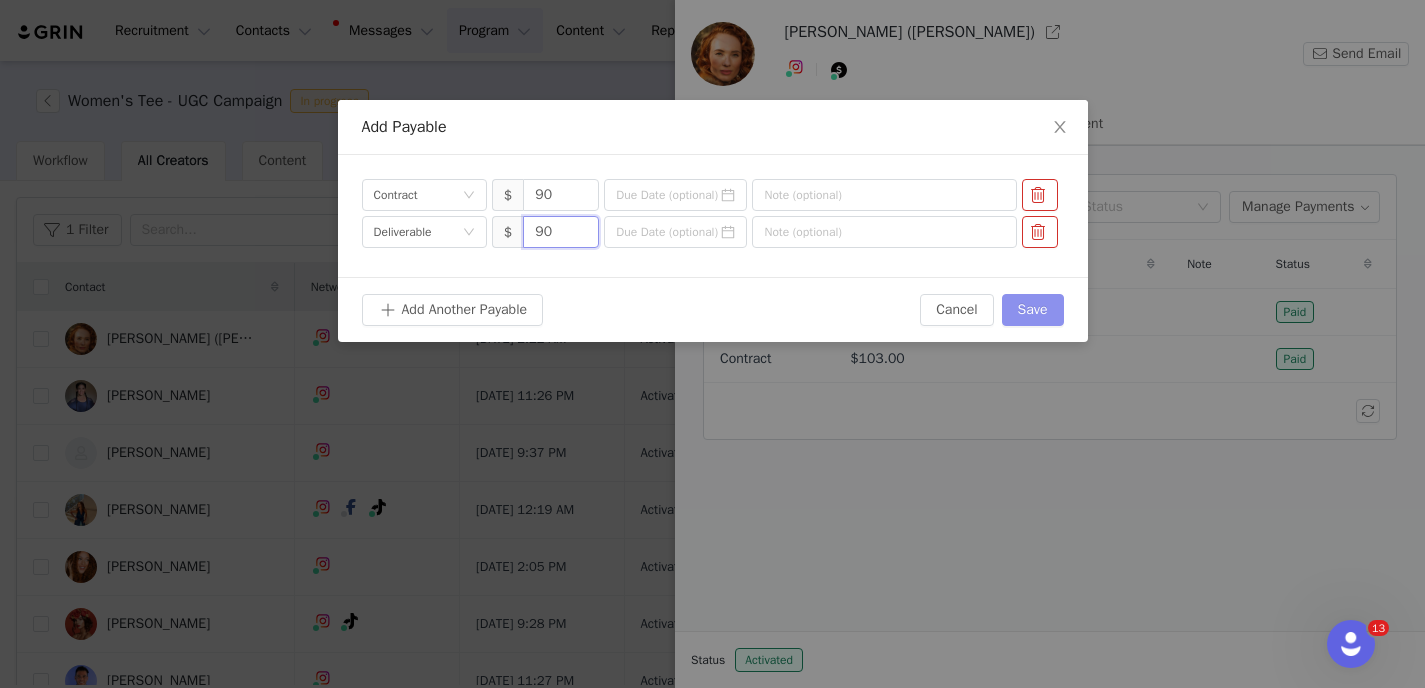 type on "90" 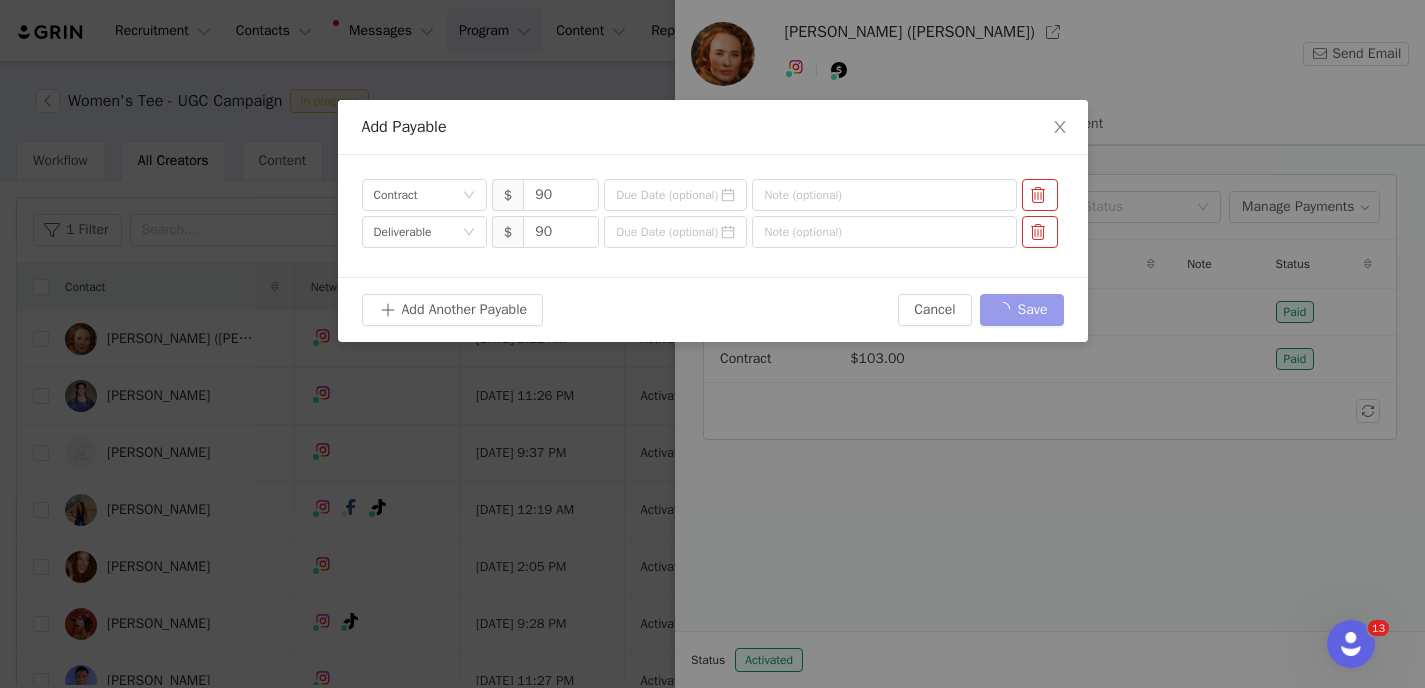type 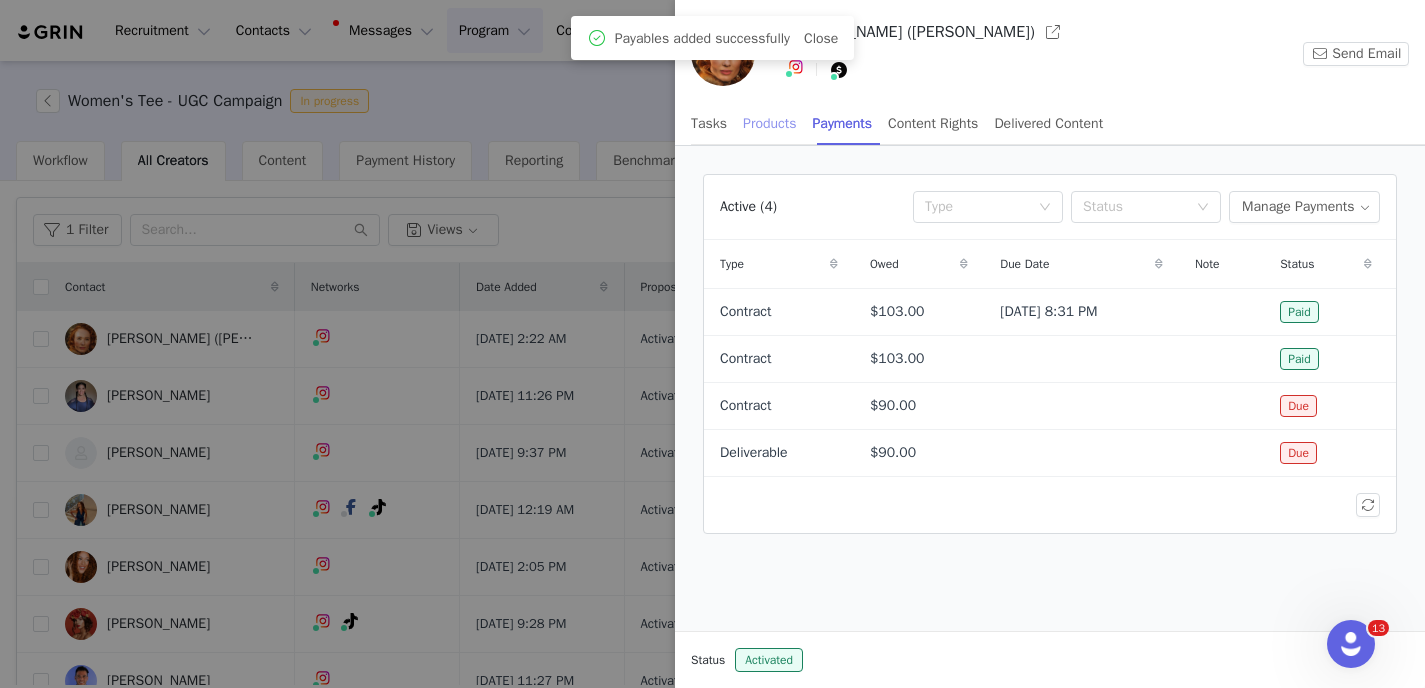 click on "Products" at bounding box center [769, 123] 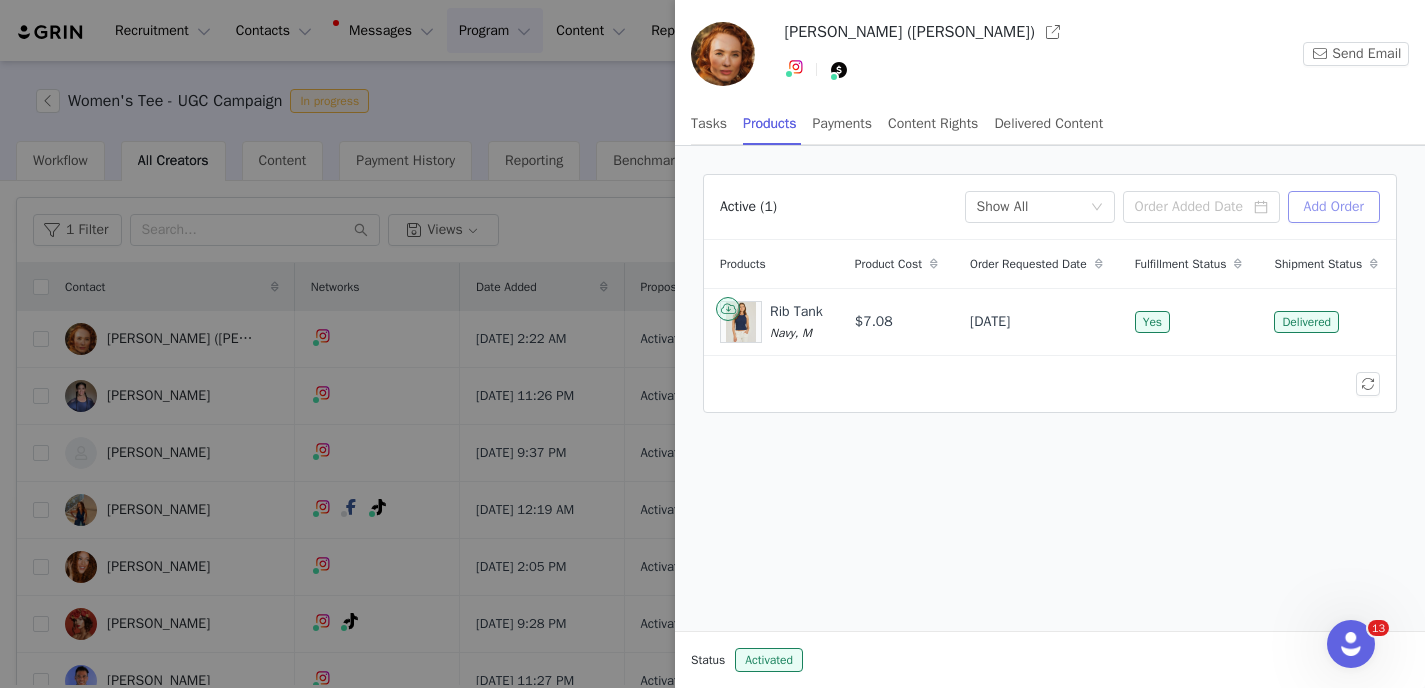 click on "Add Order" at bounding box center (1334, 207) 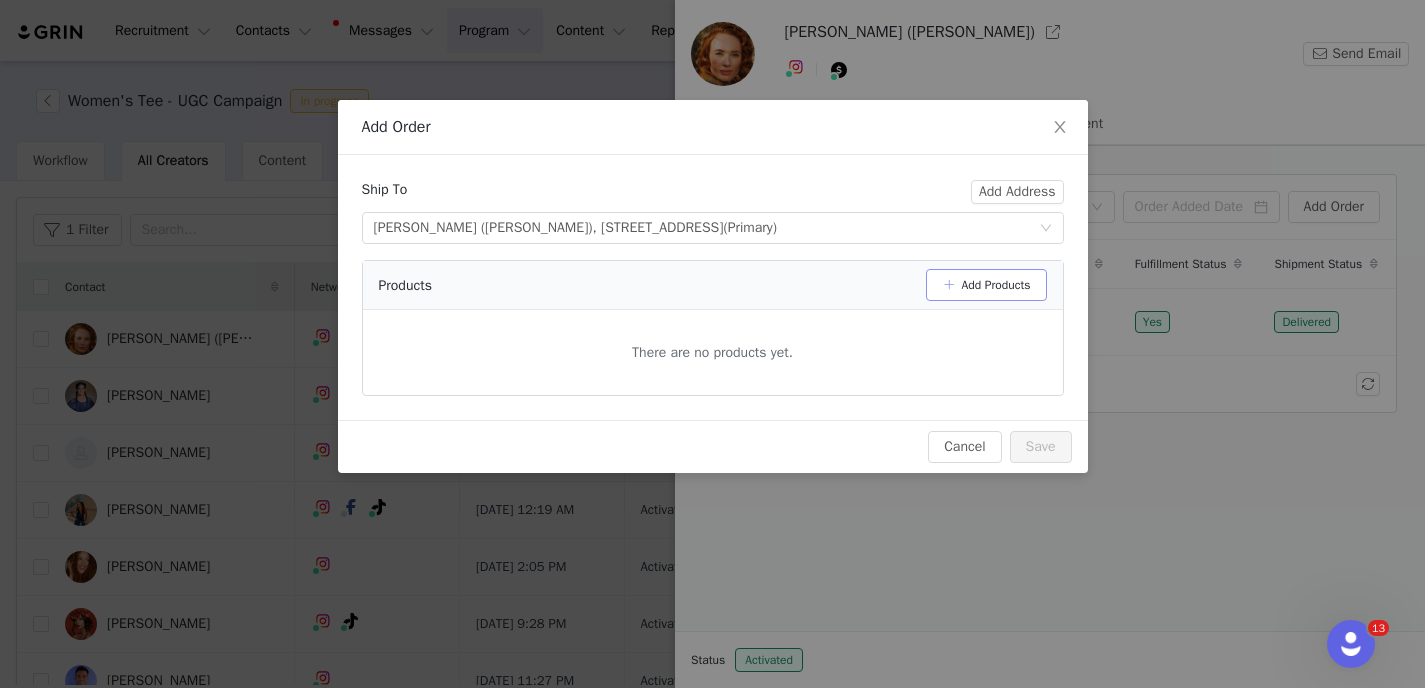 click on "Add Products" at bounding box center [986, 285] 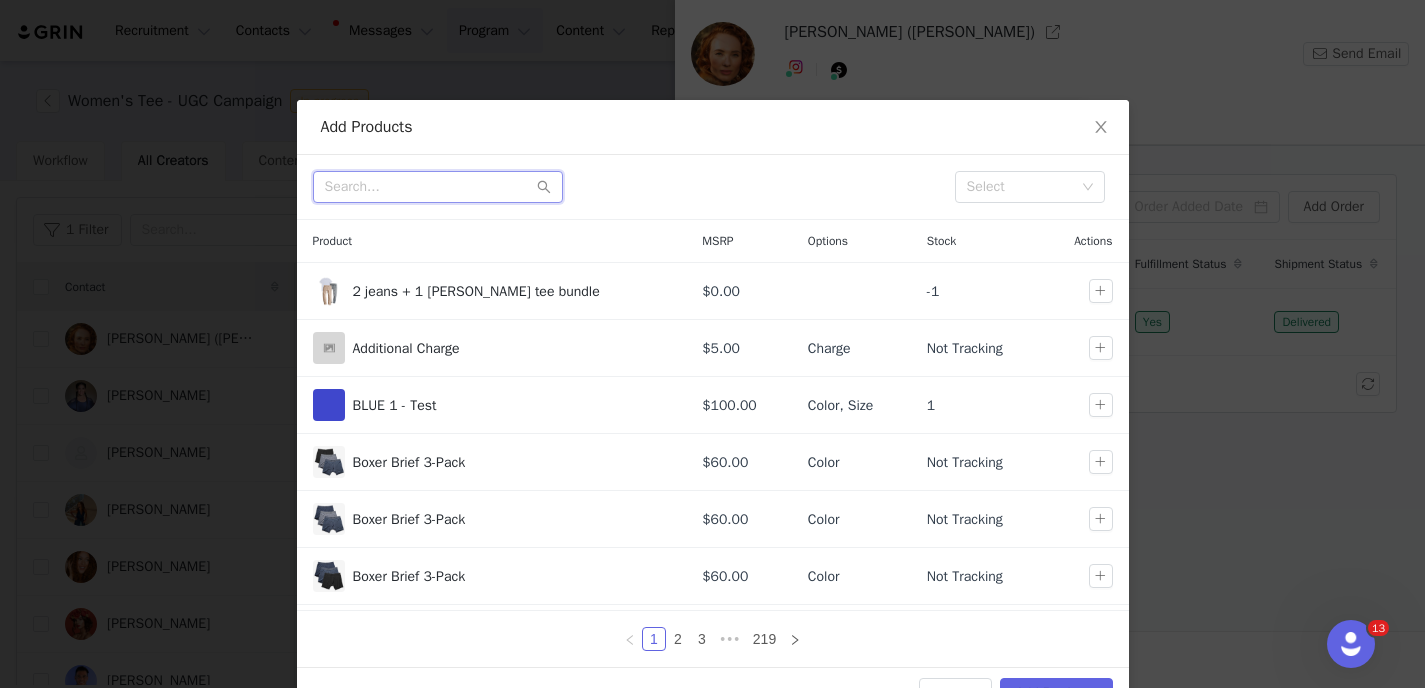 click at bounding box center (438, 187) 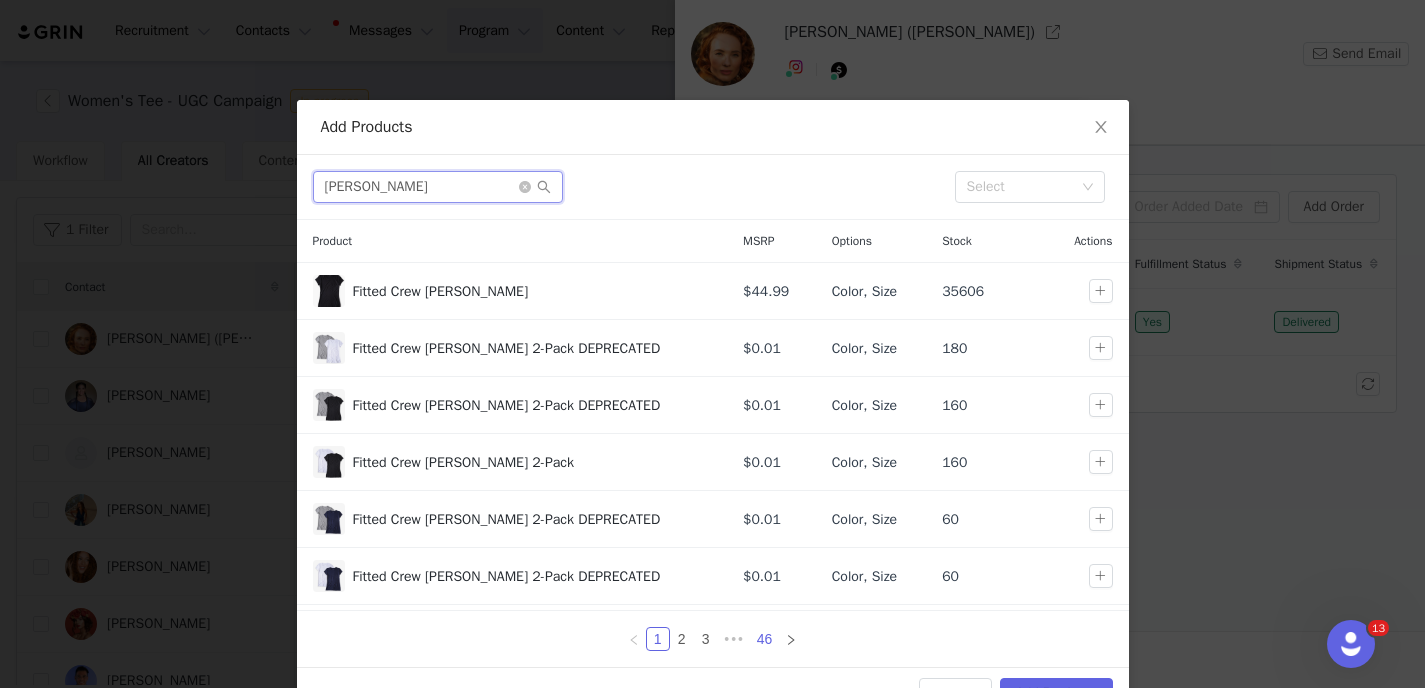 type on "marcy" 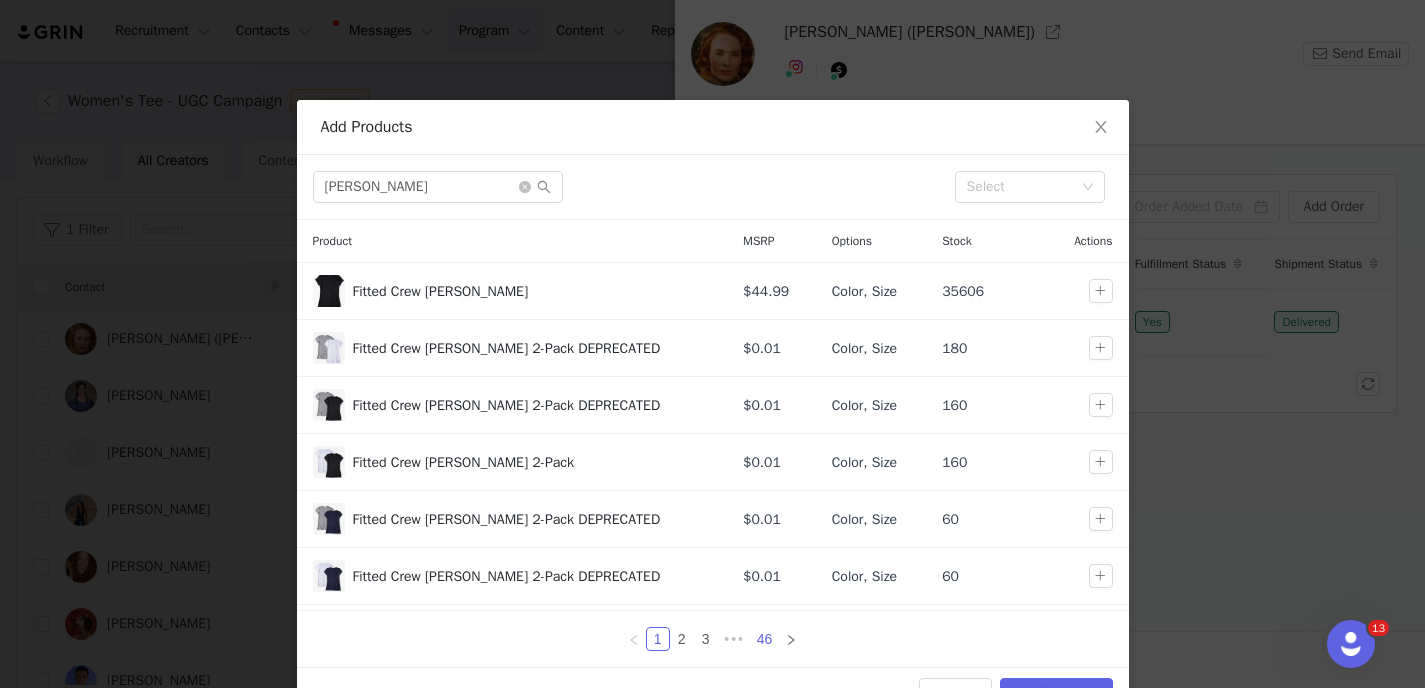 click on "46" at bounding box center (765, 639) 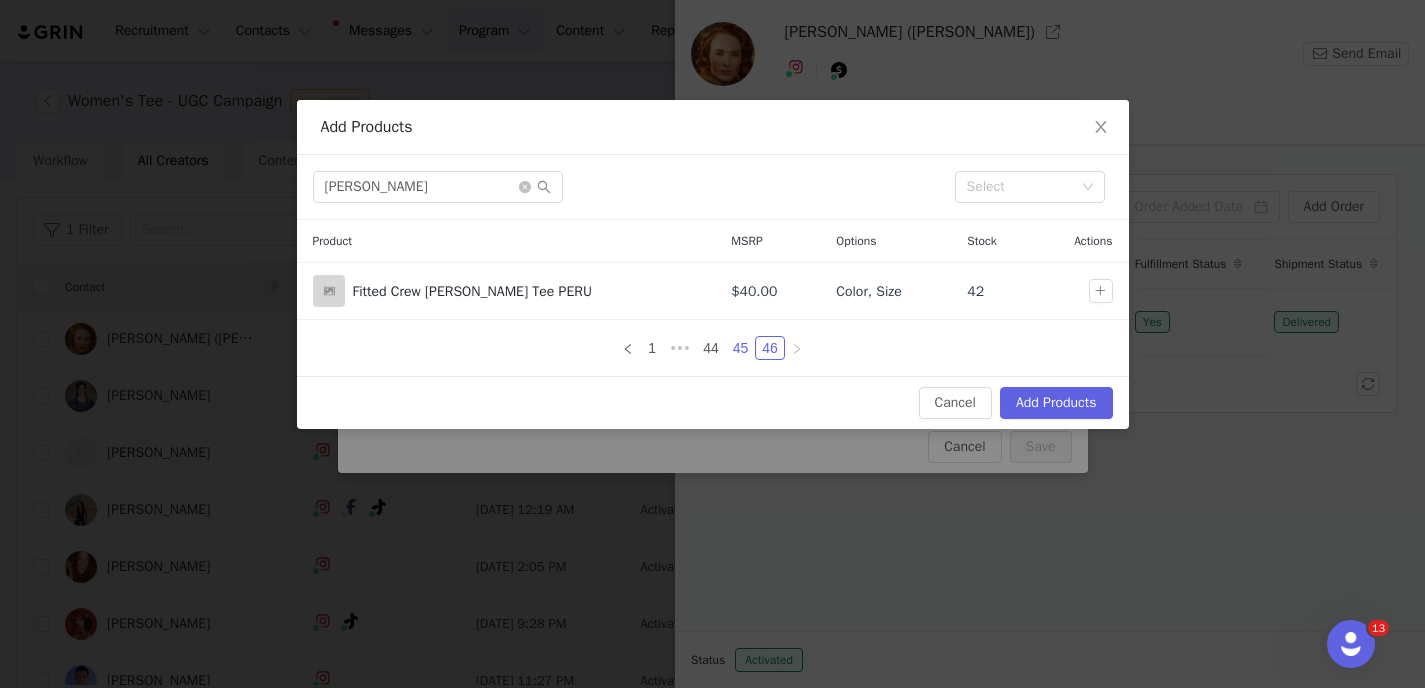 click on "45" at bounding box center [741, 348] 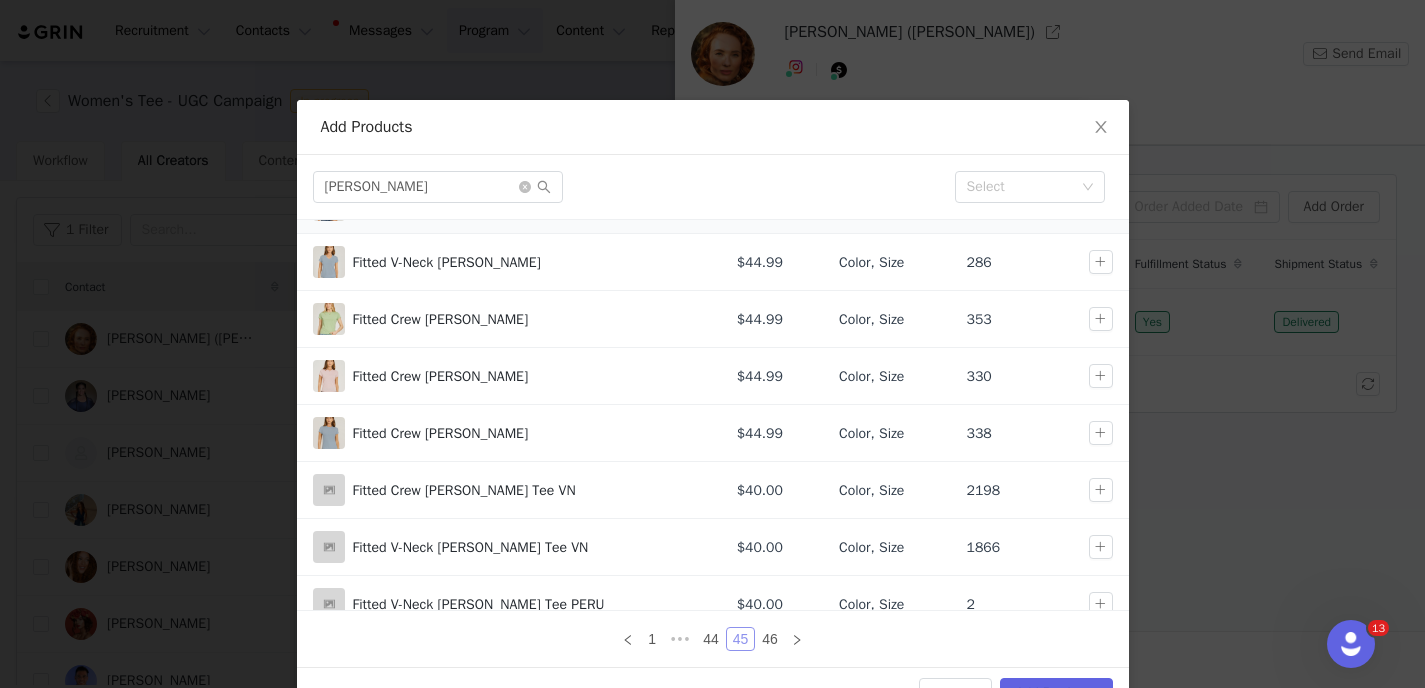 scroll, scrollTop: 222, scrollLeft: 0, axis: vertical 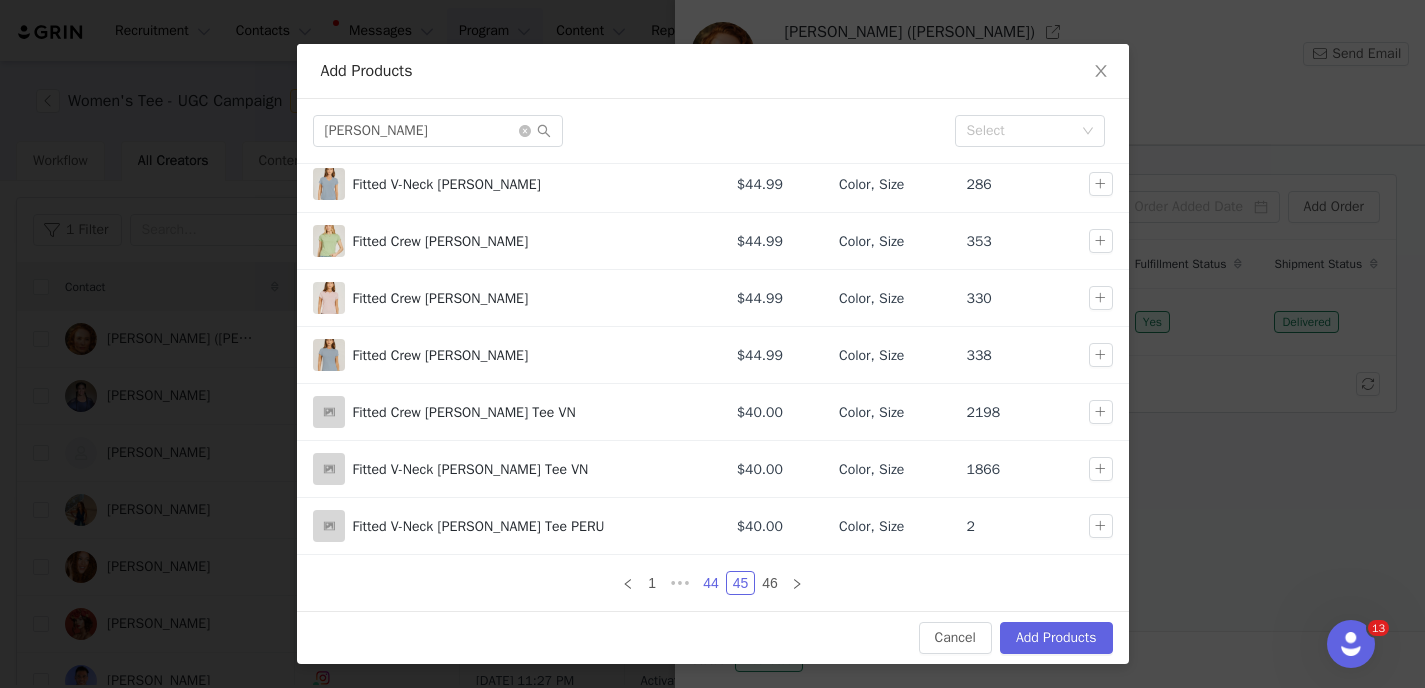 click on "44" at bounding box center [711, 583] 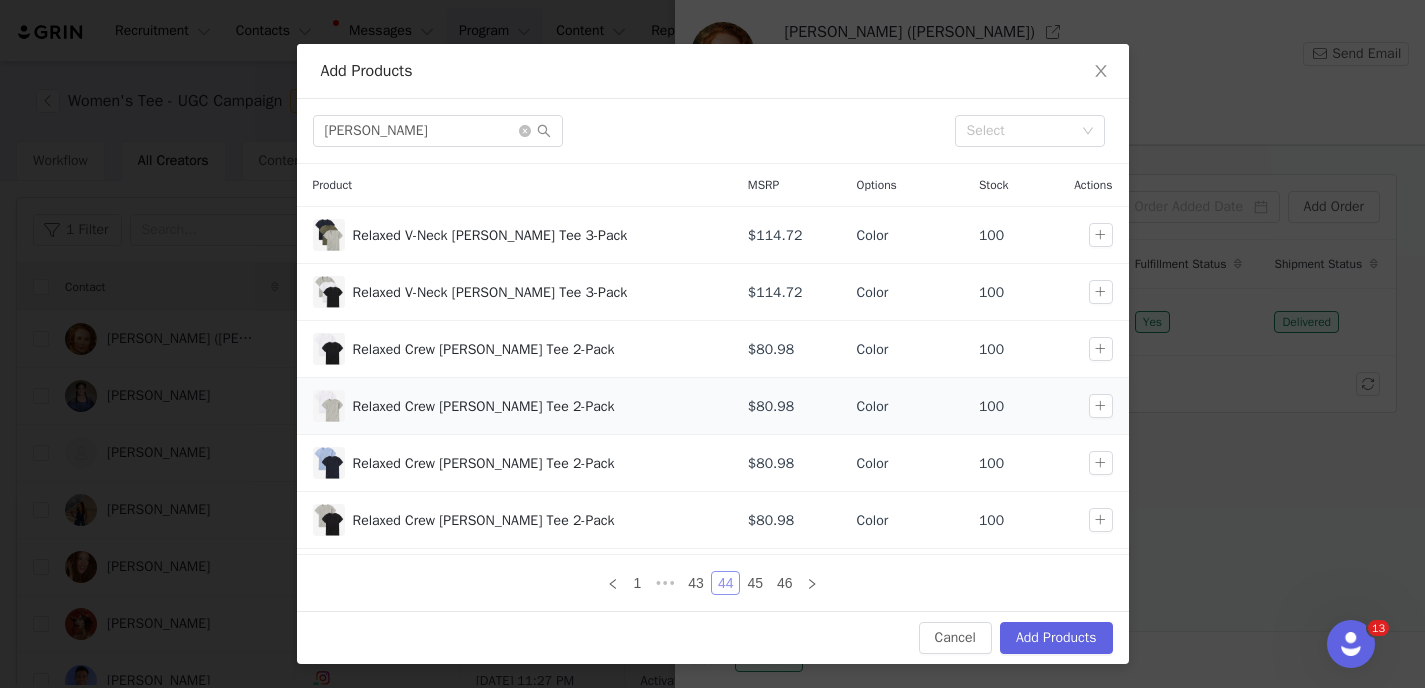 scroll, scrollTop: 222, scrollLeft: 0, axis: vertical 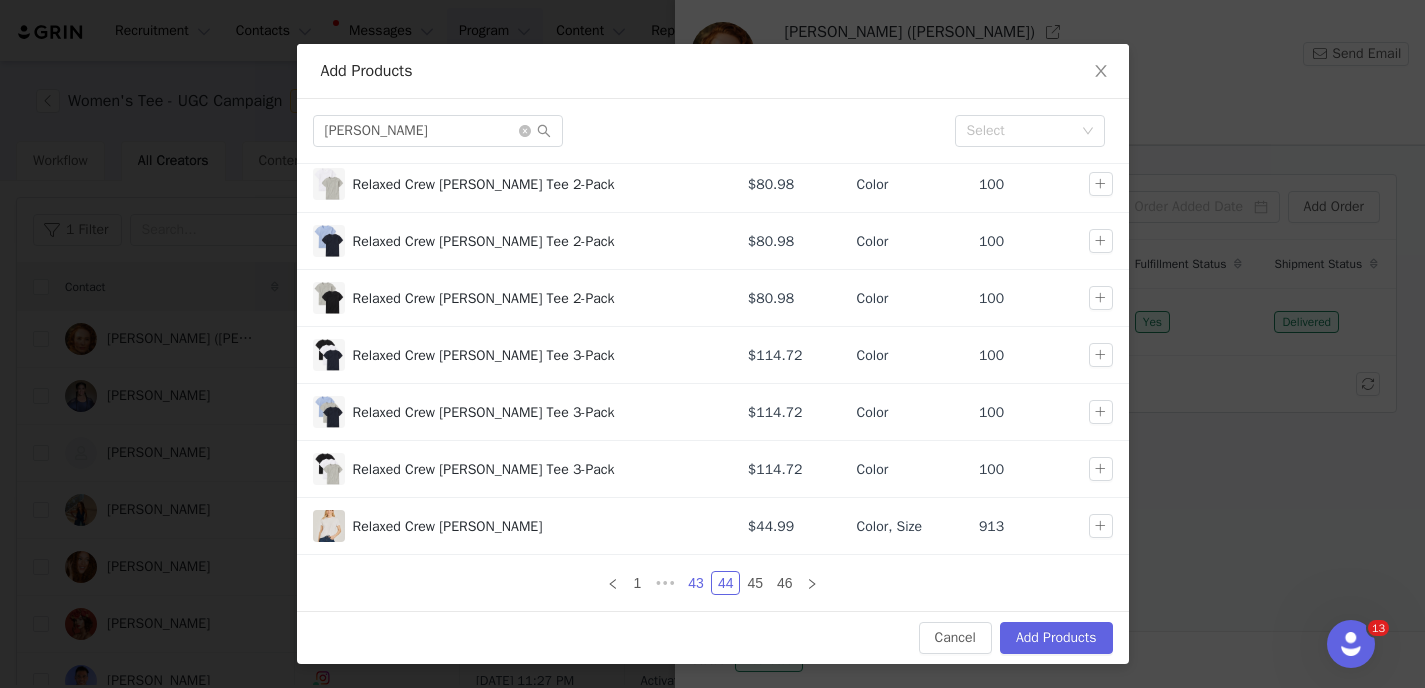 click on "43" at bounding box center (696, 583) 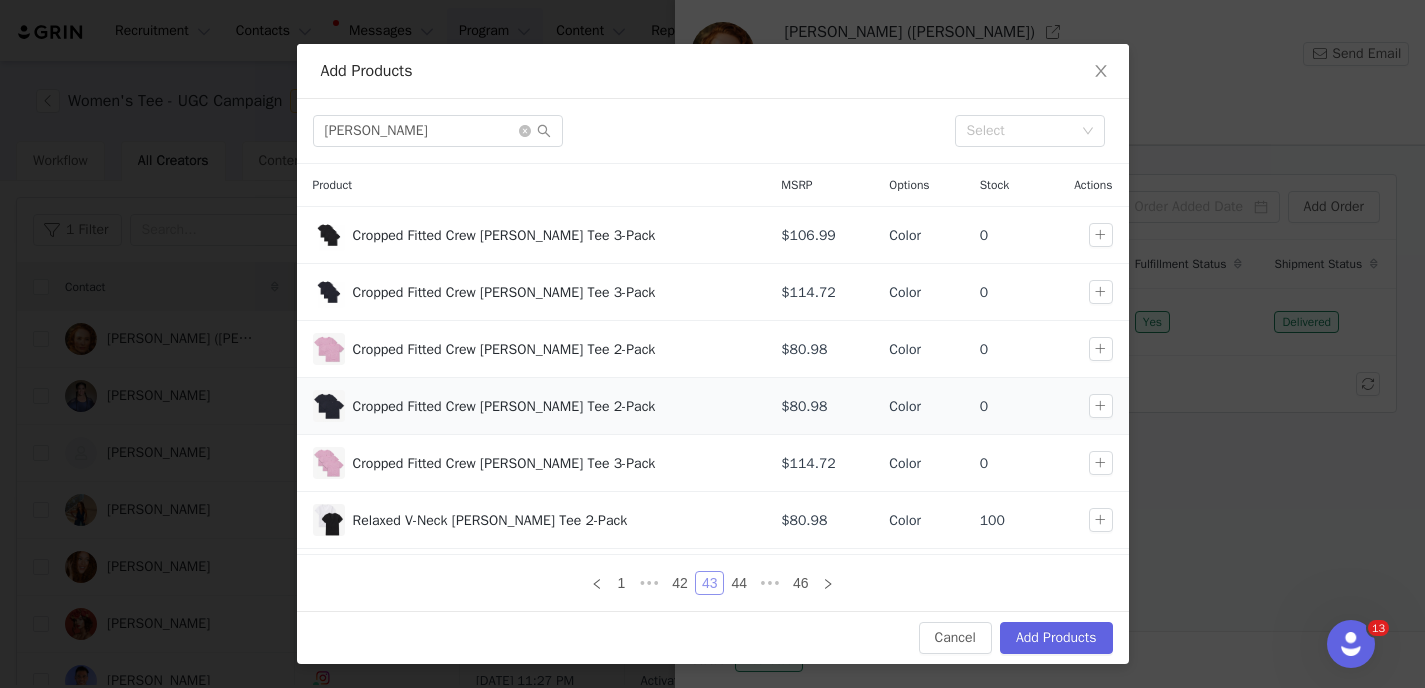 scroll, scrollTop: 222, scrollLeft: 0, axis: vertical 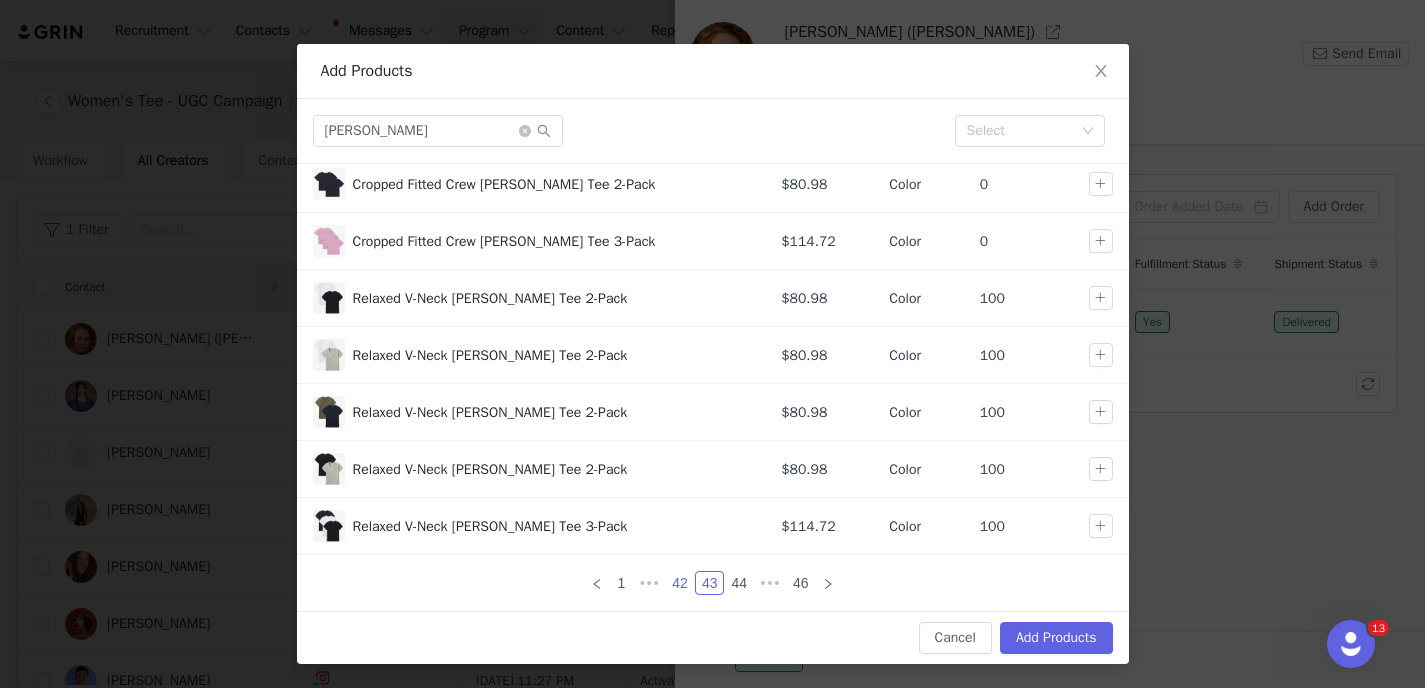 click on "42" at bounding box center (680, 583) 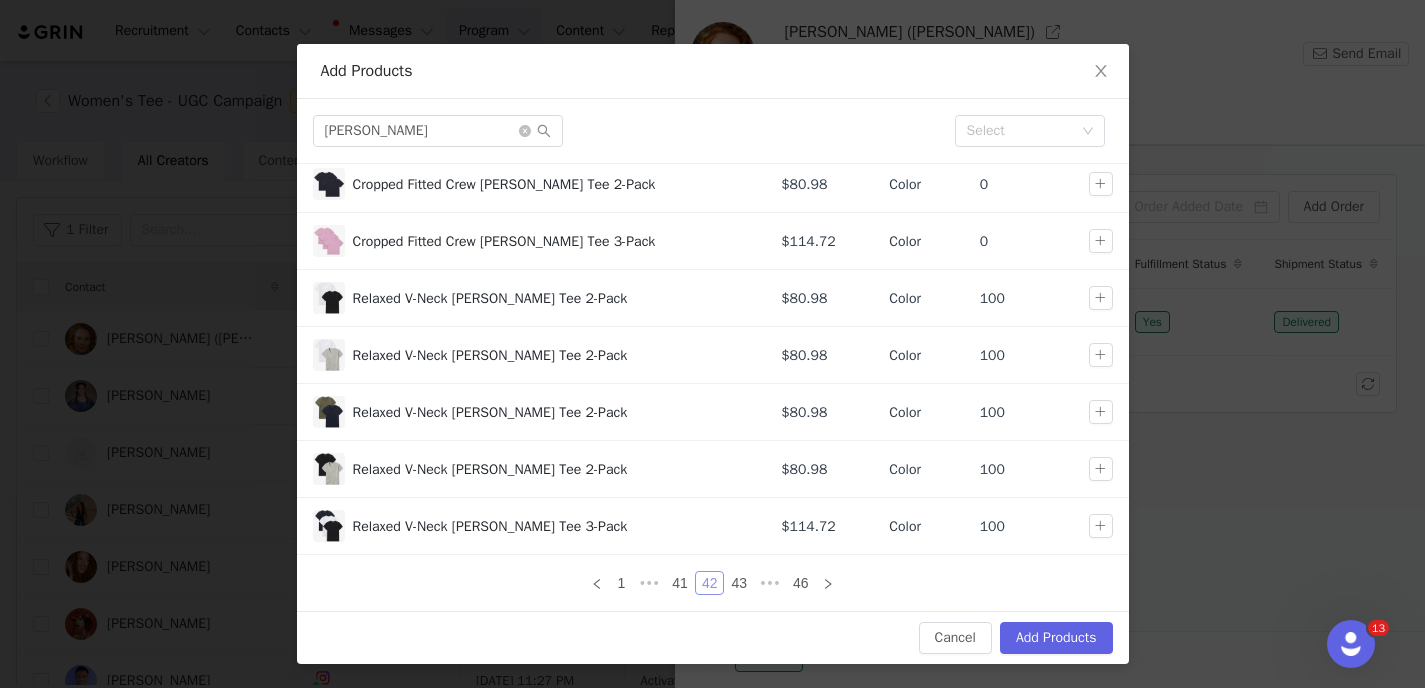scroll, scrollTop: 0, scrollLeft: 0, axis: both 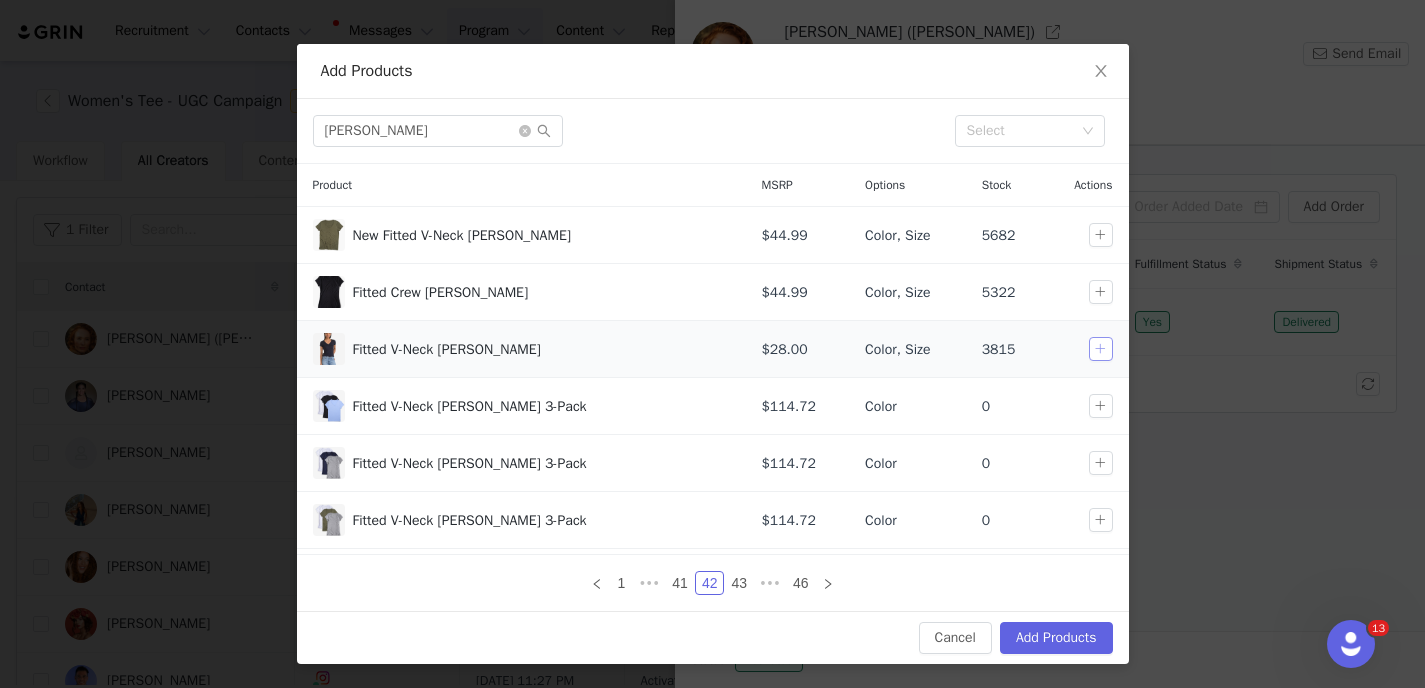 click at bounding box center [1101, 349] 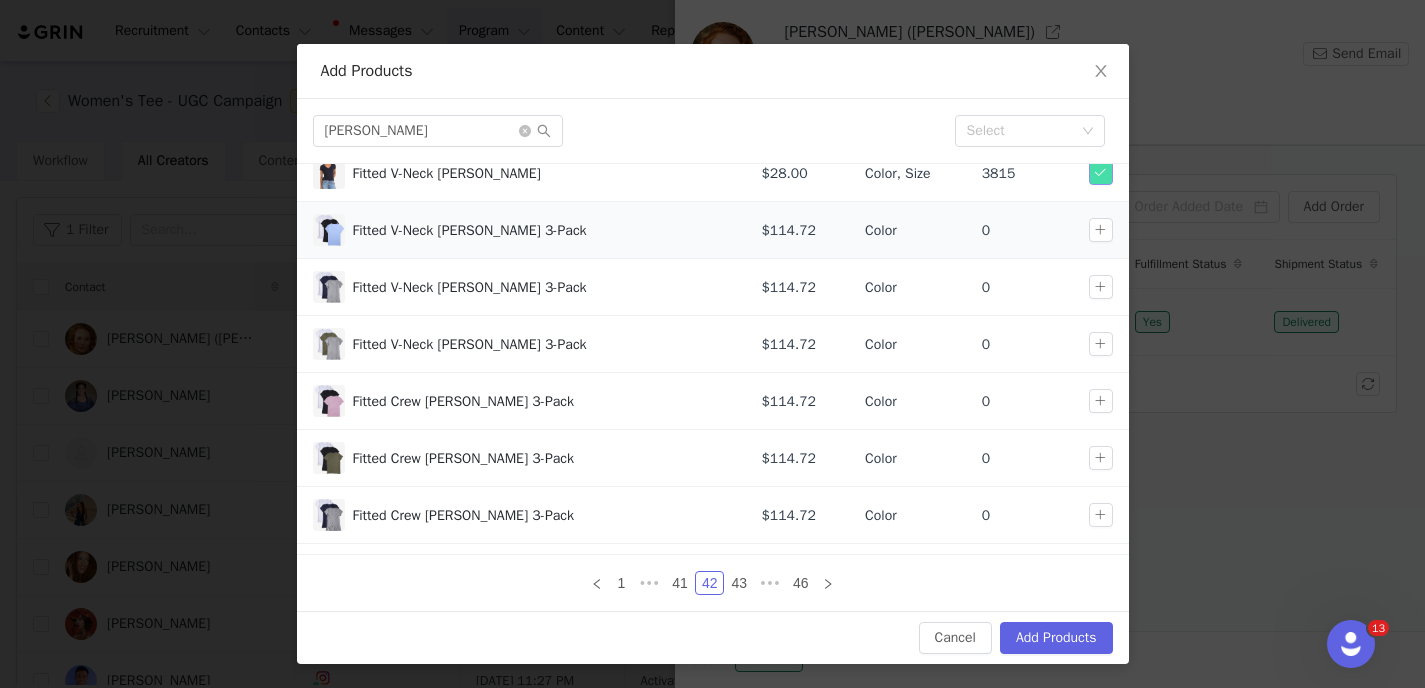 scroll, scrollTop: 222, scrollLeft: 0, axis: vertical 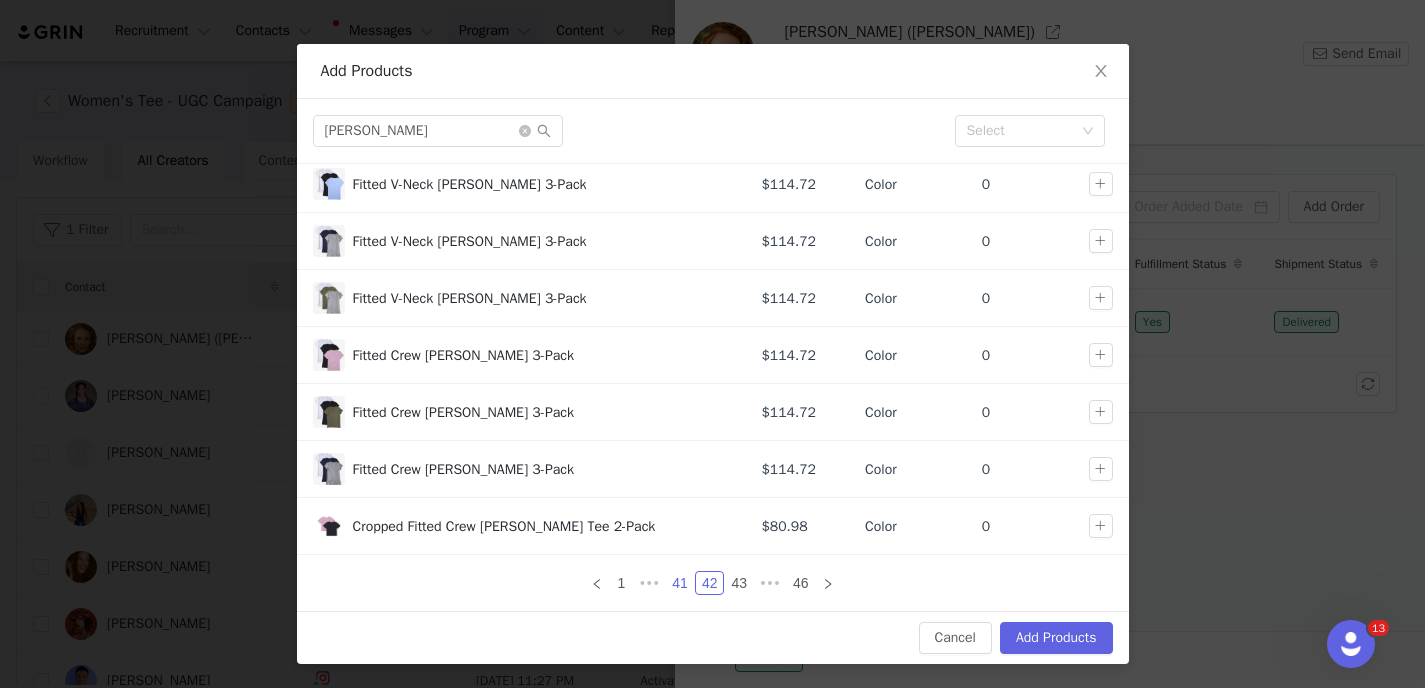 click on "41" at bounding box center [680, 583] 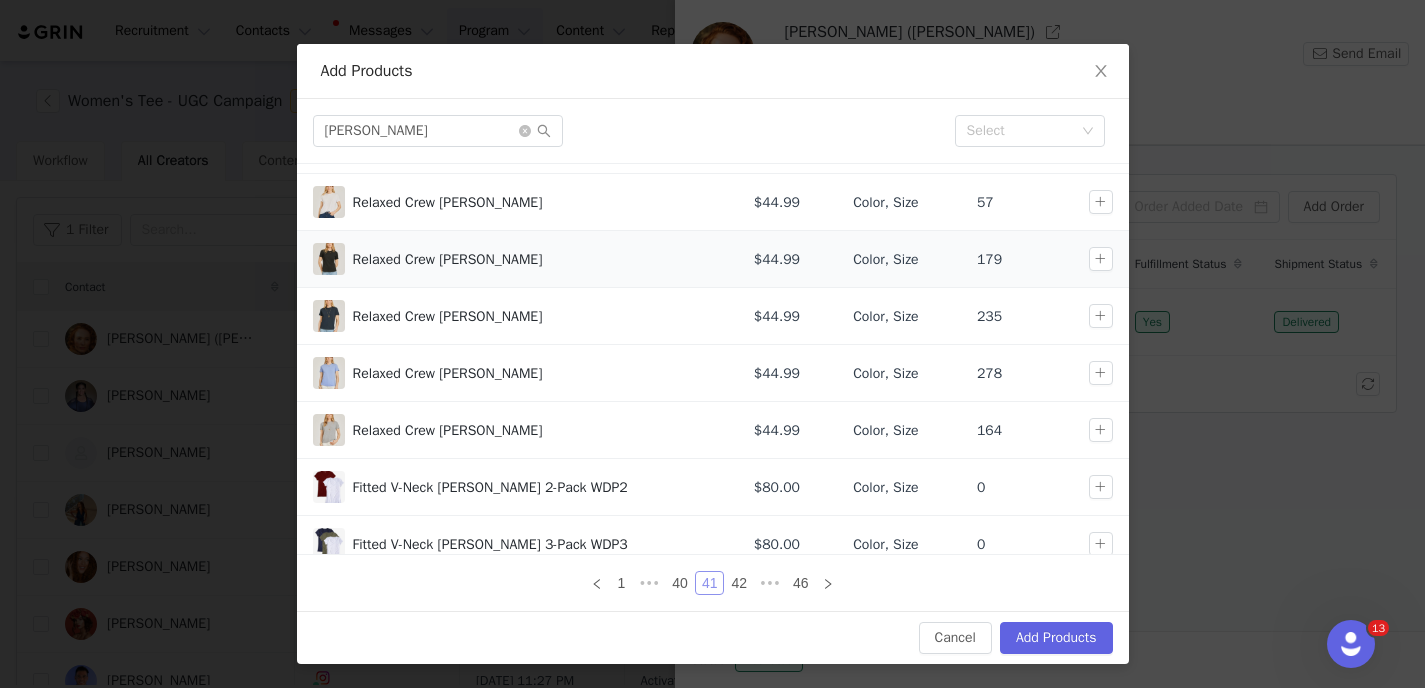 scroll, scrollTop: 222, scrollLeft: 0, axis: vertical 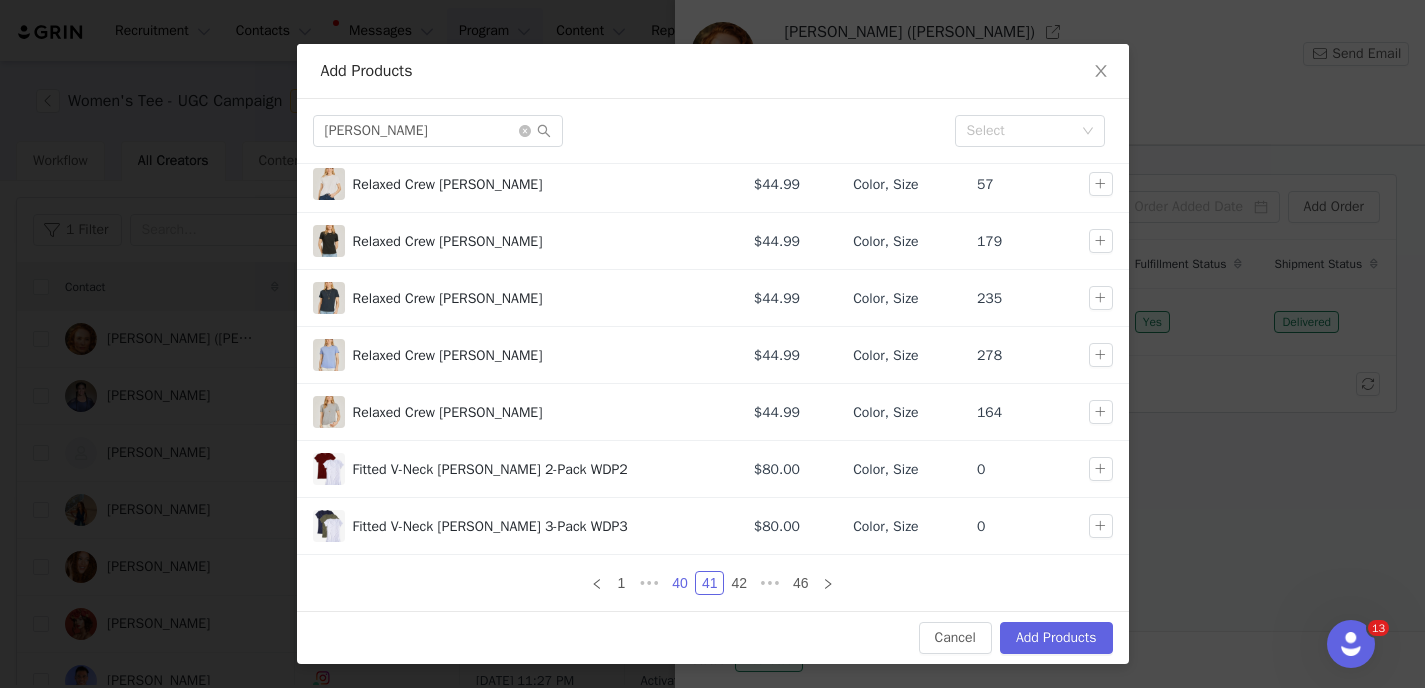 click on "40" at bounding box center [680, 583] 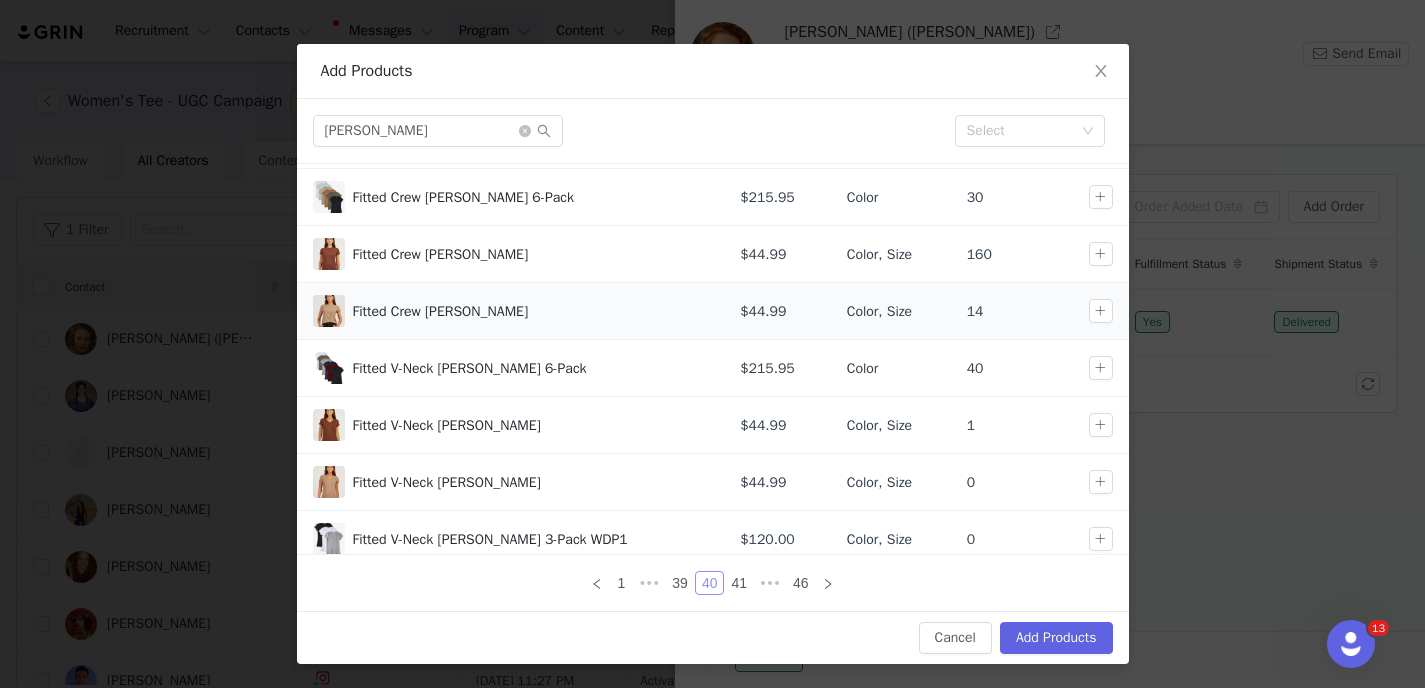 scroll, scrollTop: 42, scrollLeft: 0, axis: vertical 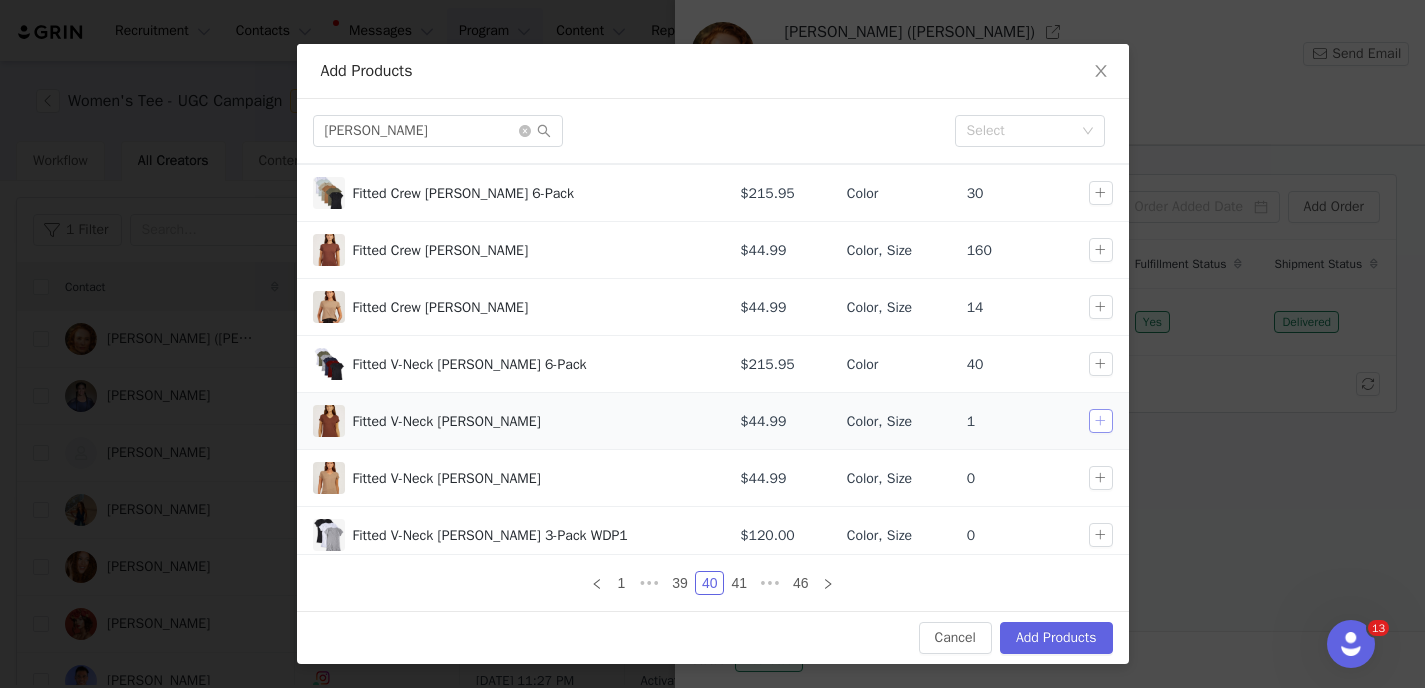 click at bounding box center [1101, 421] 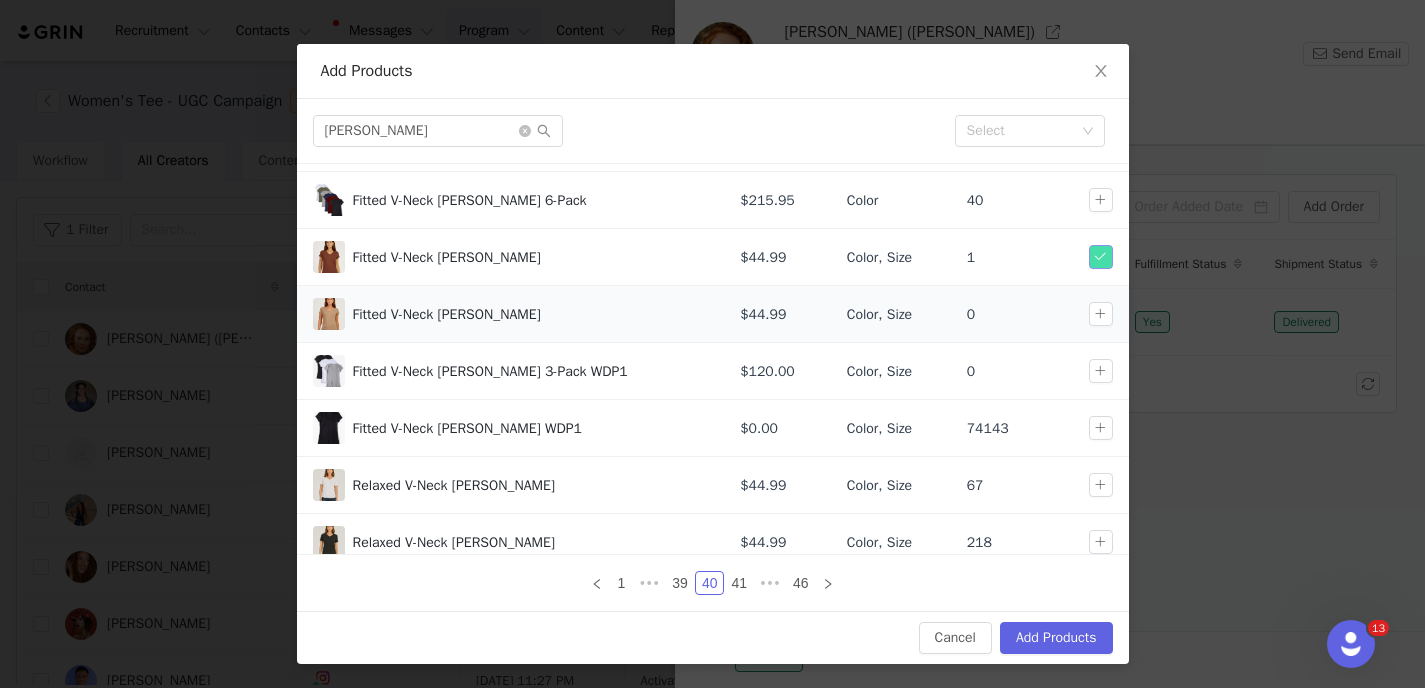 scroll, scrollTop: 222, scrollLeft: 0, axis: vertical 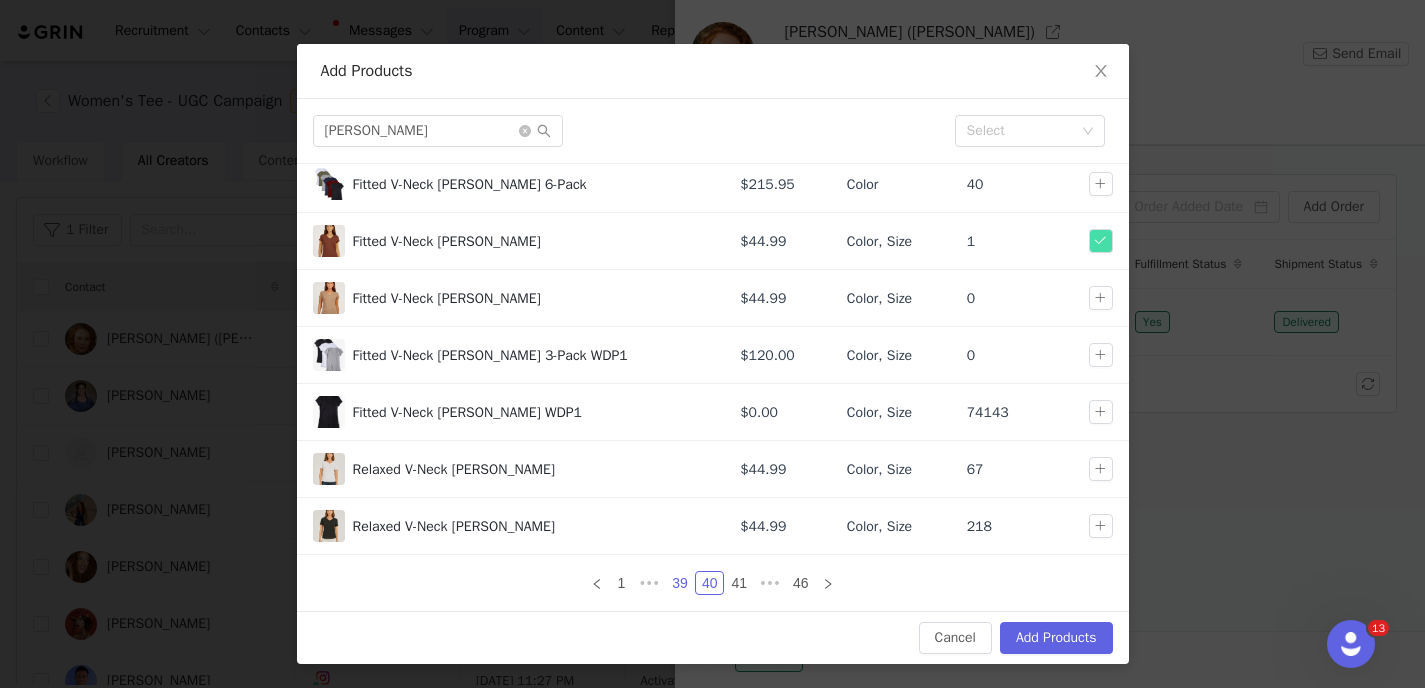 click on "39" at bounding box center (680, 583) 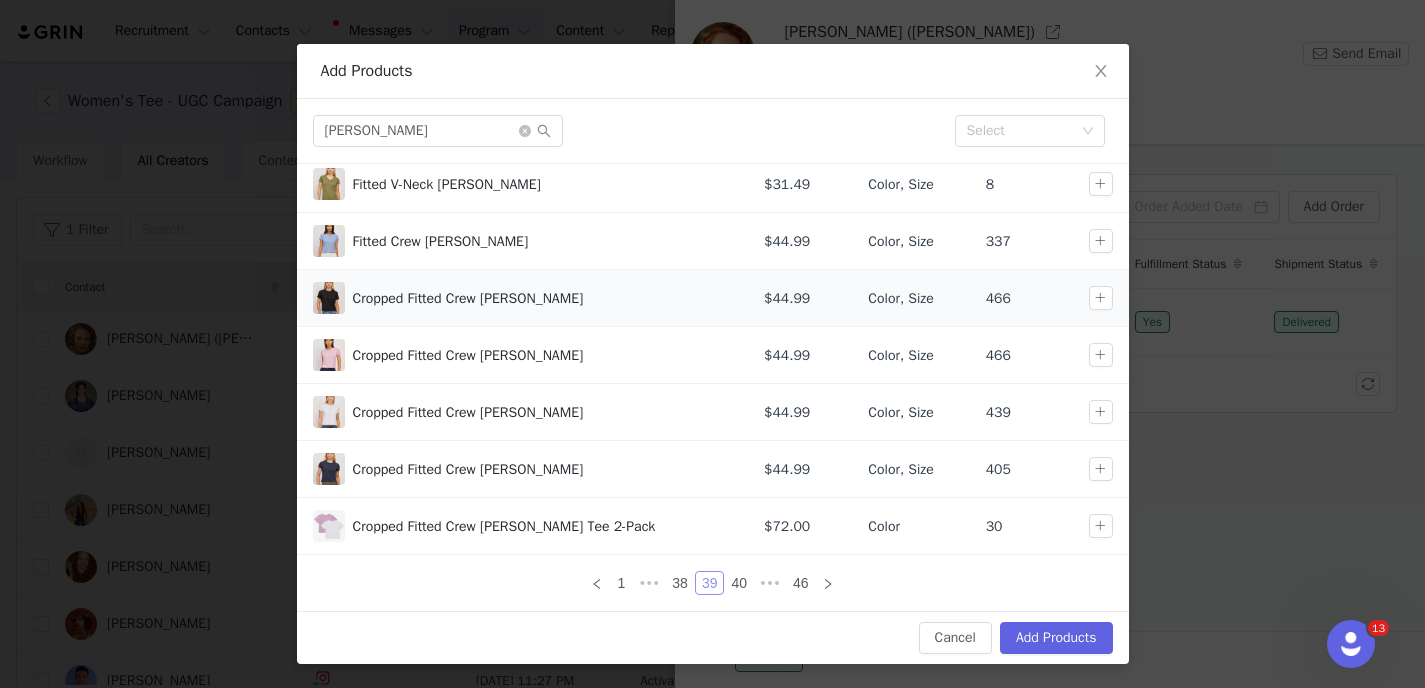 scroll, scrollTop: 222, scrollLeft: 0, axis: vertical 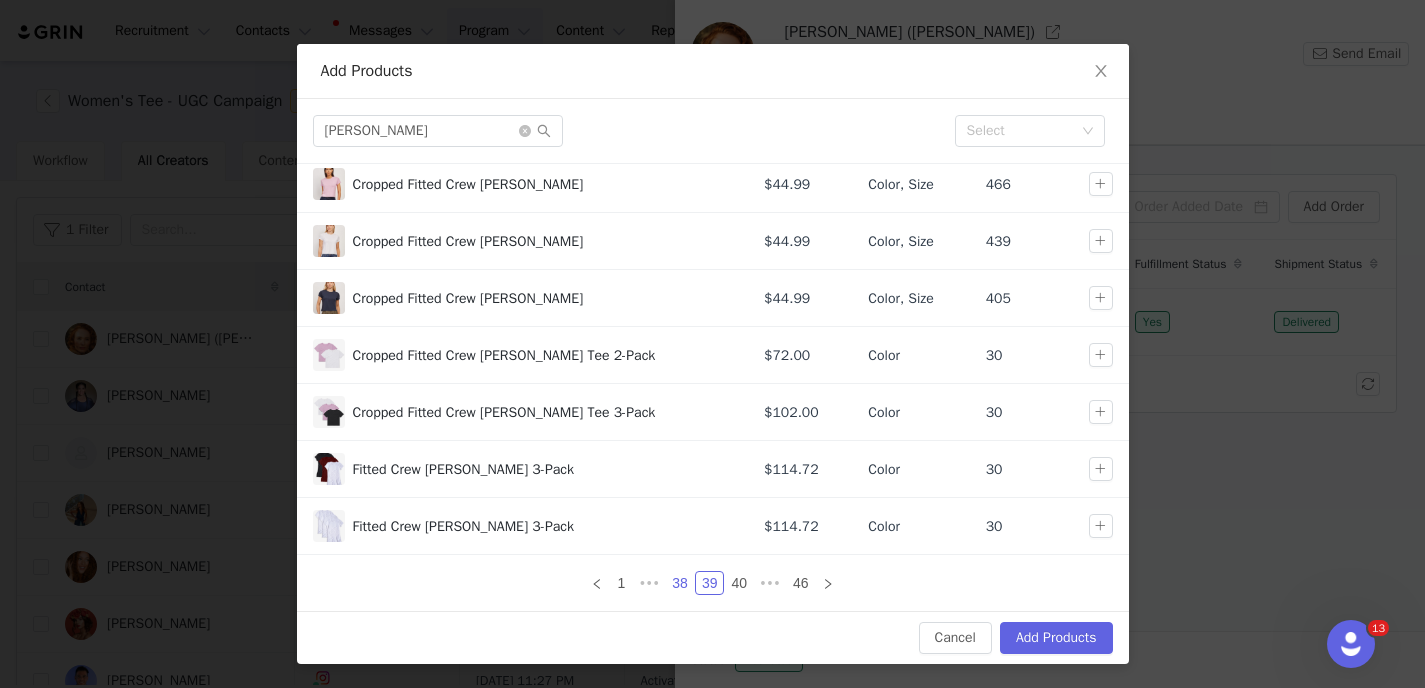 click on "38" at bounding box center (680, 583) 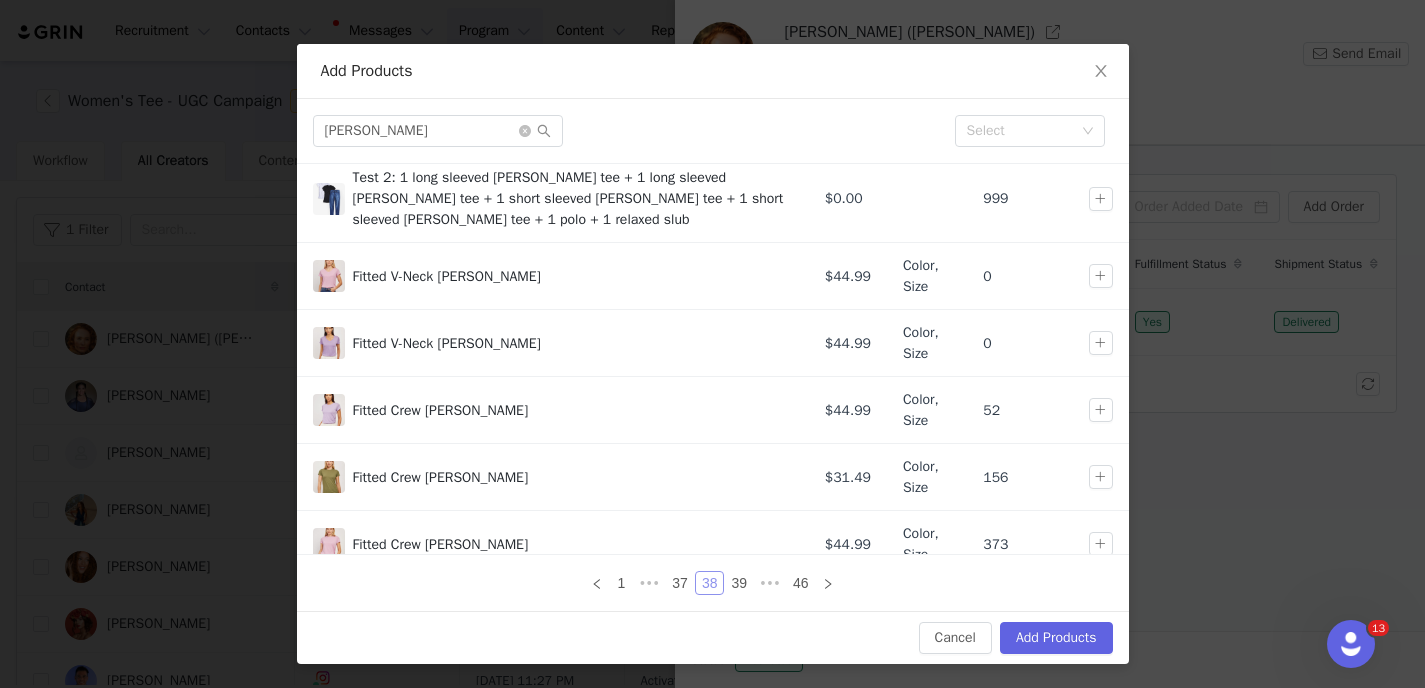 scroll, scrollTop: 333, scrollLeft: 0, axis: vertical 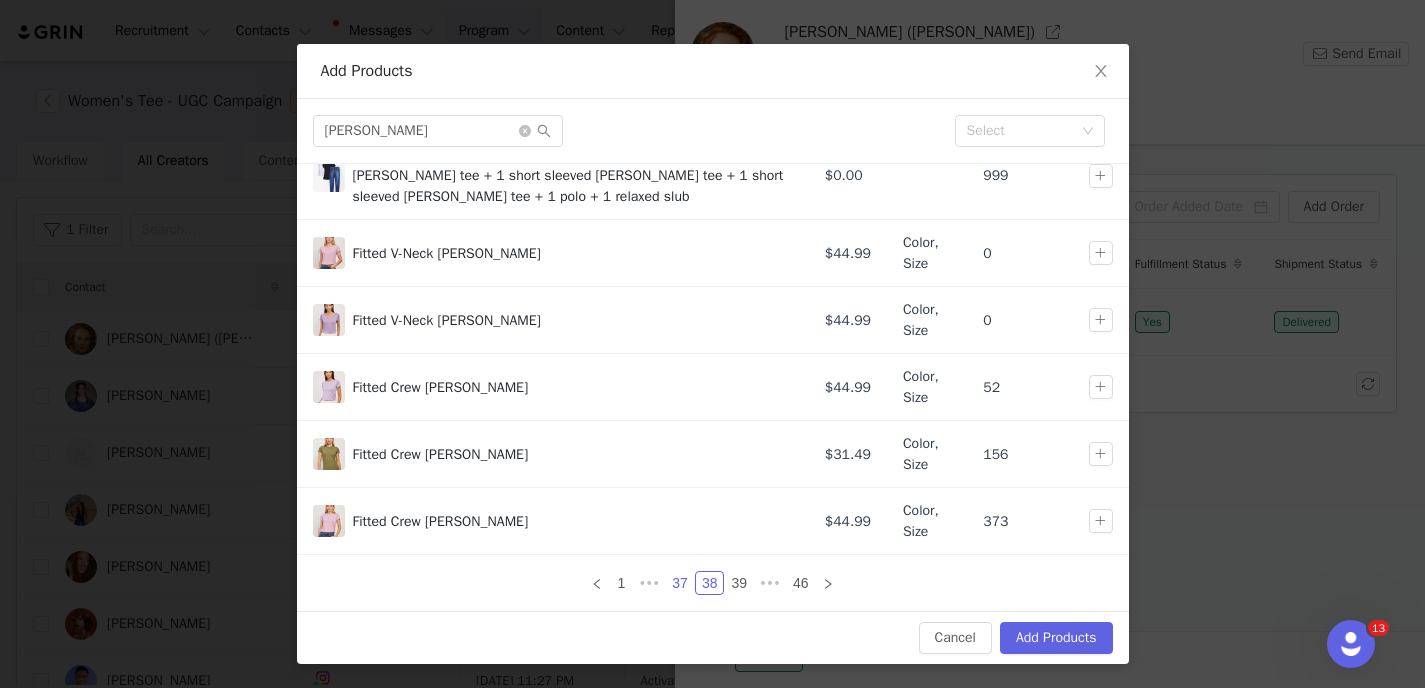 click on "37" at bounding box center [680, 583] 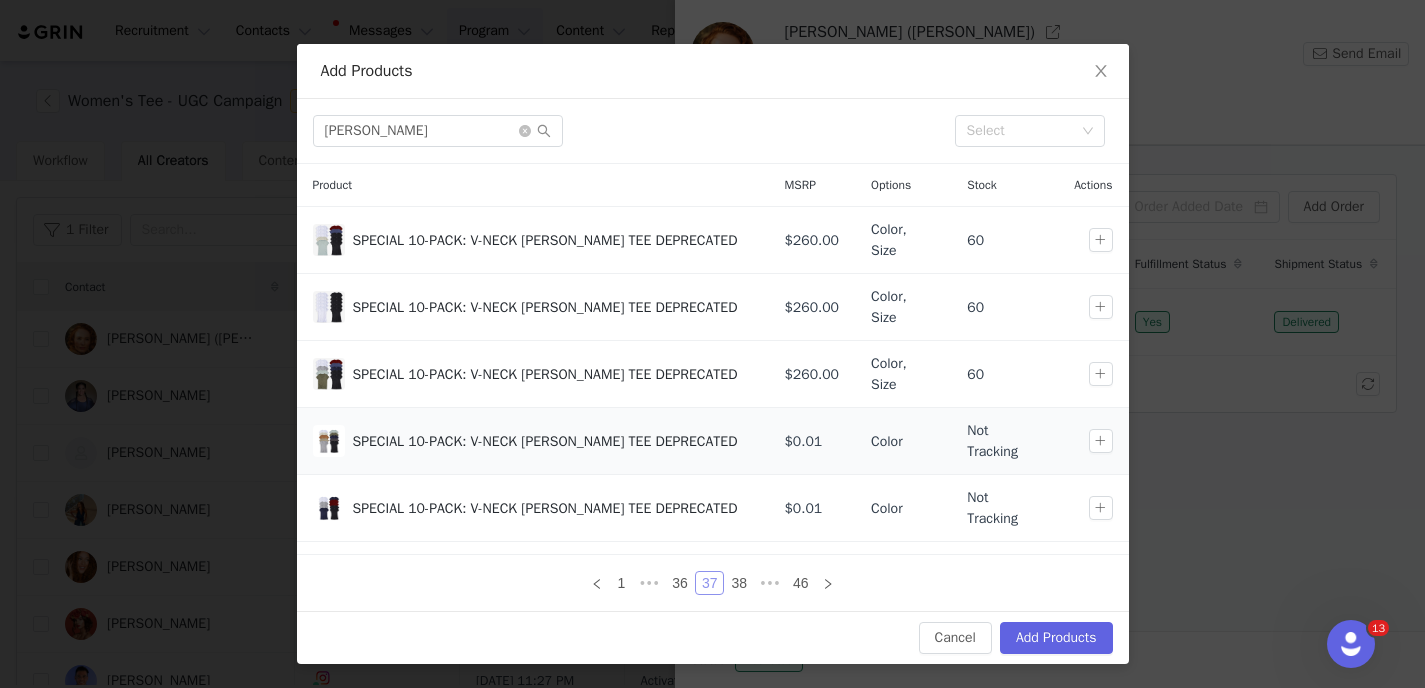 scroll, scrollTop: 322, scrollLeft: 0, axis: vertical 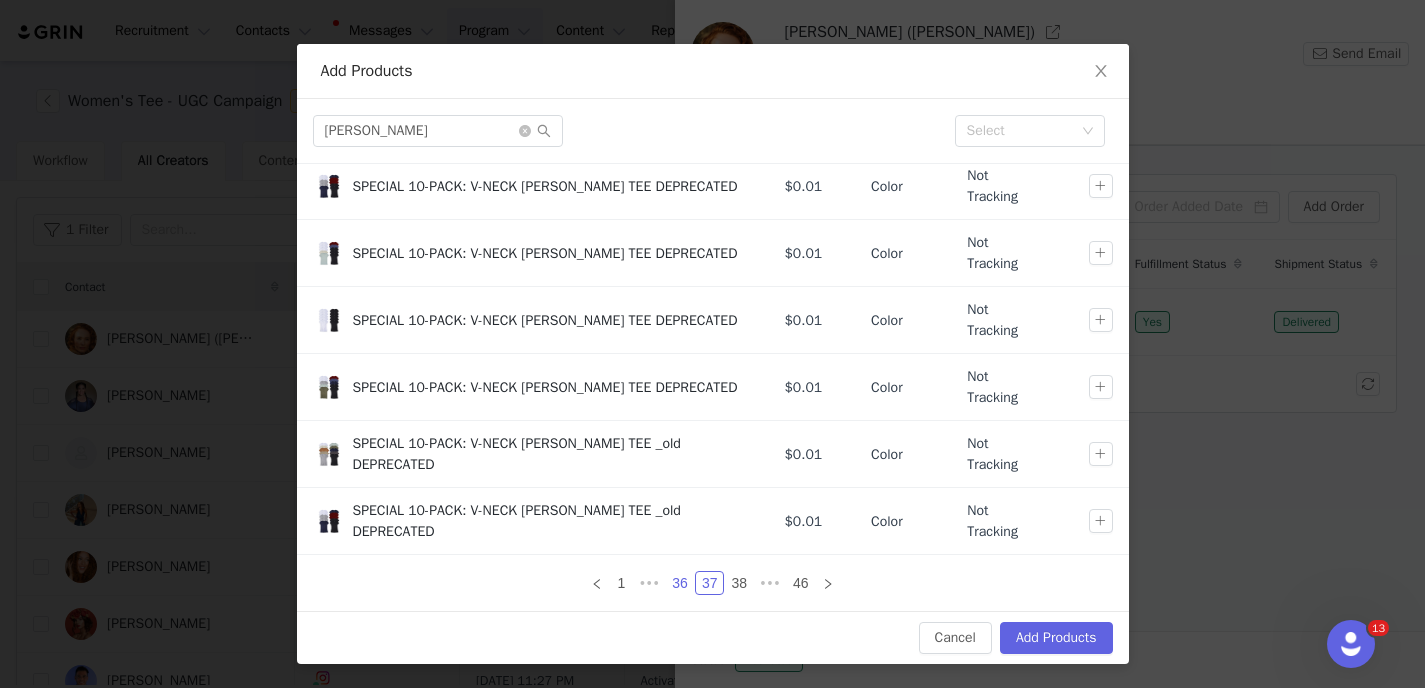click on "36" at bounding box center (680, 583) 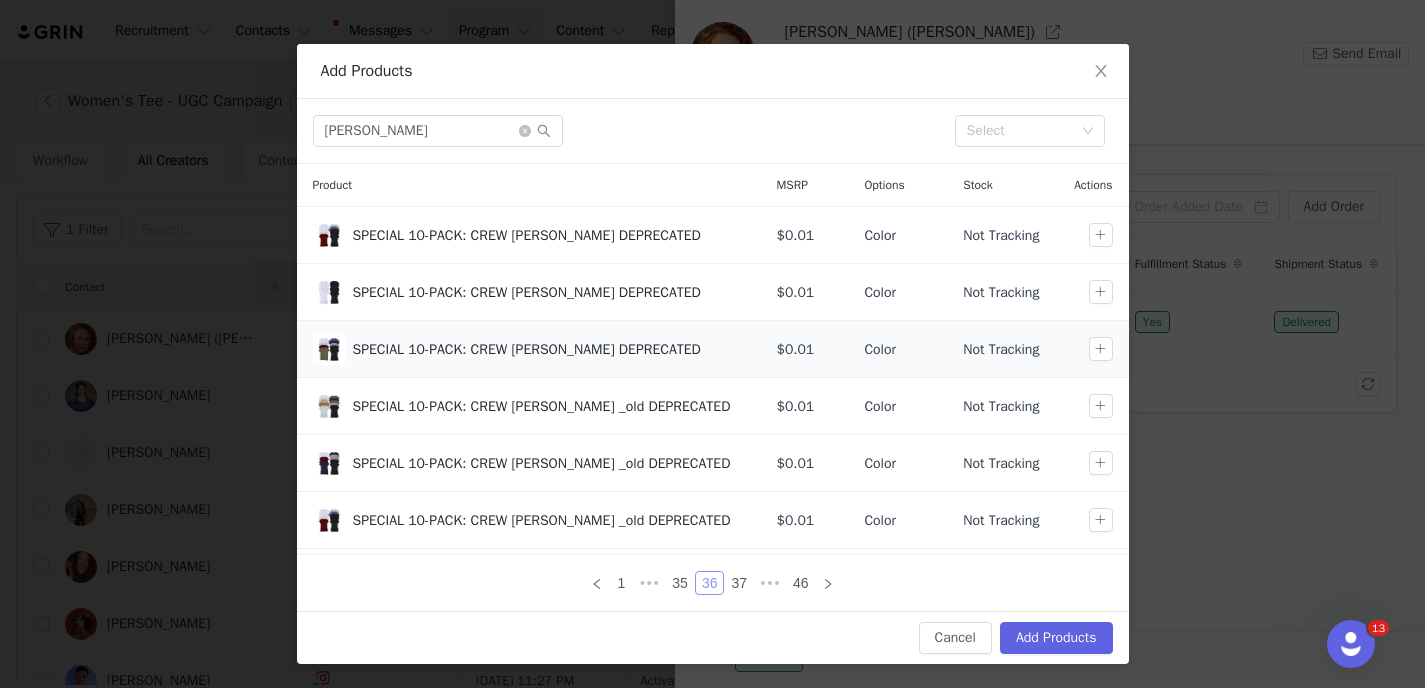 scroll, scrollTop: 322, scrollLeft: 0, axis: vertical 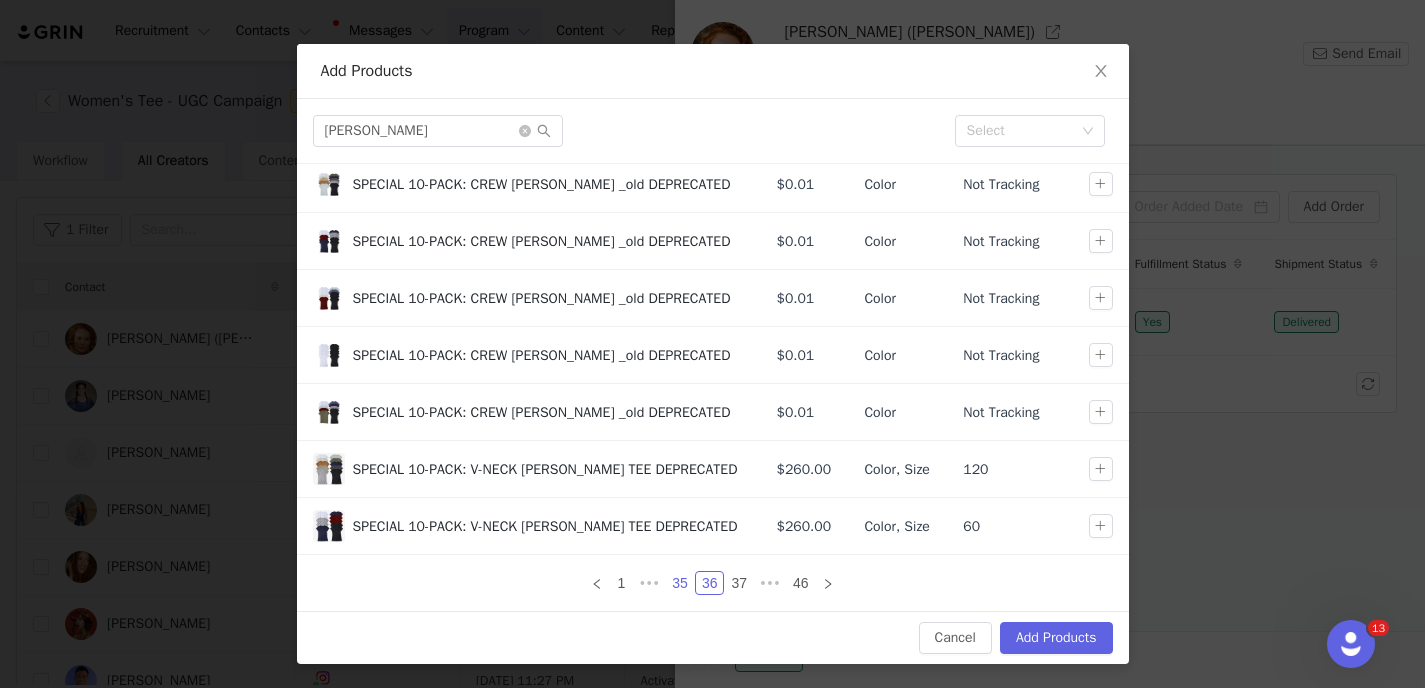click on "35" at bounding box center (680, 583) 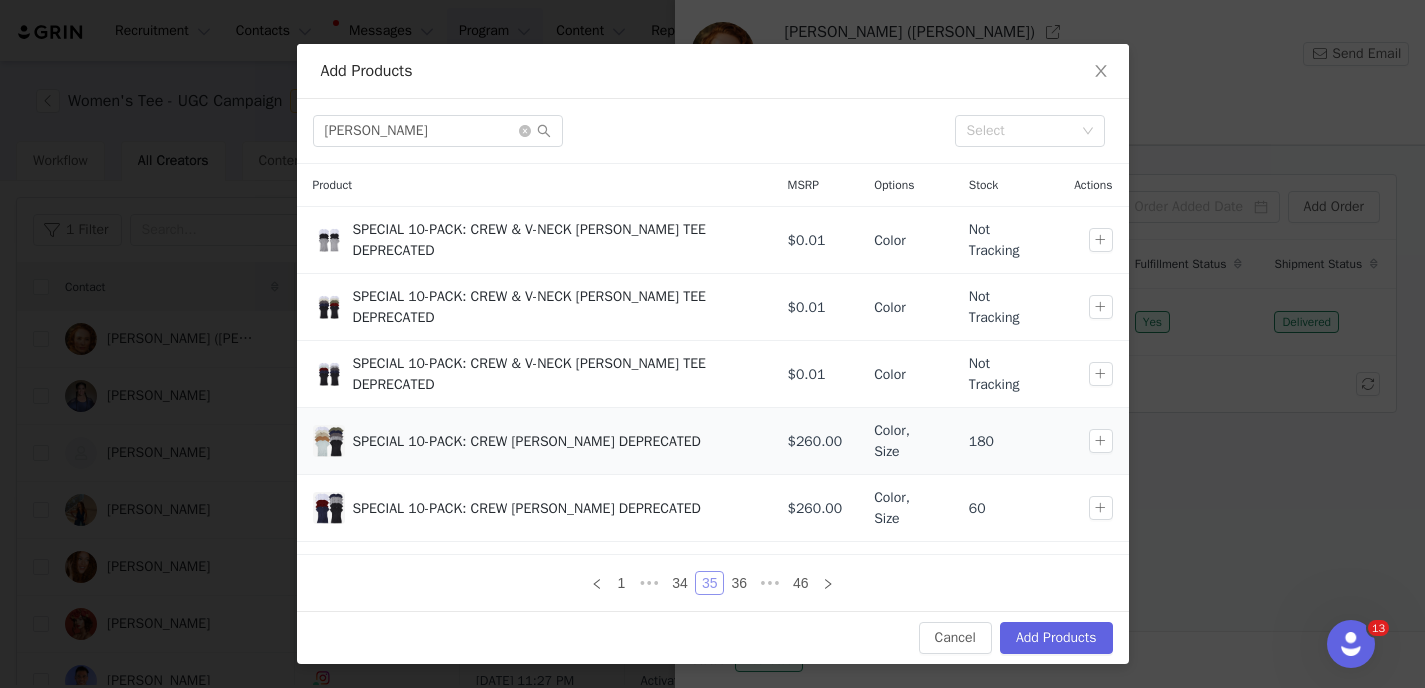 scroll, scrollTop: 322, scrollLeft: 0, axis: vertical 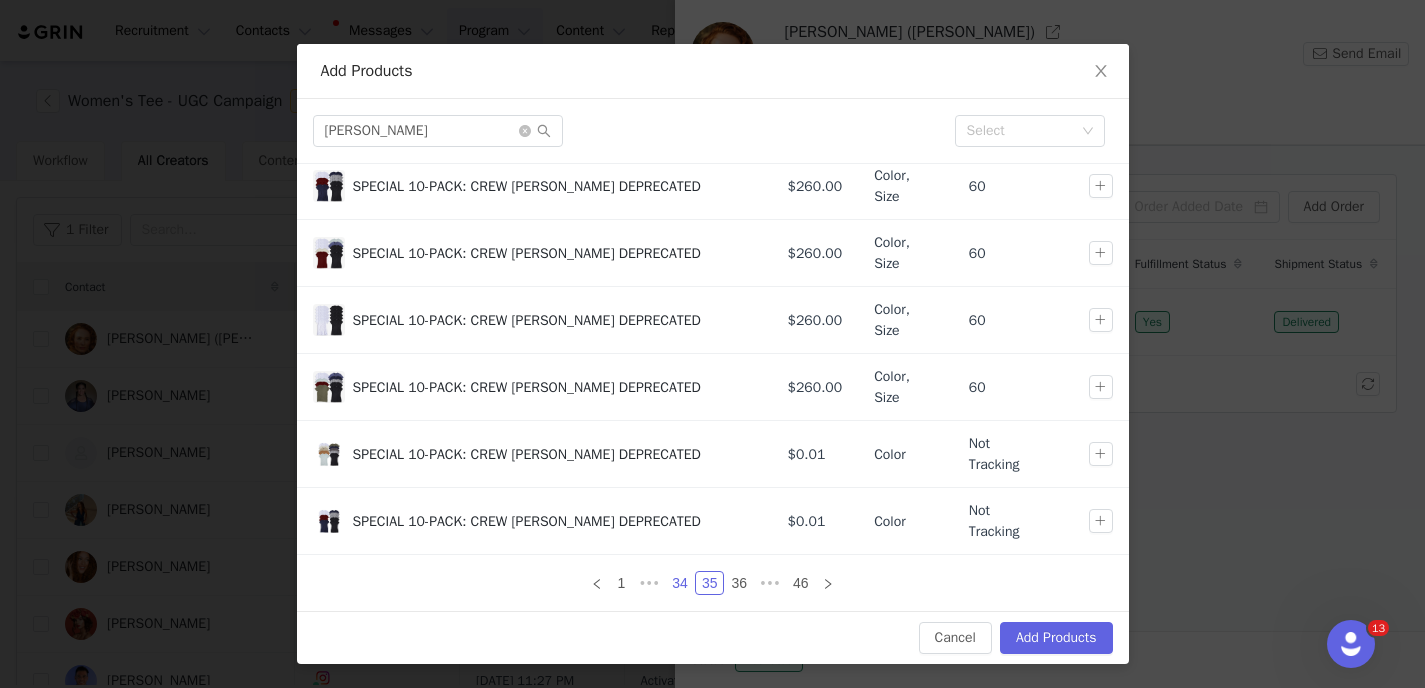 click on "34" at bounding box center [680, 583] 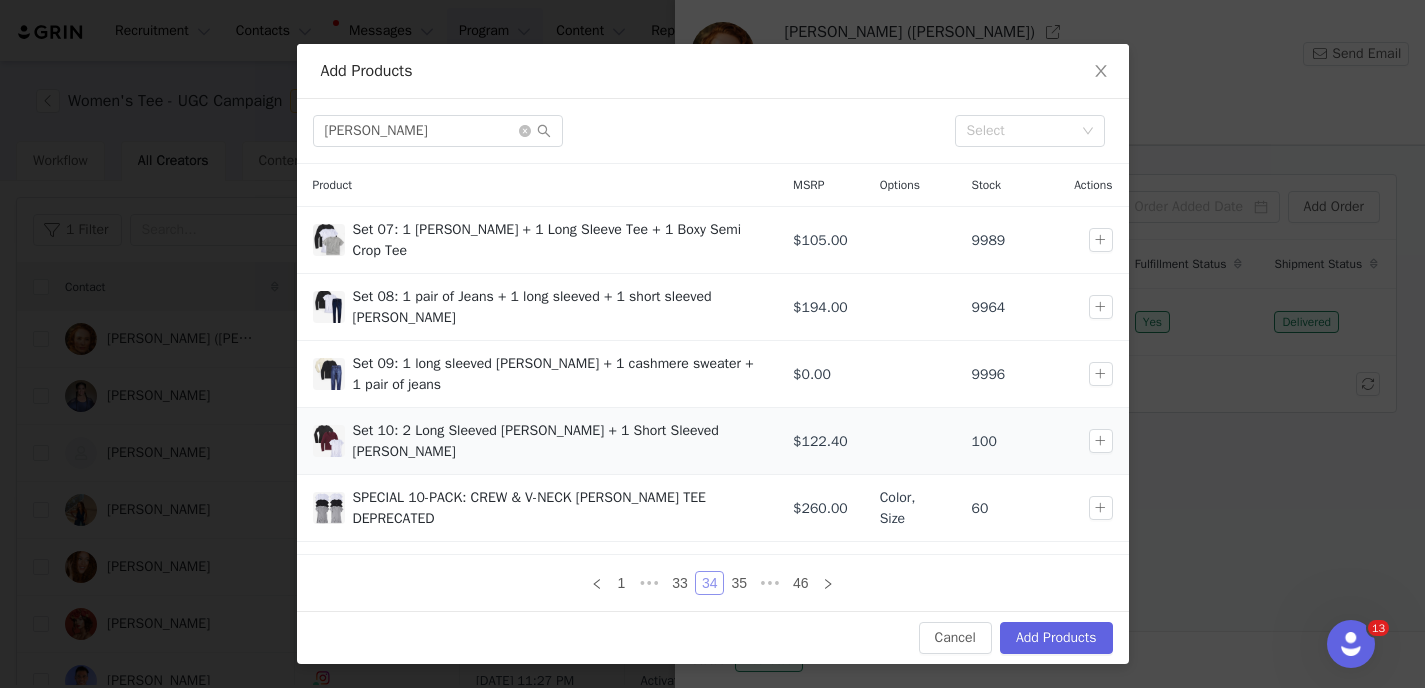 scroll, scrollTop: 322, scrollLeft: 0, axis: vertical 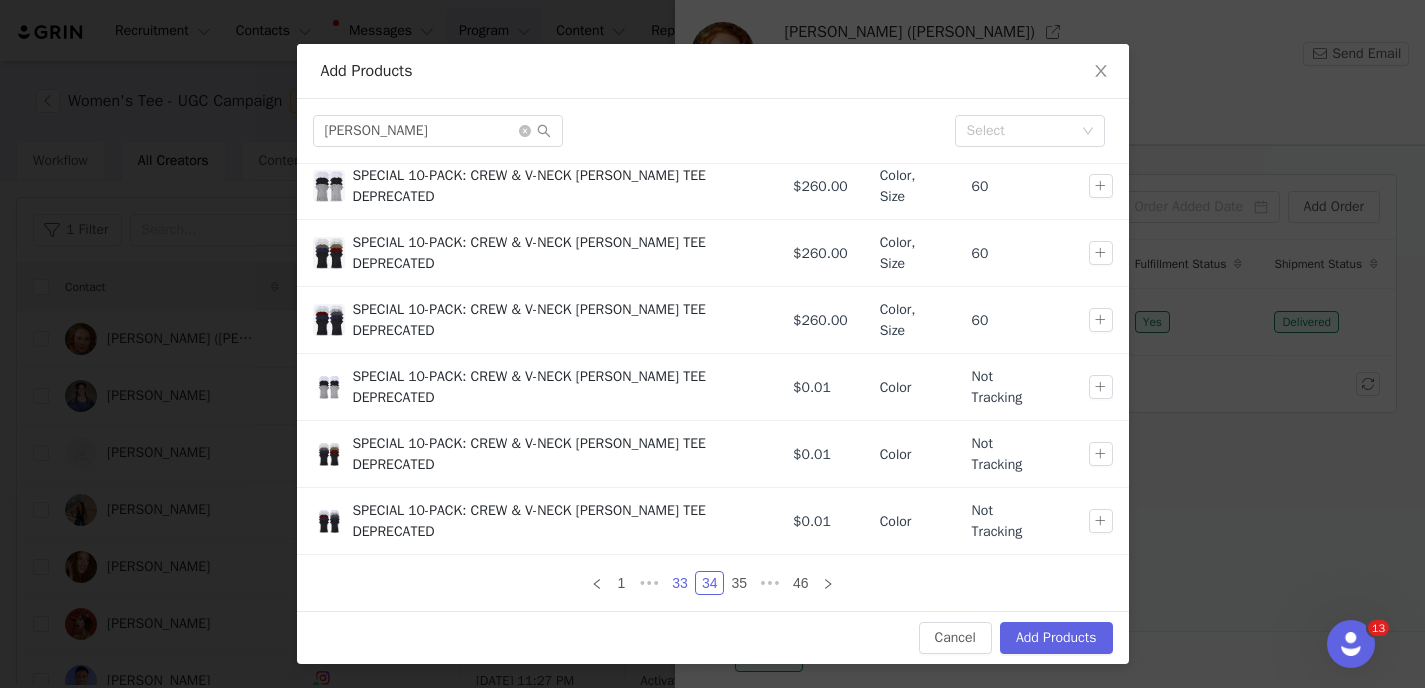 click on "33" at bounding box center (680, 583) 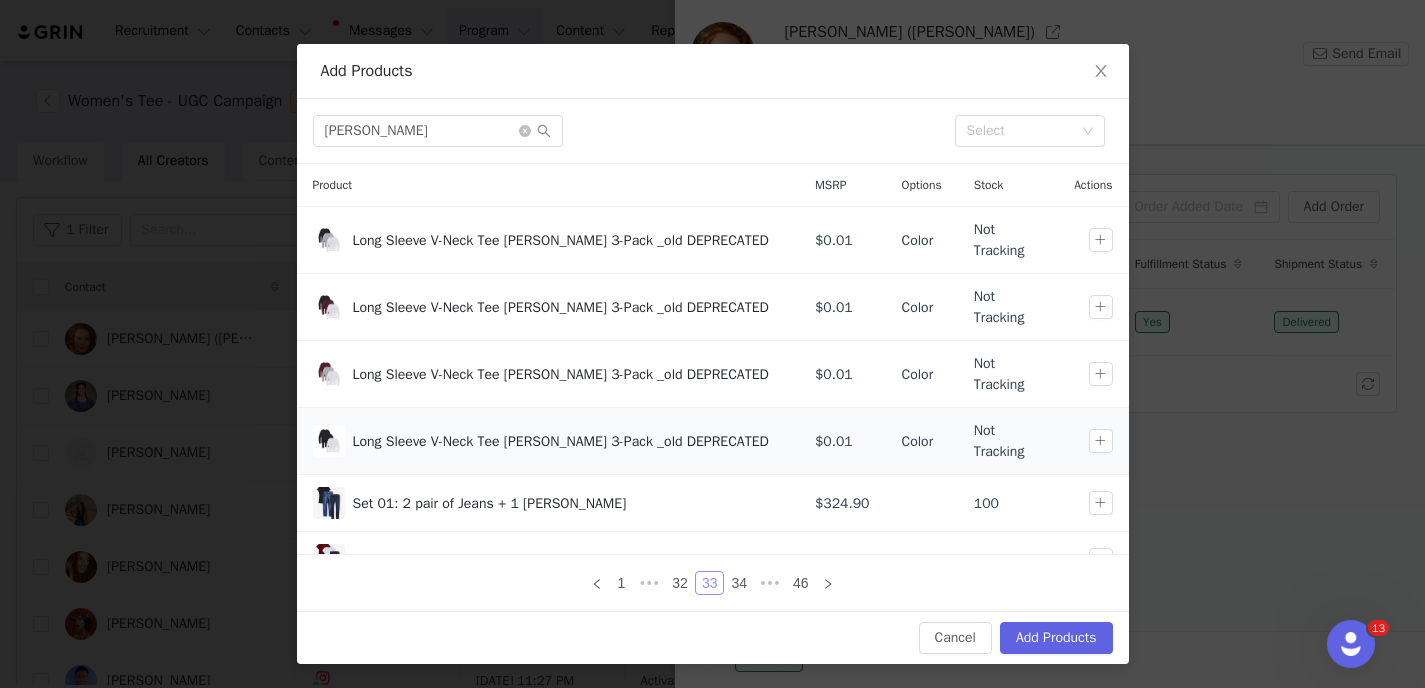 scroll, scrollTop: 272, scrollLeft: 0, axis: vertical 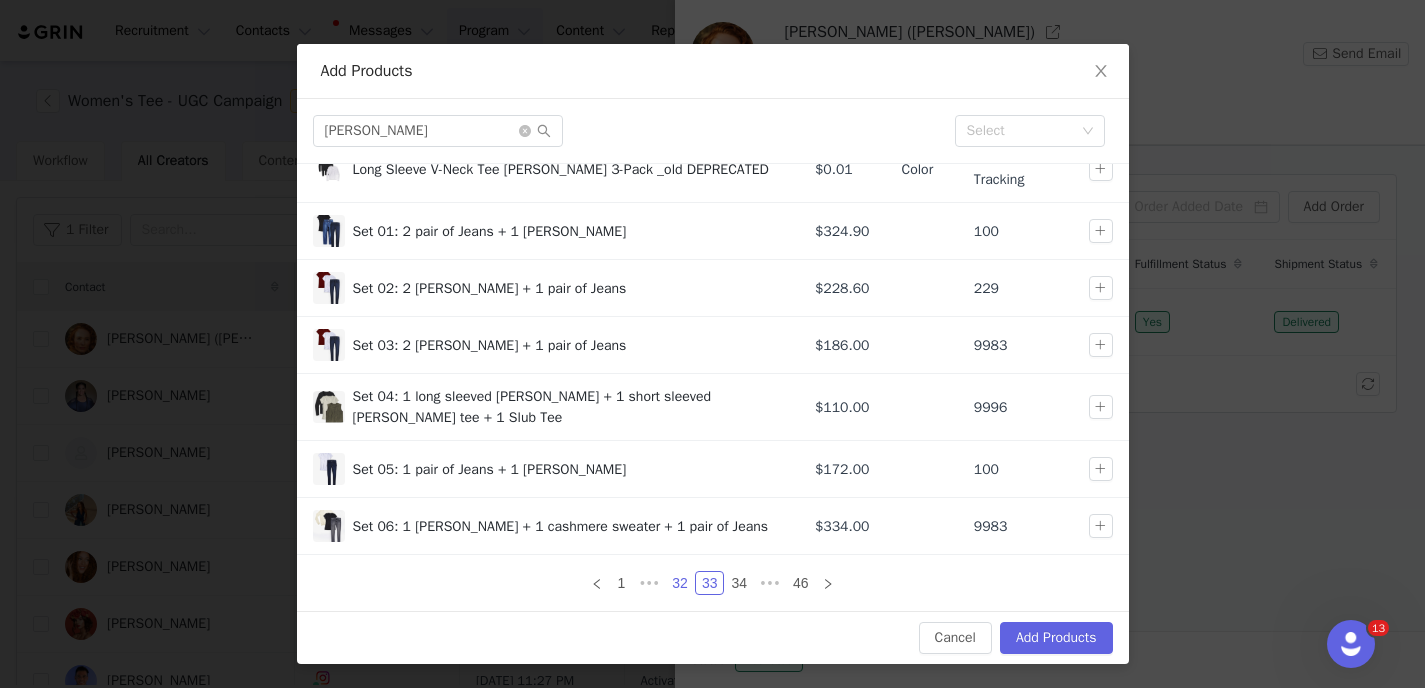 click on "32" at bounding box center [680, 583] 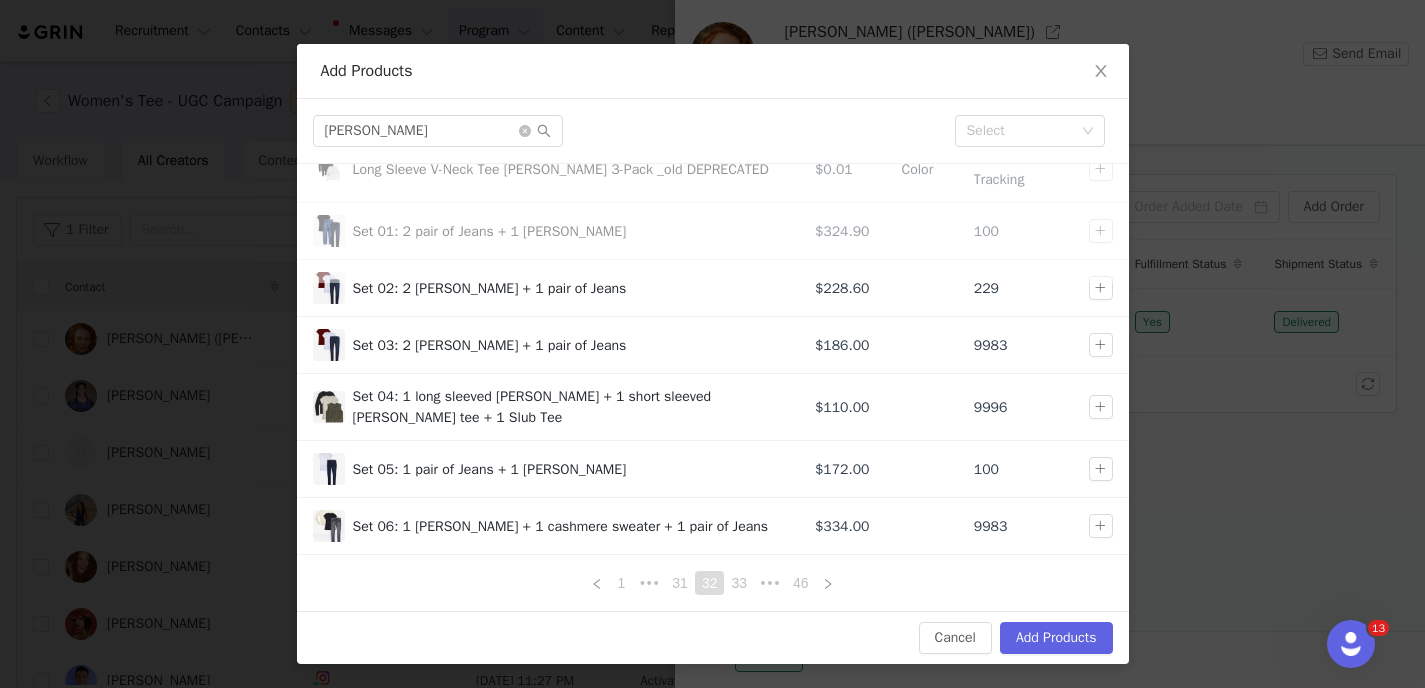 scroll, scrollTop: 0, scrollLeft: 0, axis: both 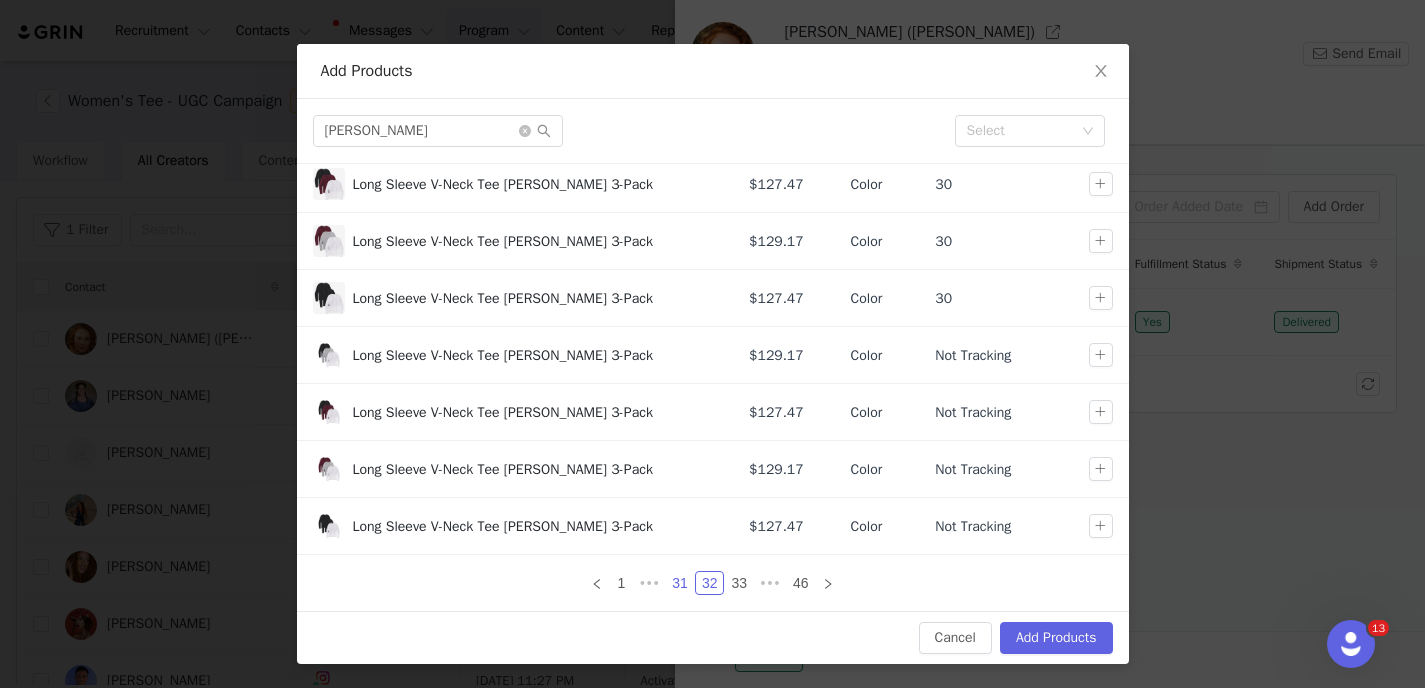 click on "31" at bounding box center (680, 583) 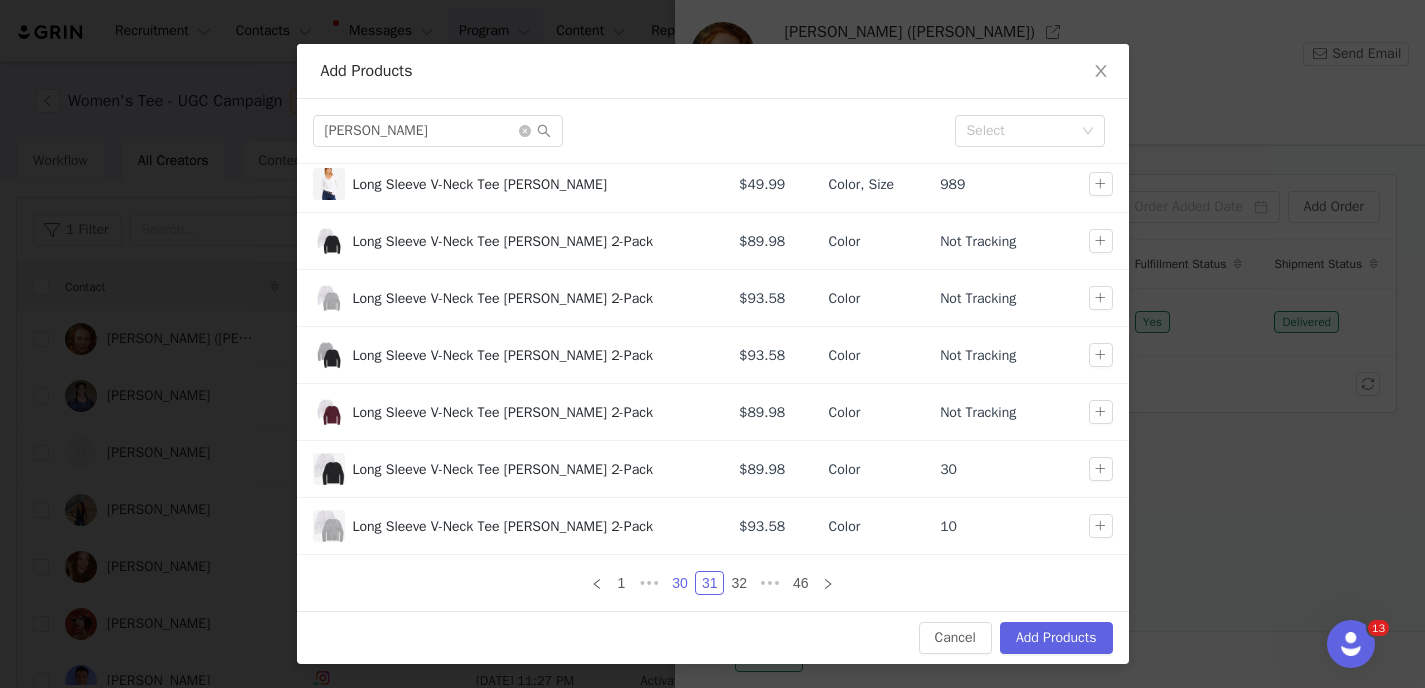 click on "30" at bounding box center (680, 583) 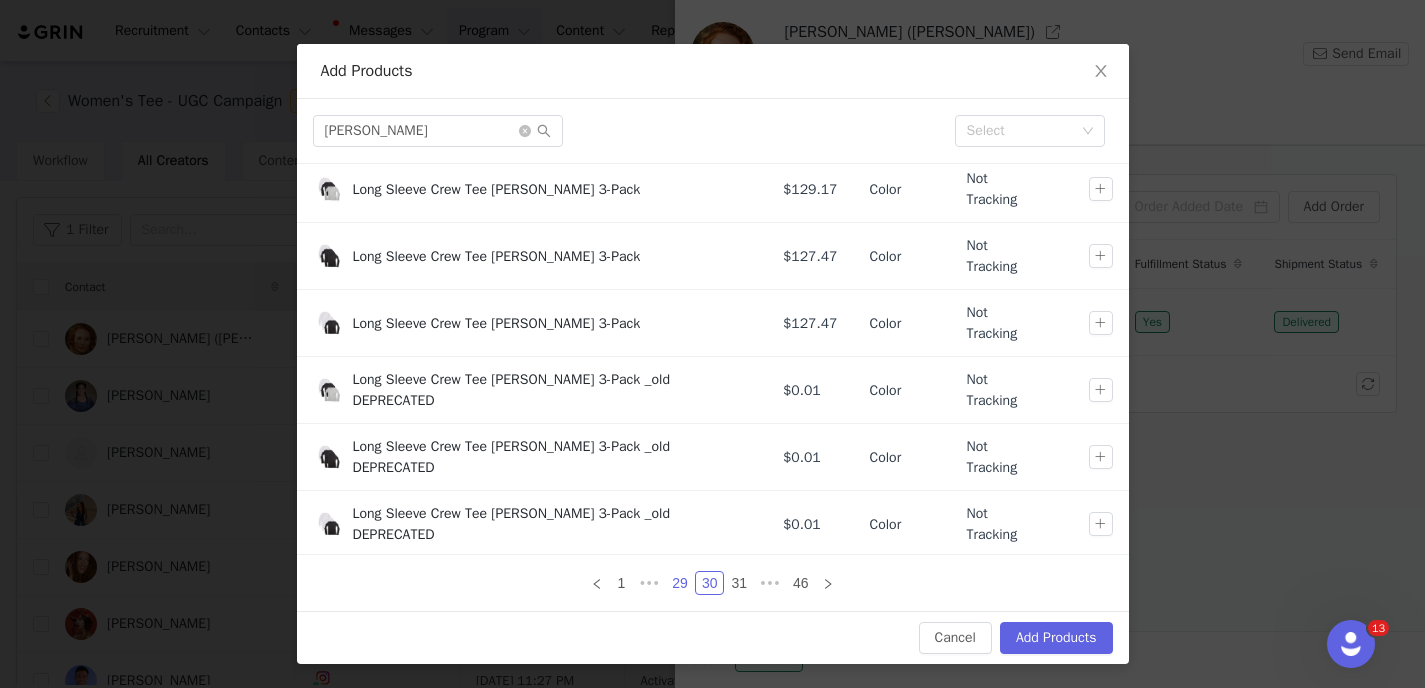 click on "29" at bounding box center (680, 583) 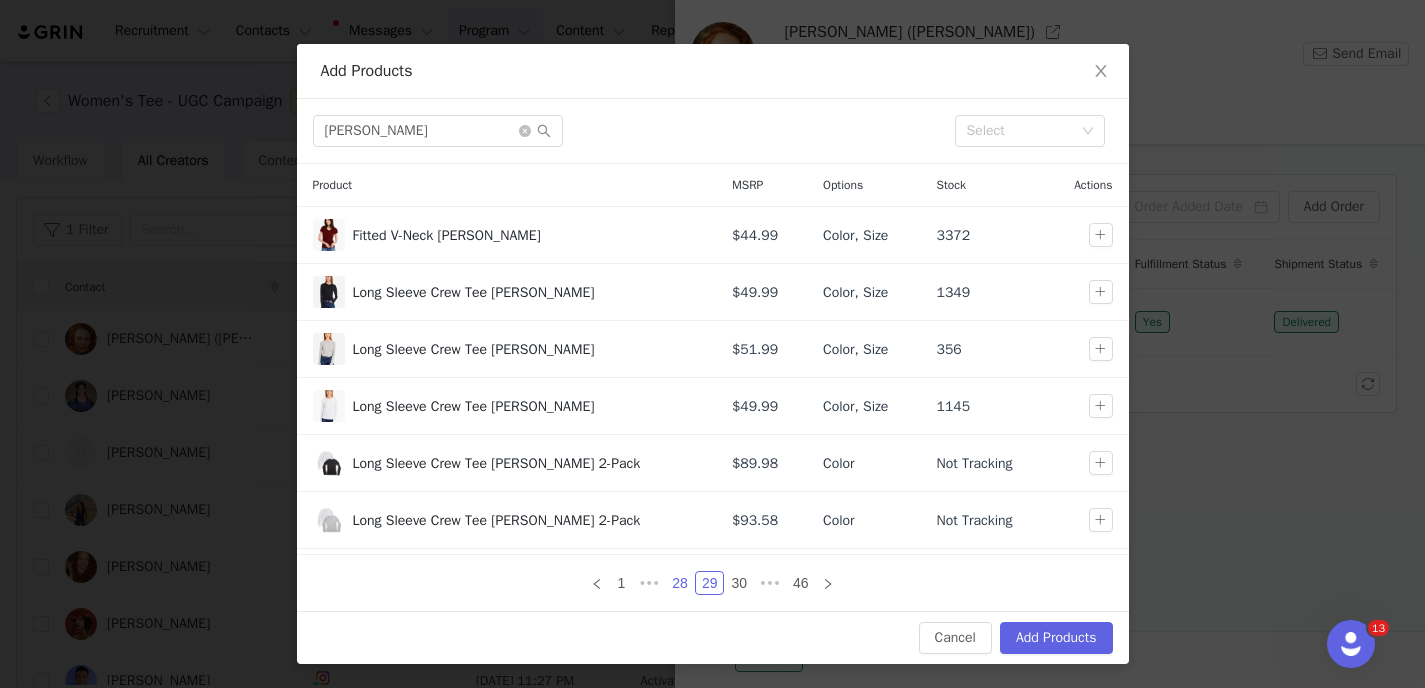 click on "28" at bounding box center (680, 583) 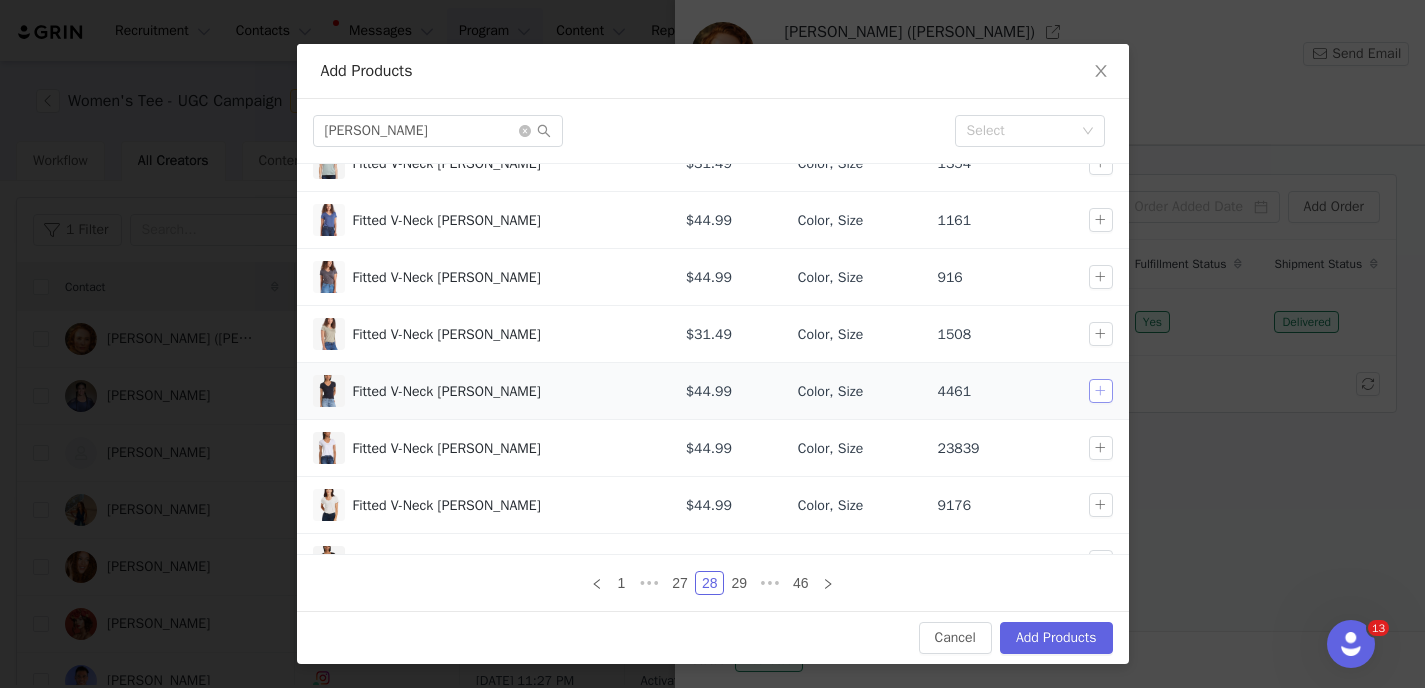 click at bounding box center (1101, 391) 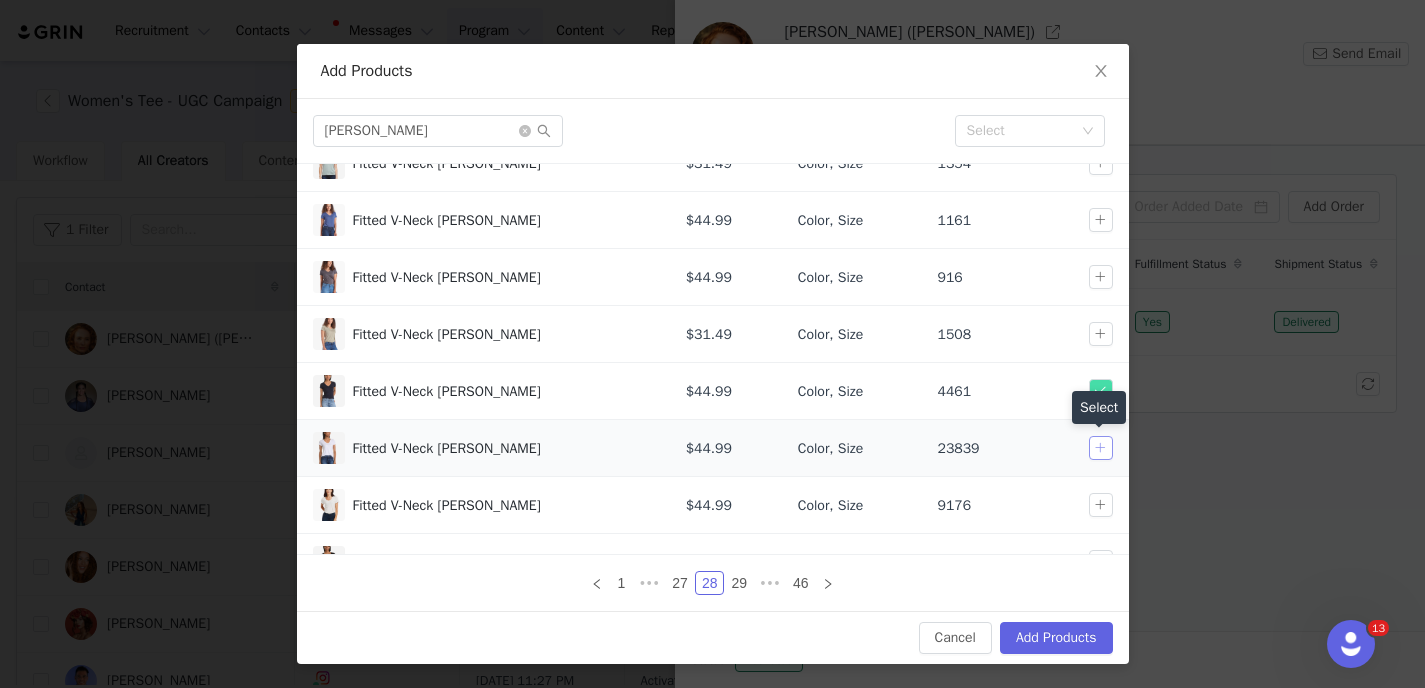click at bounding box center (1101, 448) 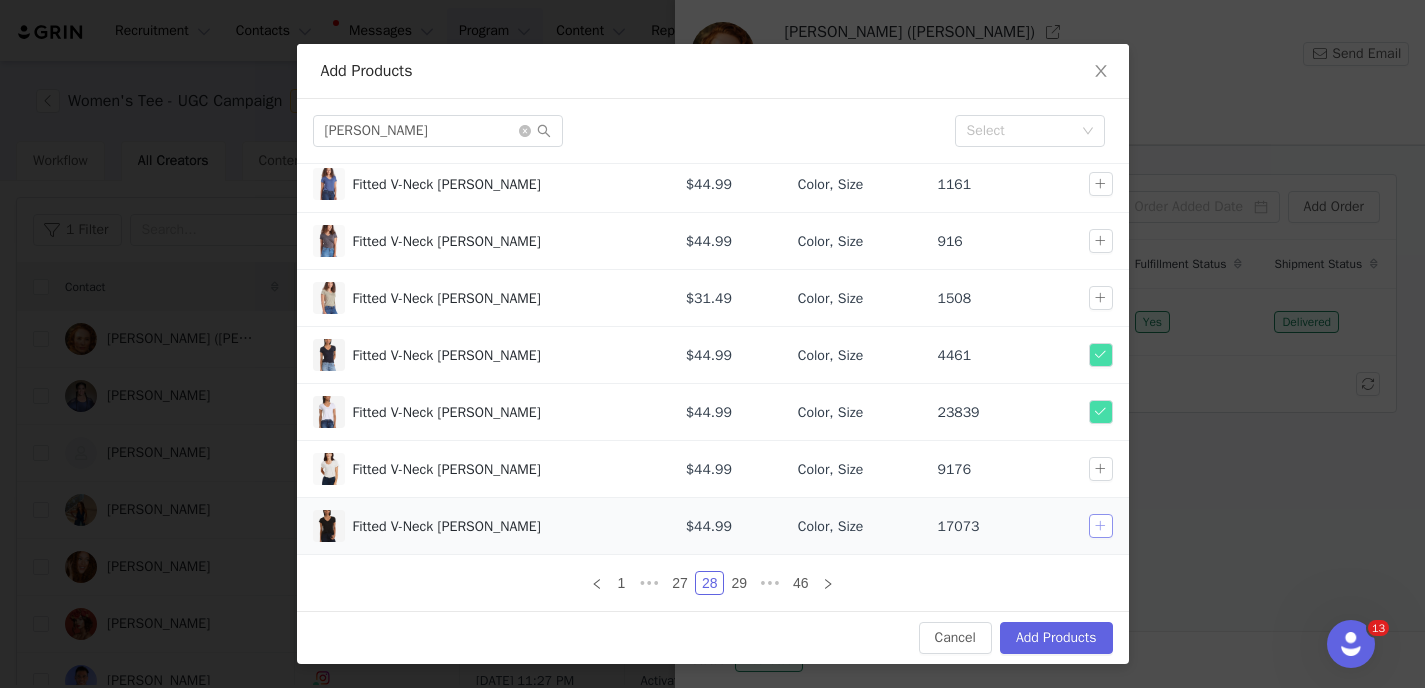 click at bounding box center (1101, 526) 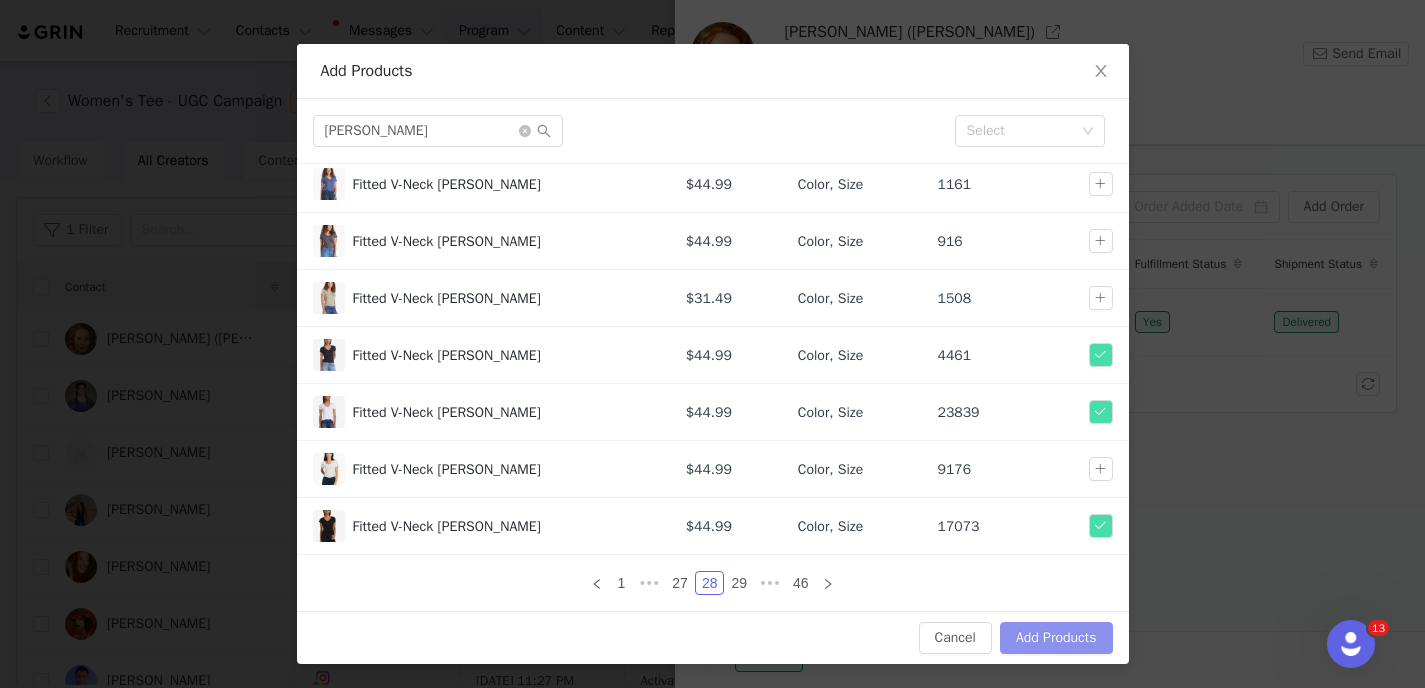 click on "Add Products" at bounding box center (1056, 638) 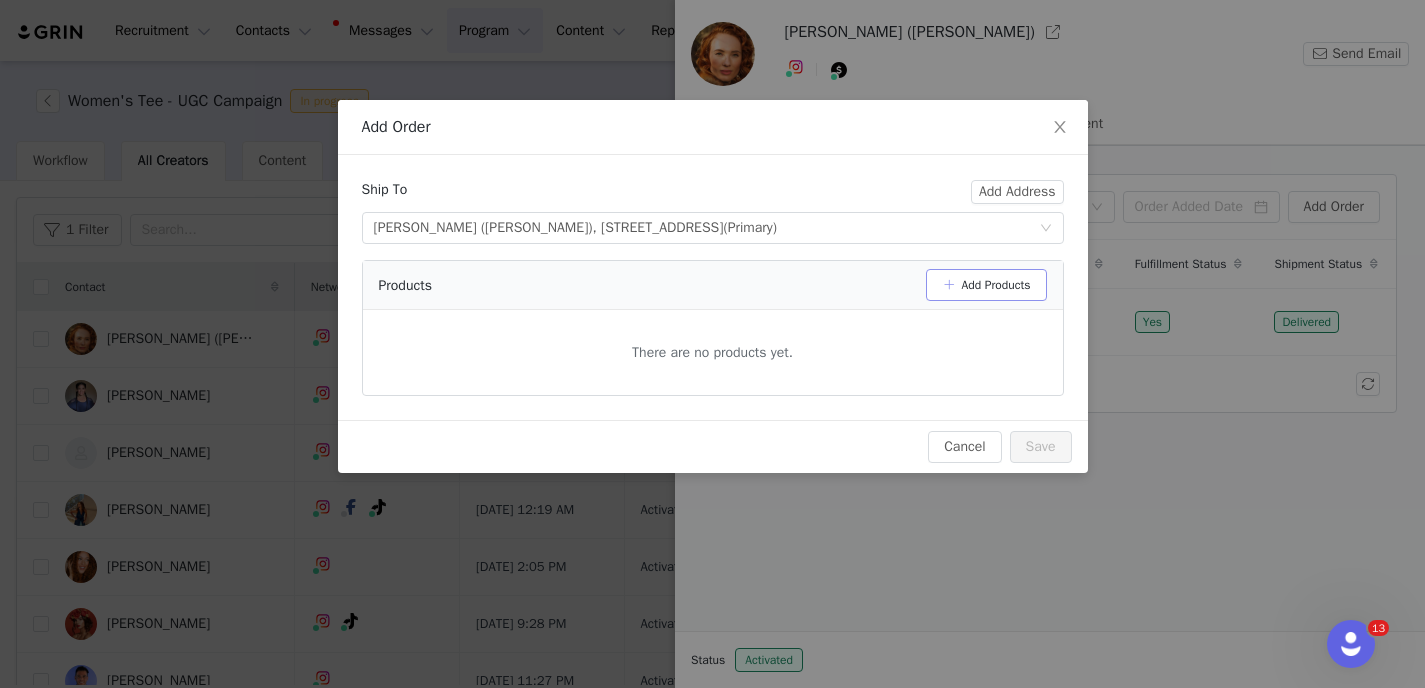 scroll, scrollTop: 0, scrollLeft: 0, axis: both 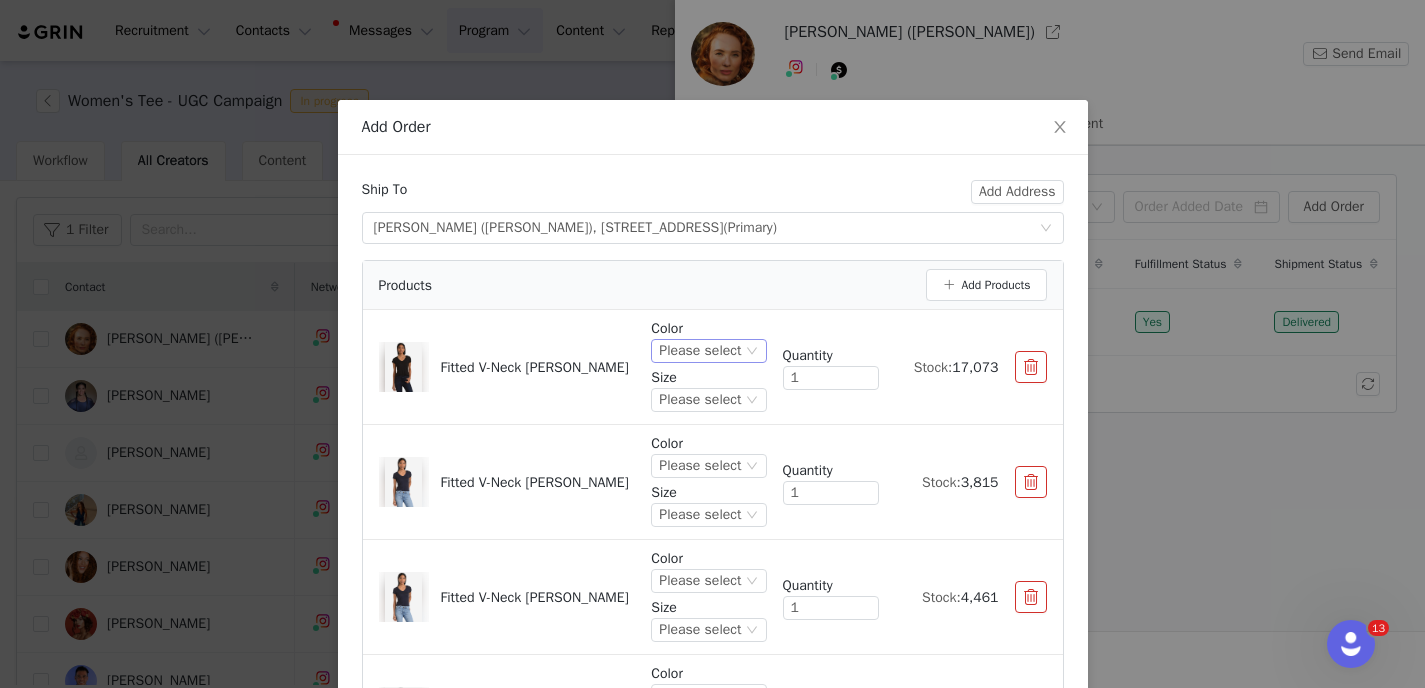 click on "Please select" at bounding box center (700, 351) 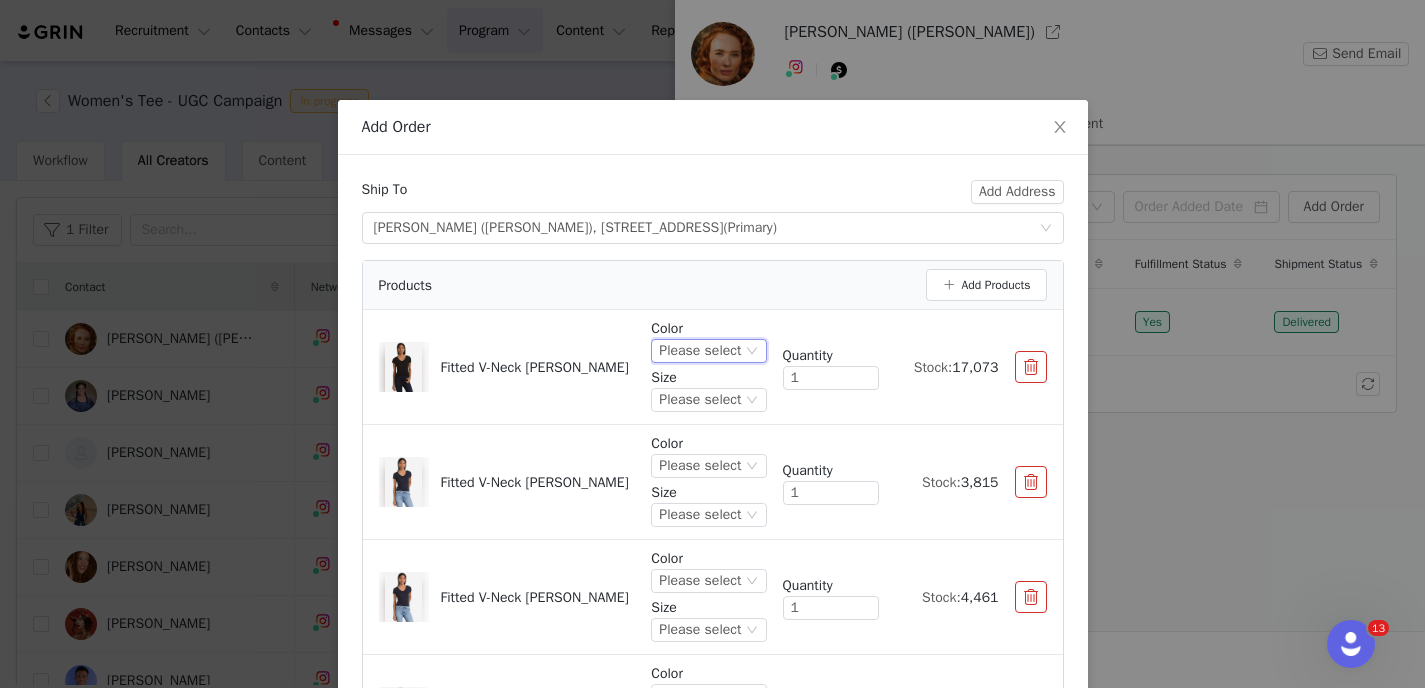 click at bounding box center (1031, 367) 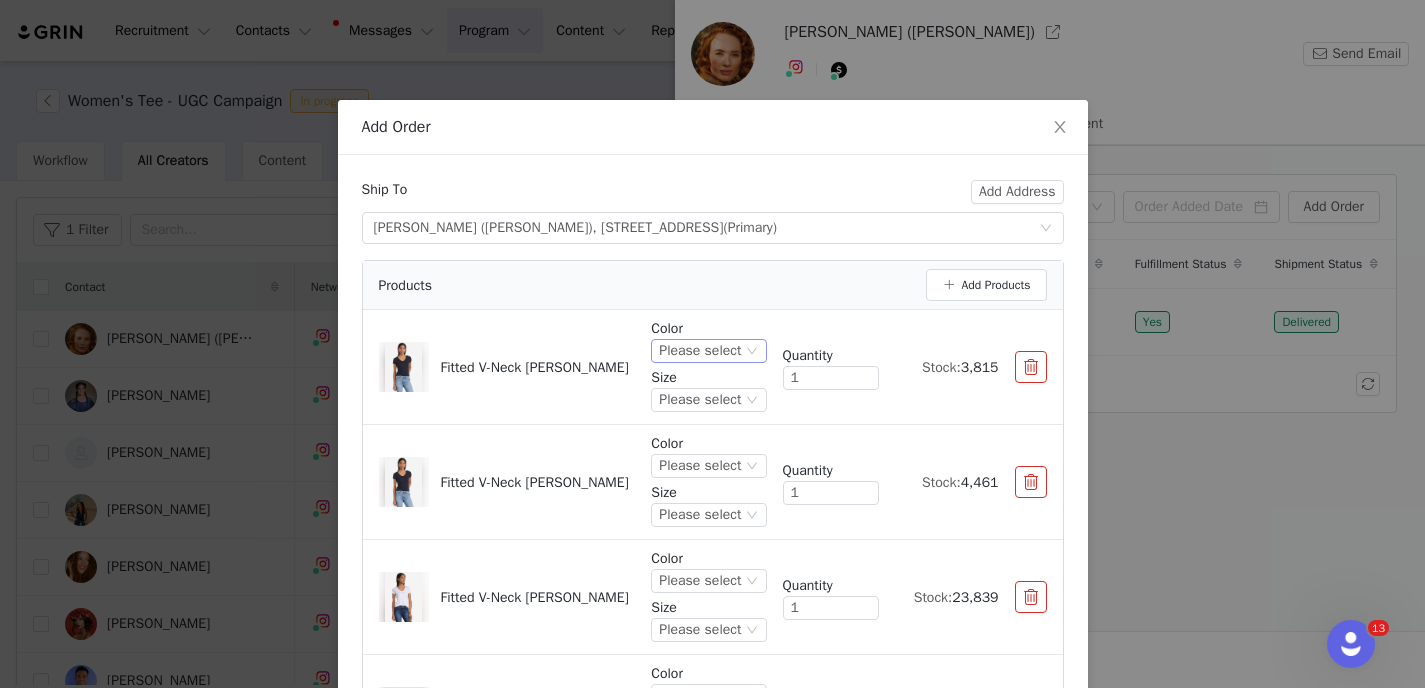 click on "Please select" at bounding box center [700, 351] 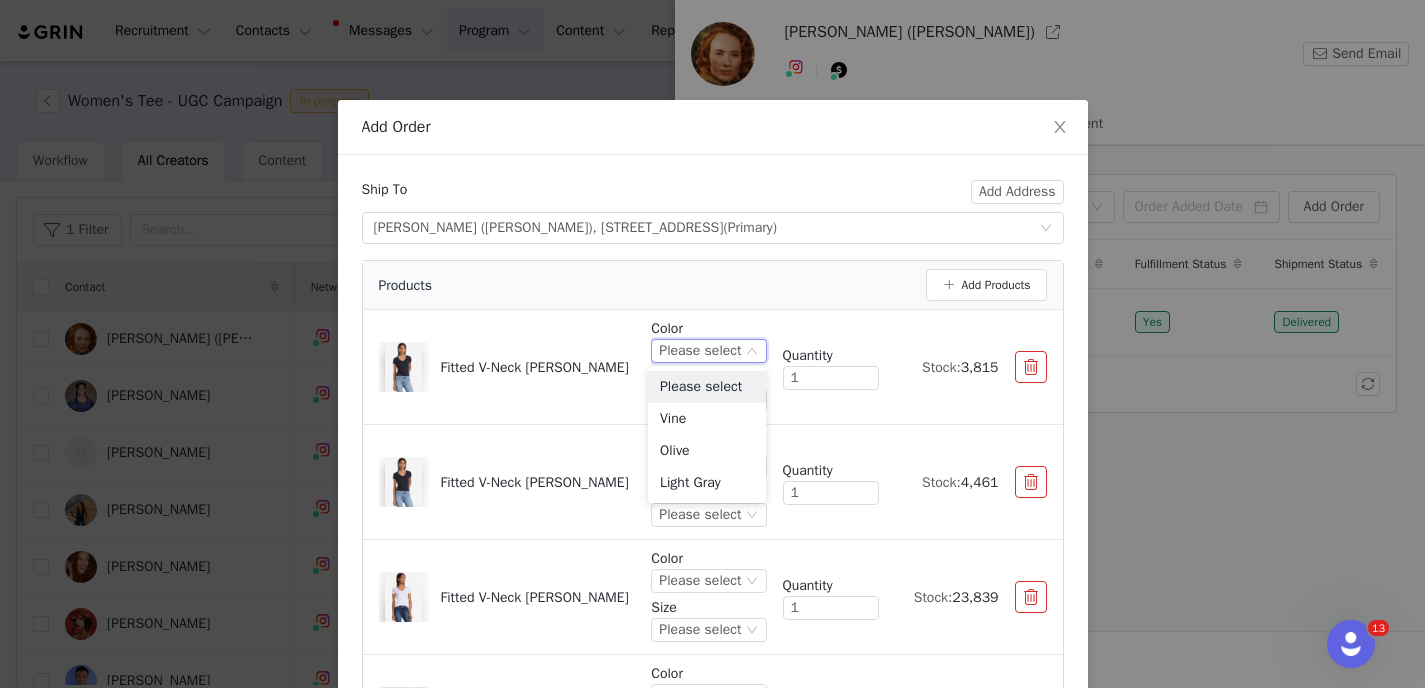 click at bounding box center (1031, 367) 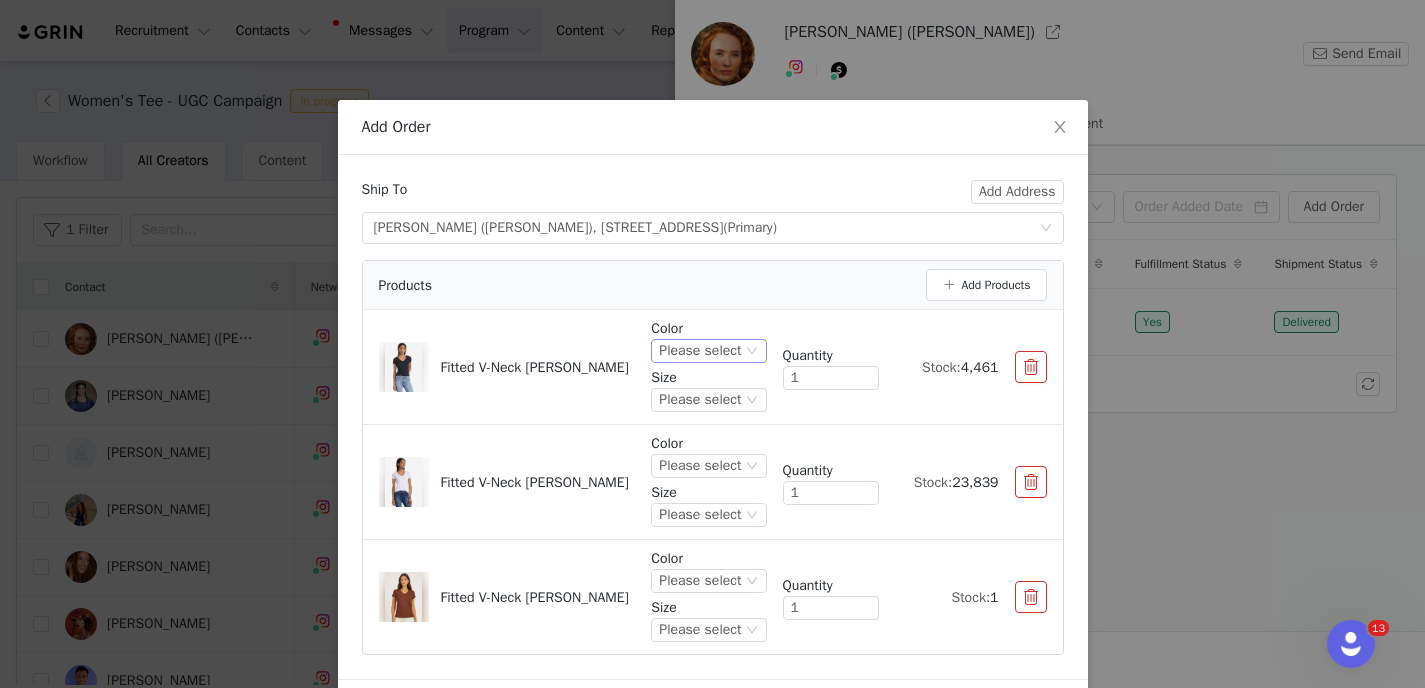 click on "Please select" at bounding box center [700, 351] 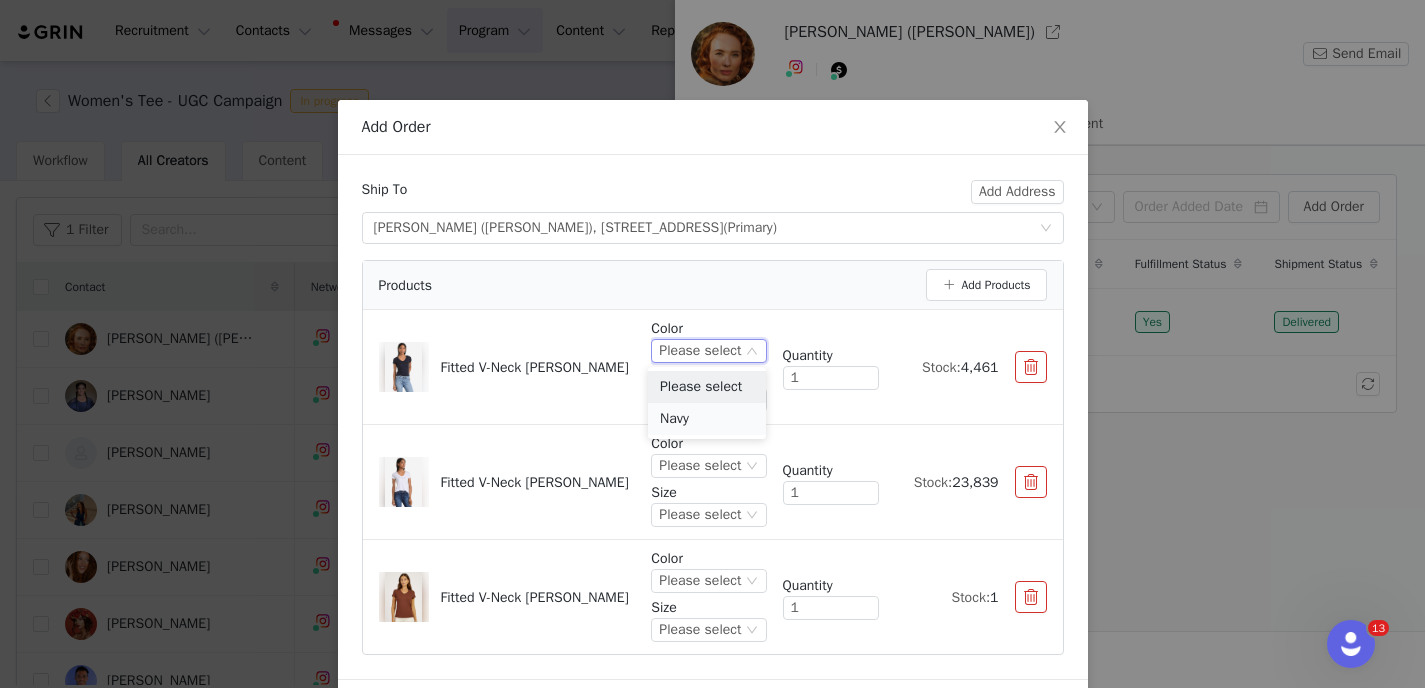 click on "Navy" at bounding box center (707, 419) 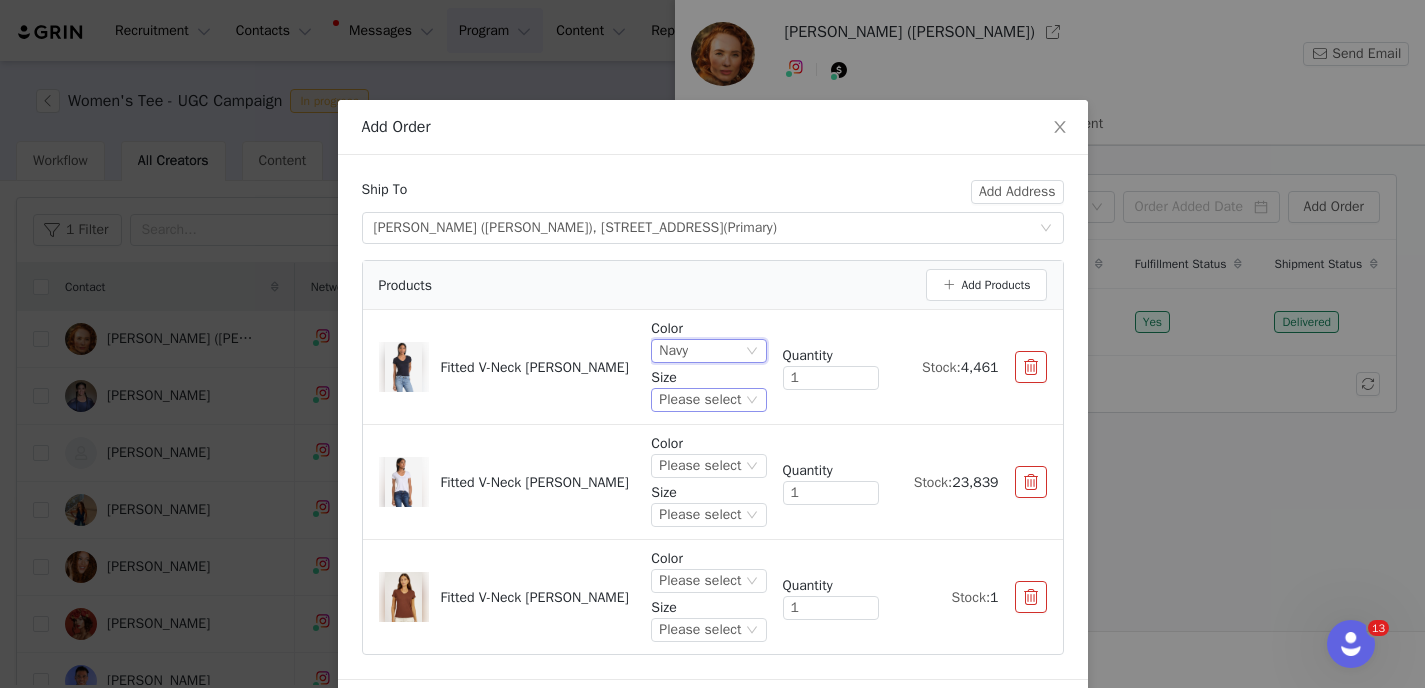 click on "Please select" at bounding box center [700, 400] 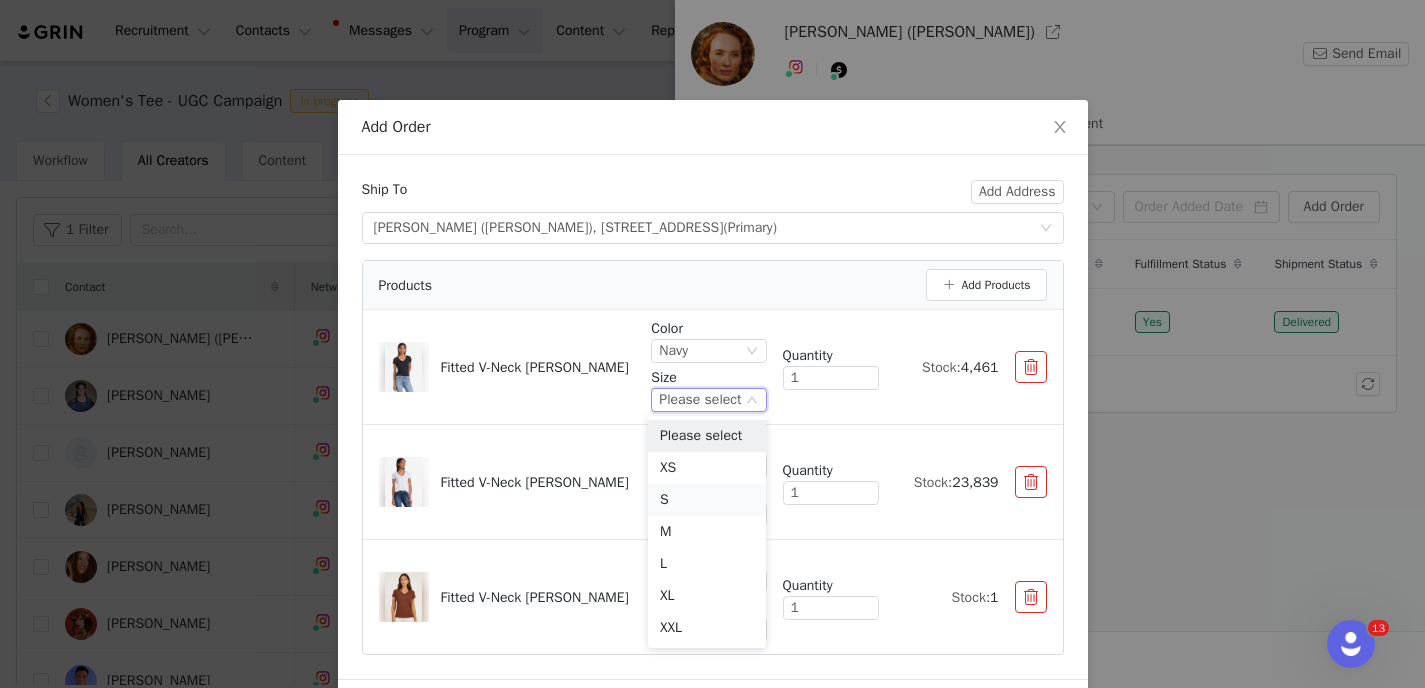click on "S" at bounding box center (707, 500) 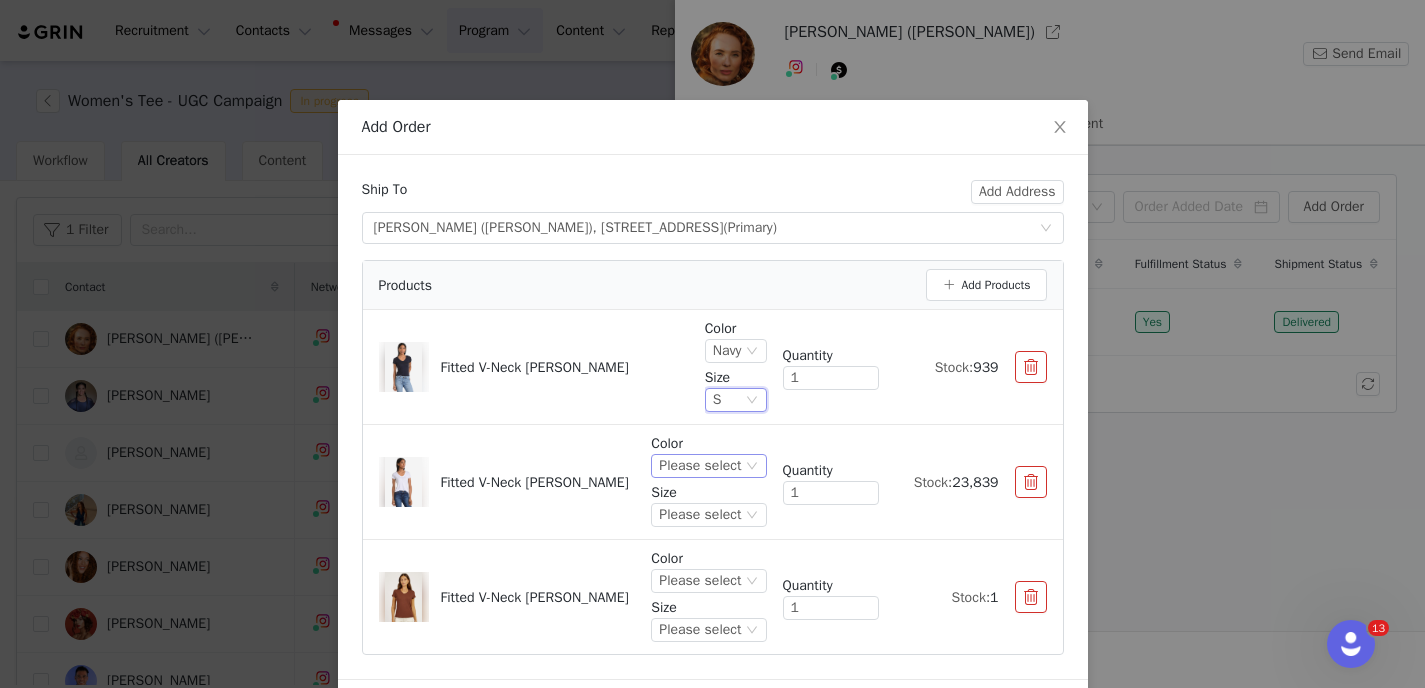click on "Please select" at bounding box center [700, 466] 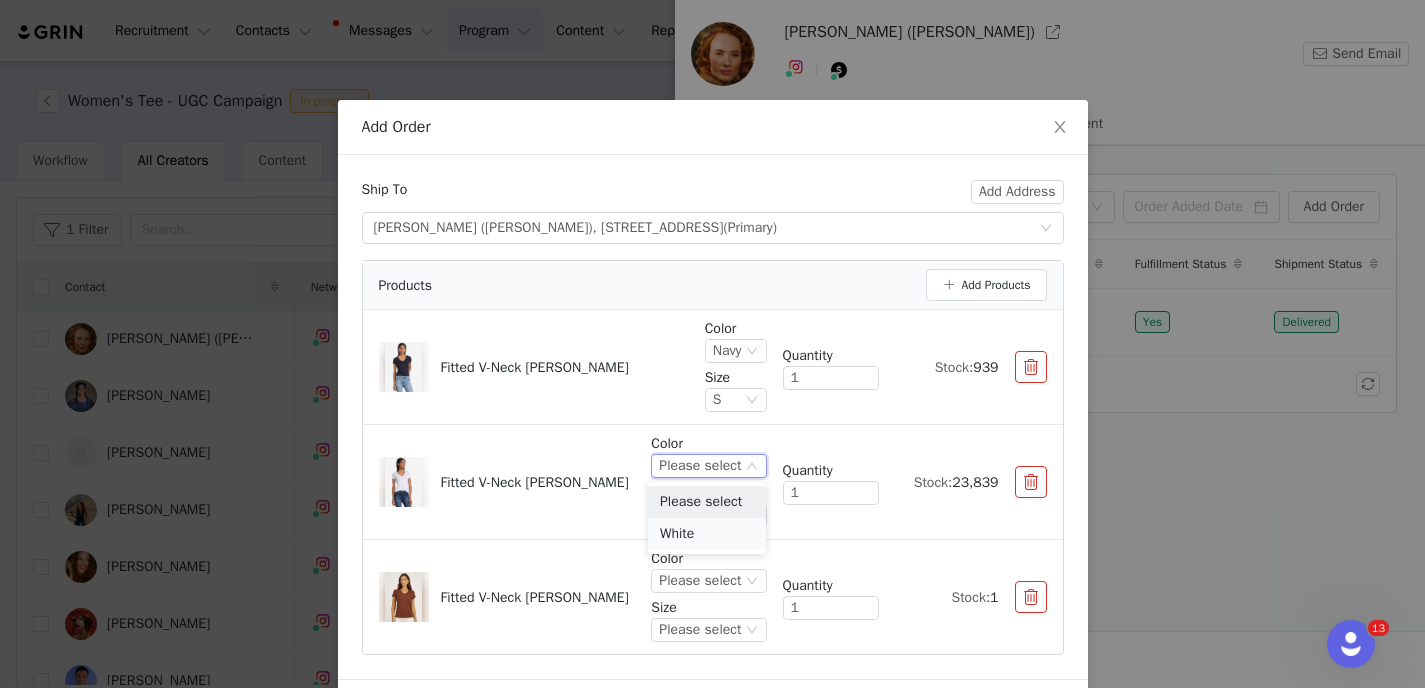 click on "White" at bounding box center (707, 534) 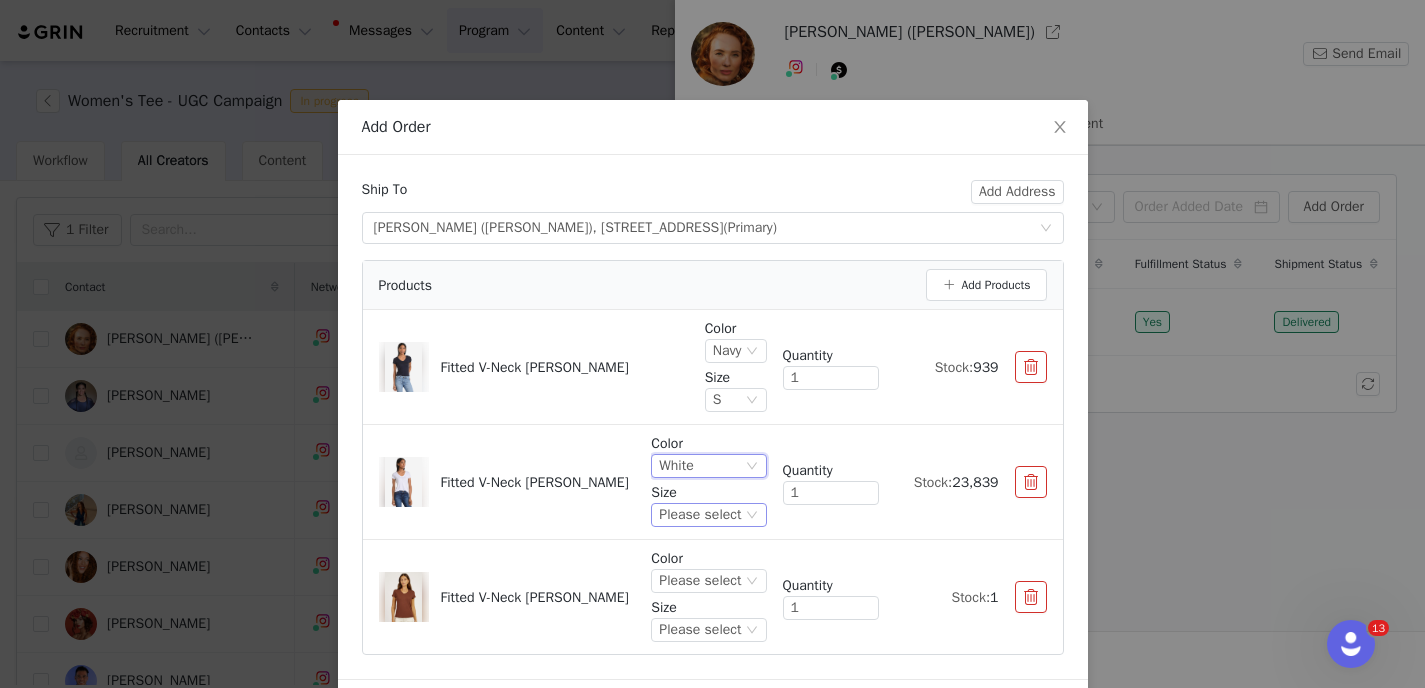 click on "Please select" at bounding box center (700, 515) 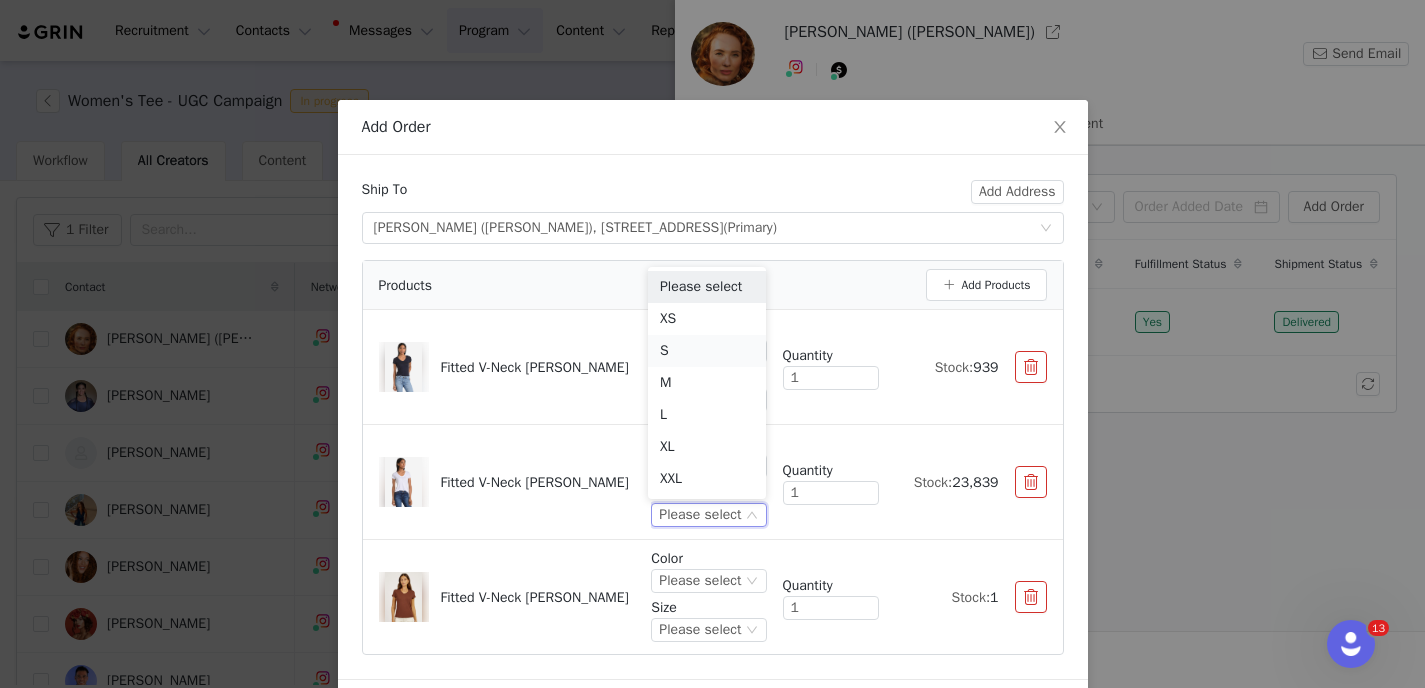 click on "S" at bounding box center [707, 351] 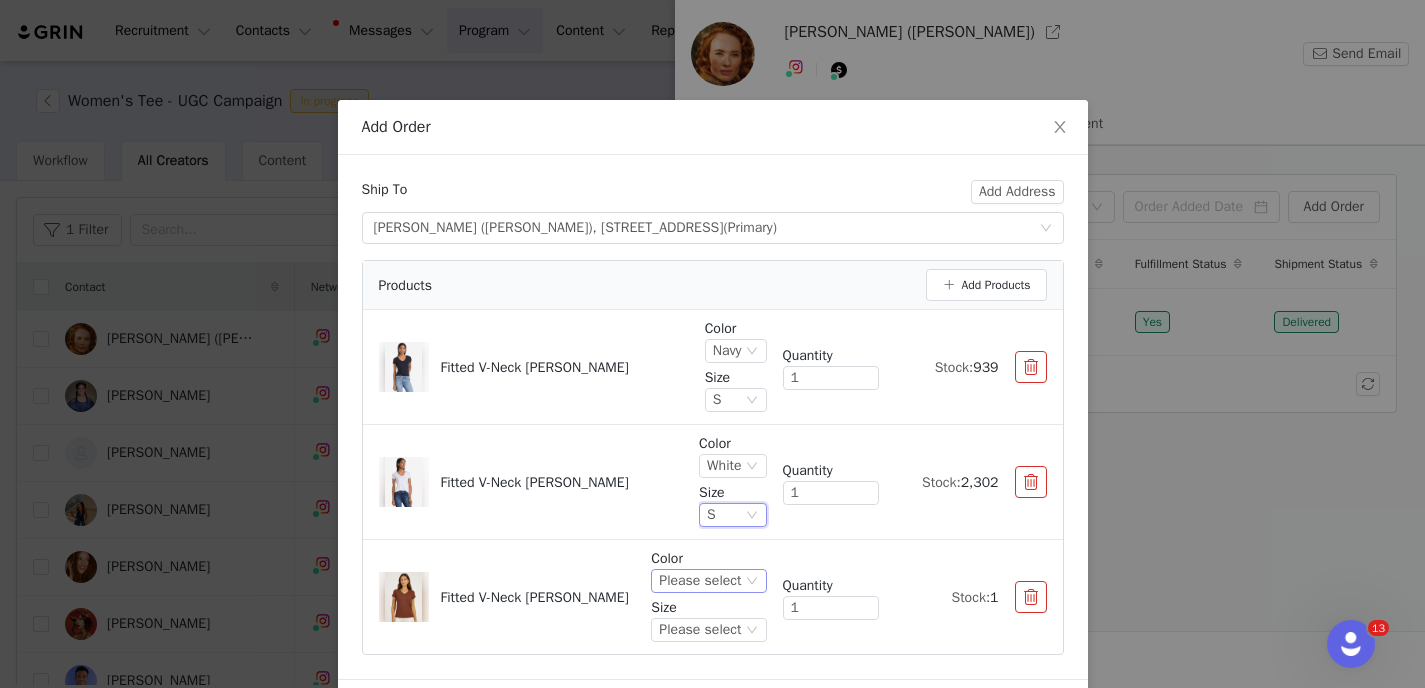 click on "Please select" at bounding box center [700, 581] 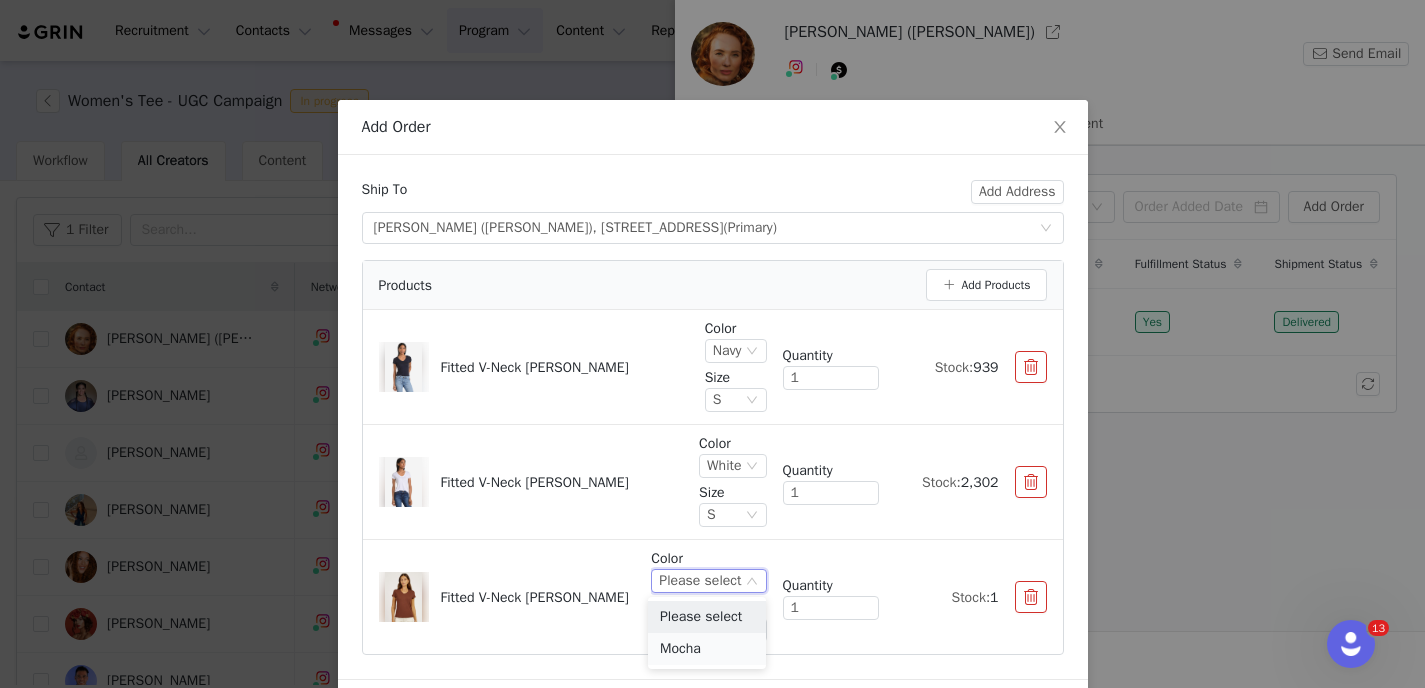 click on "Mocha" at bounding box center [707, 649] 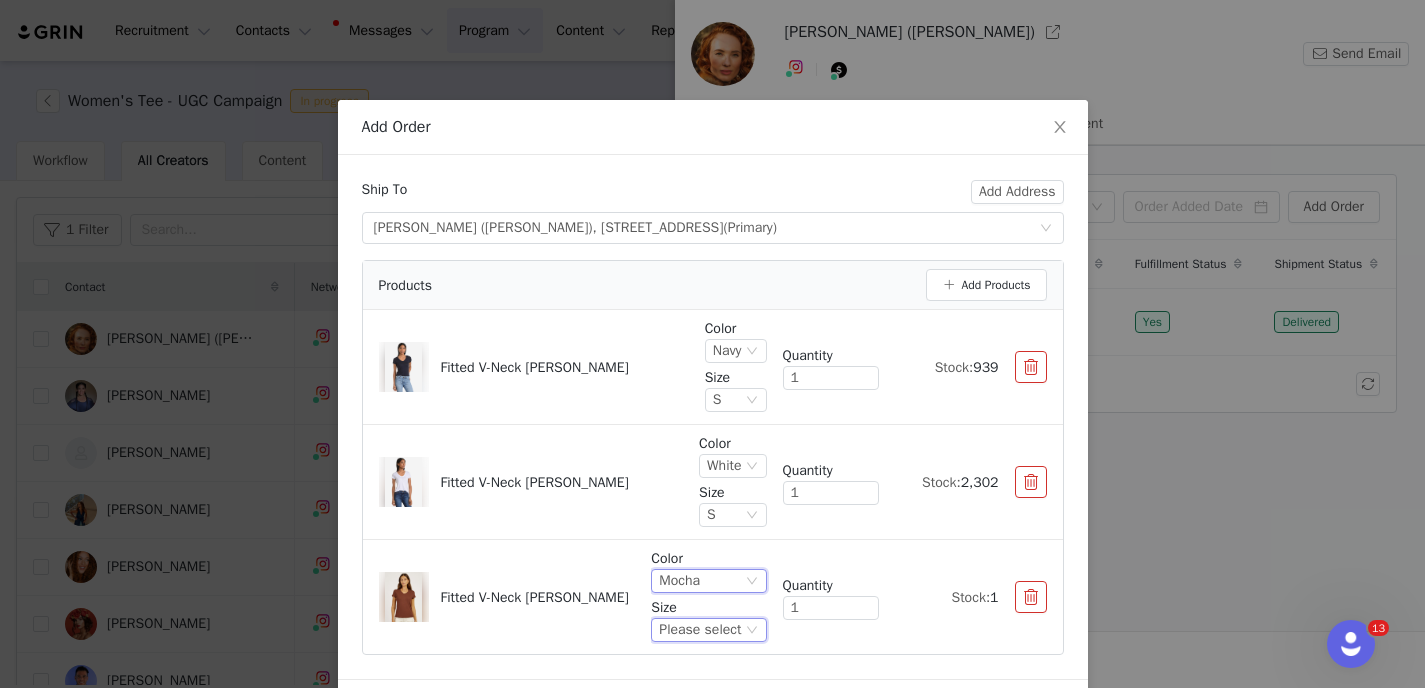 click on "Please select" at bounding box center (700, 630) 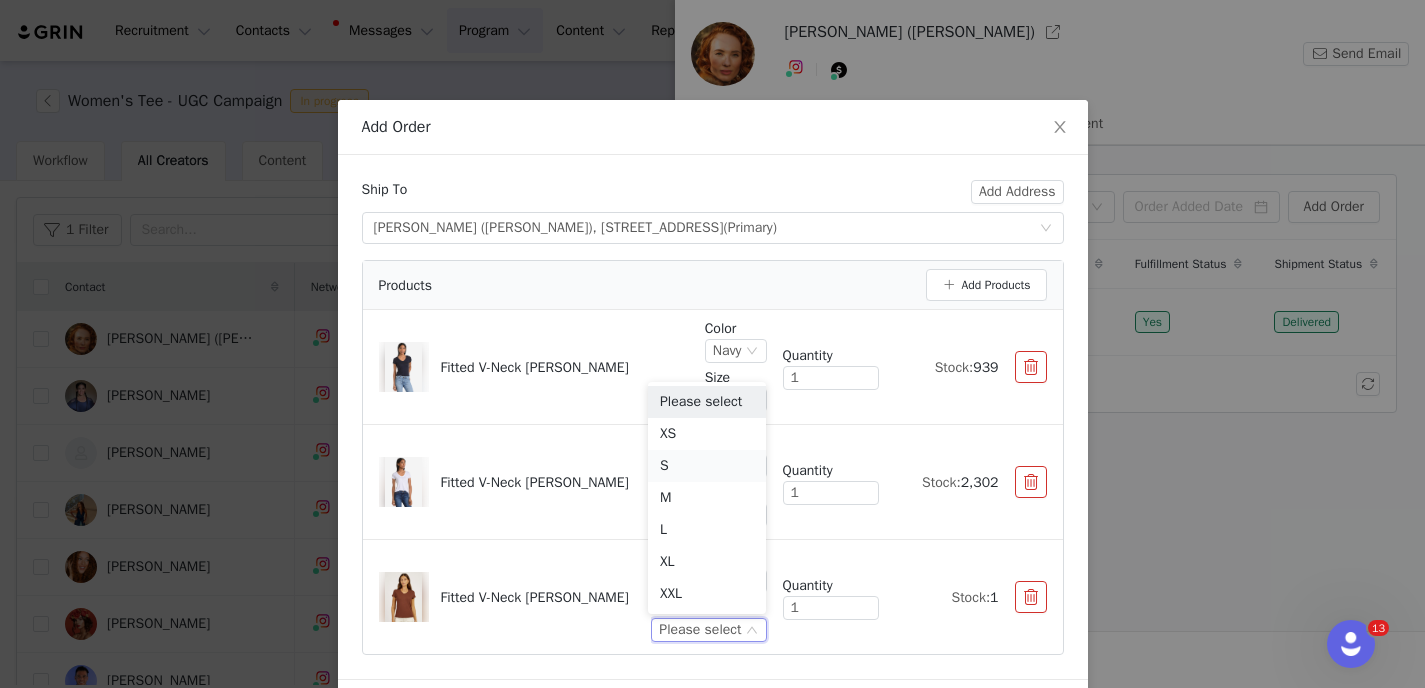 click on "S" at bounding box center [707, 466] 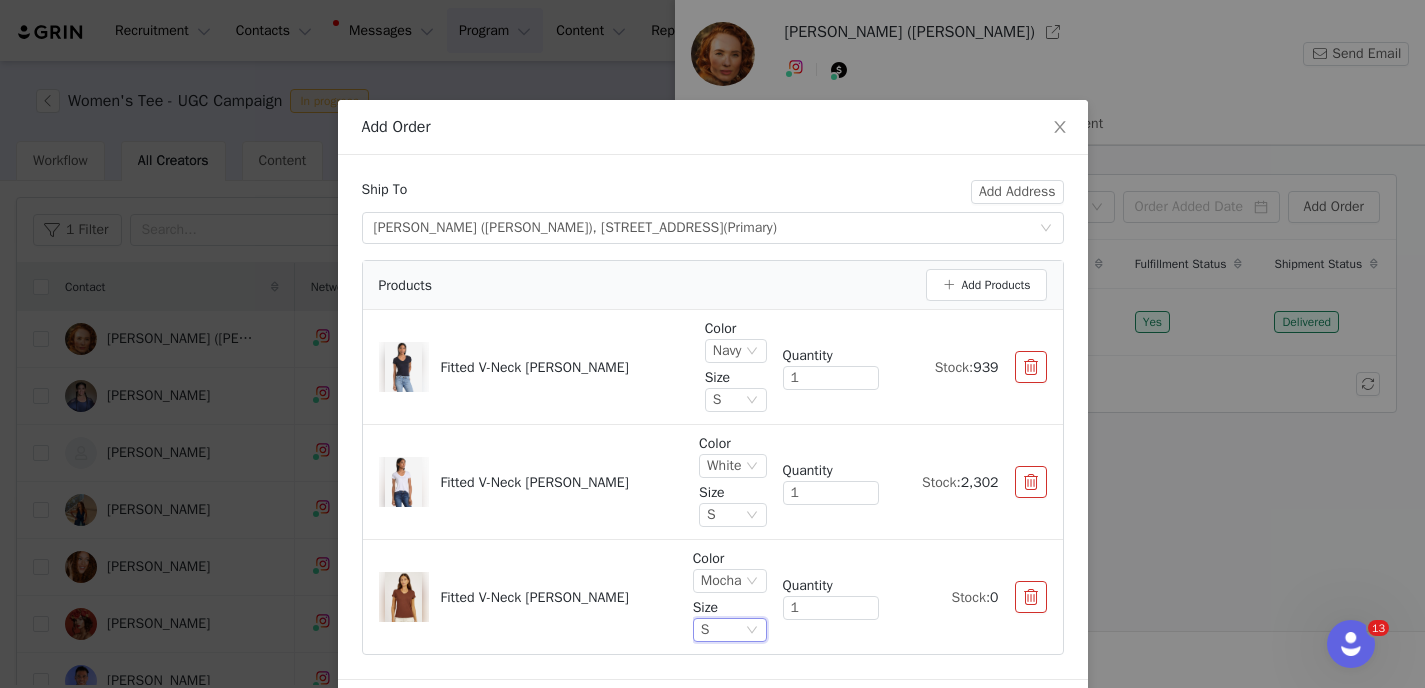 scroll, scrollTop: 68, scrollLeft: 0, axis: vertical 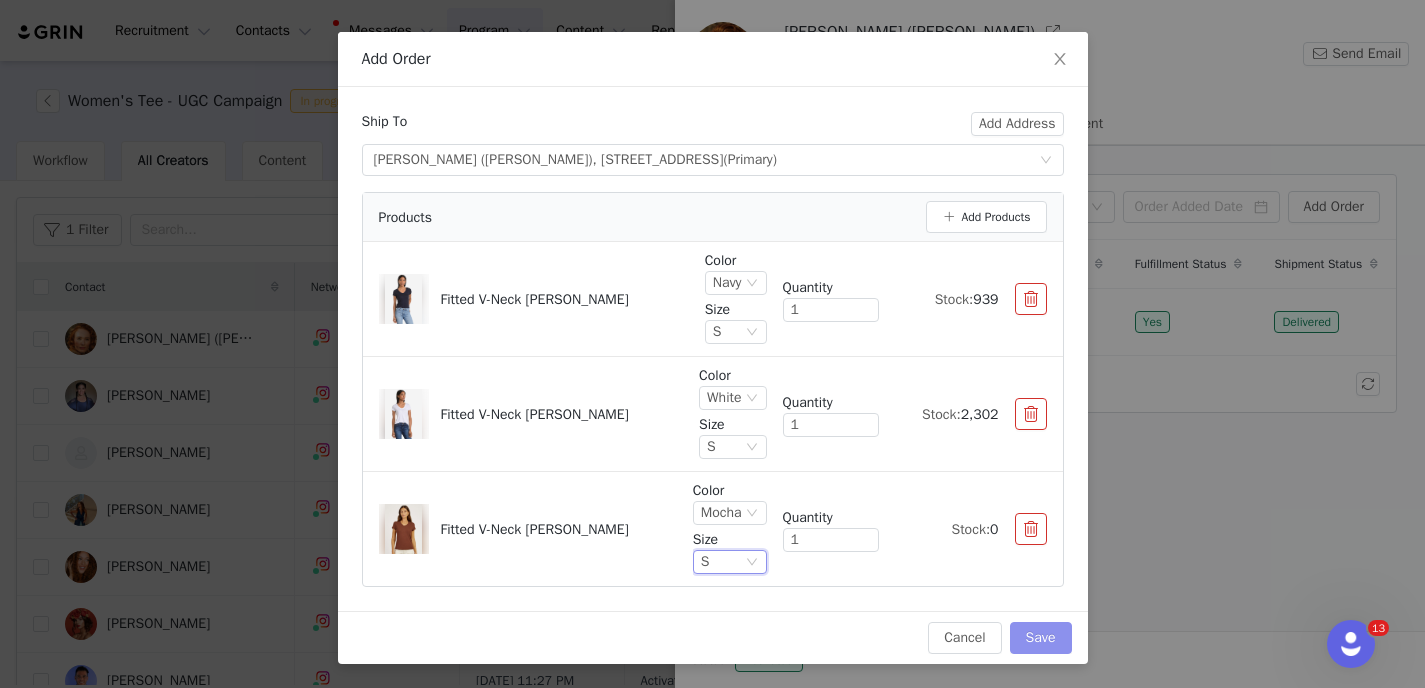 click on "Save" at bounding box center (1041, 638) 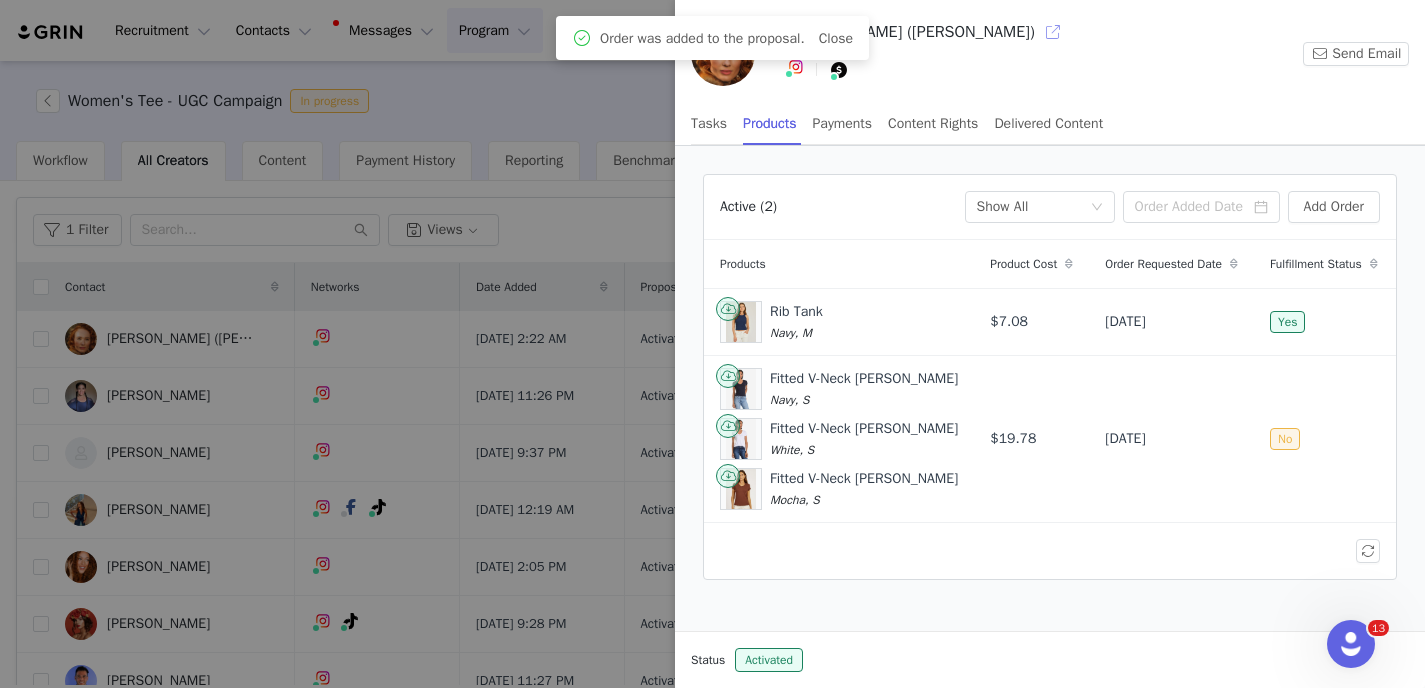 click at bounding box center [1053, 32] 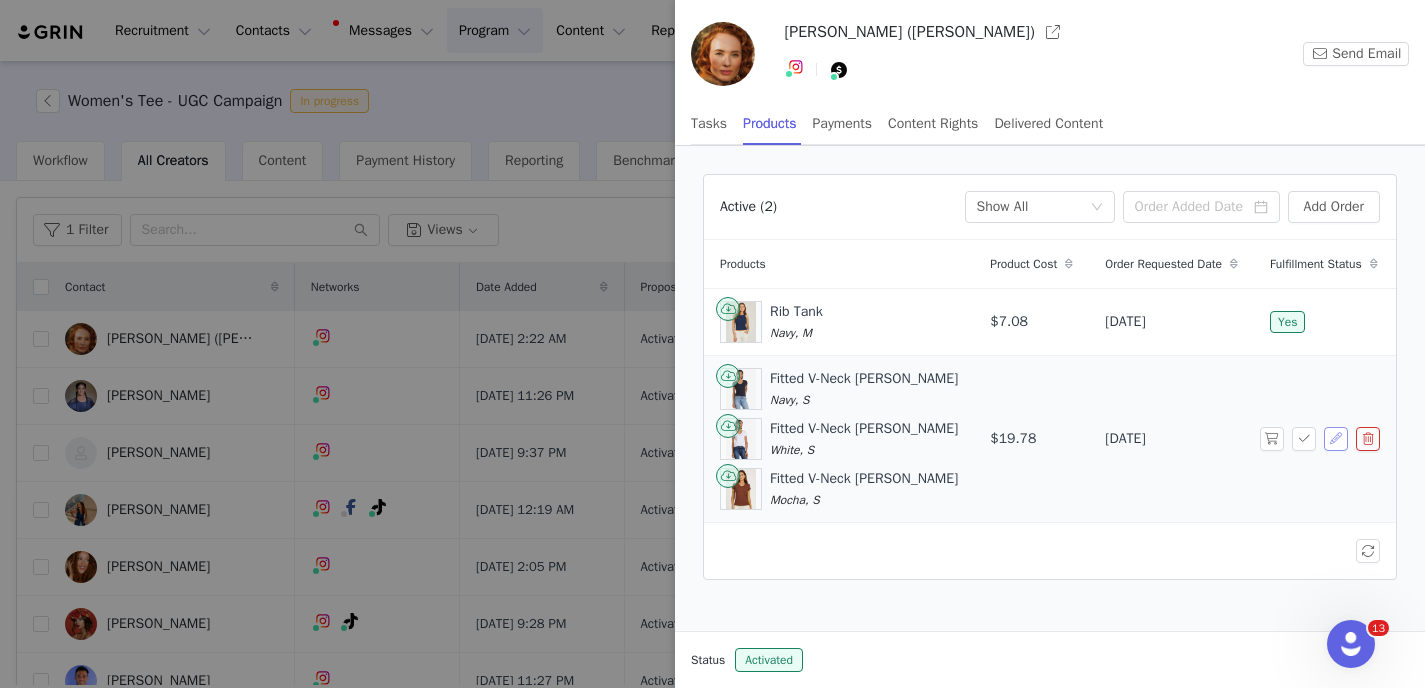click at bounding box center (1336, 439) 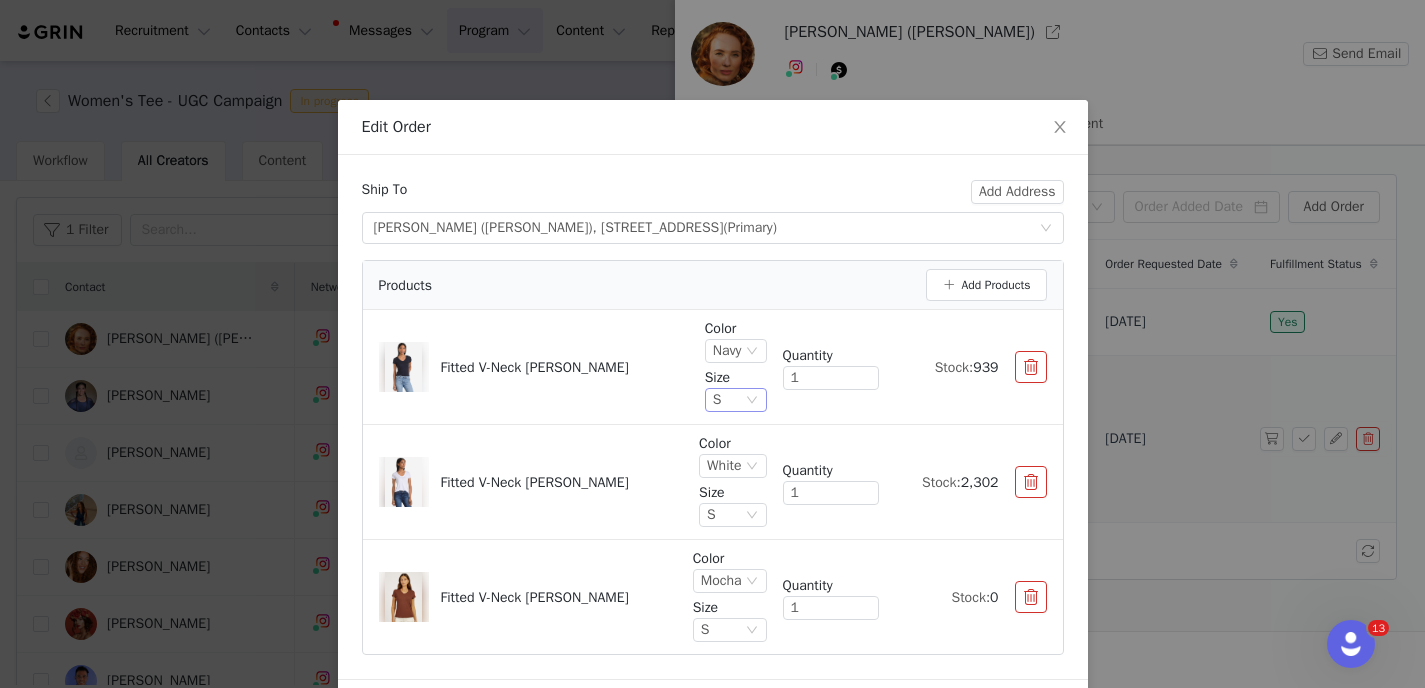 click 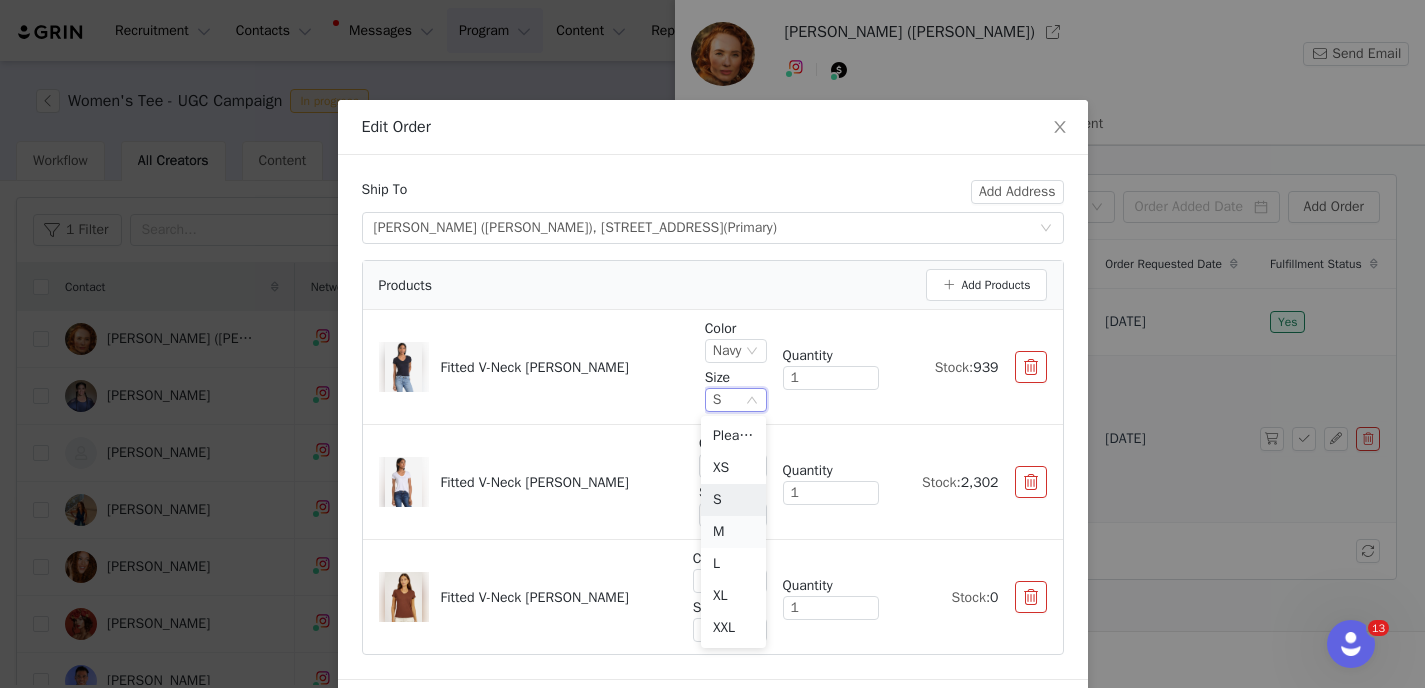 click on "M" at bounding box center [733, 532] 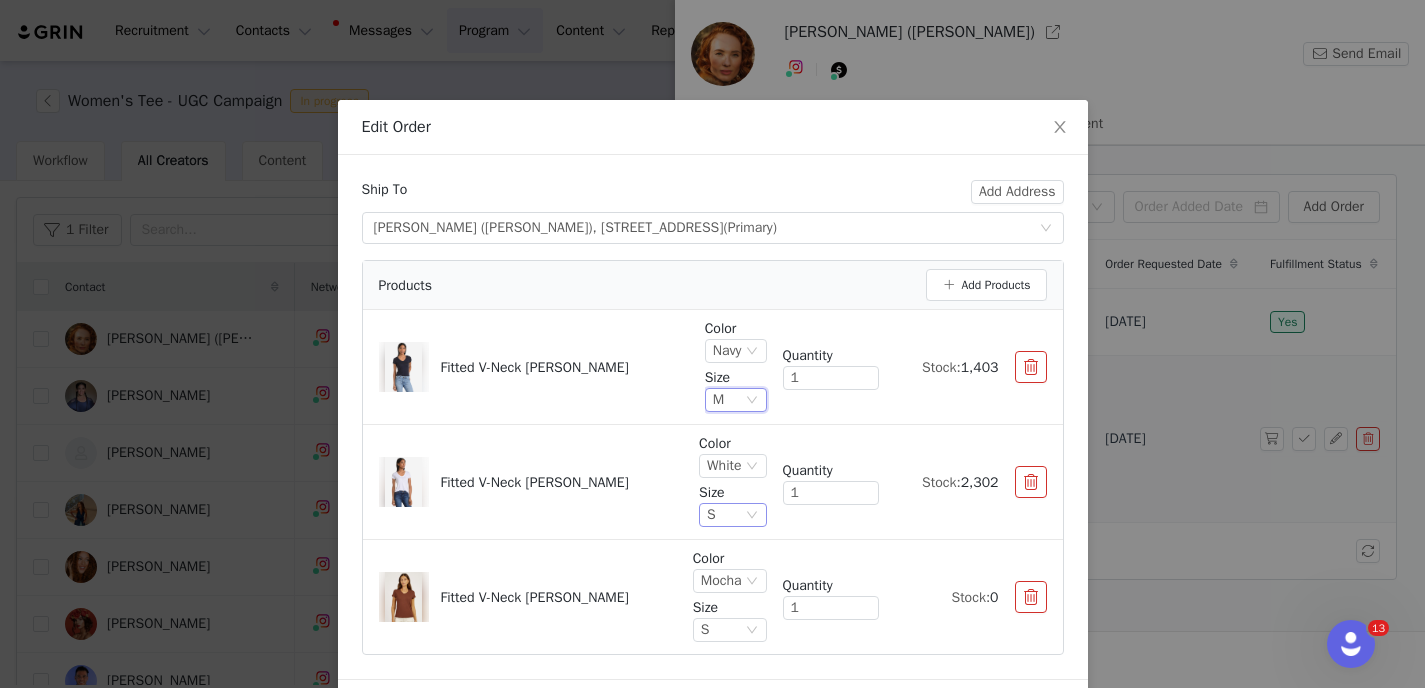 click on "S" at bounding box center [724, 515] 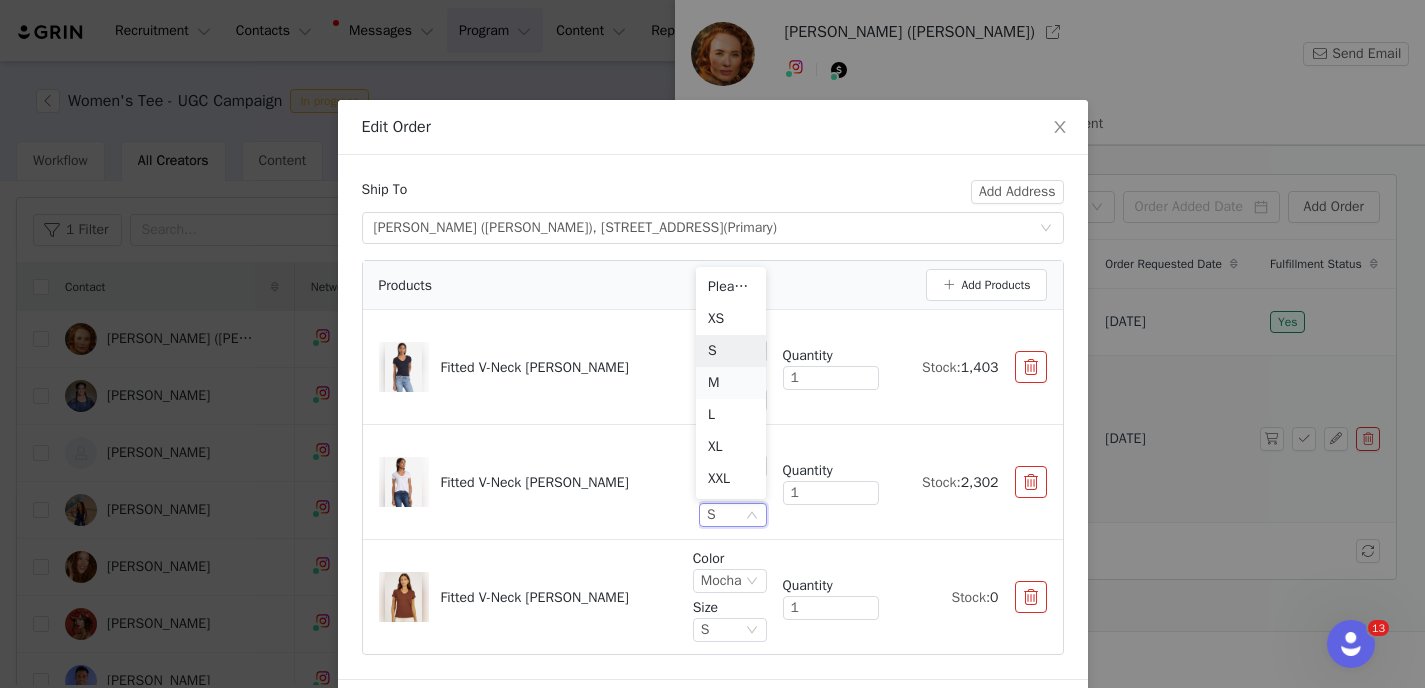 click on "M" at bounding box center [731, 383] 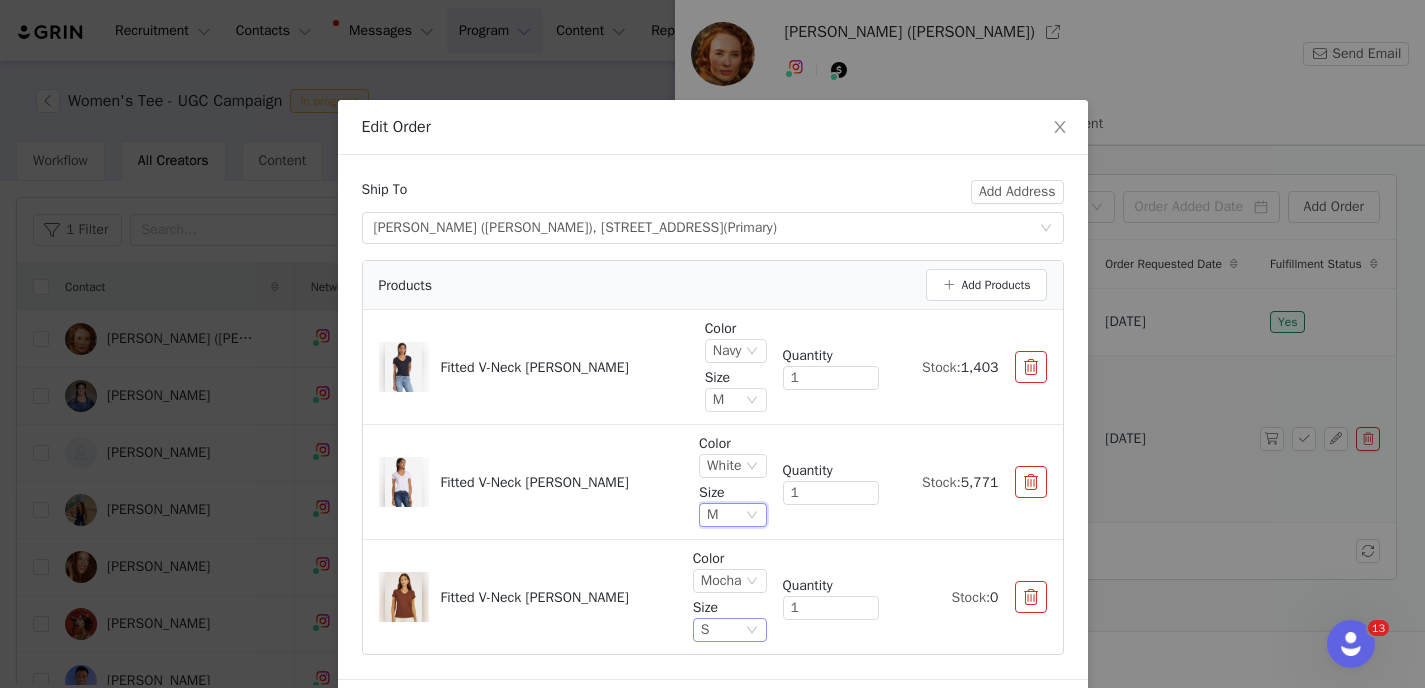 click on "S" at bounding box center (721, 630) 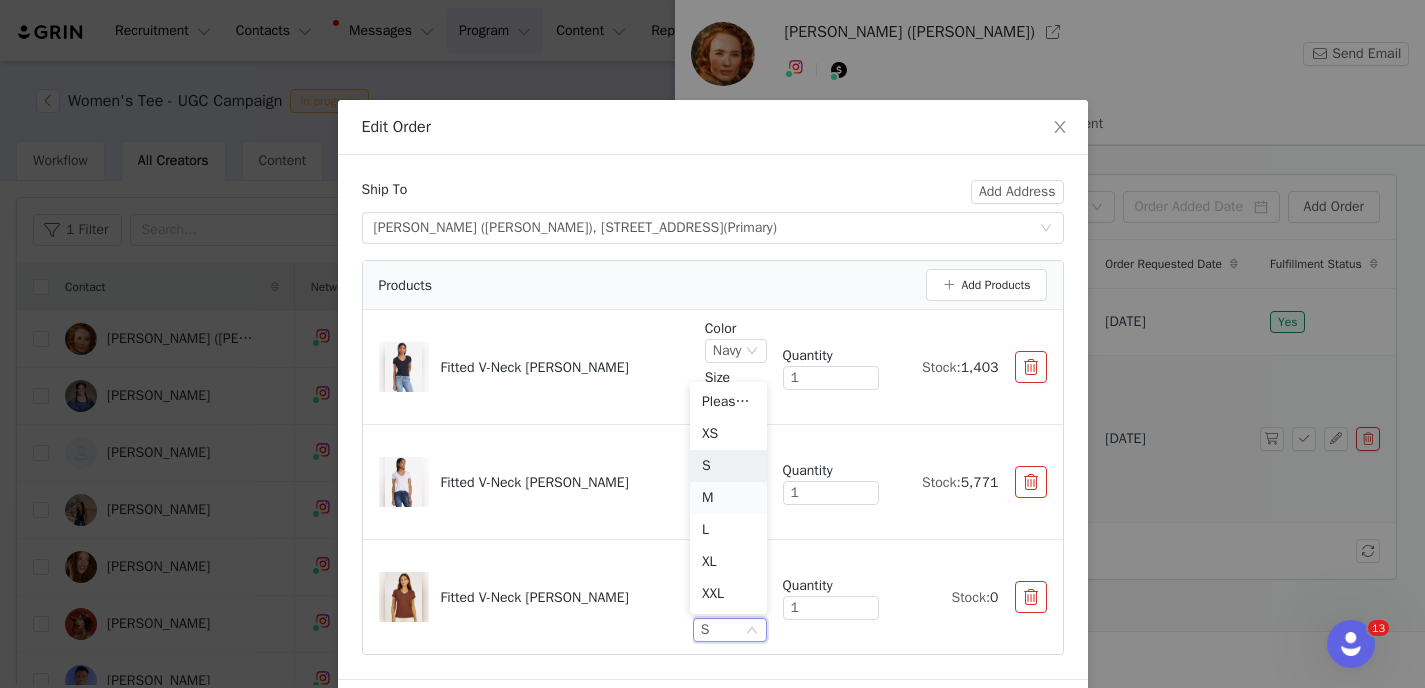 click on "M" at bounding box center (728, 498) 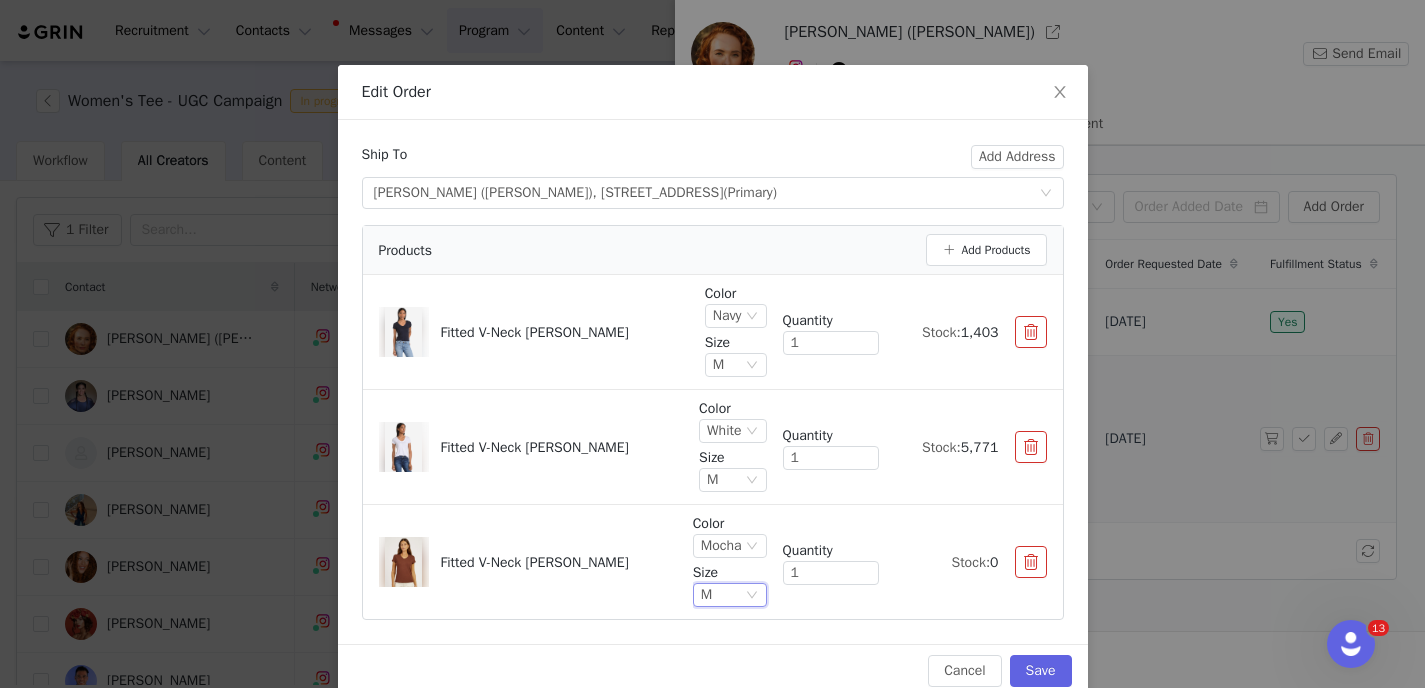 scroll, scrollTop: 68, scrollLeft: 0, axis: vertical 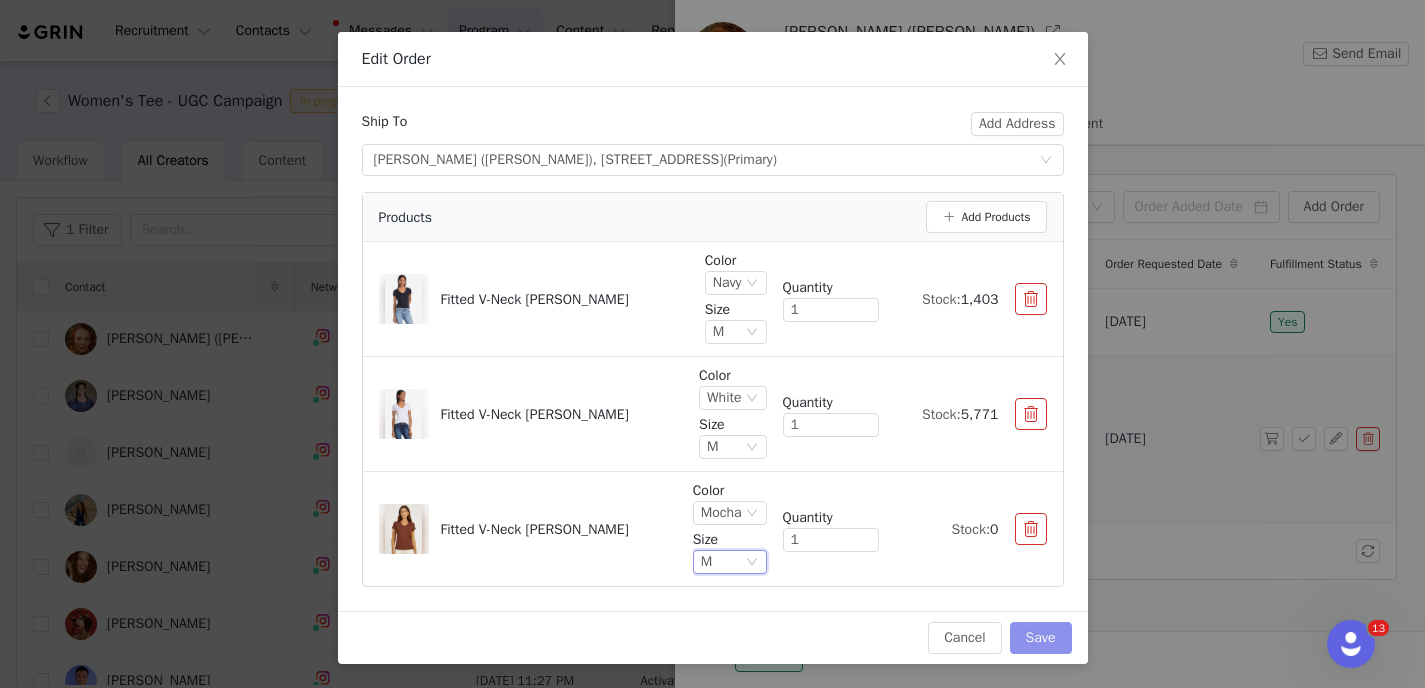 click on "Save" at bounding box center [1041, 638] 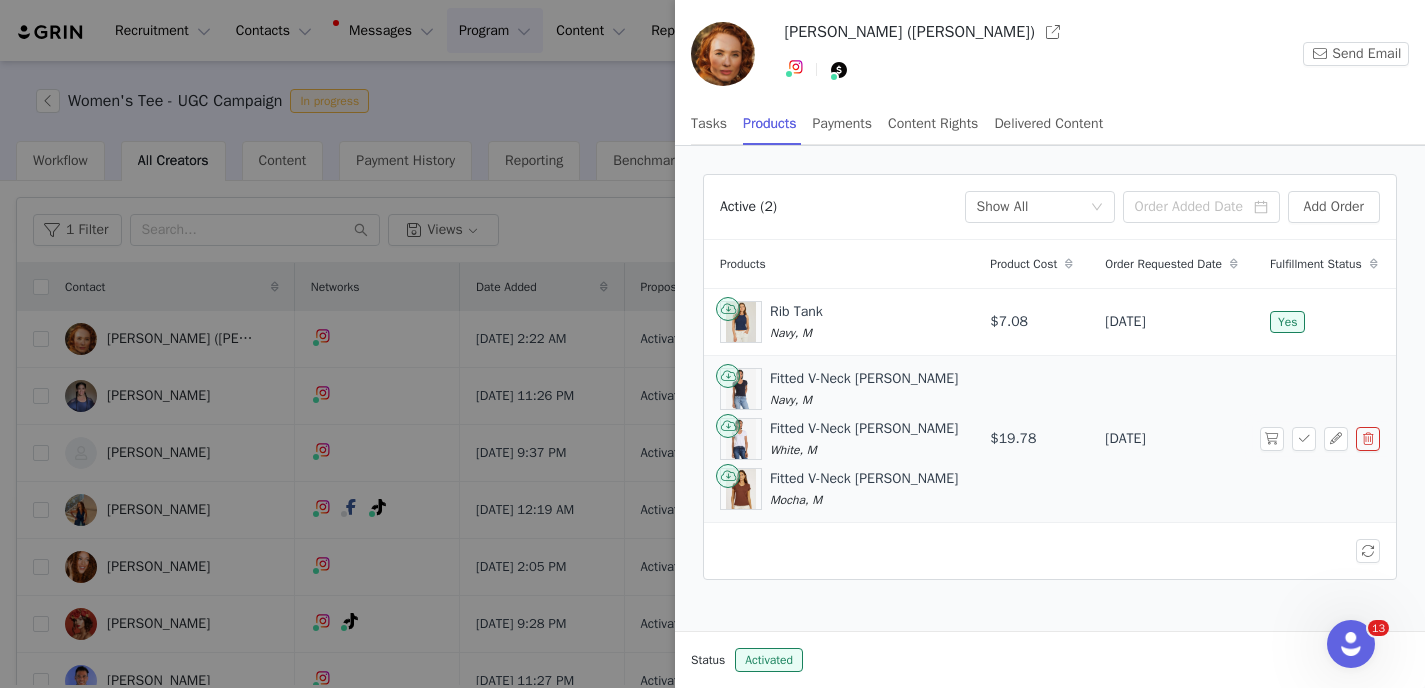 click at bounding box center [712, 344] 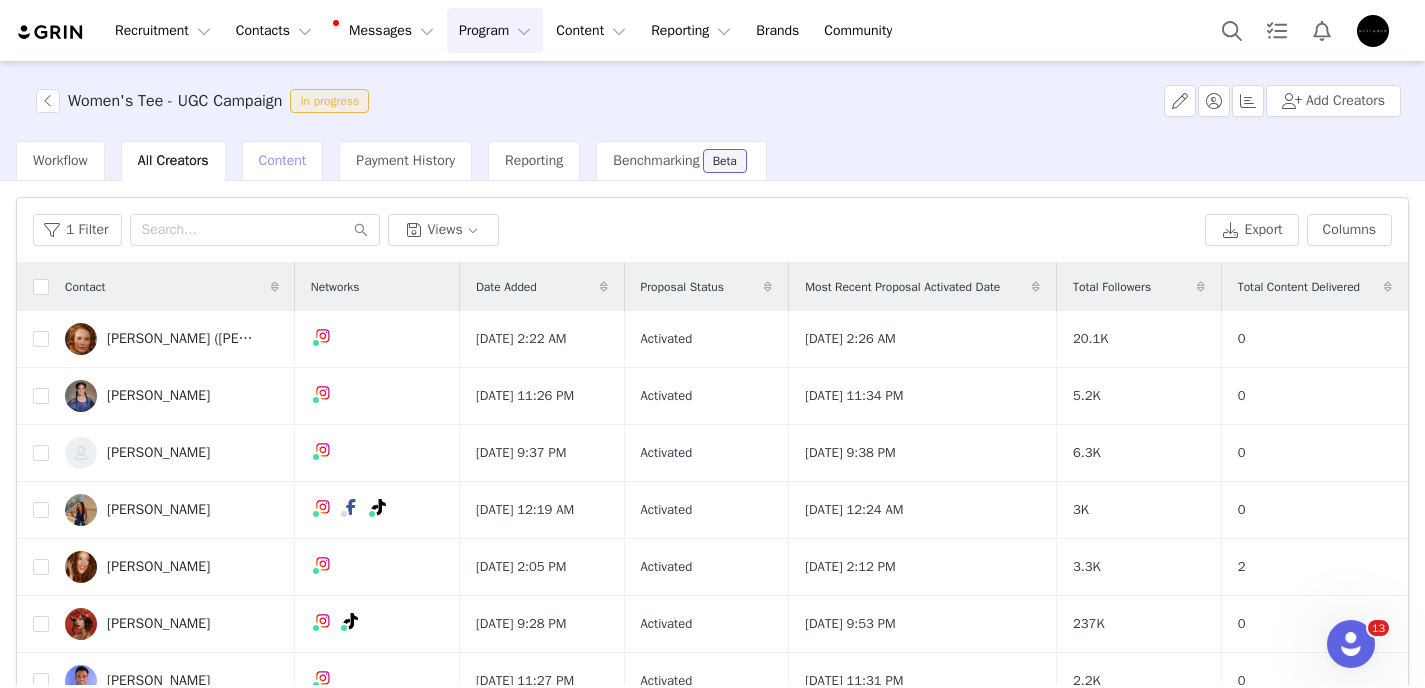 click on "Content" at bounding box center (283, 160) 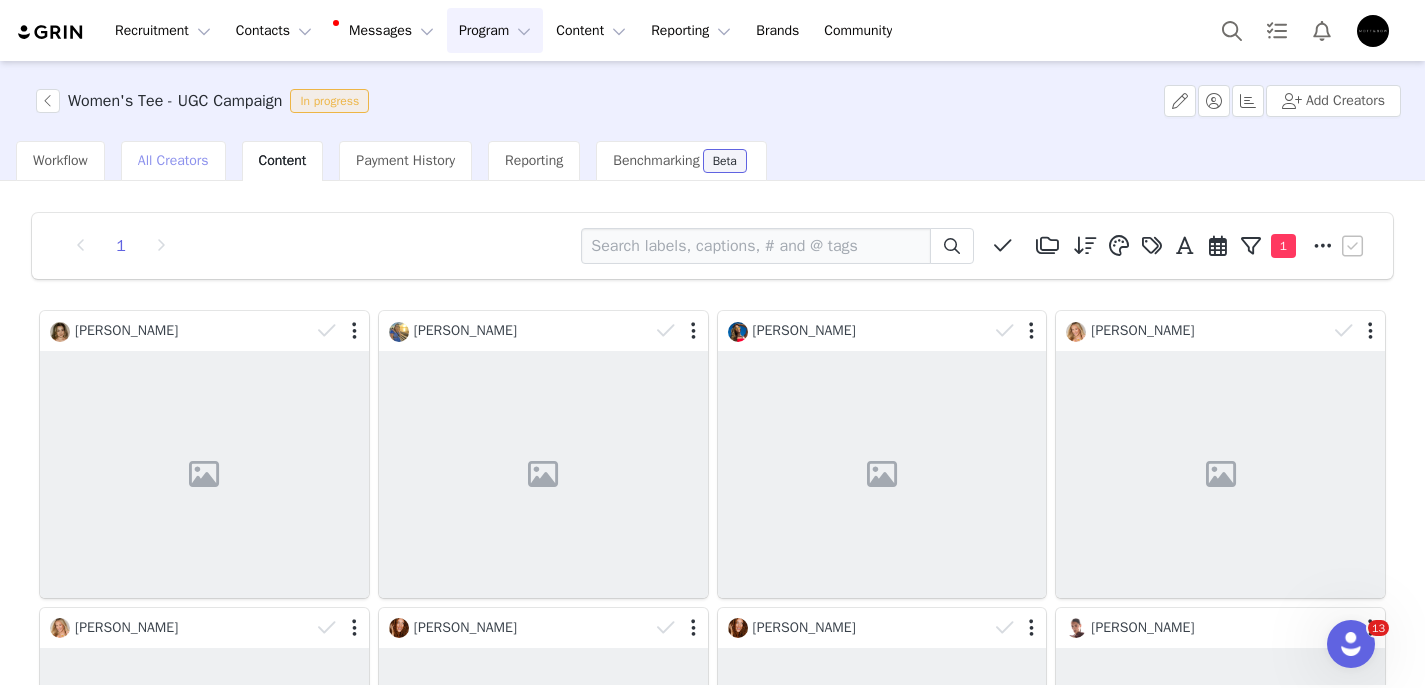 click on "All Creators" at bounding box center (173, 160) 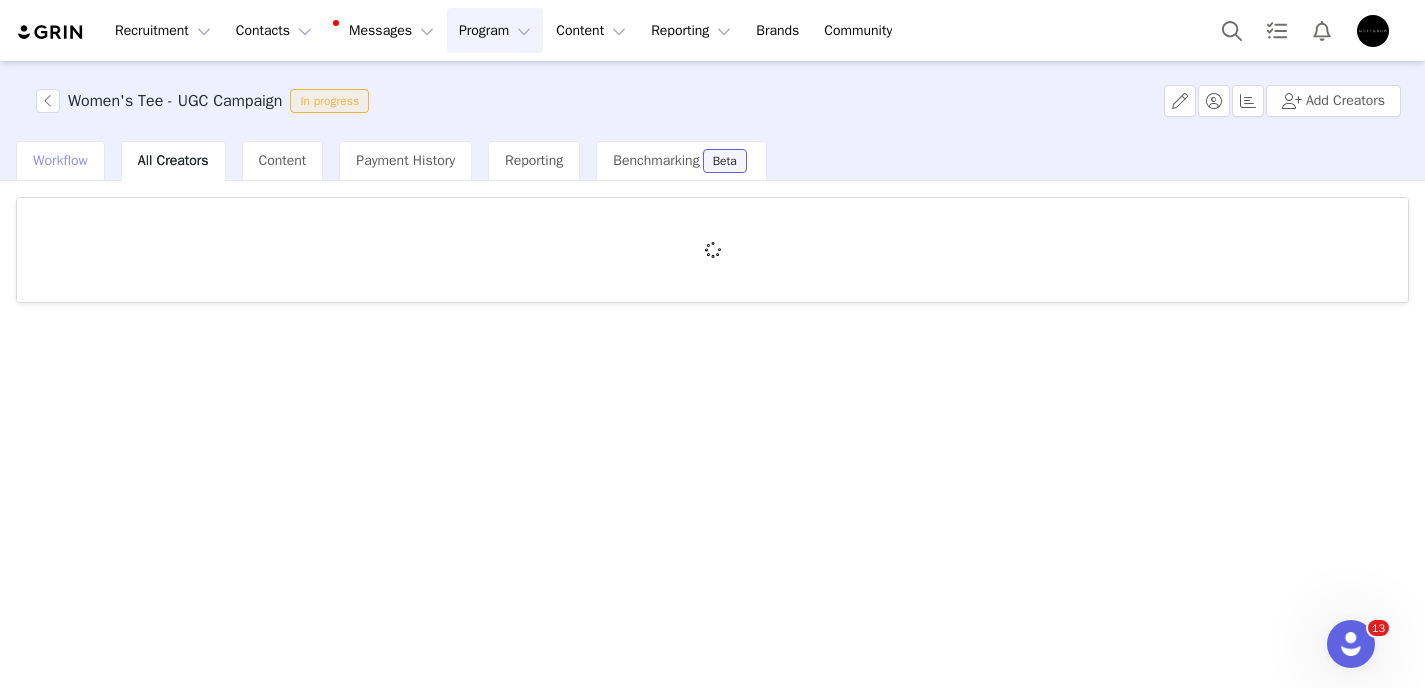 click on "Workflow" at bounding box center (60, 160) 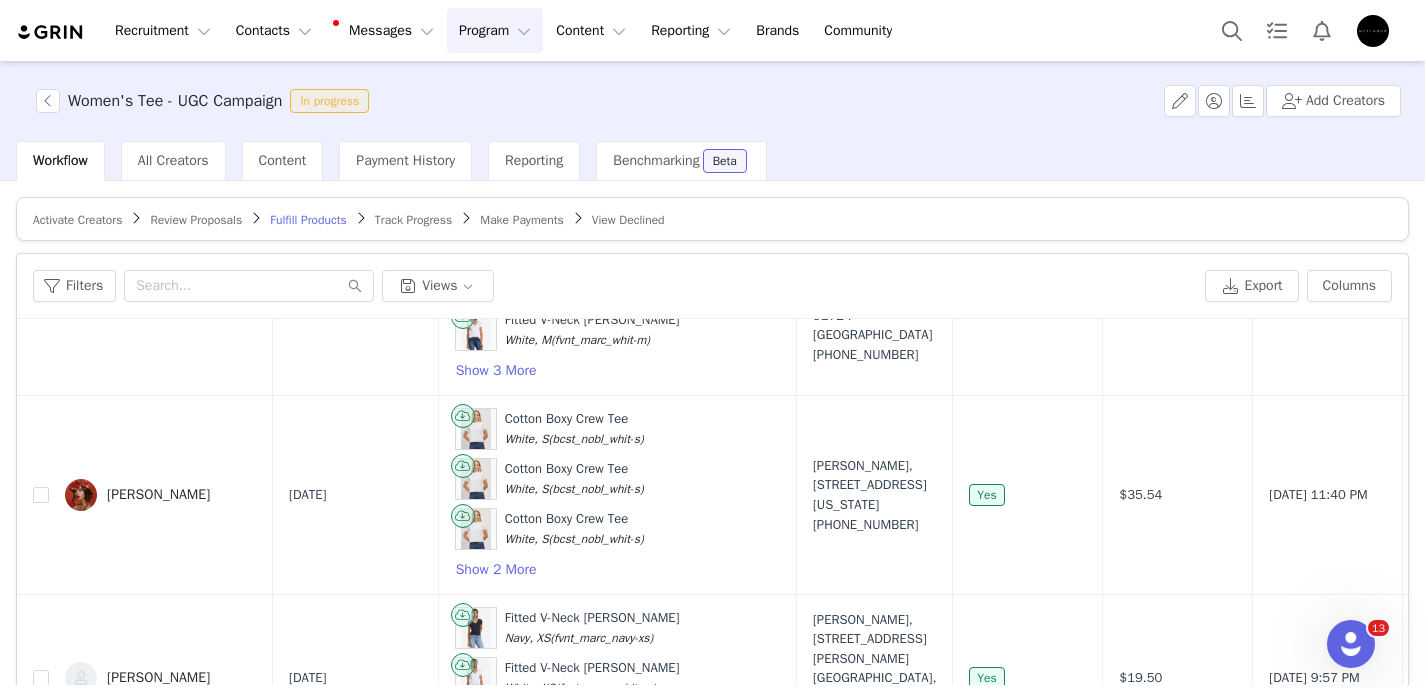 scroll, scrollTop: 339, scrollLeft: 0, axis: vertical 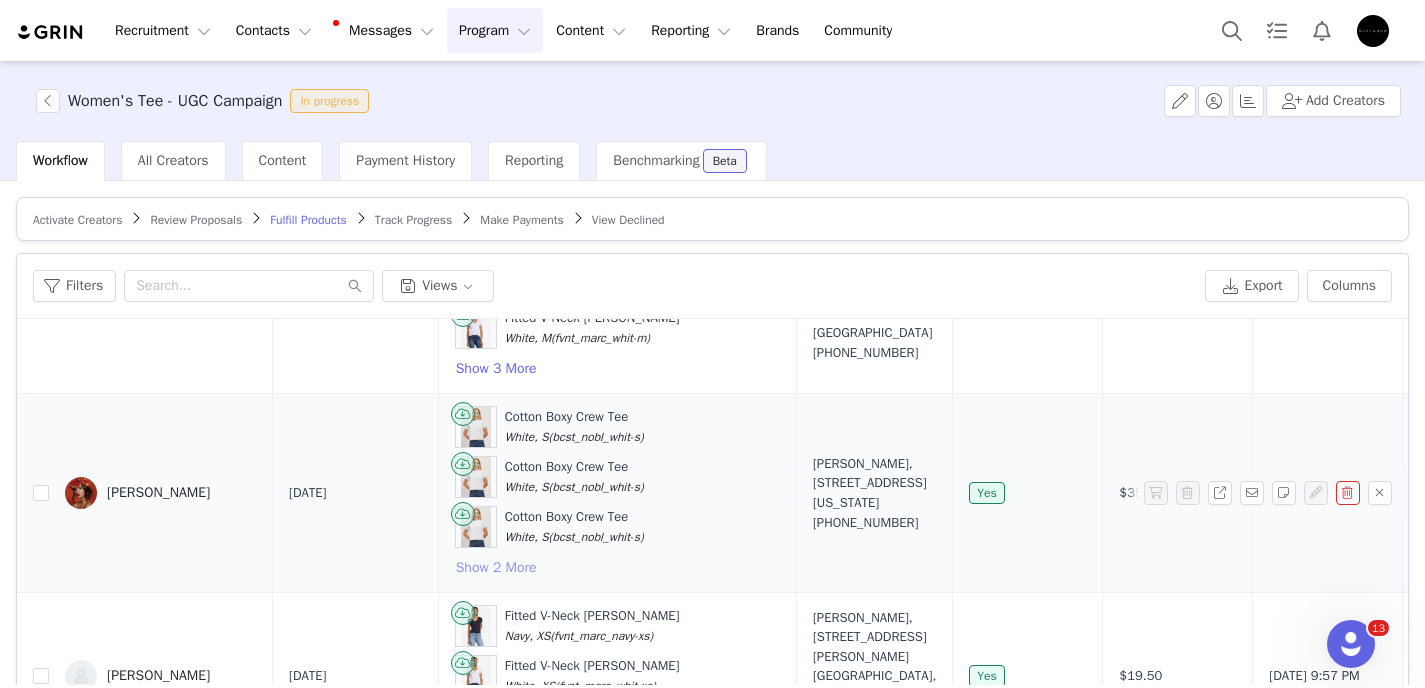 click on "Show 2 More" at bounding box center [496, 568] 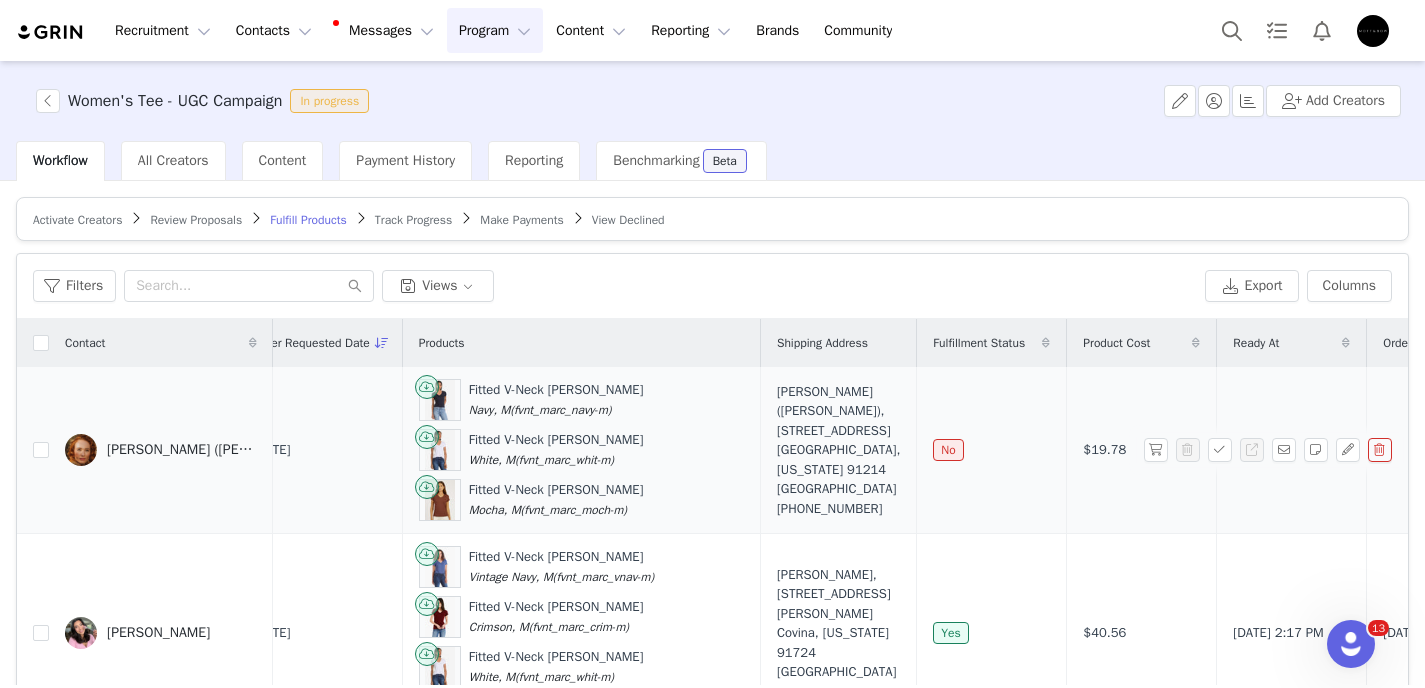 scroll, scrollTop: 2, scrollLeft: 35, axis: both 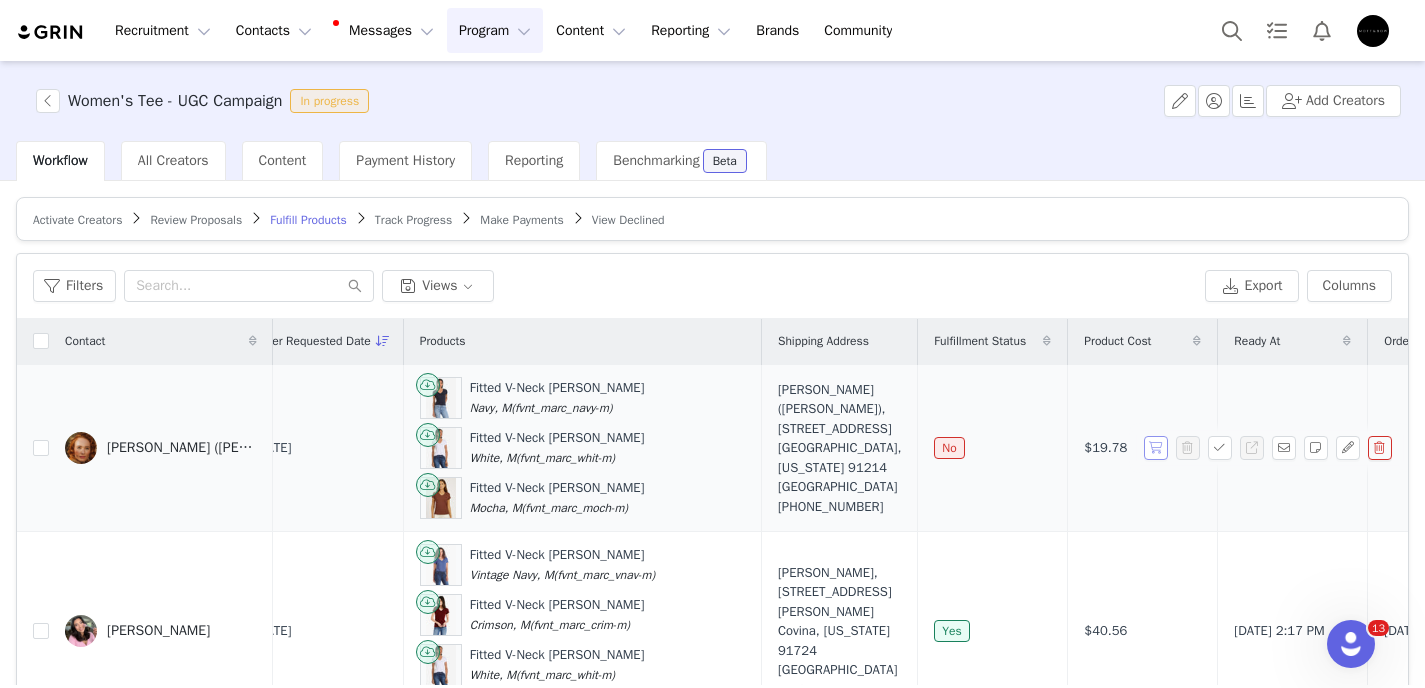 click at bounding box center (1156, 448) 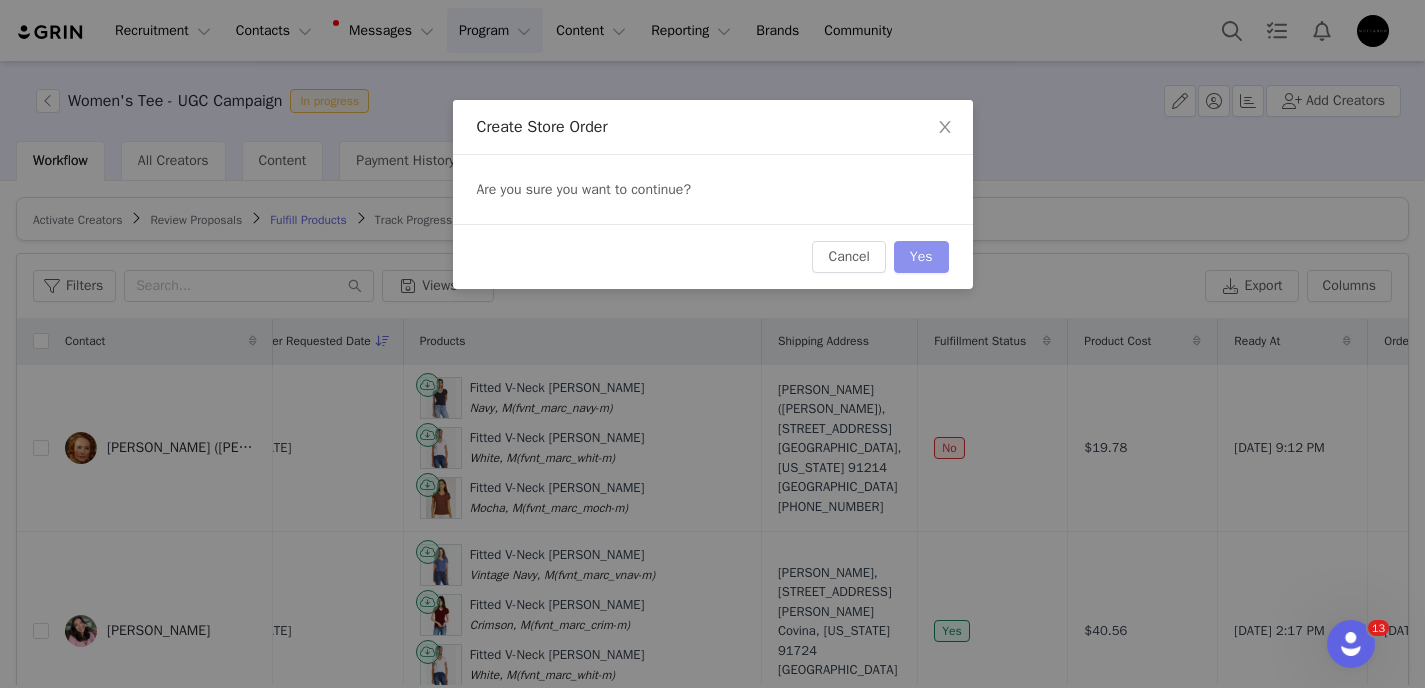 click on "Yes" at bounding box center [921, 257] 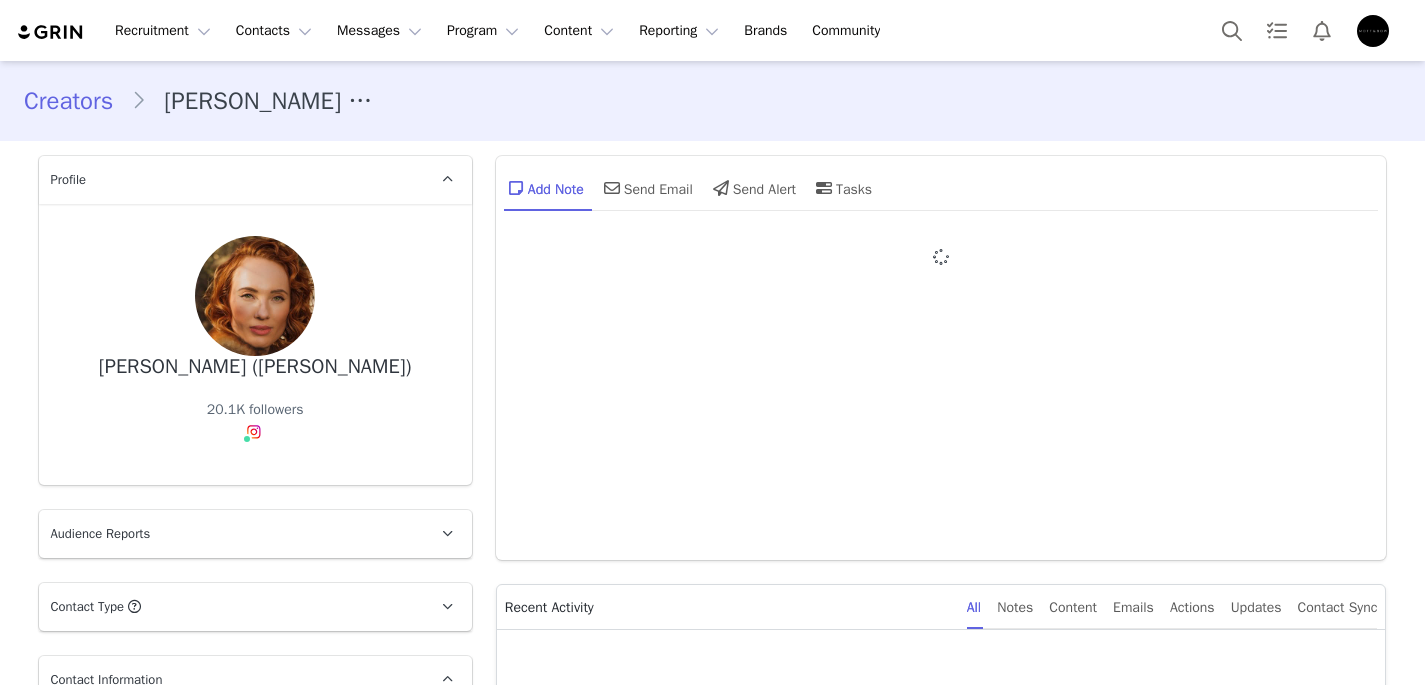scroll, scrollTop: 0, scrollLeft: 0, axis: both 